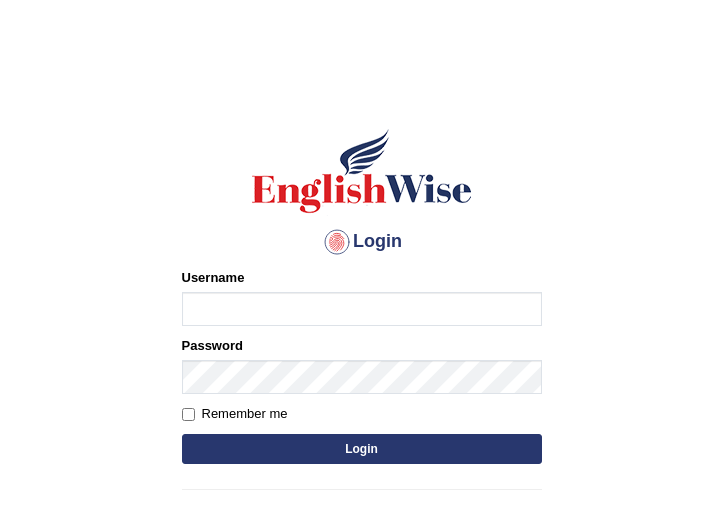 scroll, scrollTop: 0, scrollLeft: 0, axis: both 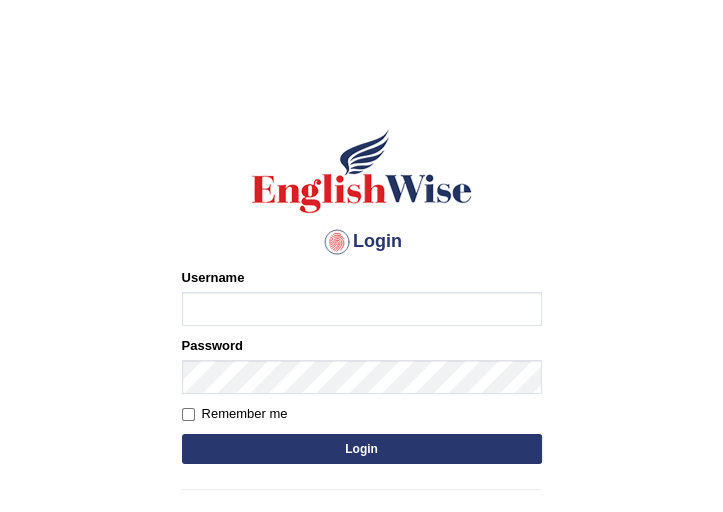 click on "Username" at bounding box center (362, 309) 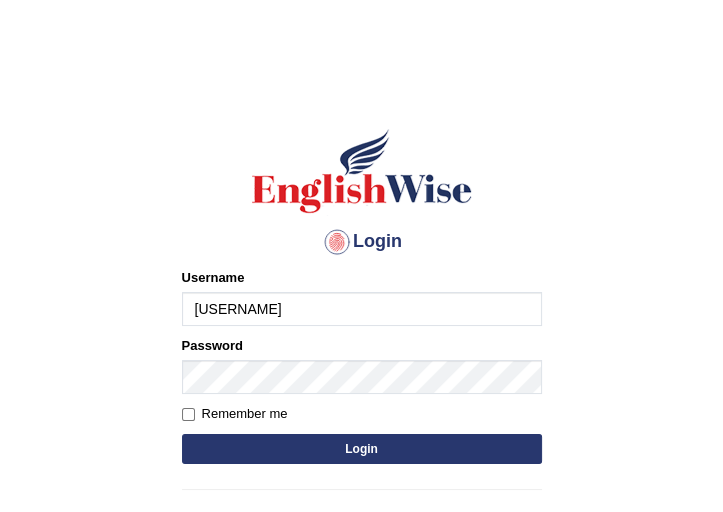 type on "[USERNAME]" 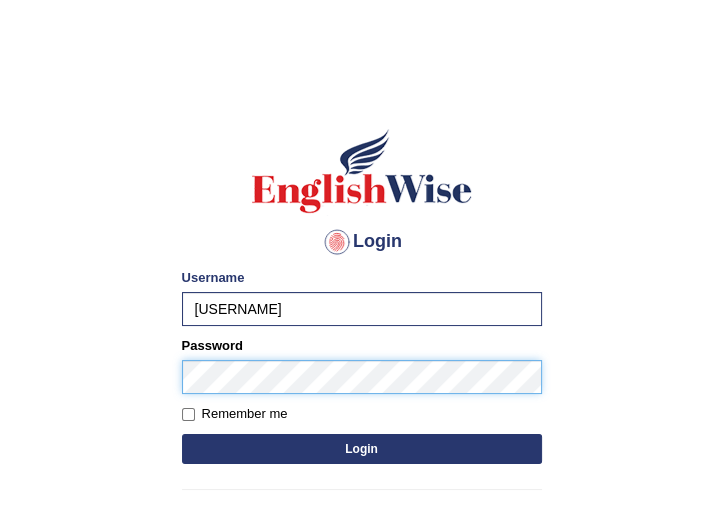 click on "Login" at bounding box center [362, 449] 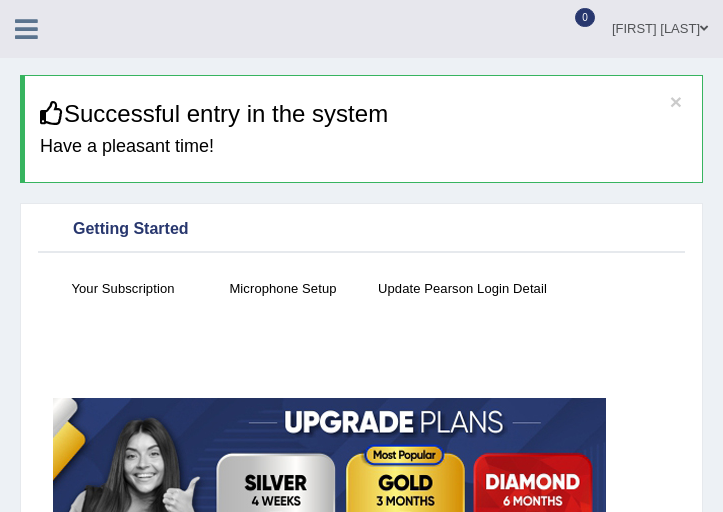 scroll, scrollTop: 0, scrollLeft: 0, axis: both 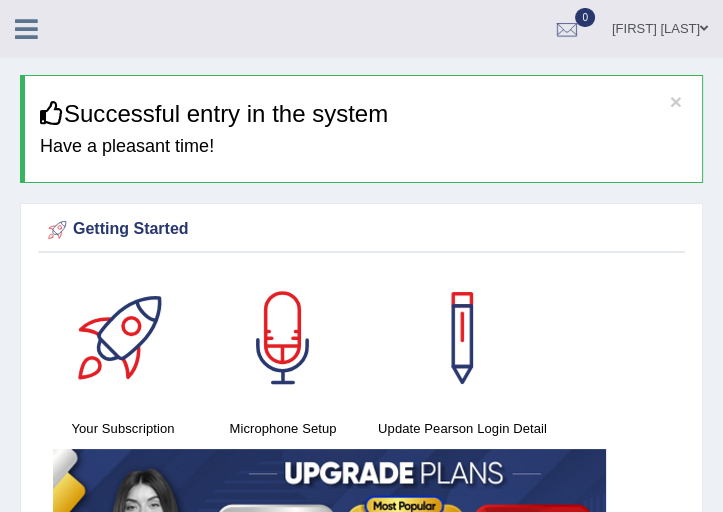click on "Your Subscription
Microphone Setup
Update Pearson Login Detail" at bounding box center [361, 468] 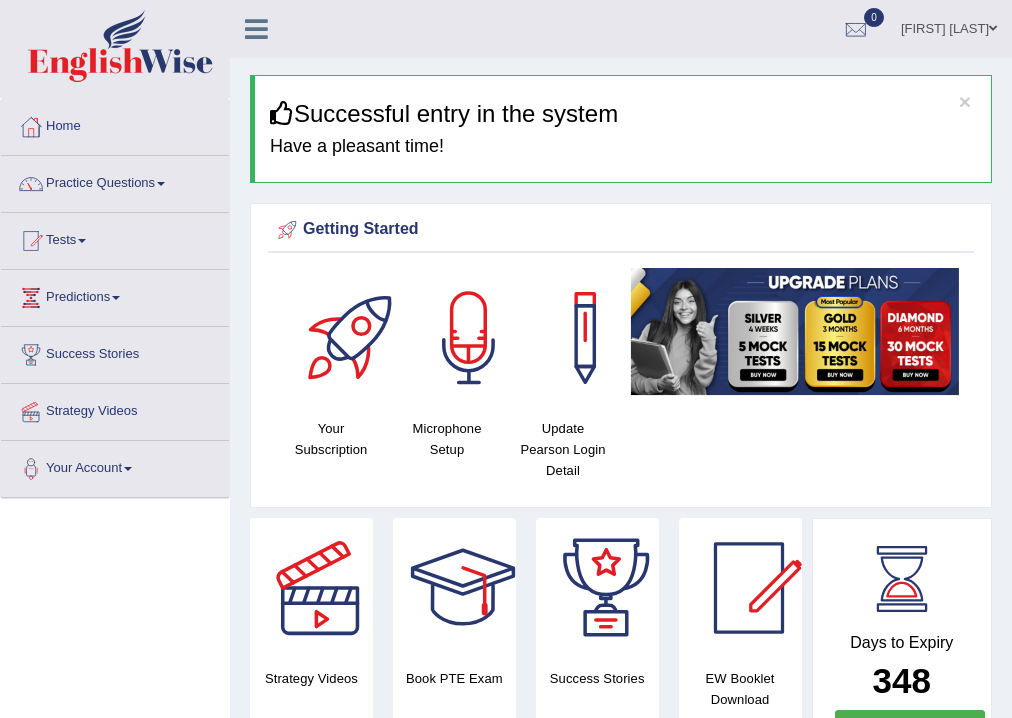 drag, startPoint x: 3, startPoint y: 53, endPoint x: 570, endPoint y: 216, distance: 589.9644 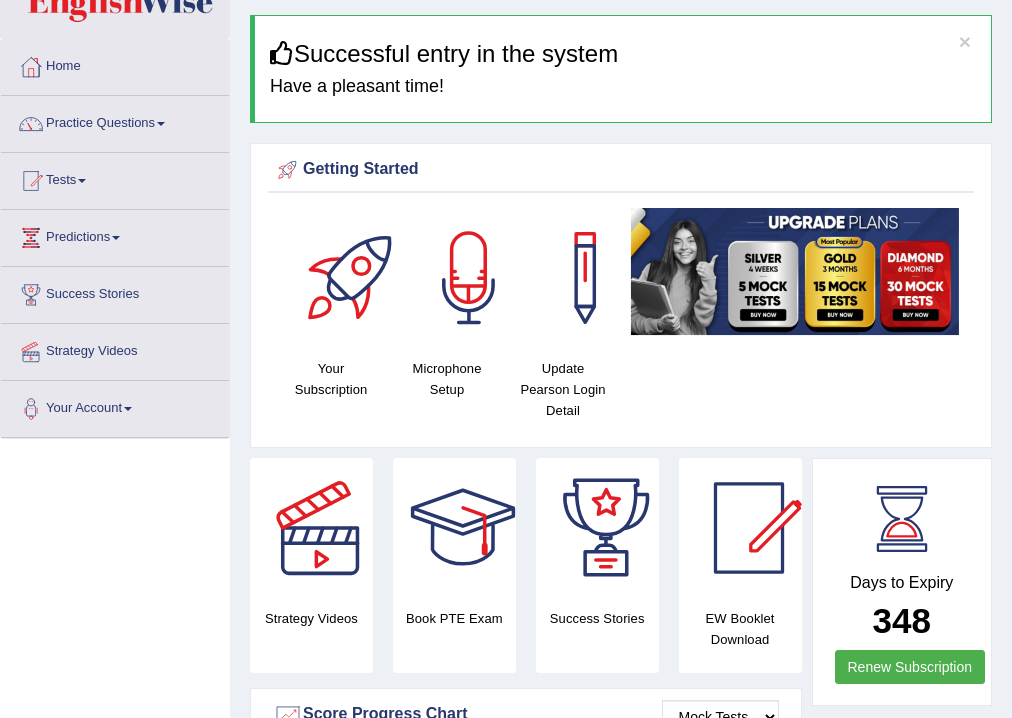 scroll, scrollTop: 64, scrollLeft: 0, axis: vertical 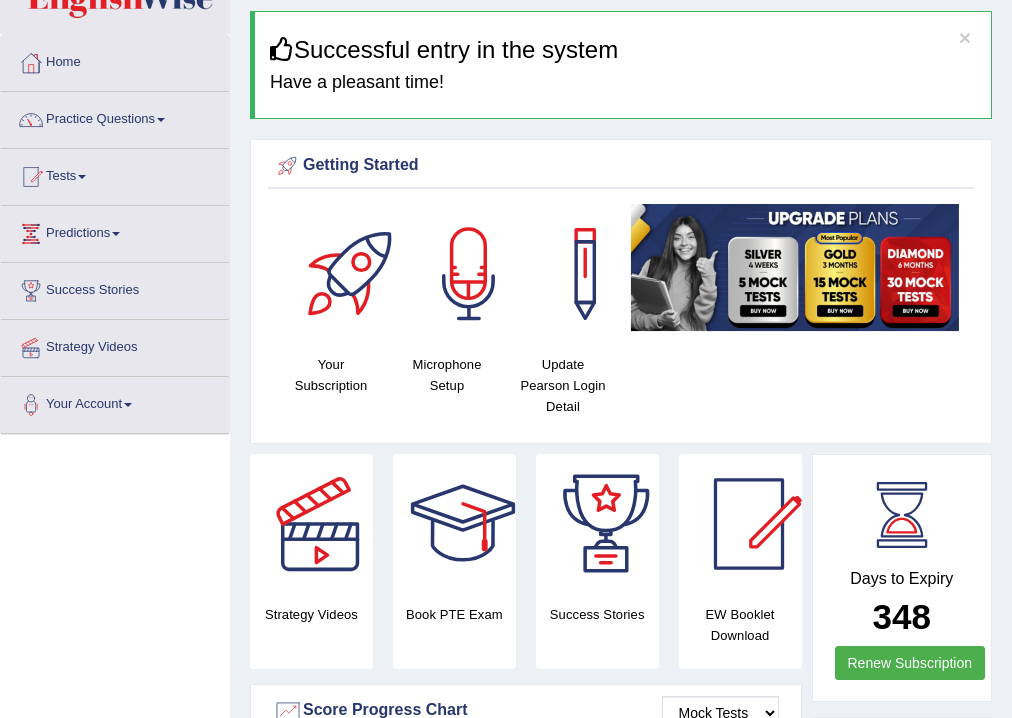 click at bounding box center (161, 120) 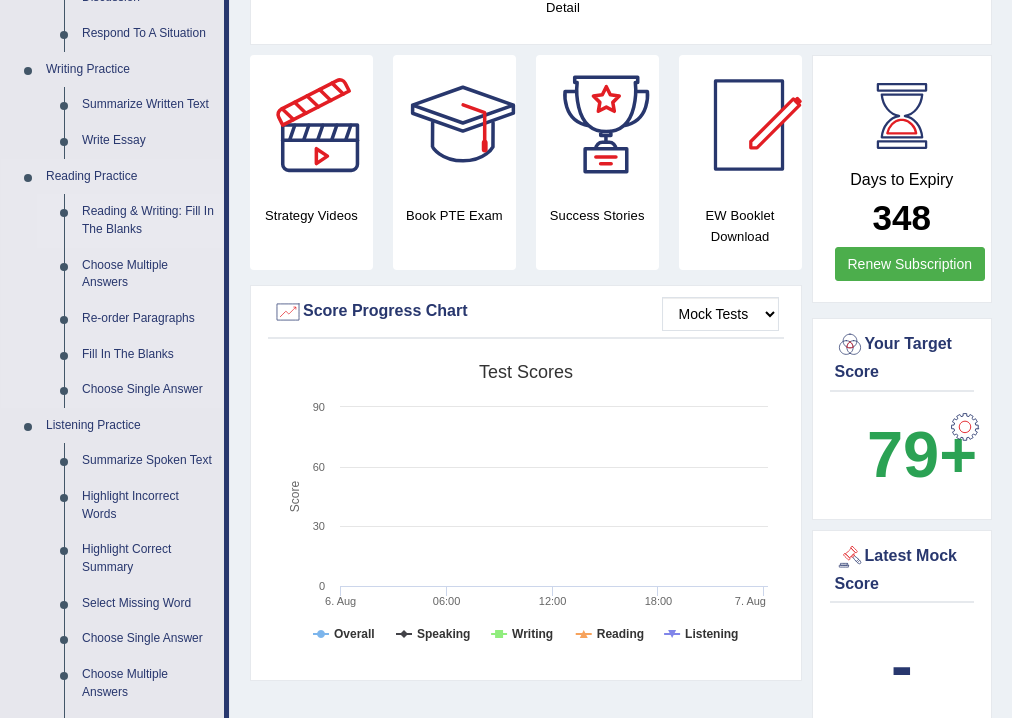 scroll, scrollTop: 464, scrollLeft: 0, axis: vertical 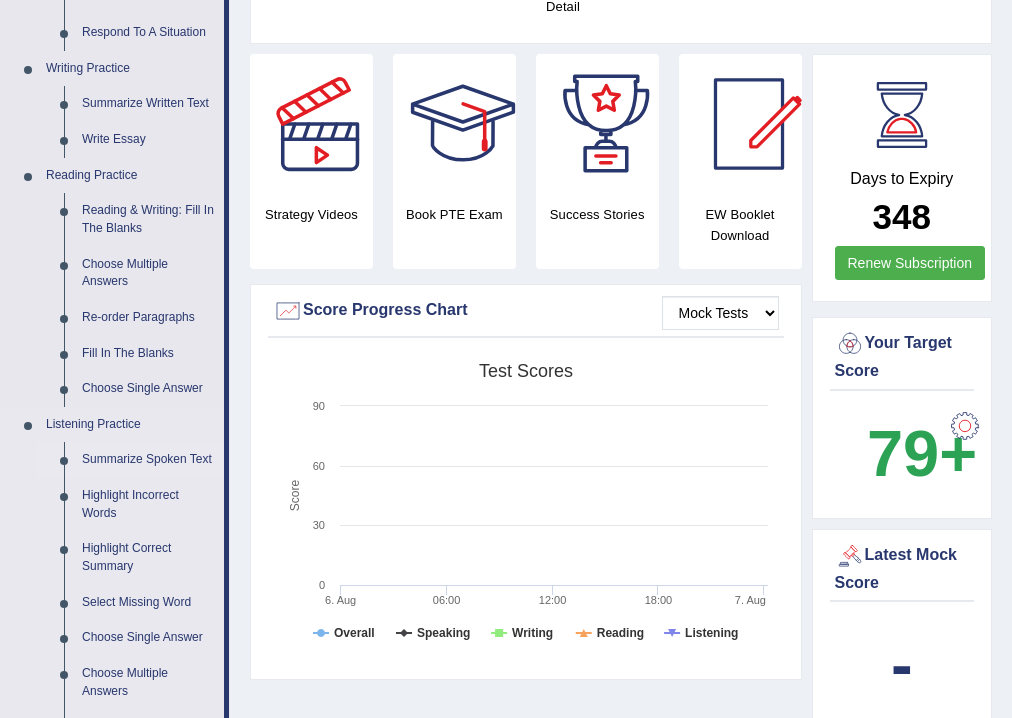 click on "Summarize Spoken Text" at bounding box center [148, 460] 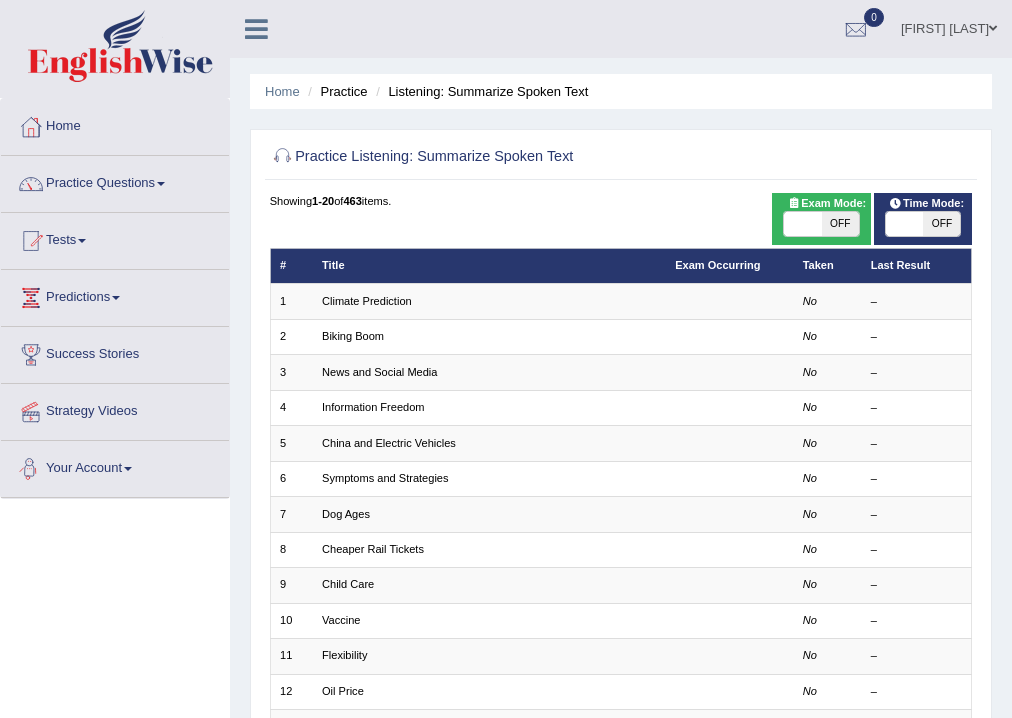 scroll, scrollTop: 0, scrollLeft: 0, axis: both 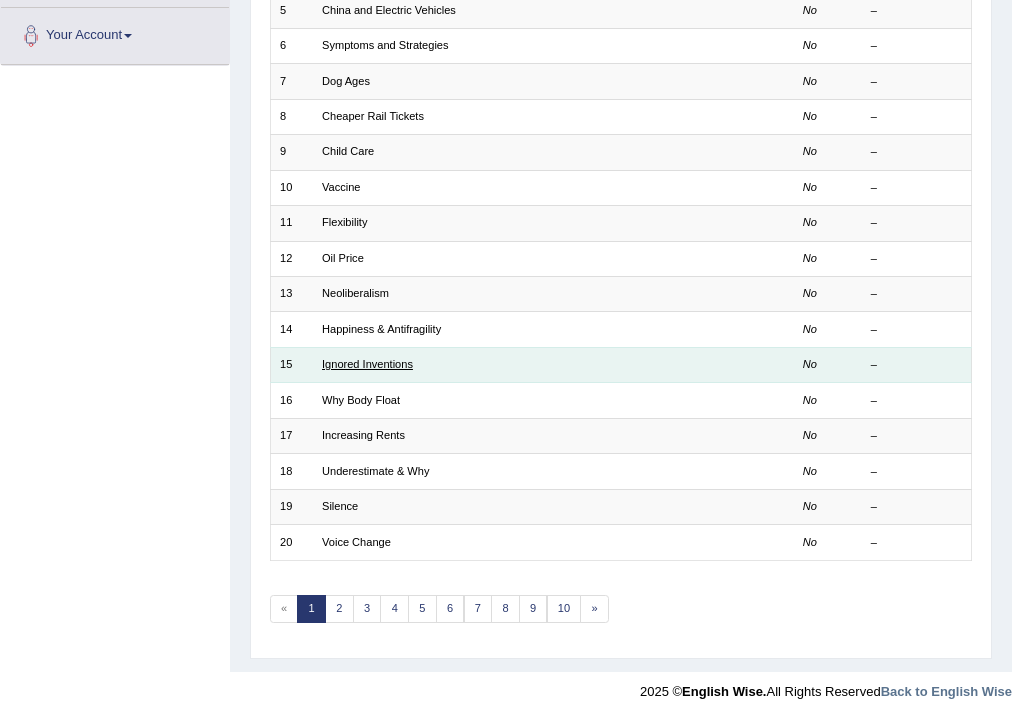 click on "Ignored Inventions" at bounding box center (367, 364) 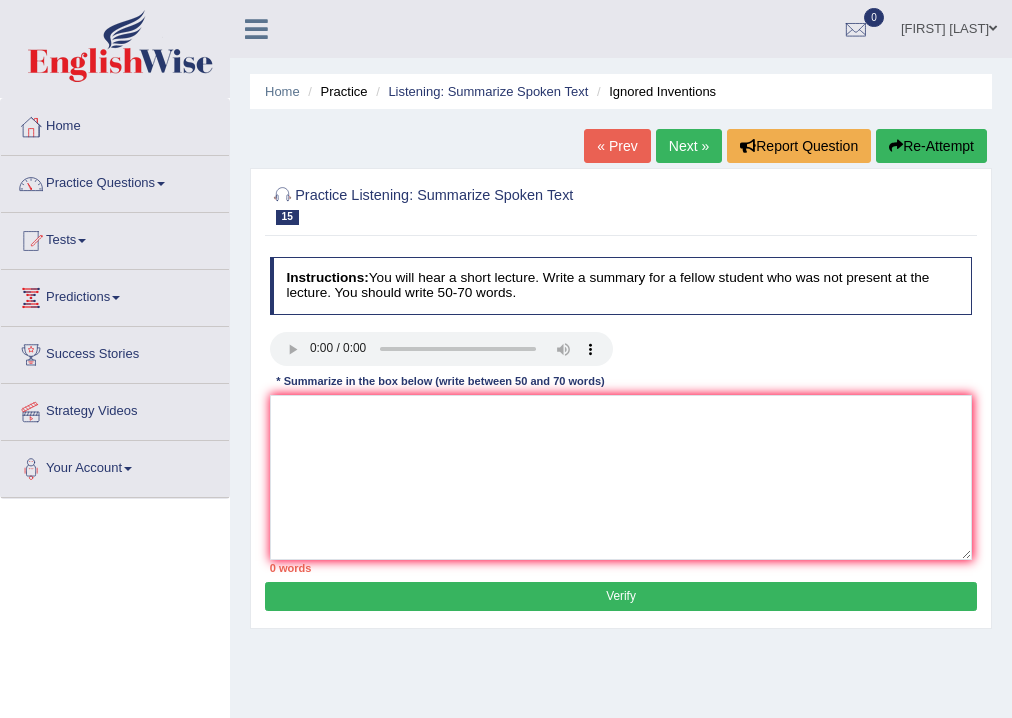scroll, scrollTop: 0, scrollLeft: 0, axis: both 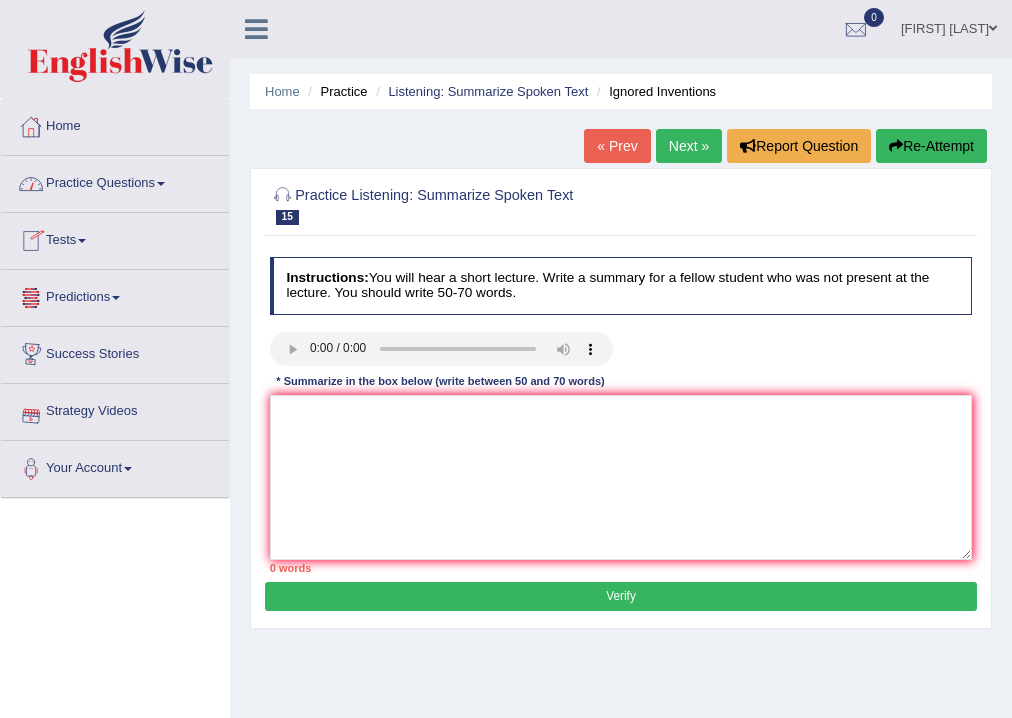 click on "Practice Questions" at bounding box center (115, 181) 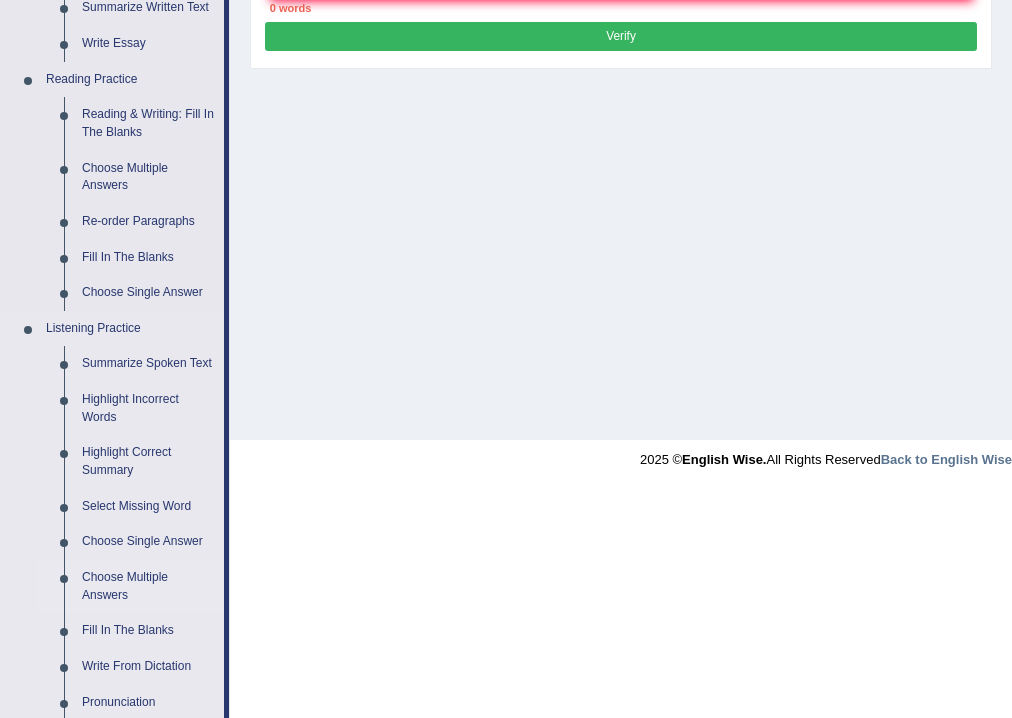 scroll, scrollTop: 640, scrollLeft: 0, axis: vertical 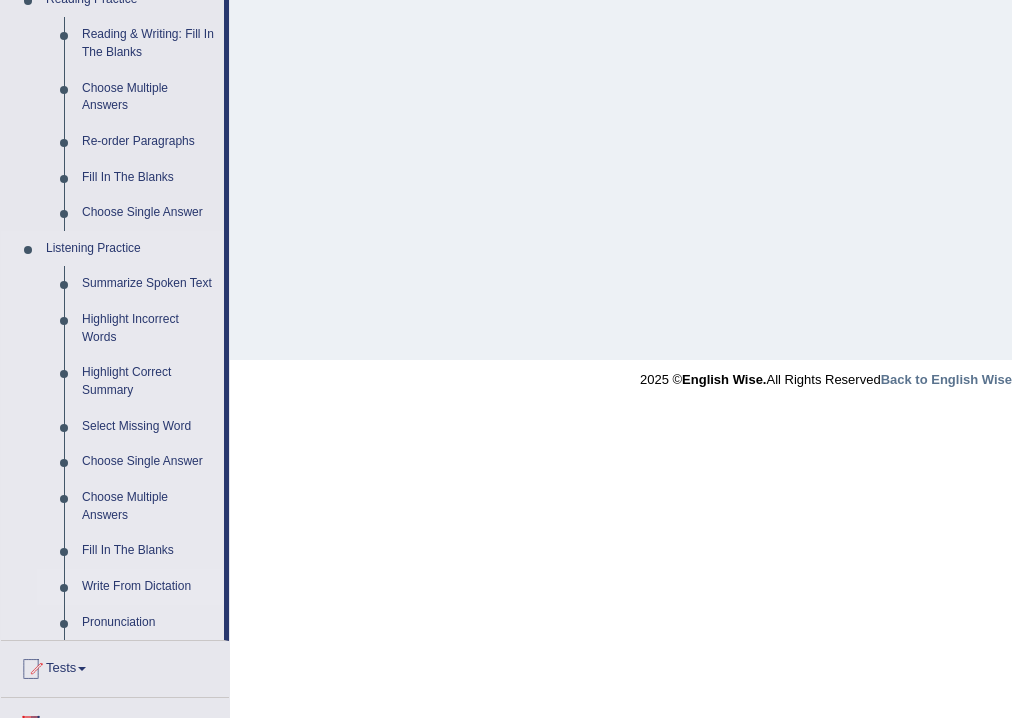 click on "Write From Dictation" at bounding box center [148, 587] 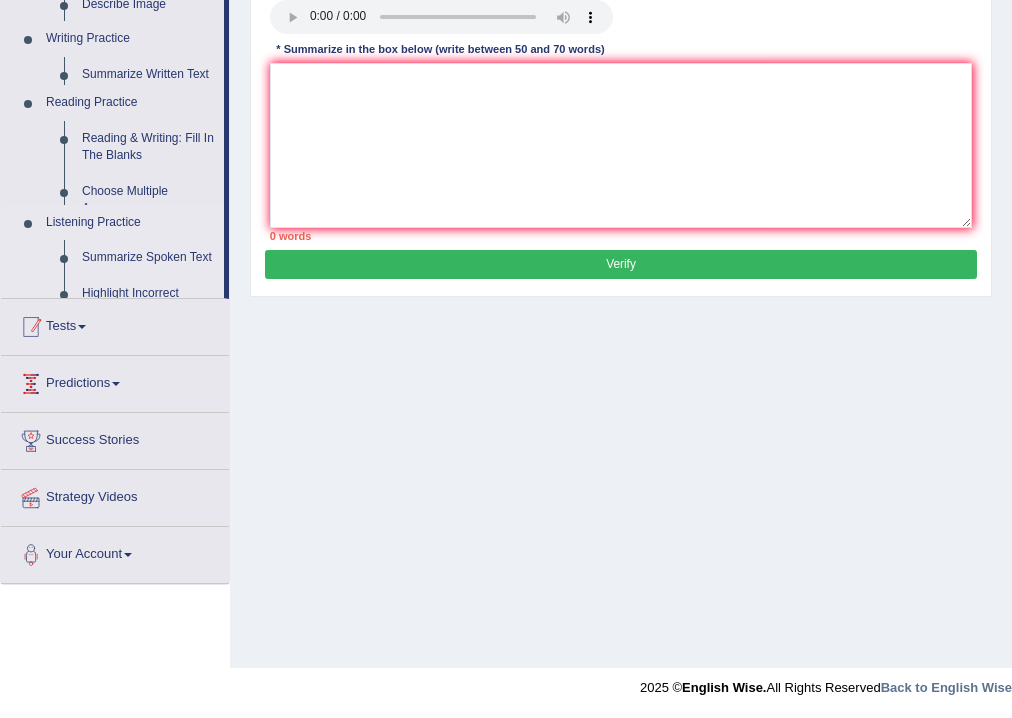 scroll, scrollTop: 332, scrollLeft: 0, axis: vertical 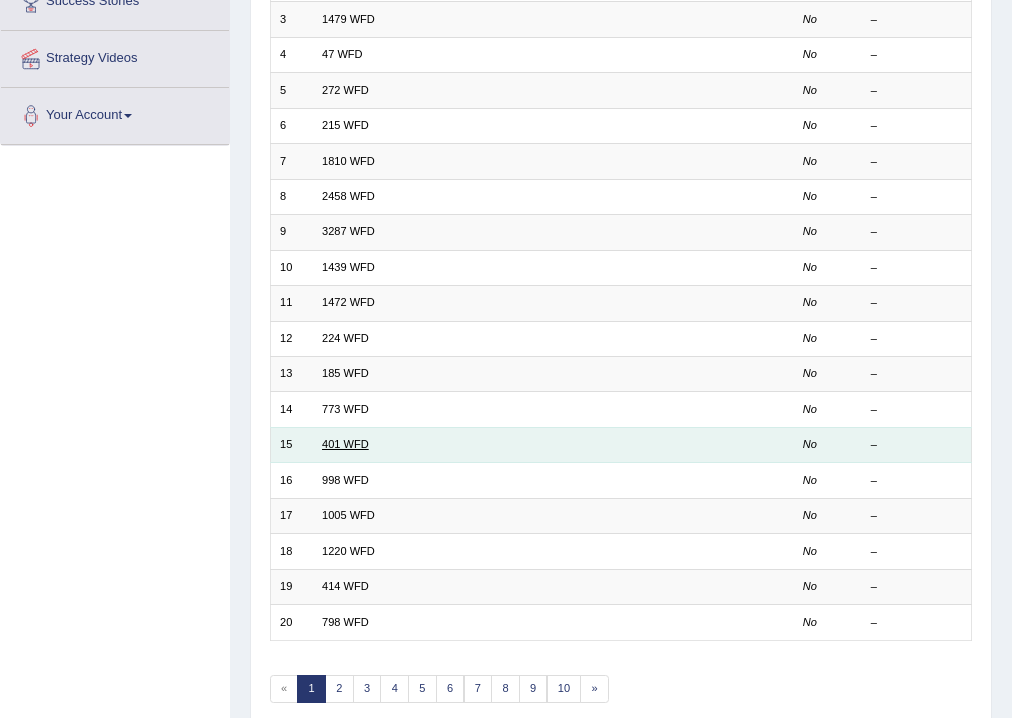 click on "401 WFD" at bounding box center (345, 444) 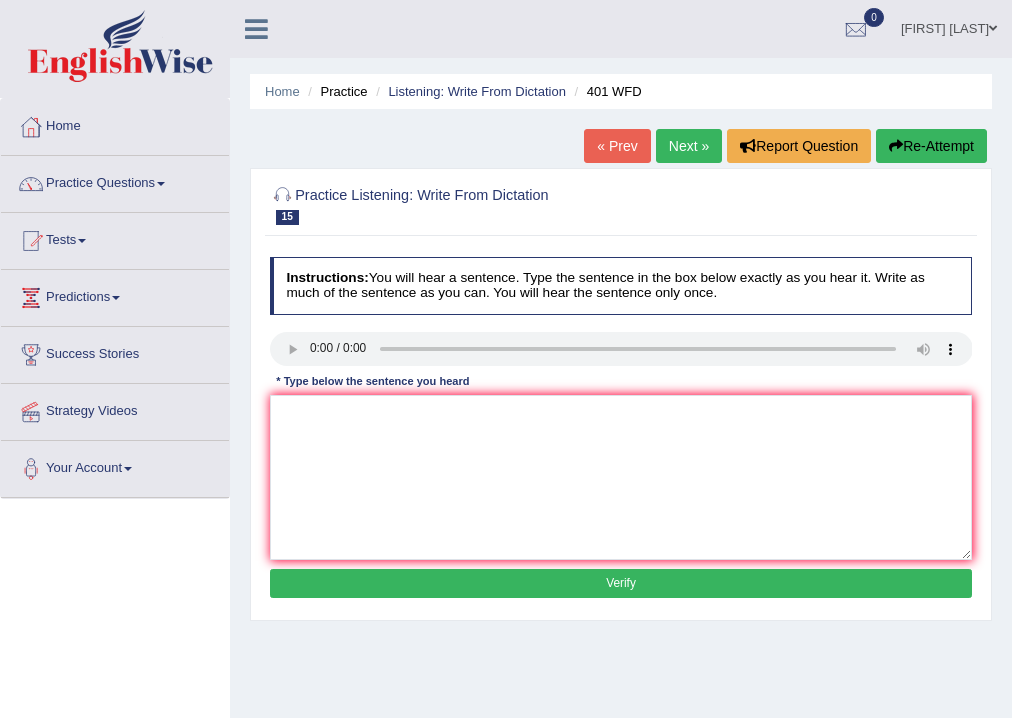 scroll, scrollTop: 0, scrollLeft: 0, axis: both 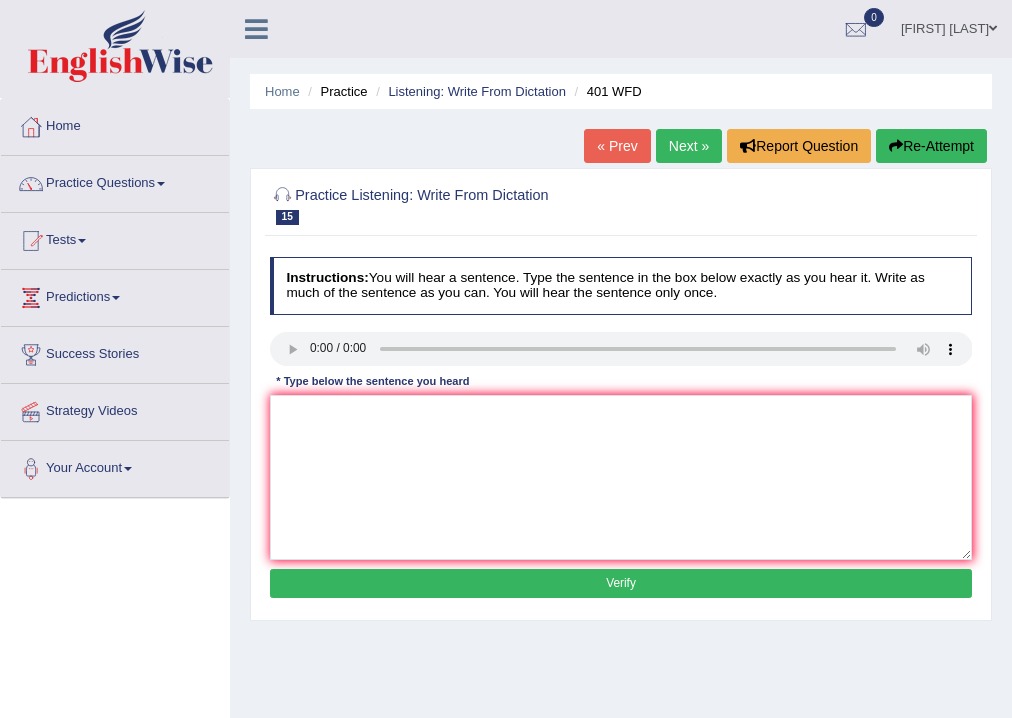 click at bounding box center [161, 184] 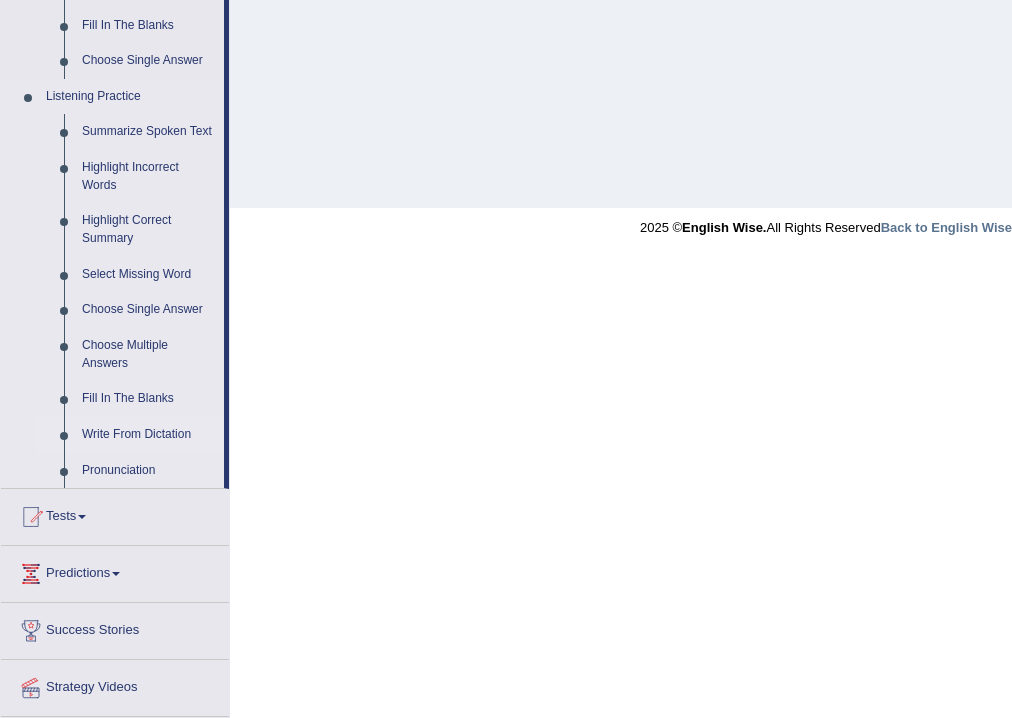 scroll, scrollTop: 800, scrollLeft: 0, axis: vertical 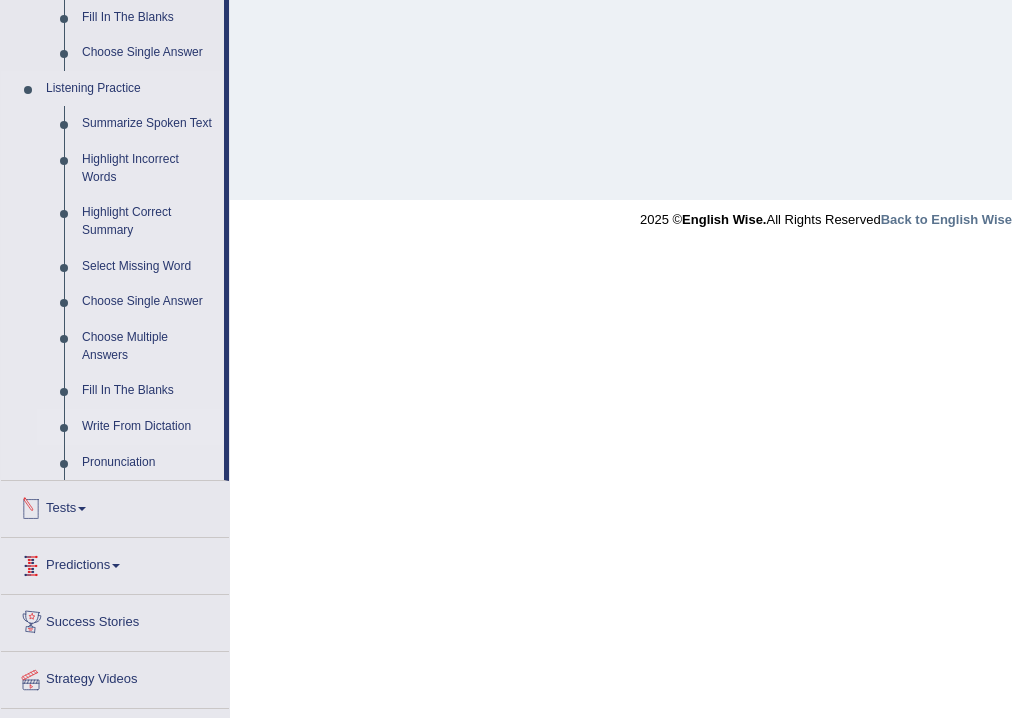 click on "Write From Dictation" at bounding box center [148, 427] 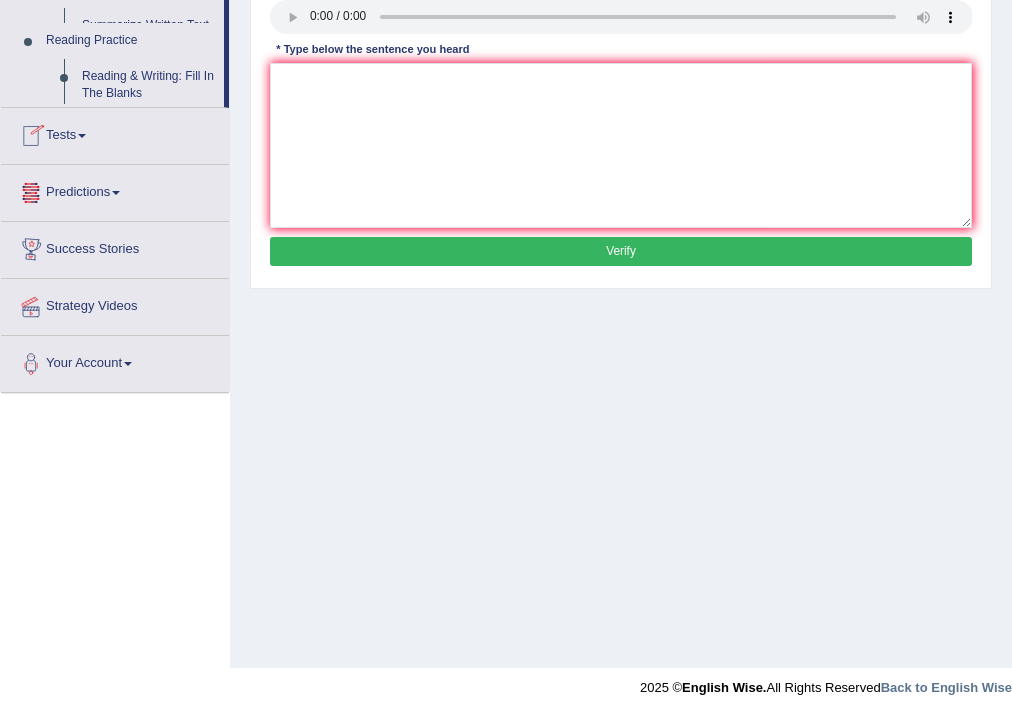 scroll, scrollTop: 332, scrollLeft: 0, axis: vertical 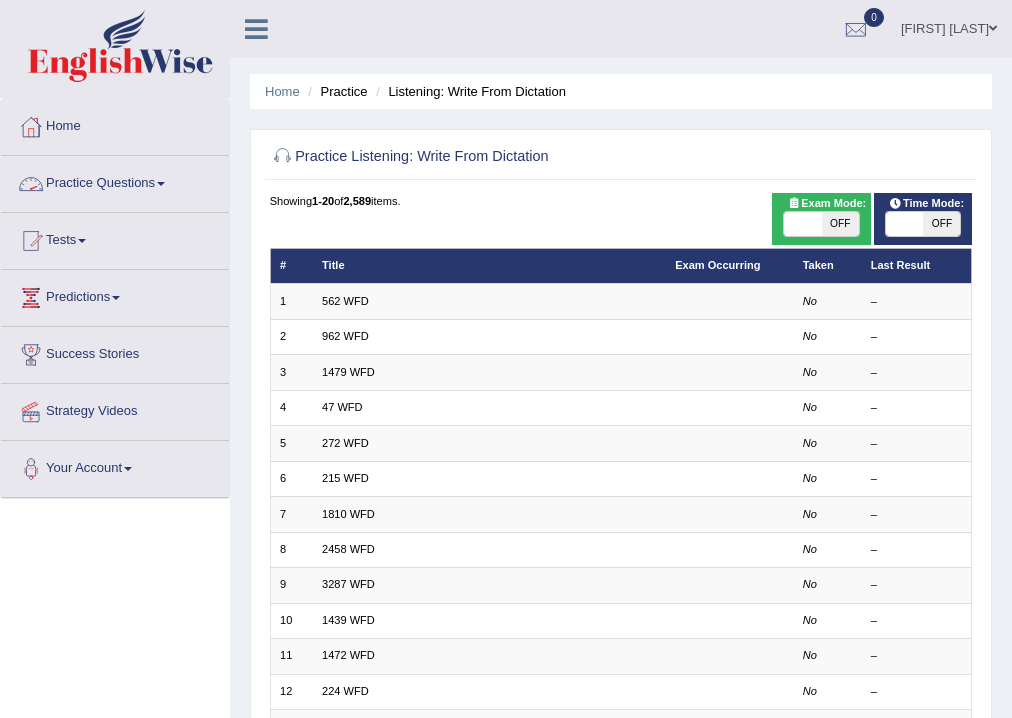 click on "Practice Questions" at bounding box center [115, 181] 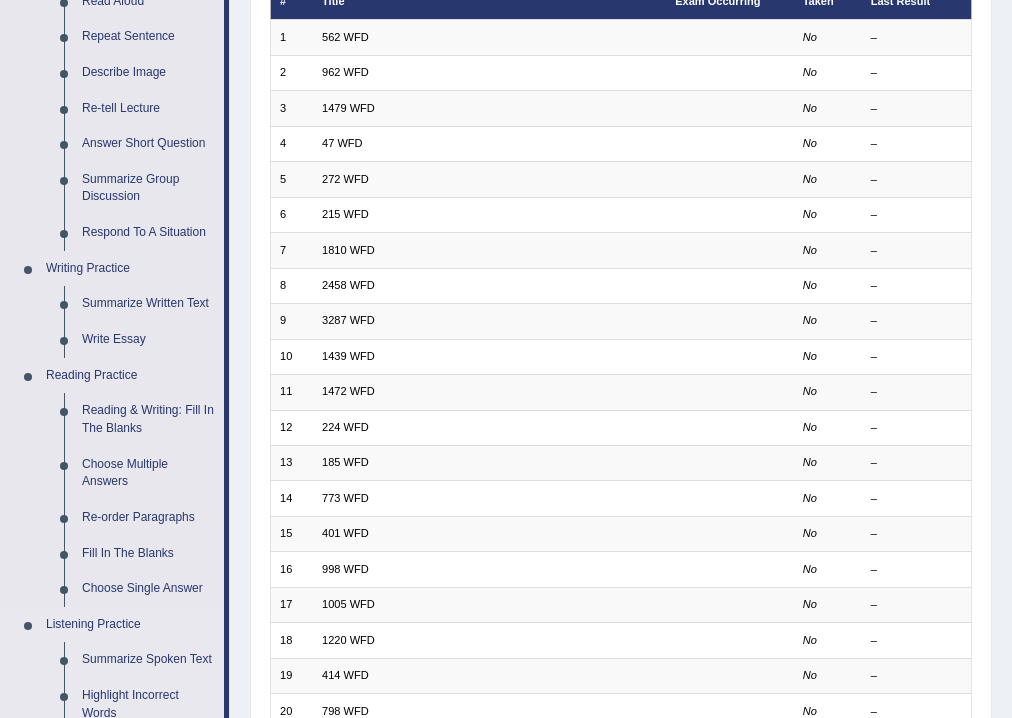 scroll, scrollTop: 720, scrollLeft: 0, axis: vertical 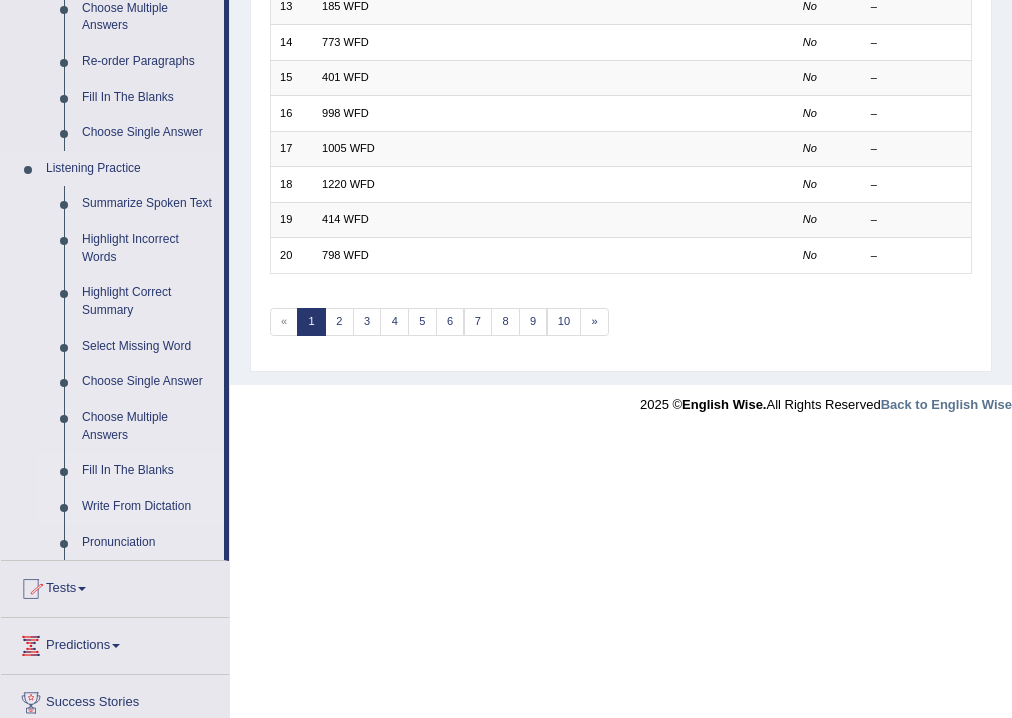click on "Fill In The Blanks" at bounding box center (148, 471) 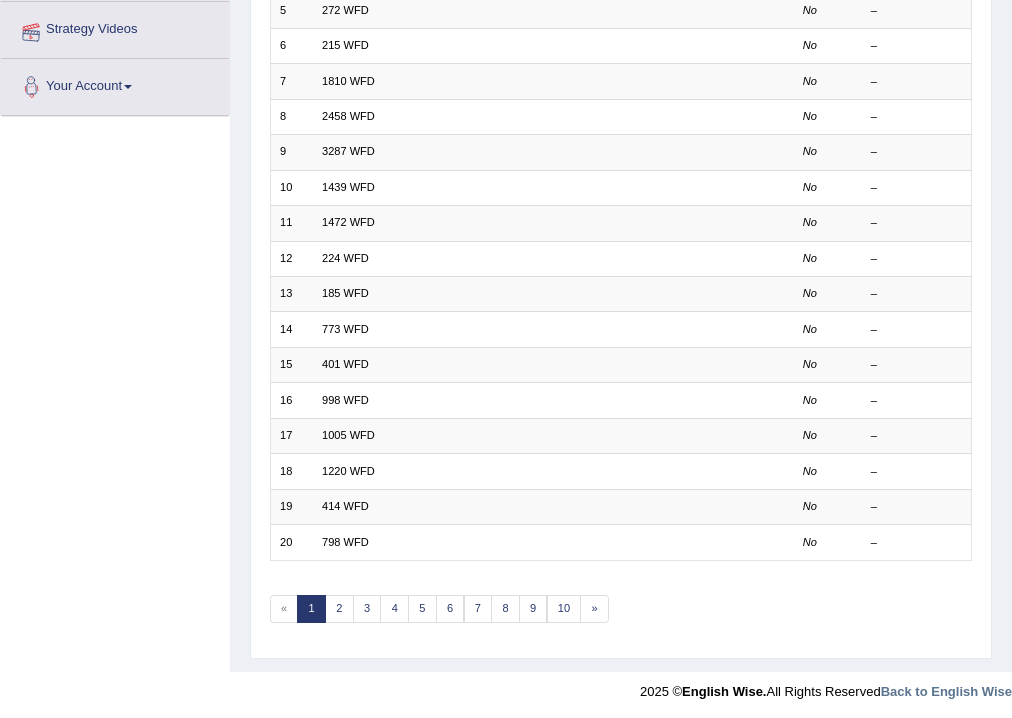 scroll, scrollTop: 259, scrollLeft: 0, axis: vertical 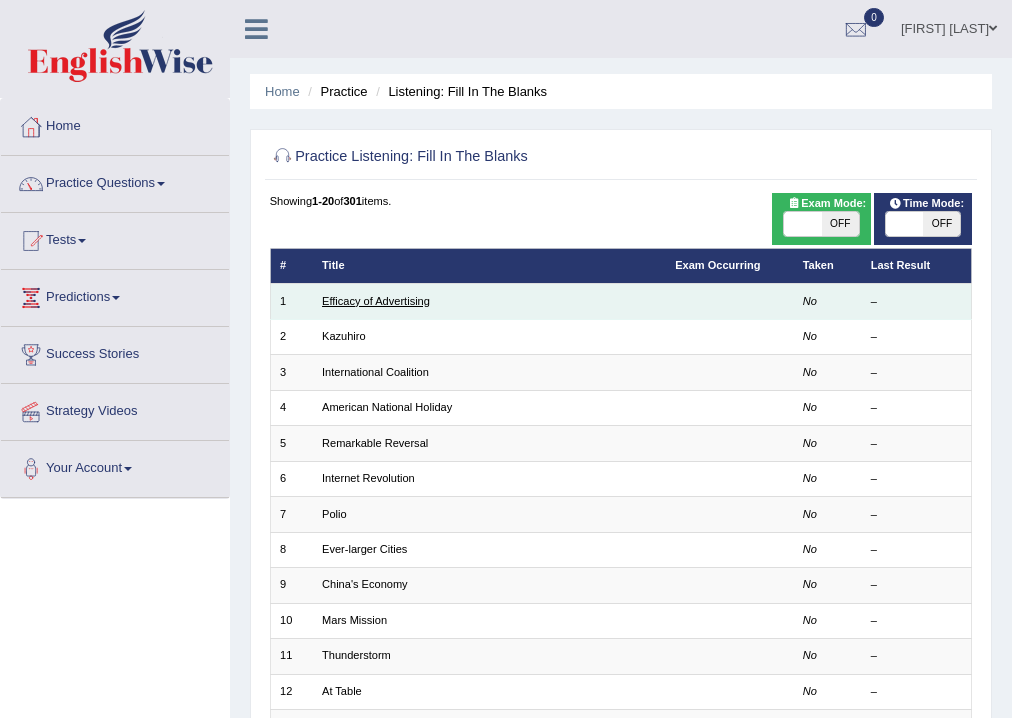 click on "Efficacy of Advertising" at bounding box center [376, 301] 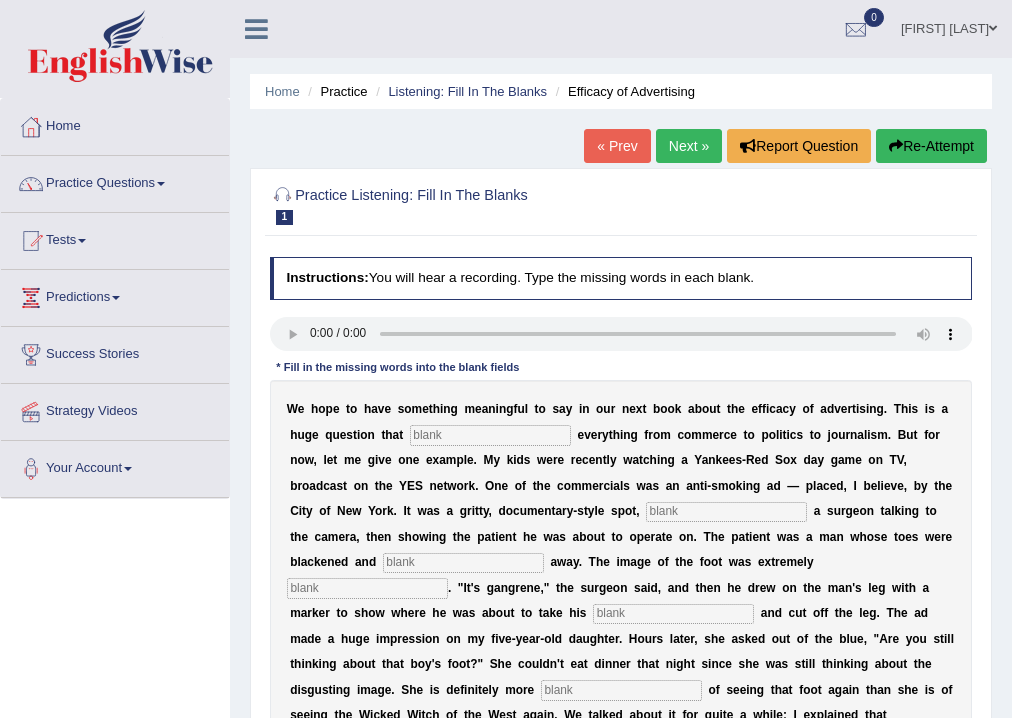 scroll, scrollTop: 0, scrollLeft: 0, axis: both 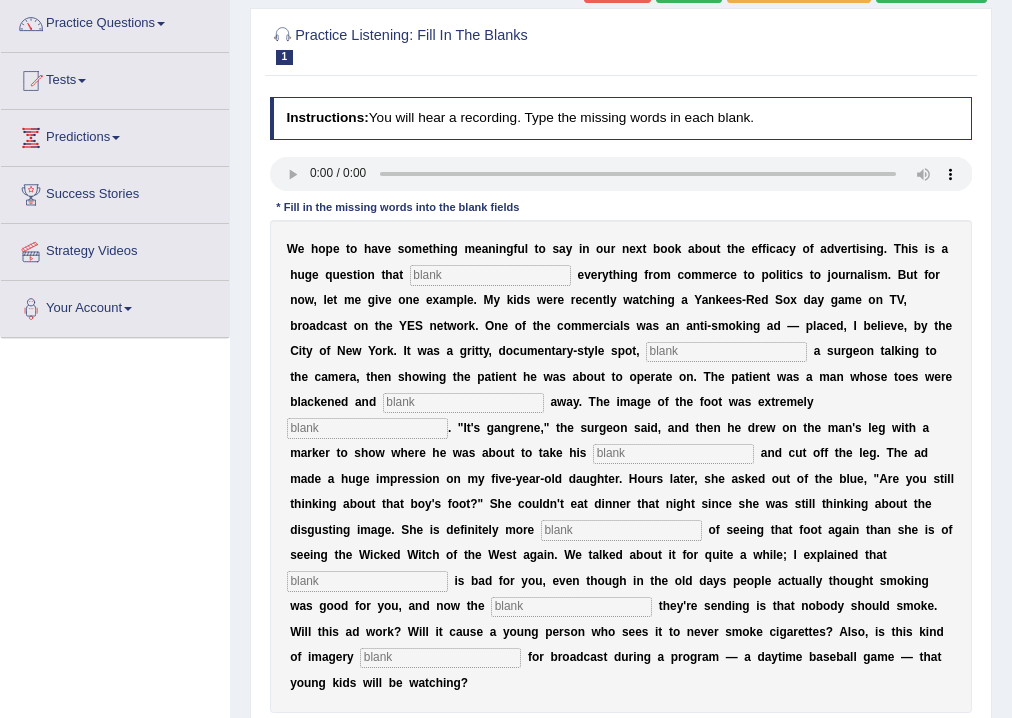 click on "Instructions: You will hear a recording. Type the missing words in each blank.
* Fill in the missing words into the blank fields We hope to have something meaningful to say in our next book about the efficacy of advertising. This is a huge question that affects everything from commerce to politics to journalism. But for now, let me give one example. My kids were recently watching a Yankees-Red Sox day game on TV, broadcast on the YES network. One of the commercials was an anti-smoking ad — placed, I bel" at bounding box center [620, 431] 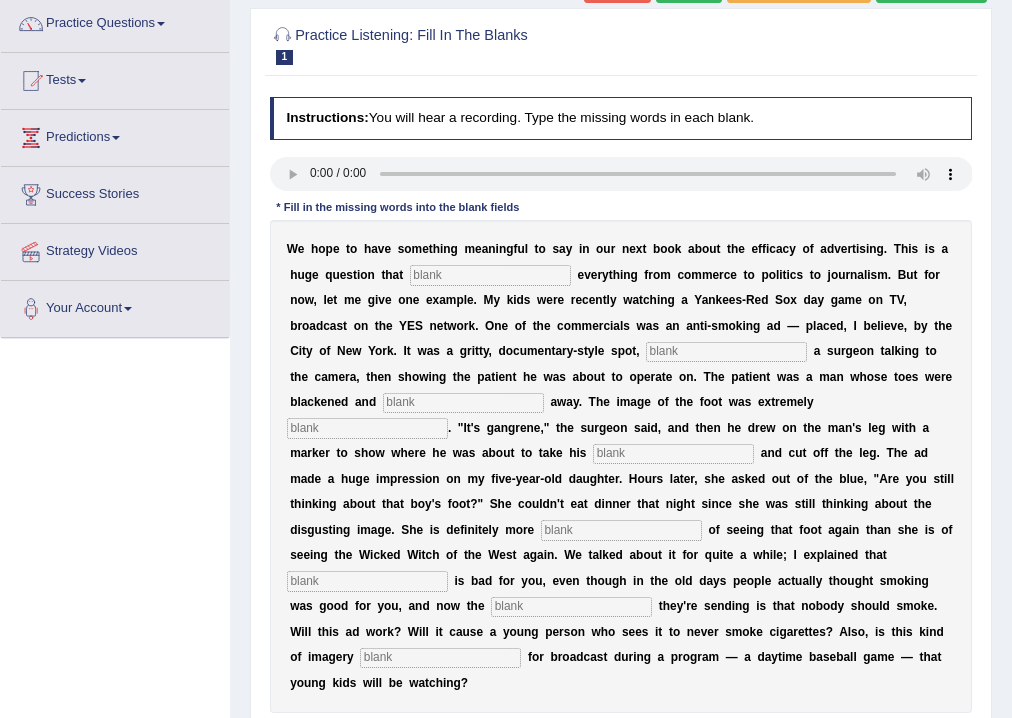 type 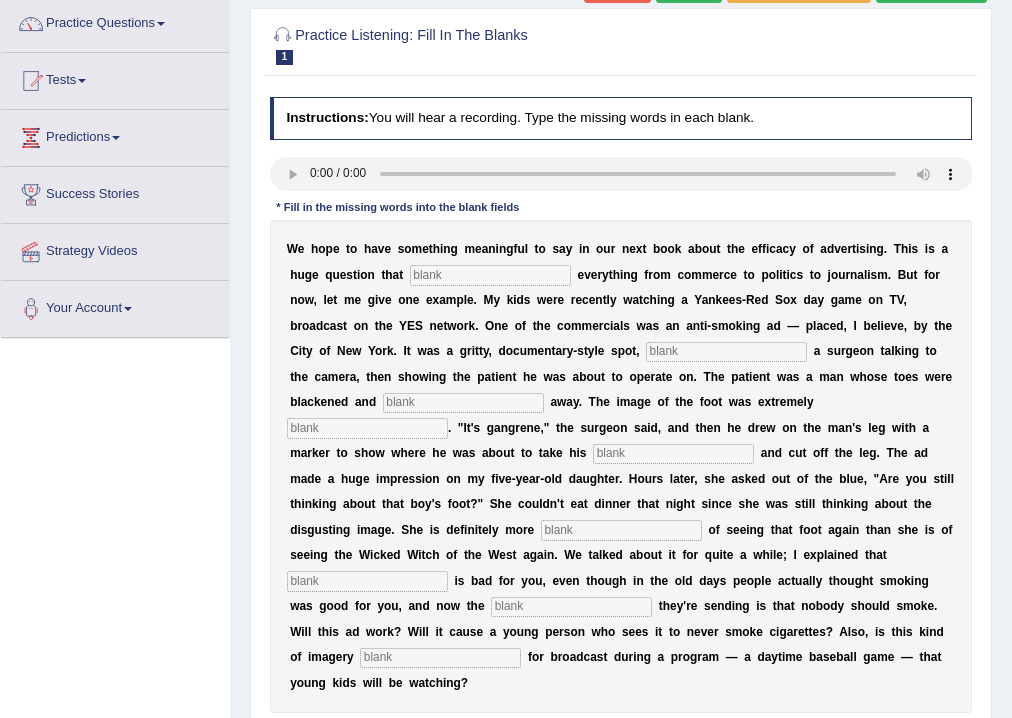 click at bounding box center [726, 352] 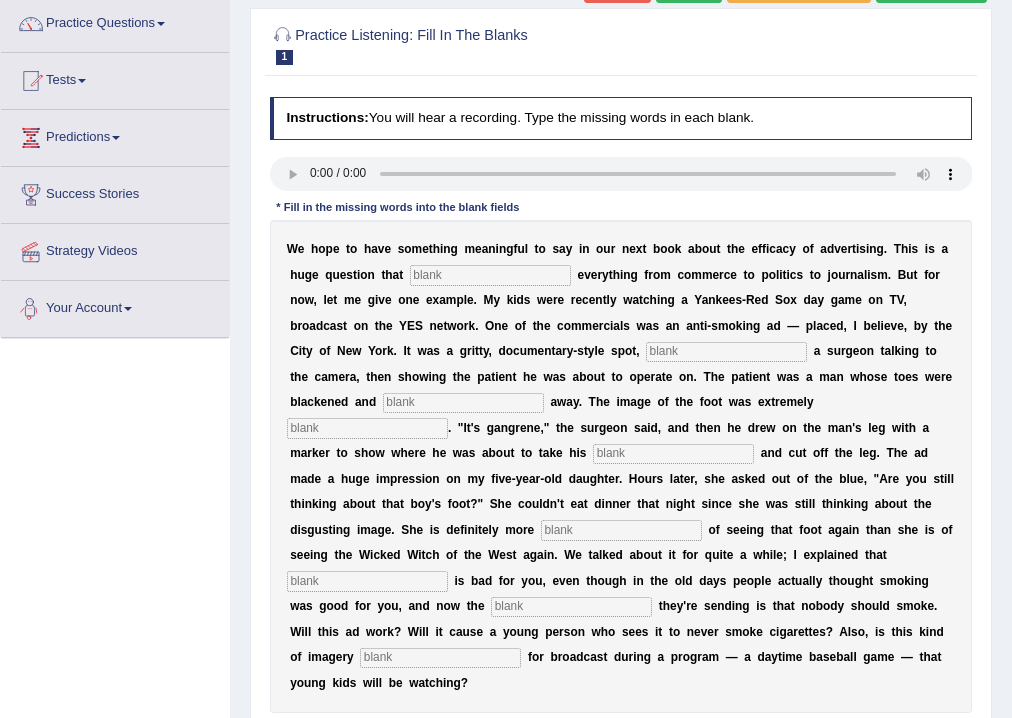 click at bounding box center [490, 275] 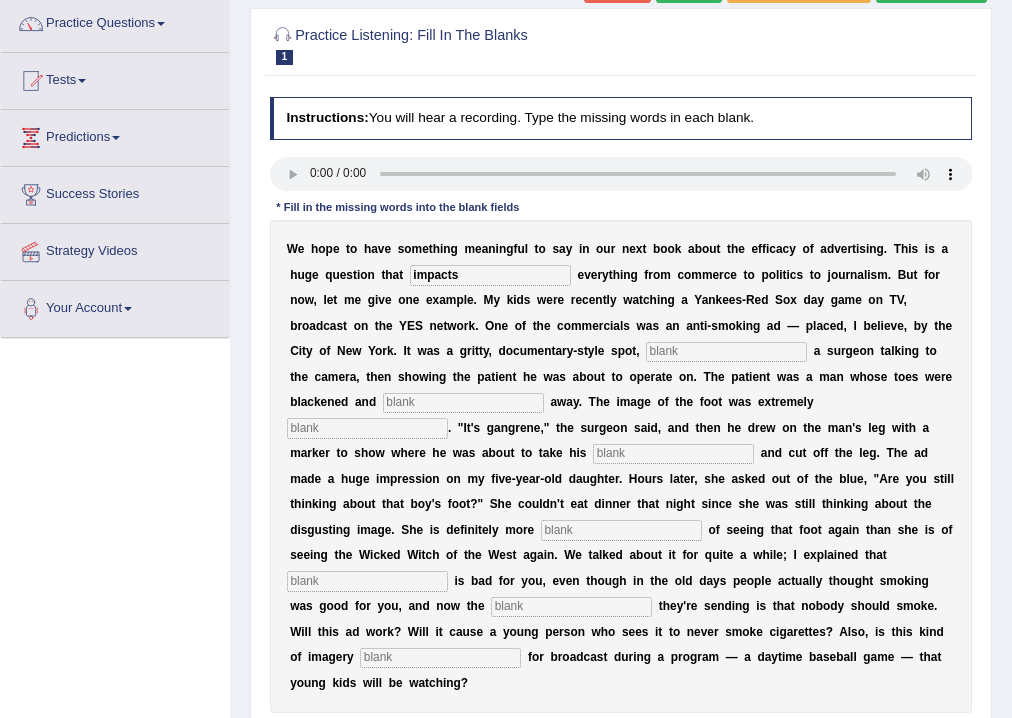 type on "impacts" 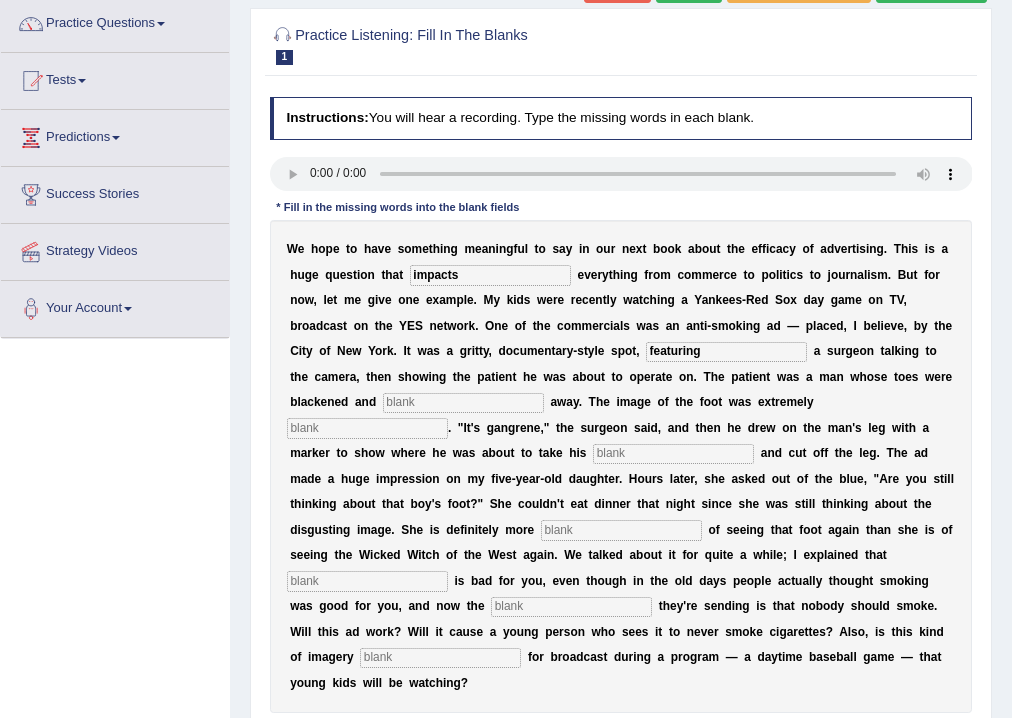 type on "featuring" 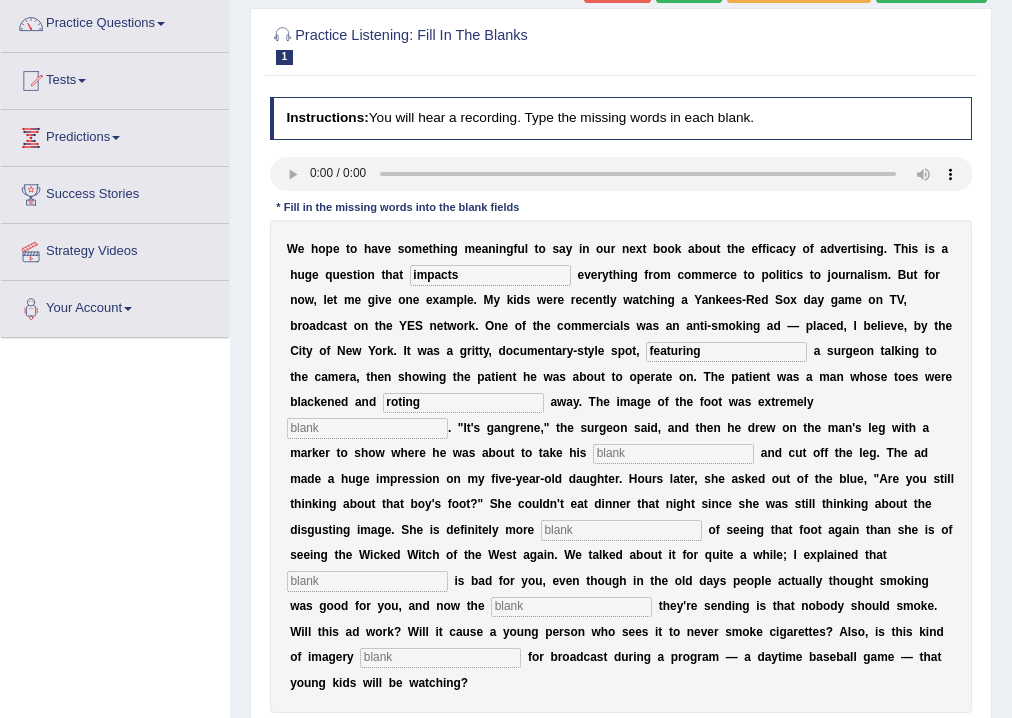 type on "roting" 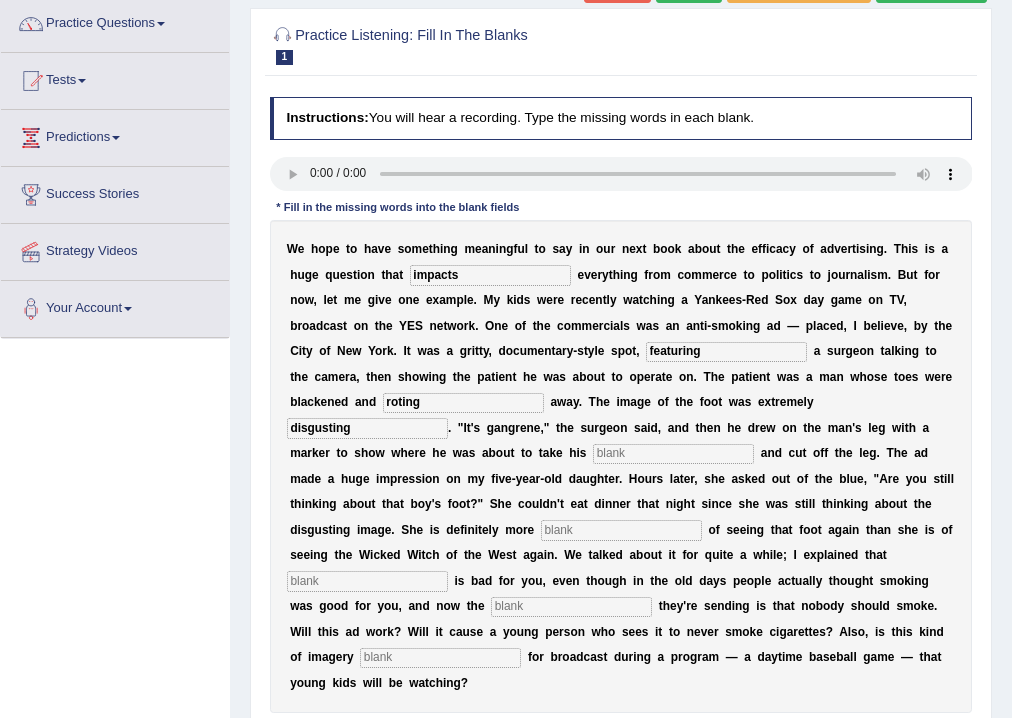 type on "disgusting" 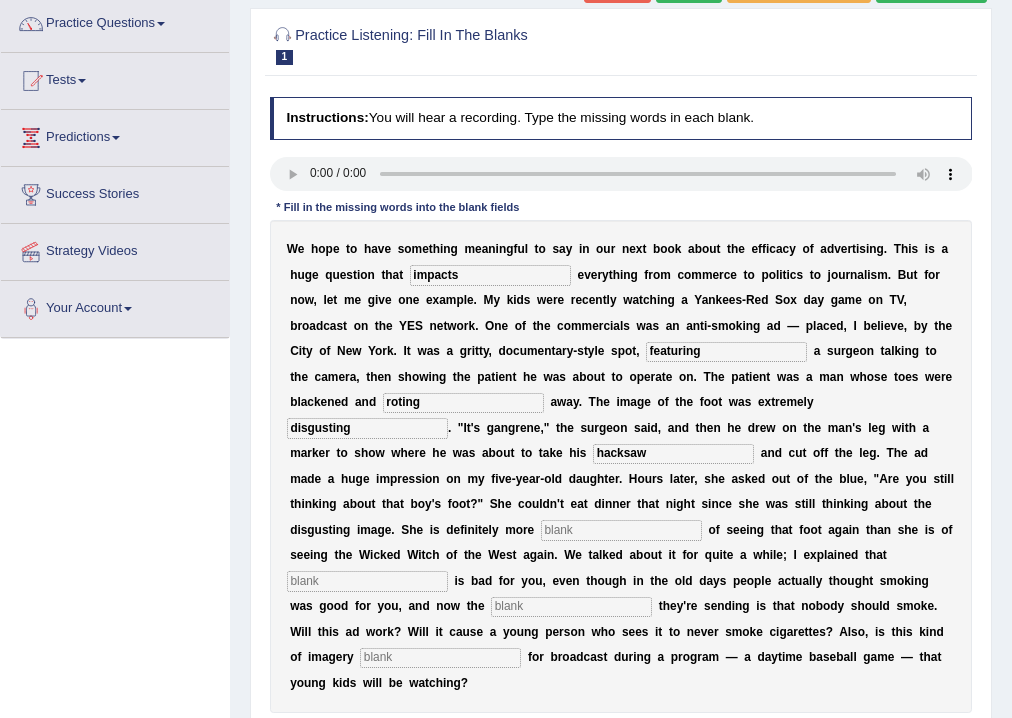 type on "hacksaw" 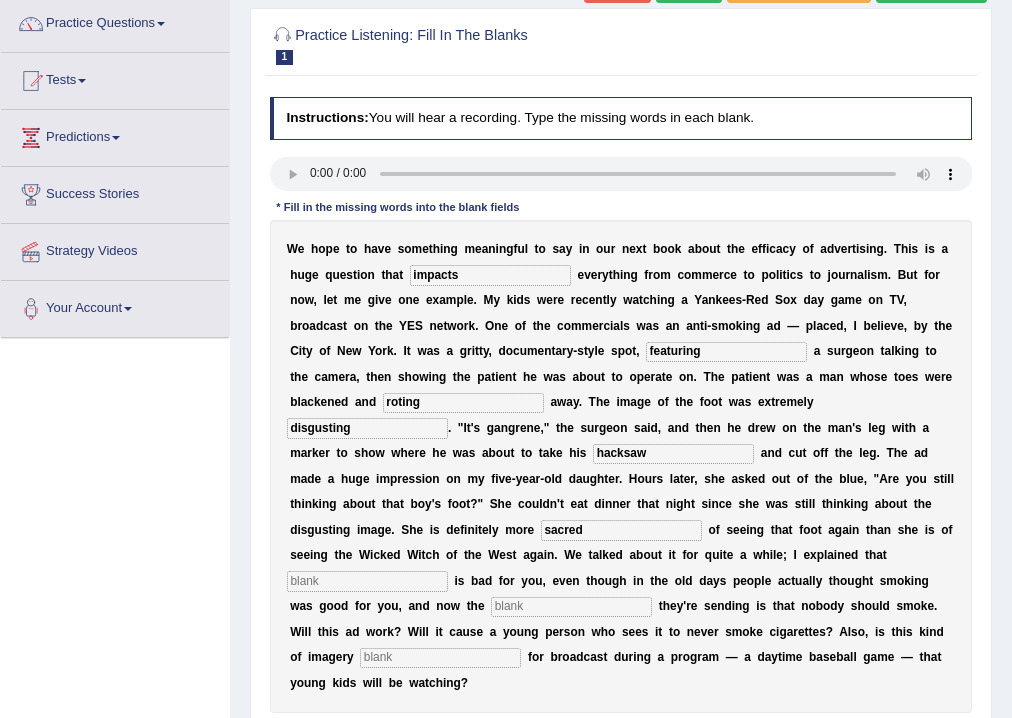 type on "sacred" 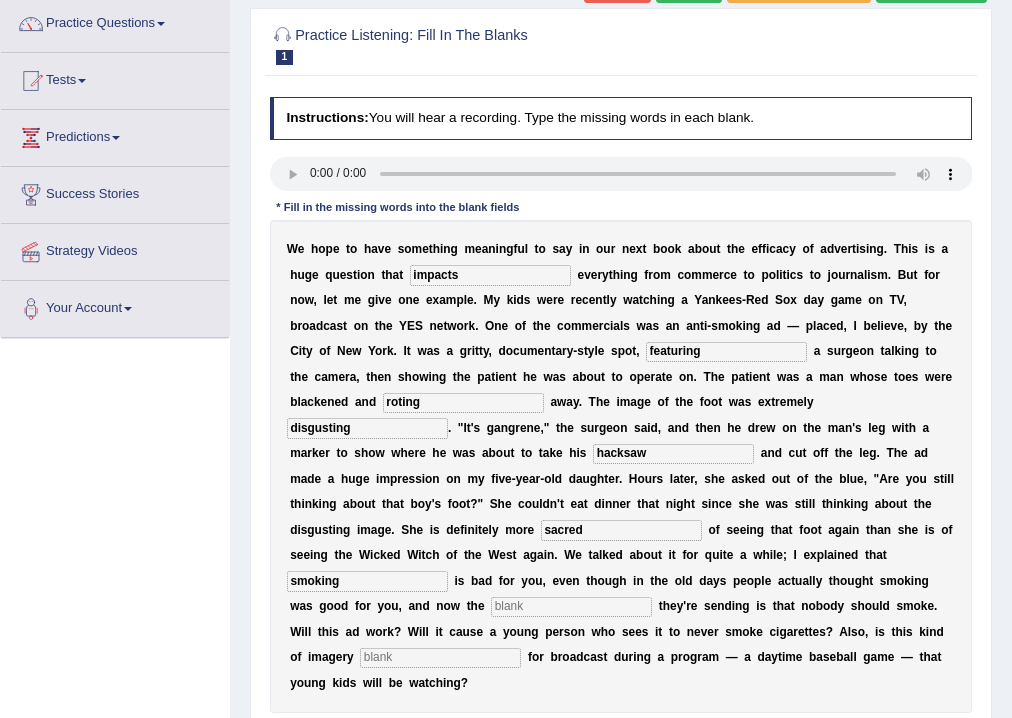 type on "smoking" 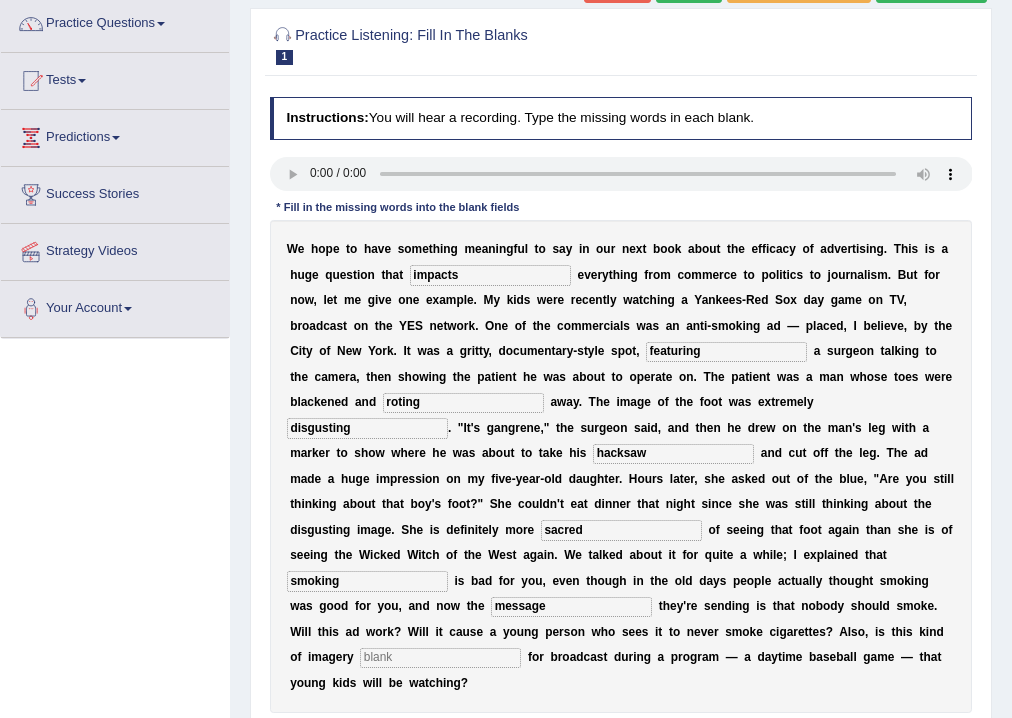 type on "message" 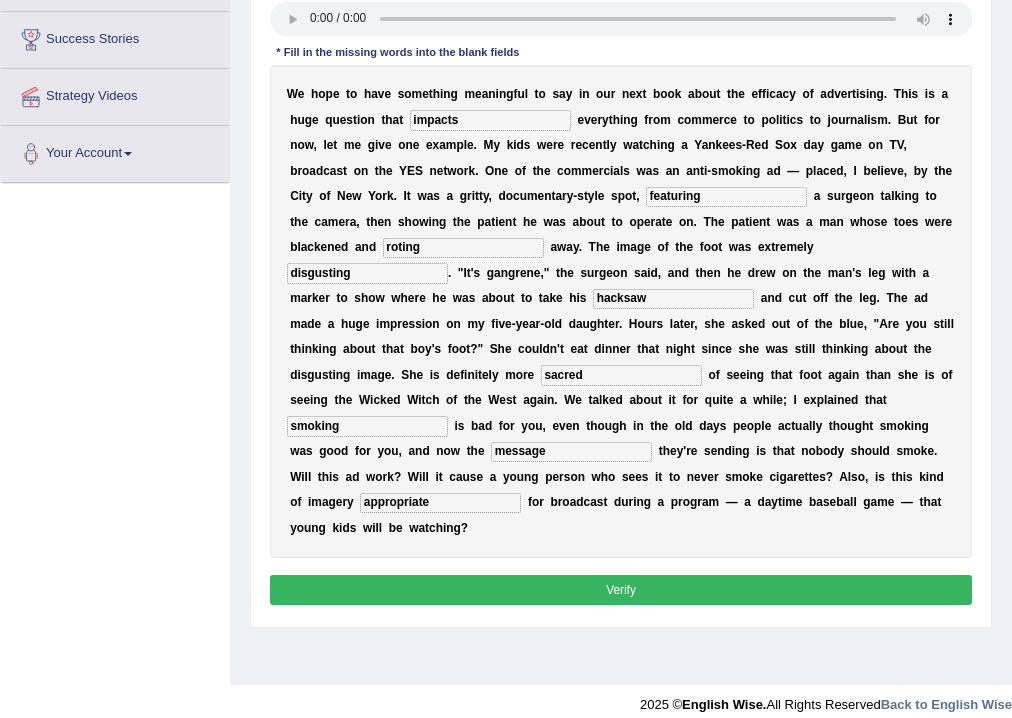 scroll, scrollTop: 332, scrollLeft: 0, axis: vertical 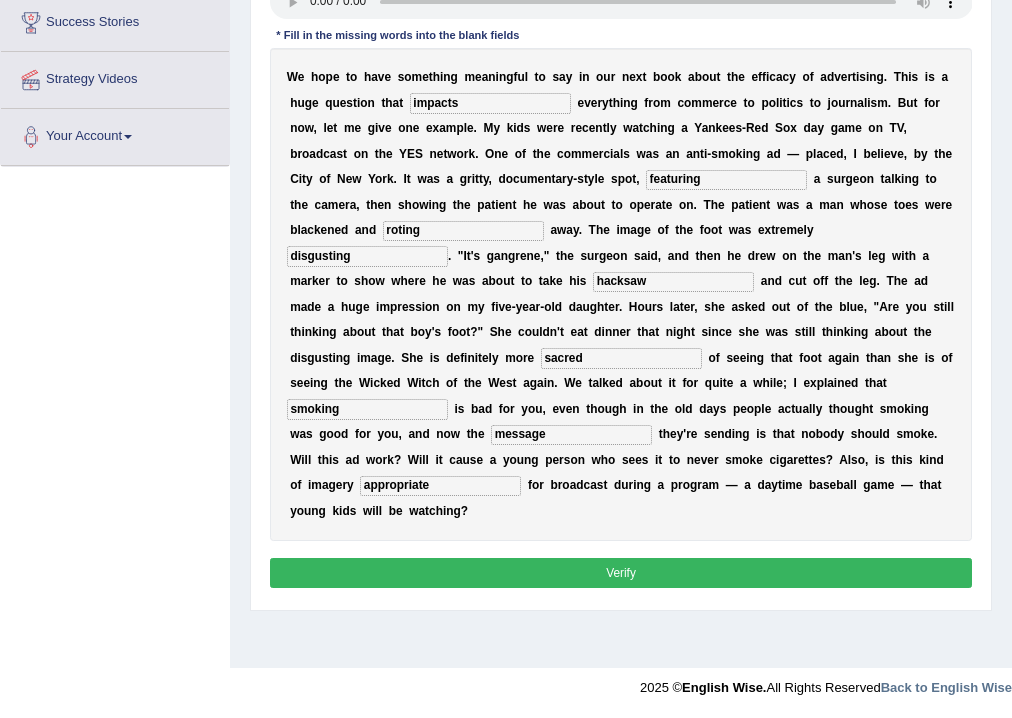 type on "appropriate" 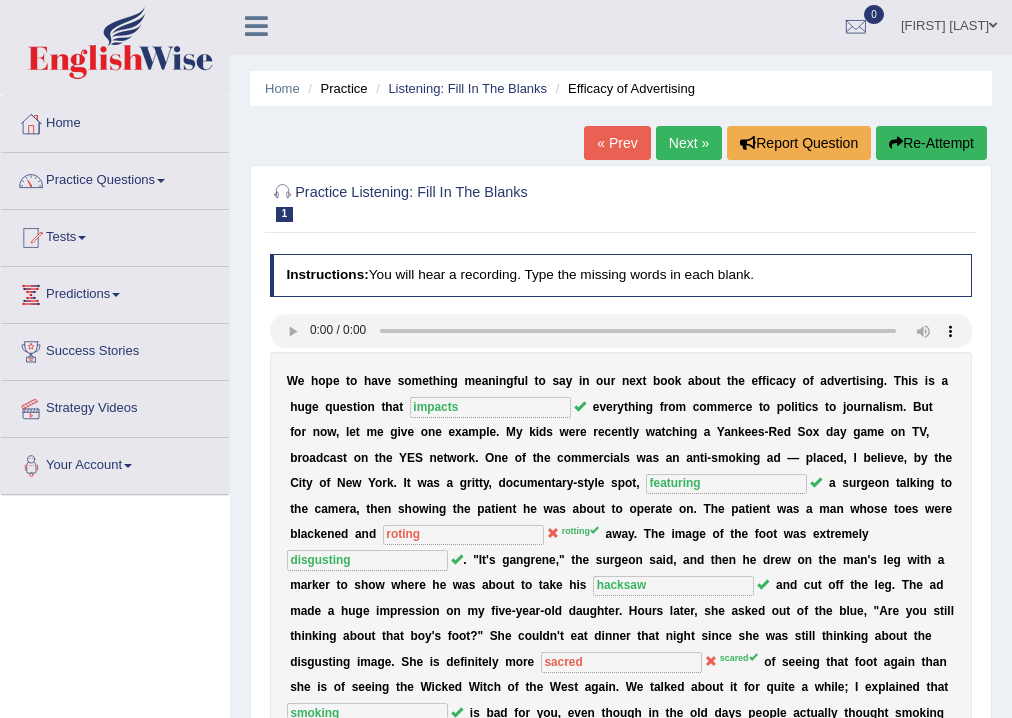 scroll, scrollTop: 0, scrollLeft: 0, axis: both 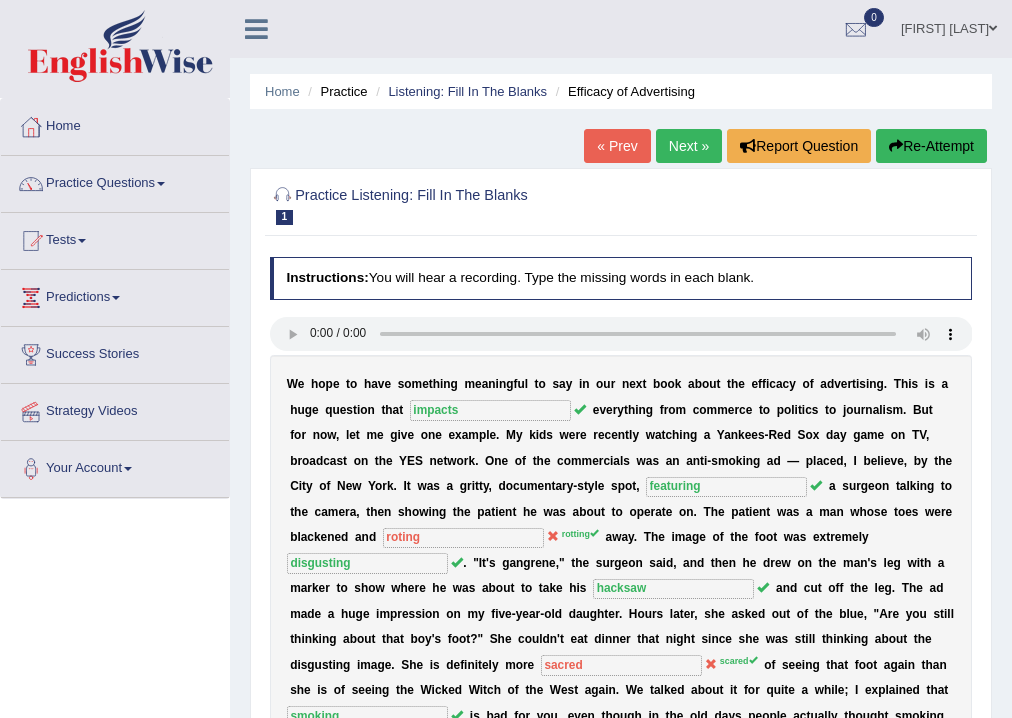 click on "Next »" at bounding box center [689, 146] 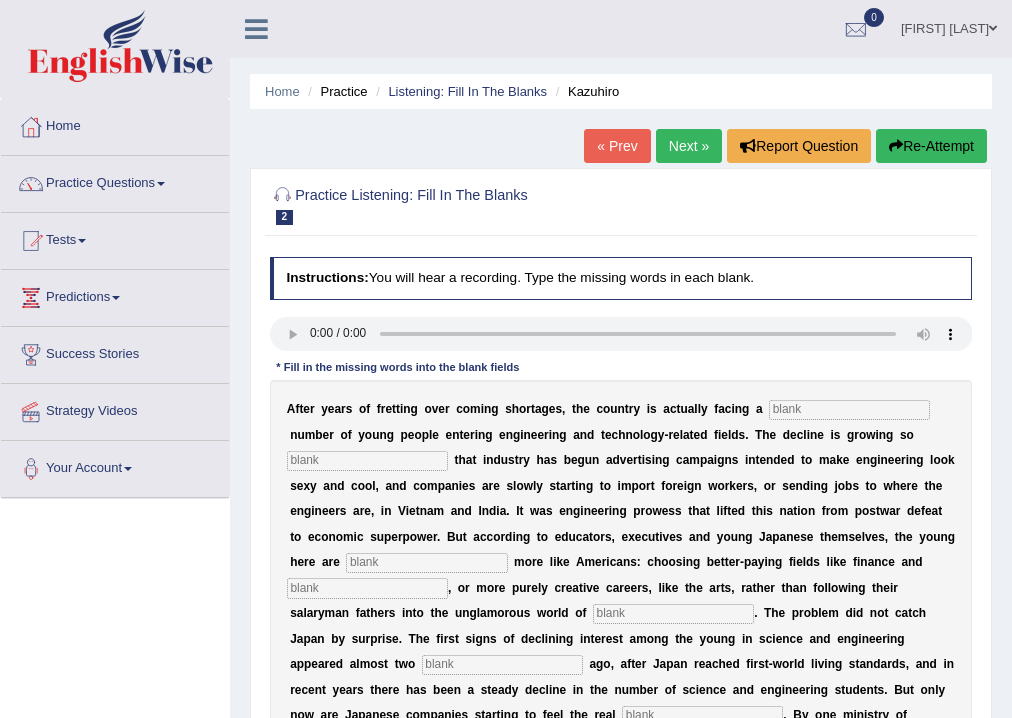 scroll, scrollTop: 0, scrollLeft: 0, axis: both 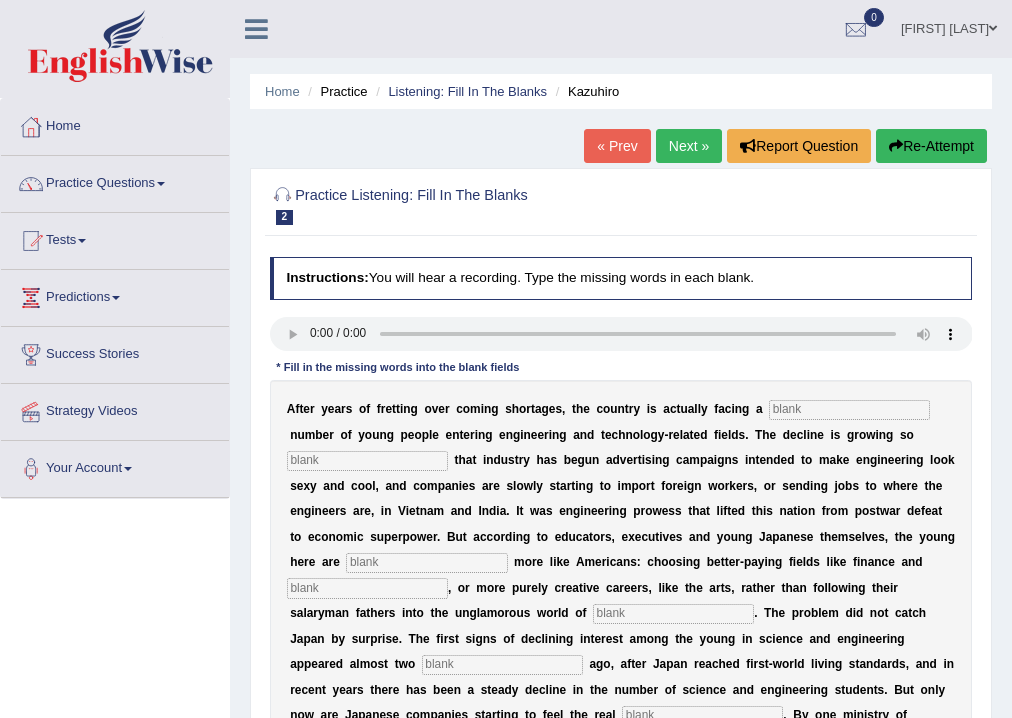 type 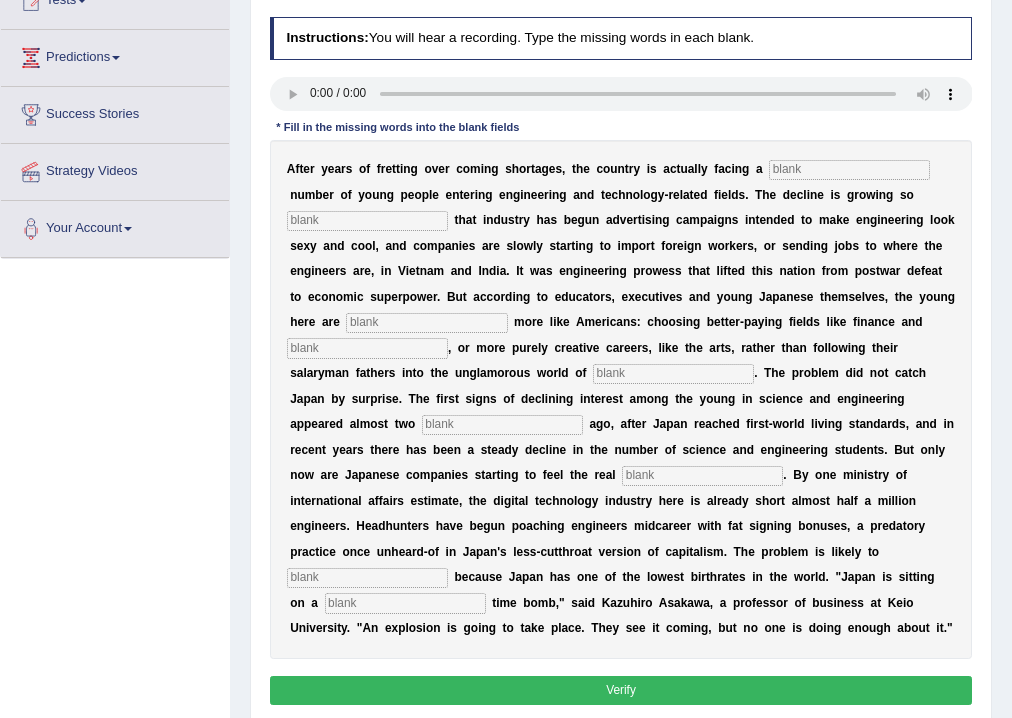 scroll, scrollTop: 320, scrollLeft: 0, axis: vertical 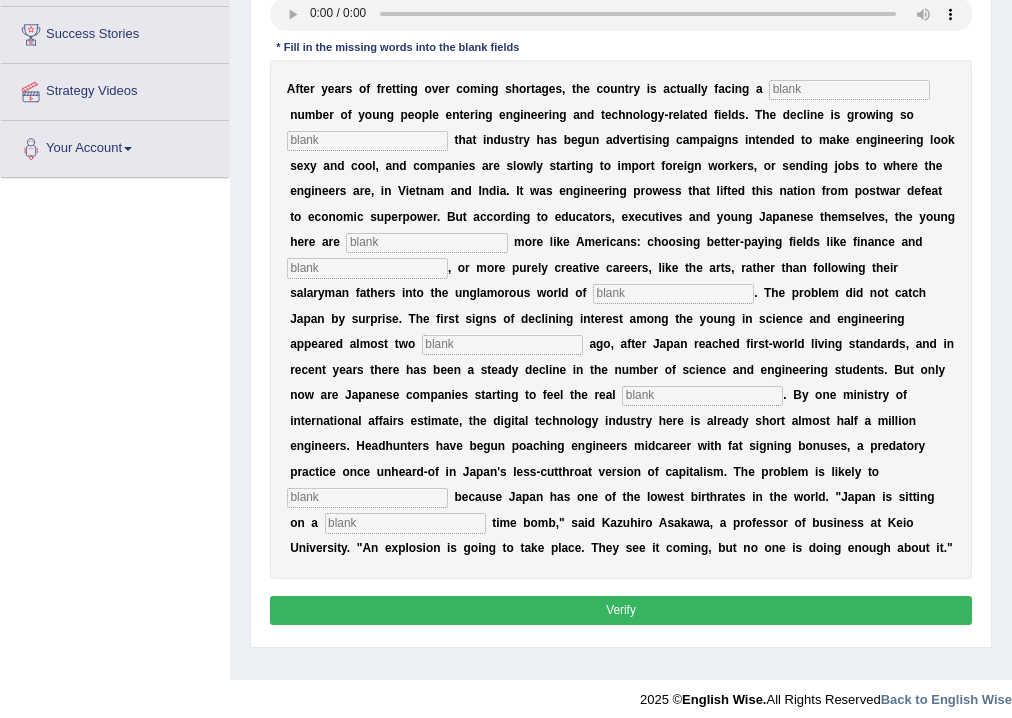 click at bounding box center [849, 90] 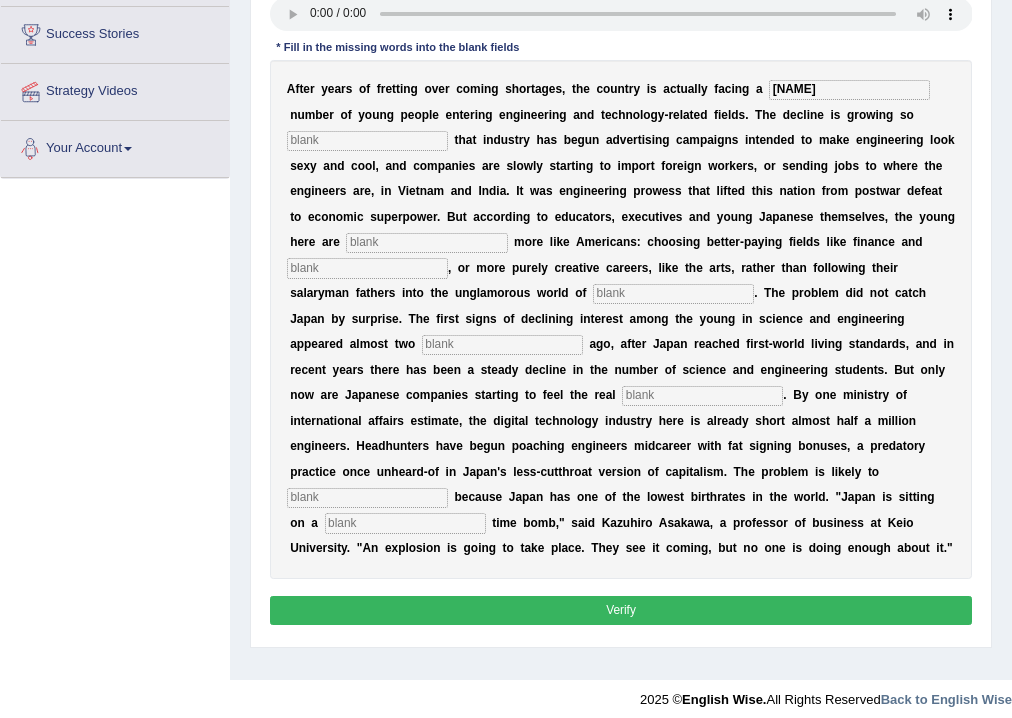 type on "dwinkling" 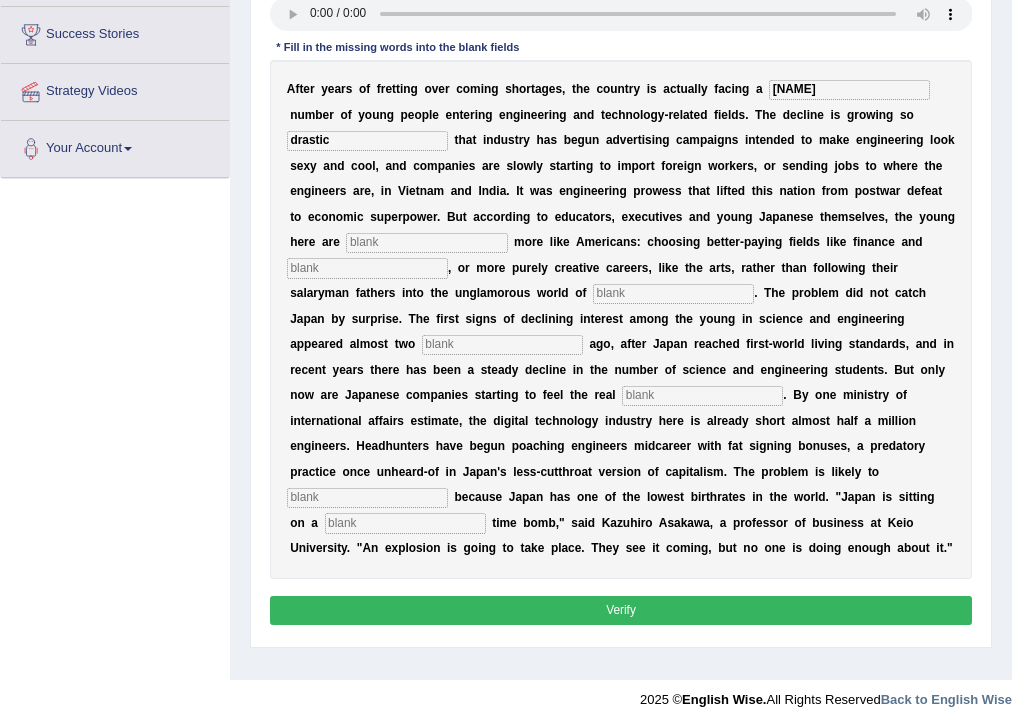 type on "drastic" 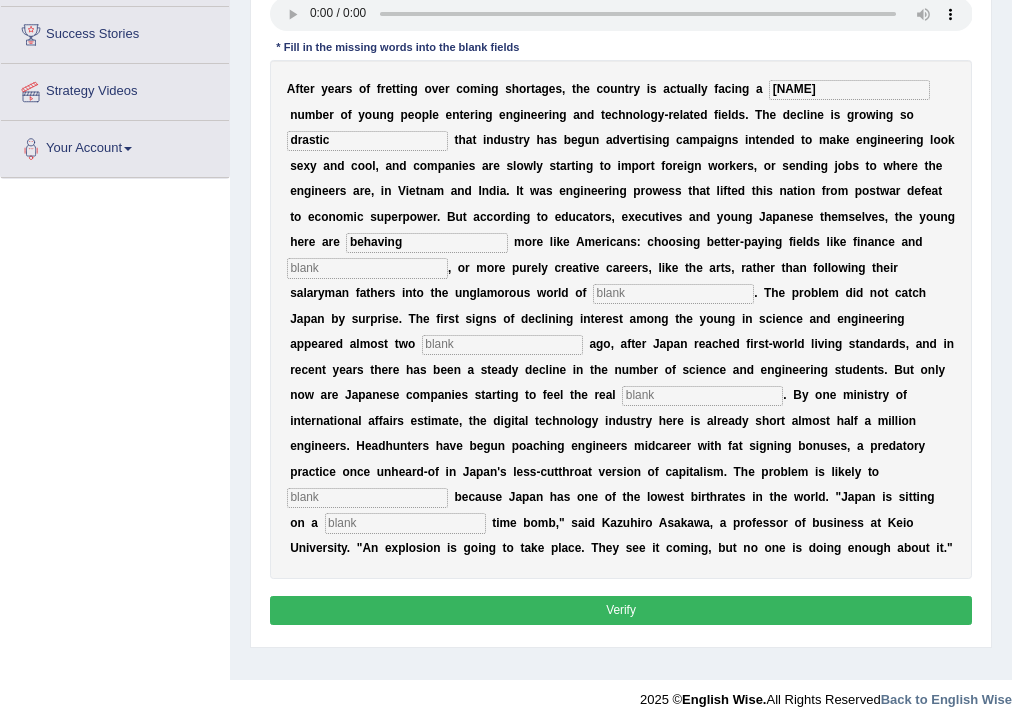 type on "behaving" 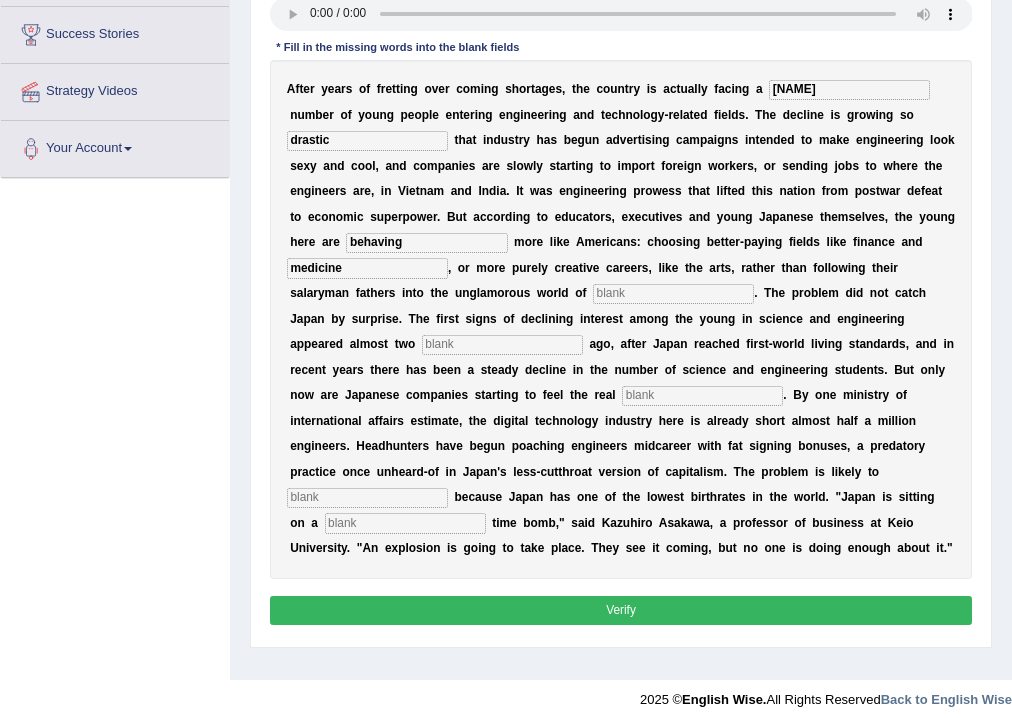 type on "medicine" 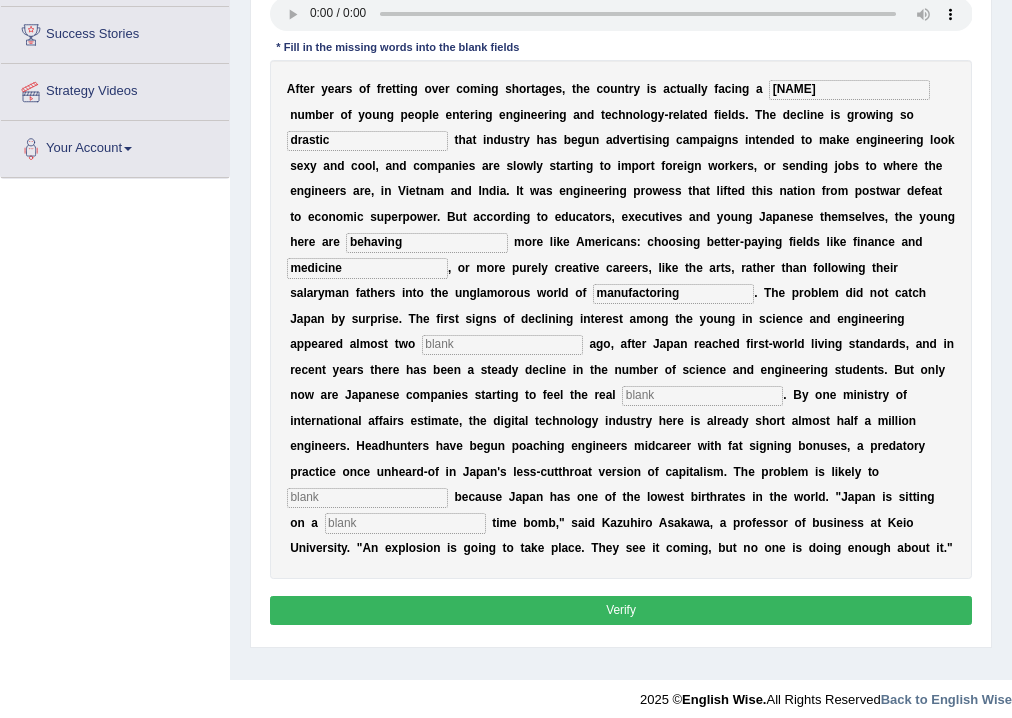 click on "manufactoring" at bounding box center (673, 294) 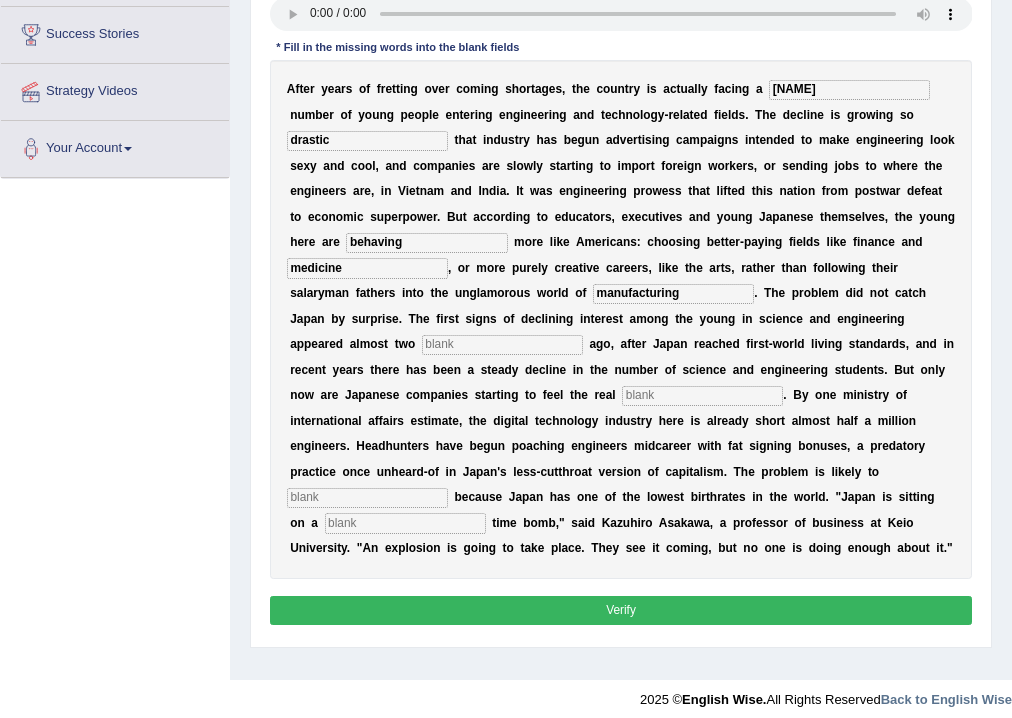 type on "manufacturing" 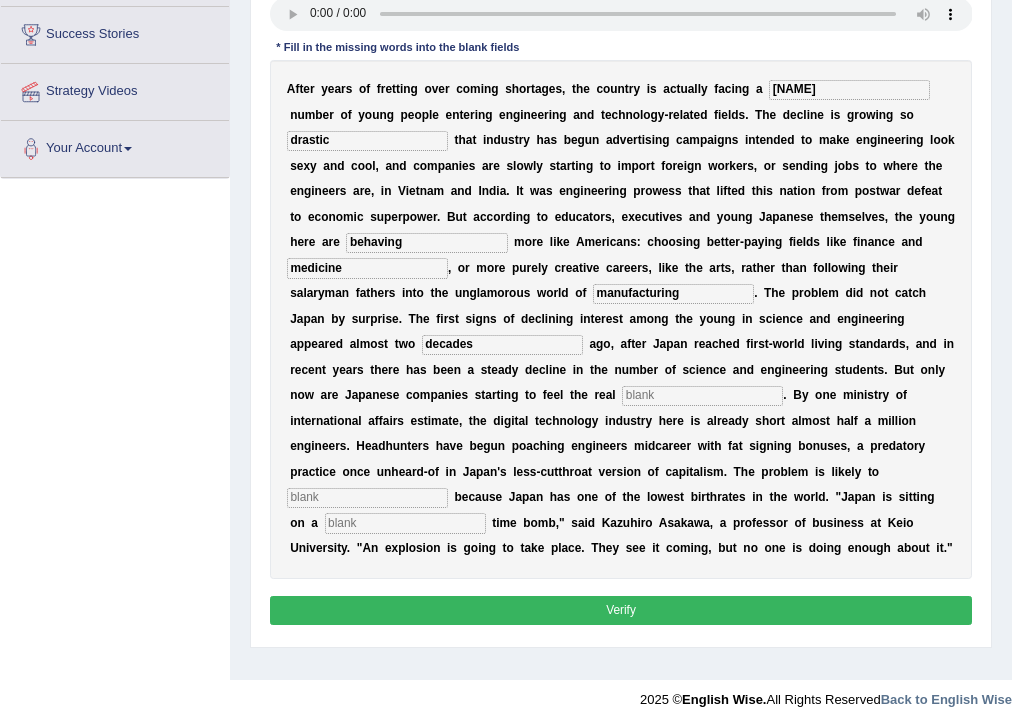 type on "decades" 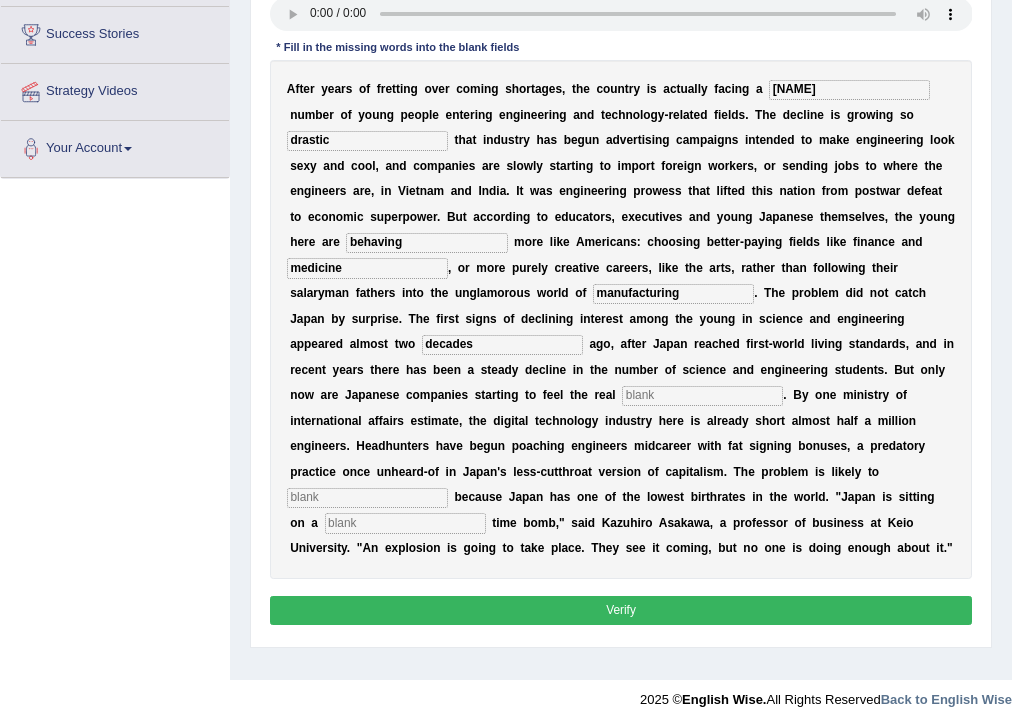 click at bounding box center (702, 396) 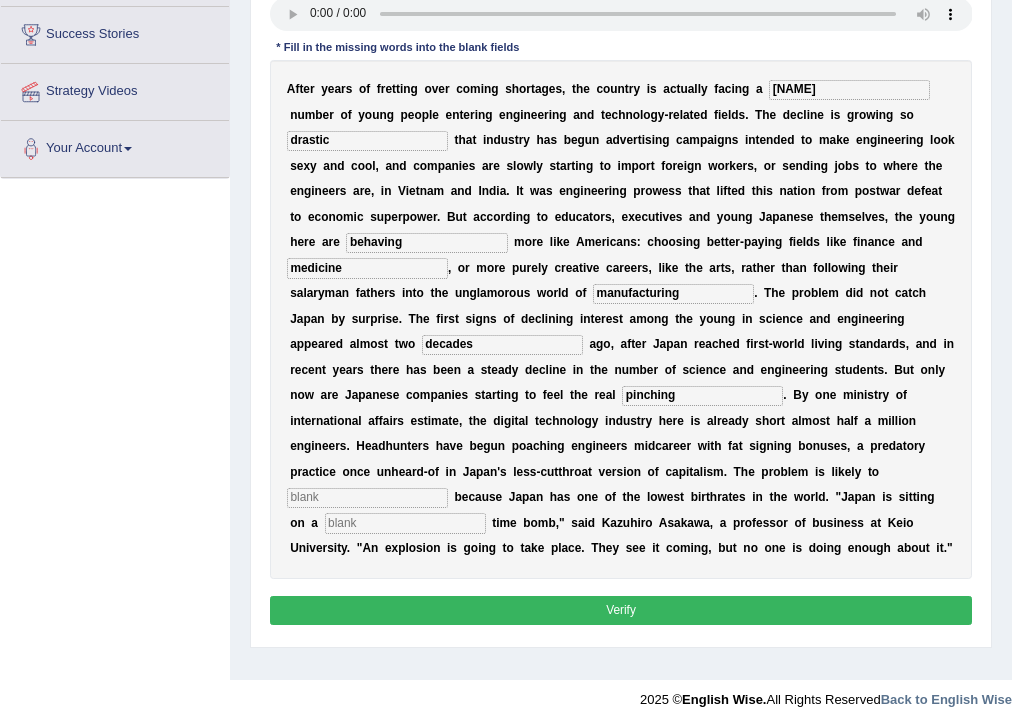 type on "pinching" 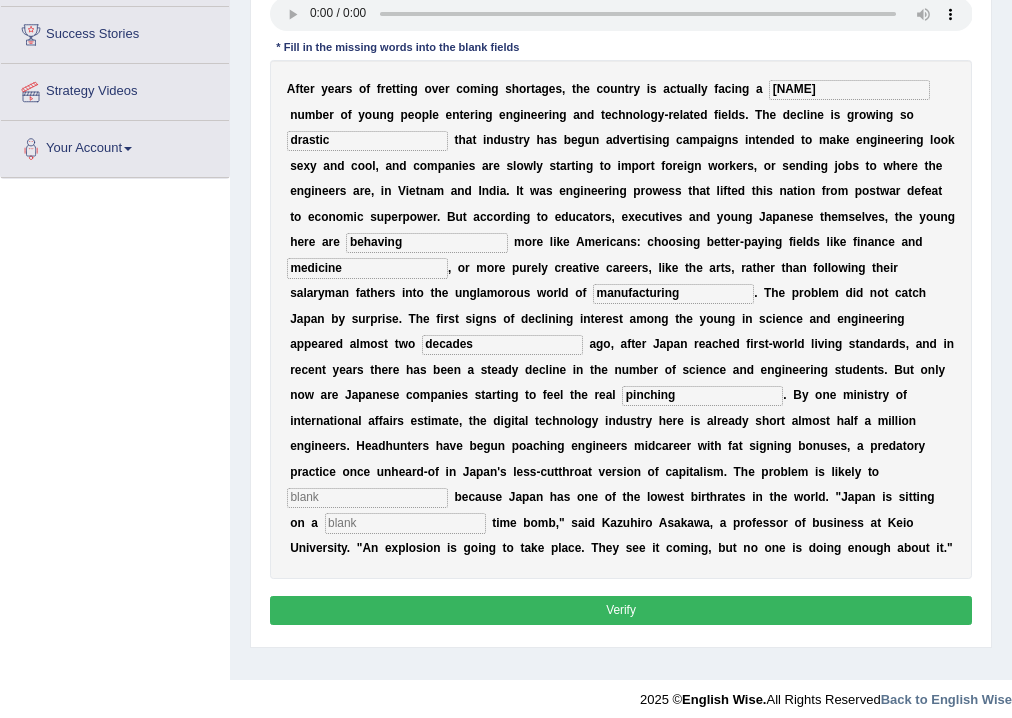 click at bounding box center [367, 498] 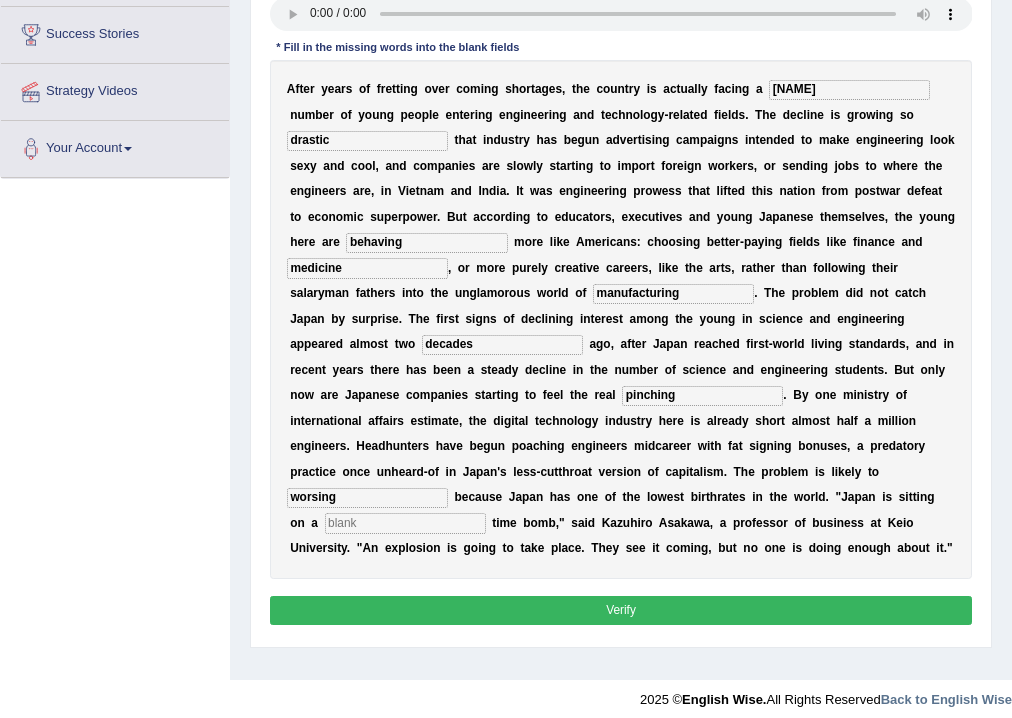 click on "worsing" at bounding box center (367, 498) 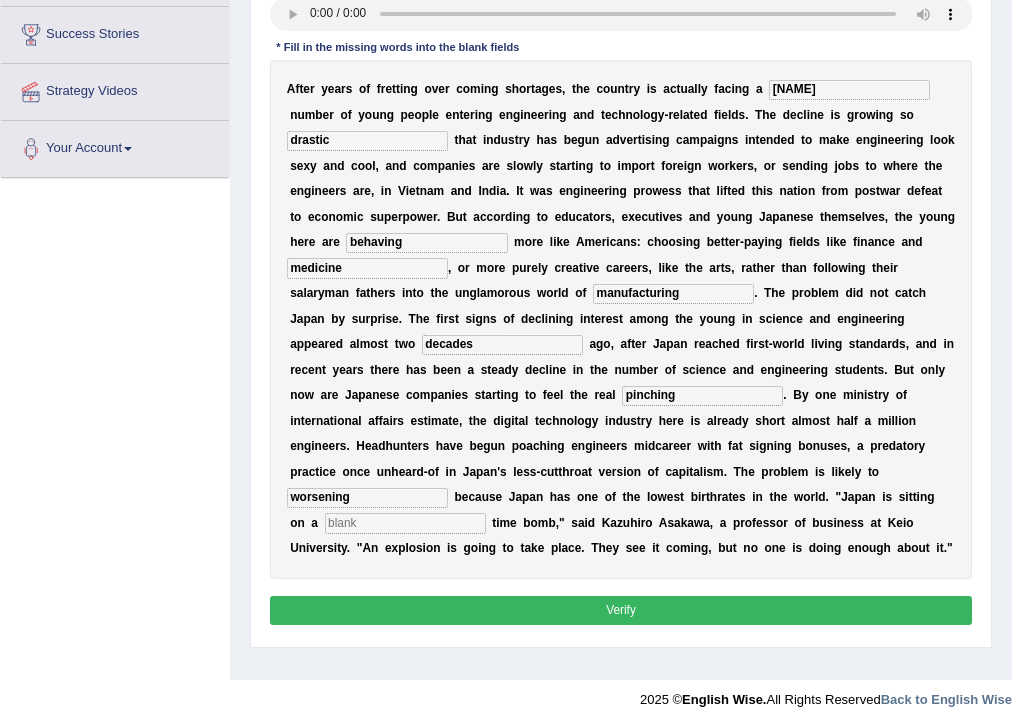 type on "worsening" 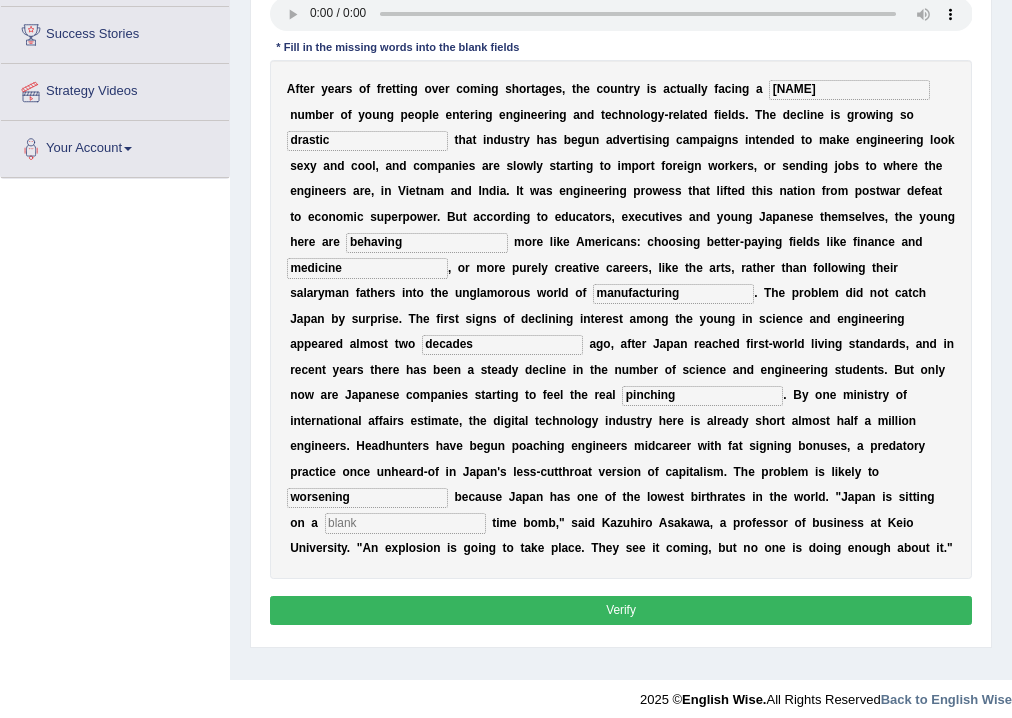 click at bounding box center [405, 523] 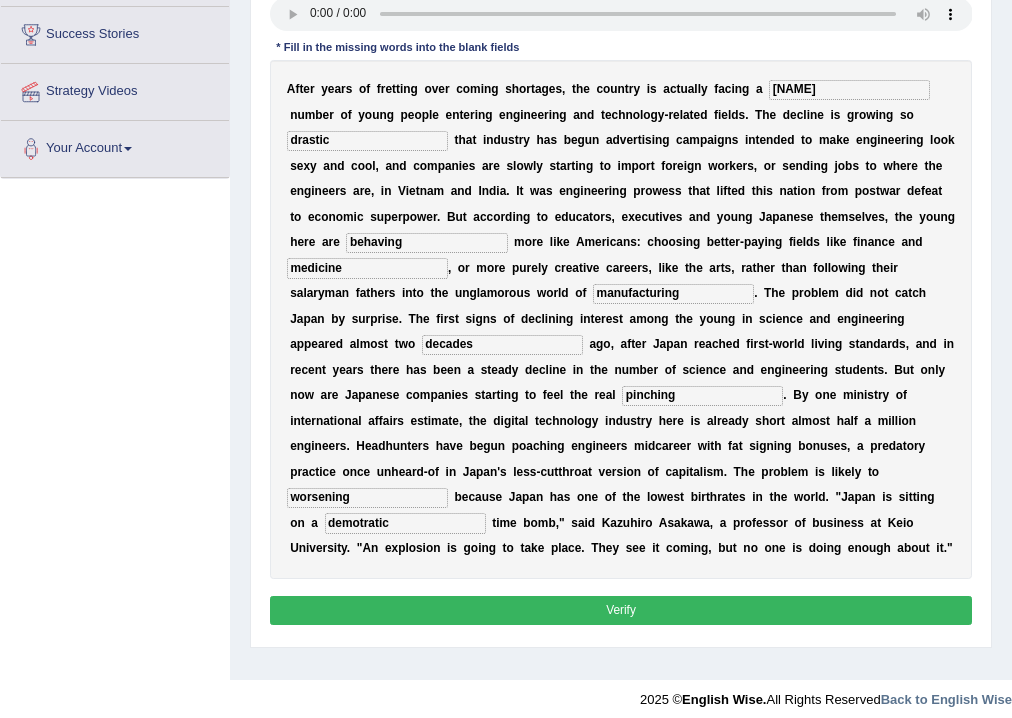 type on "demotratic" 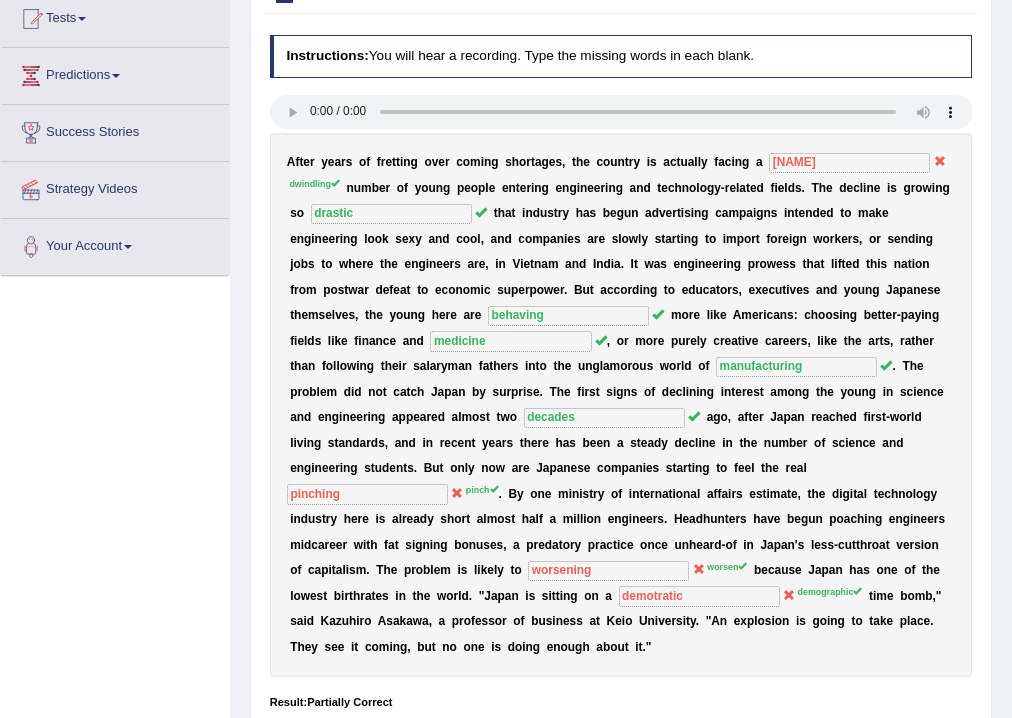 scroll, scrollTop: 0, scrollLeft: 0, axis: both 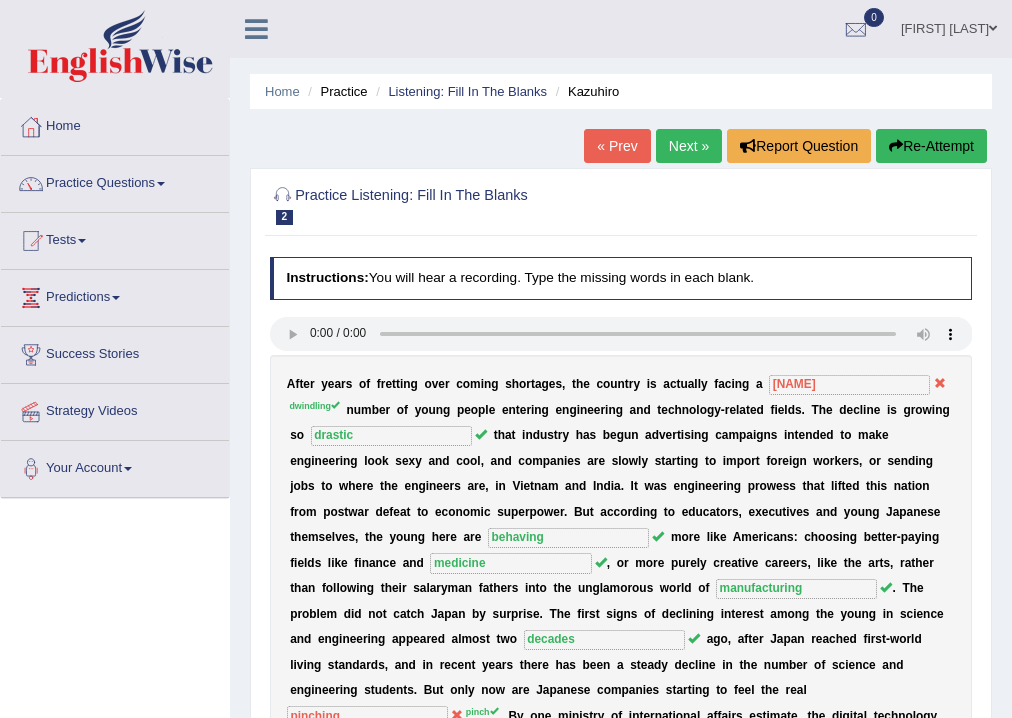 click on "Next »" at bounding box center (689, 146) 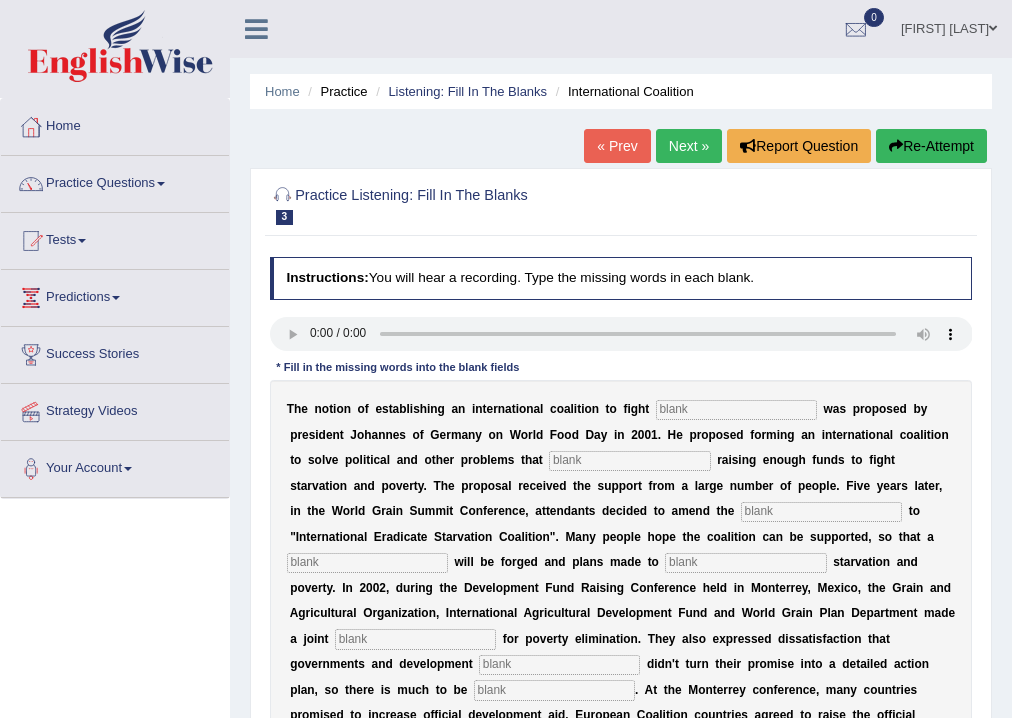 scroll, scrollTop: 0, scrollLeft: 0, axis: both 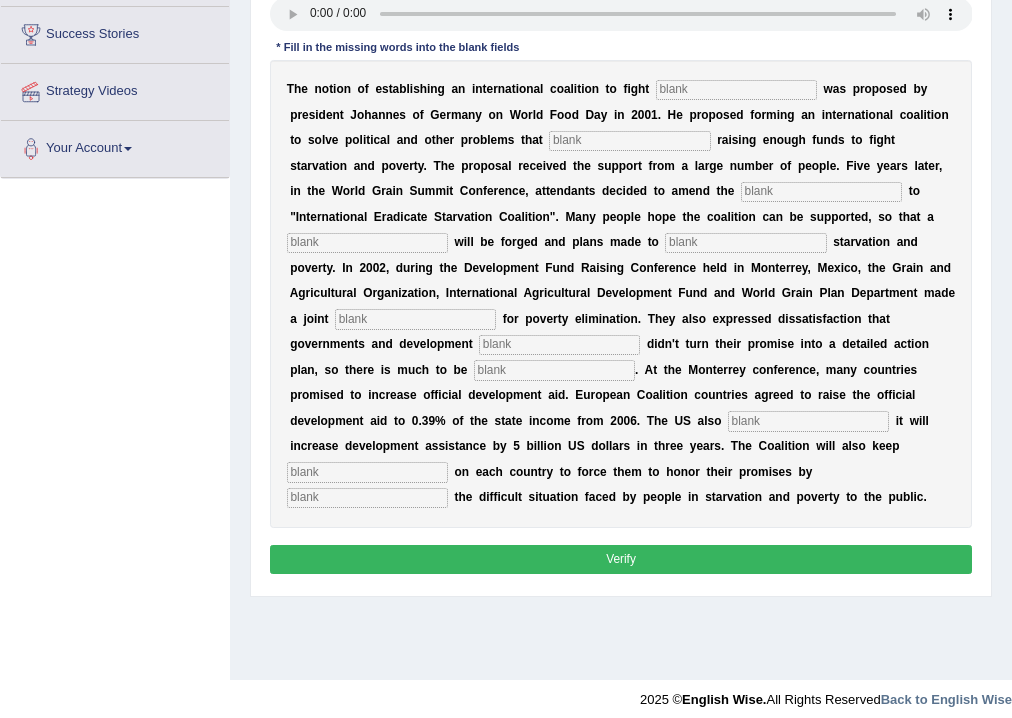 type 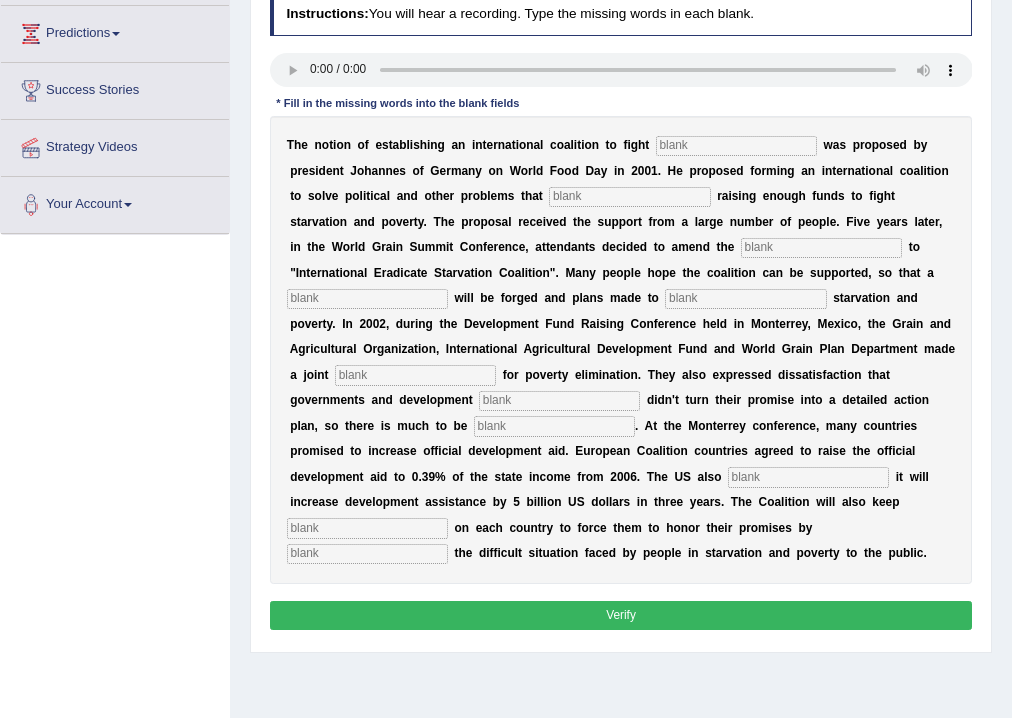 scroll, scrollTop: 240, scrollLeft: 0, axis: vertical 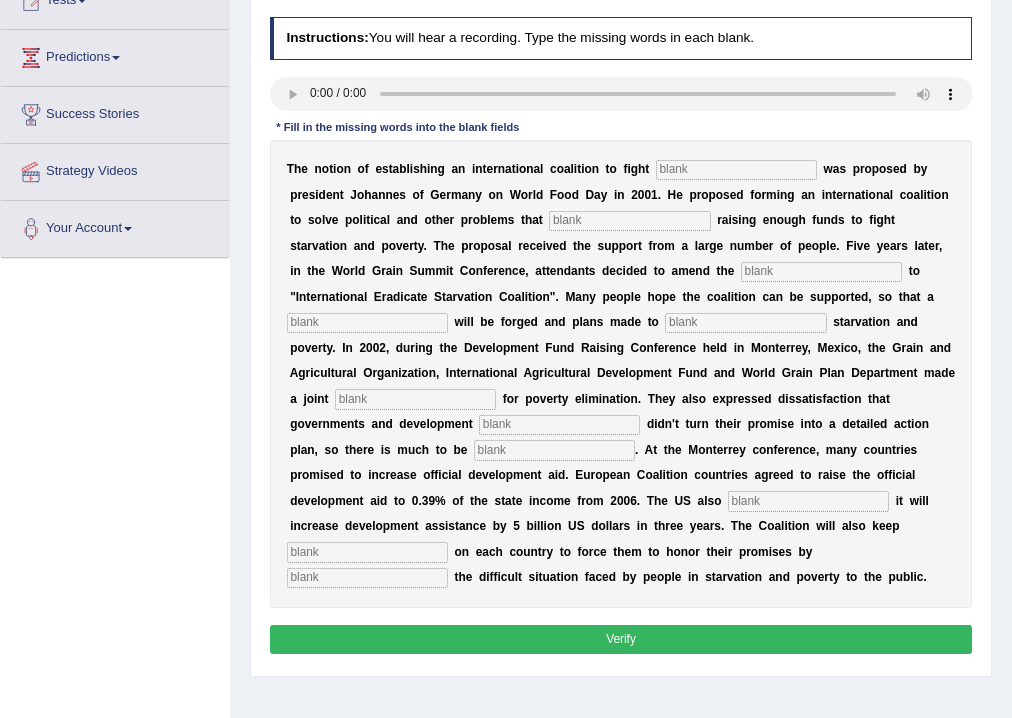 click at bounding box center [736, 170] 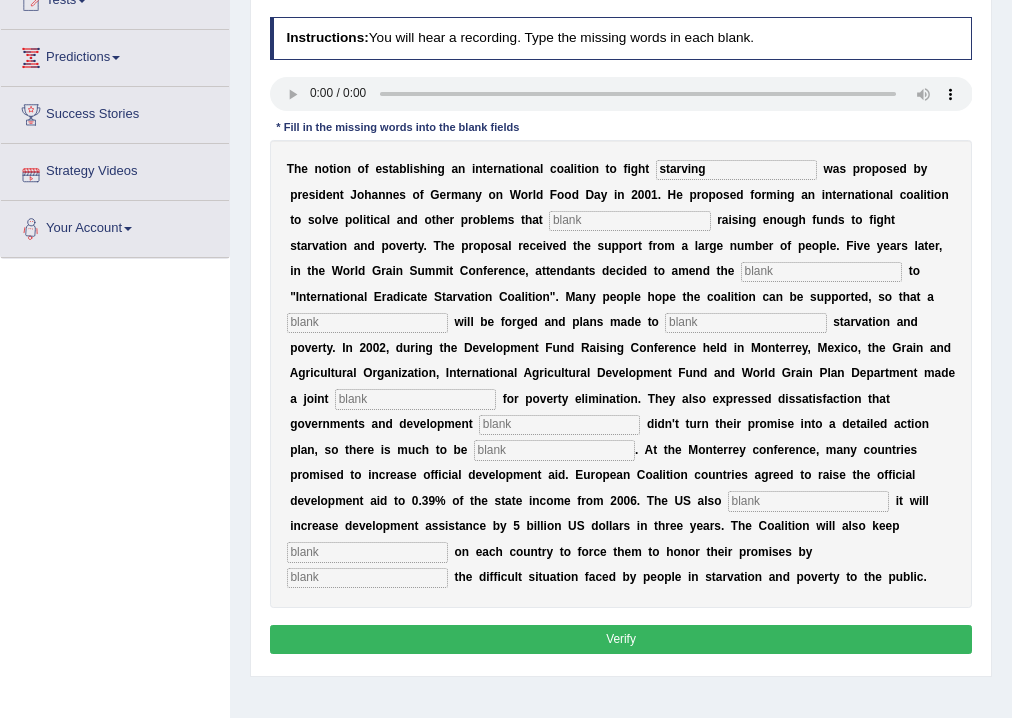 type on "starving" 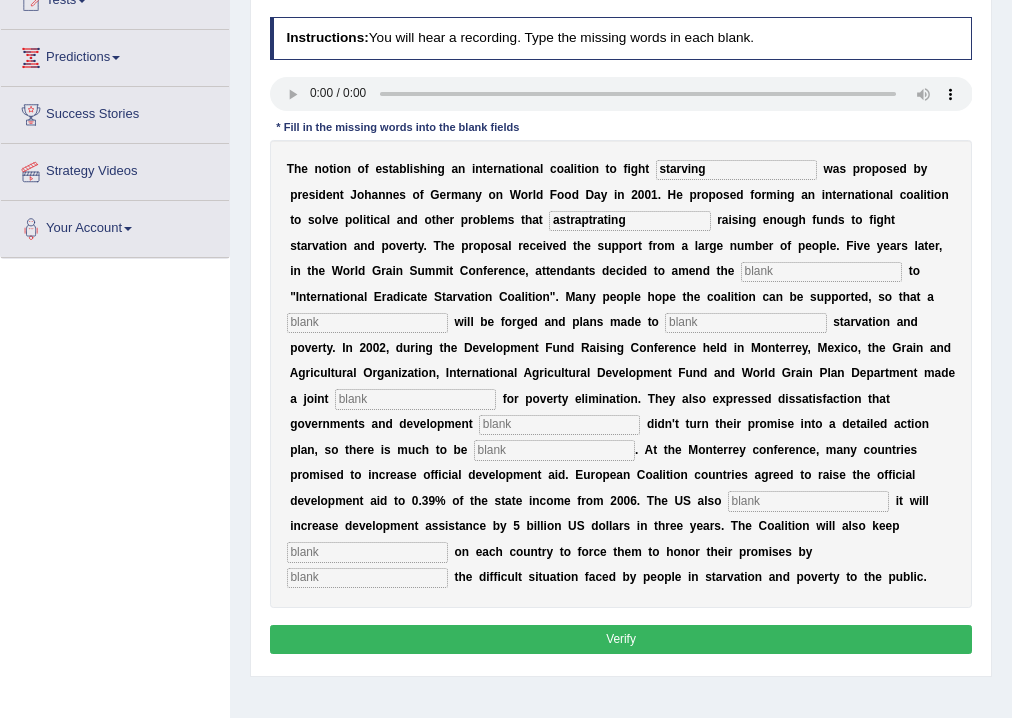 type on "astraptrating" 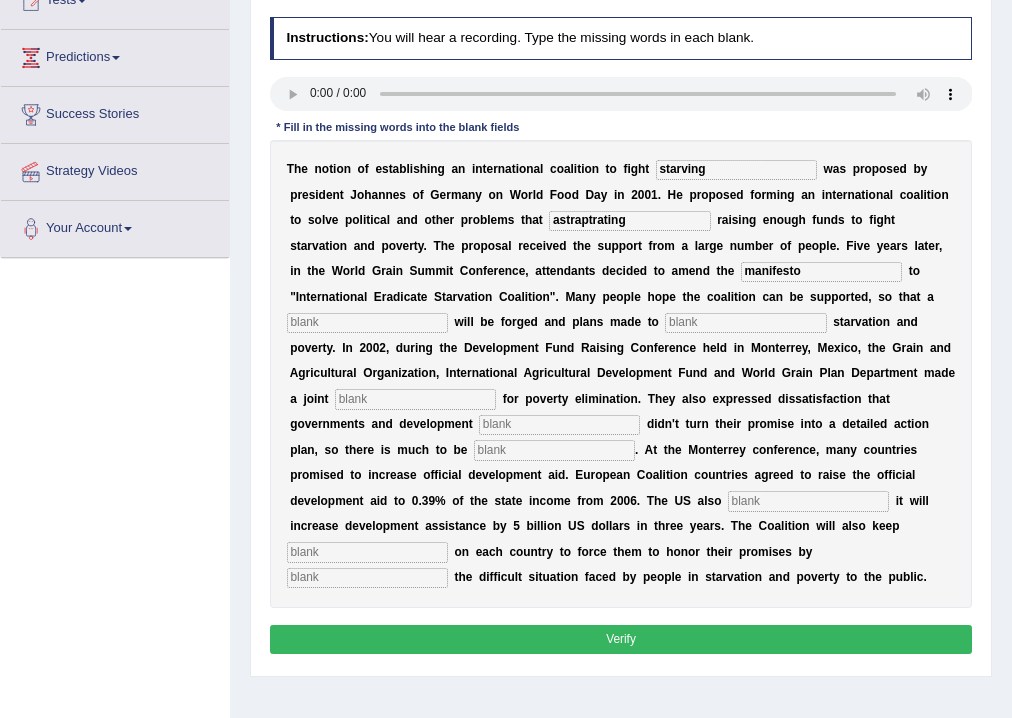 type on "manifesto" 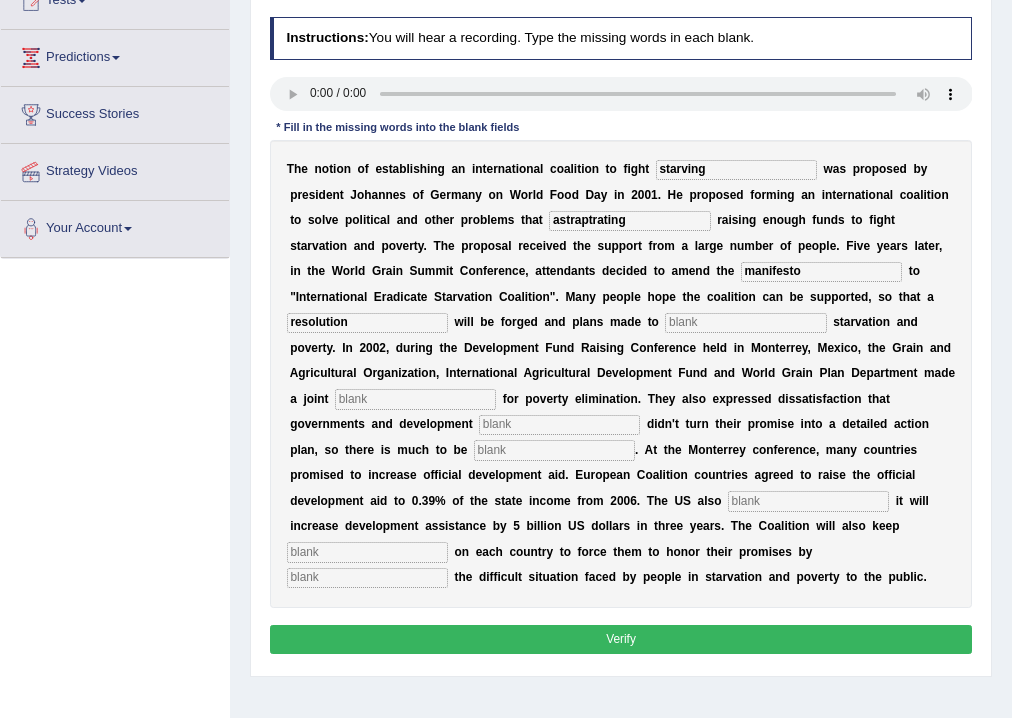 type on "resolution" 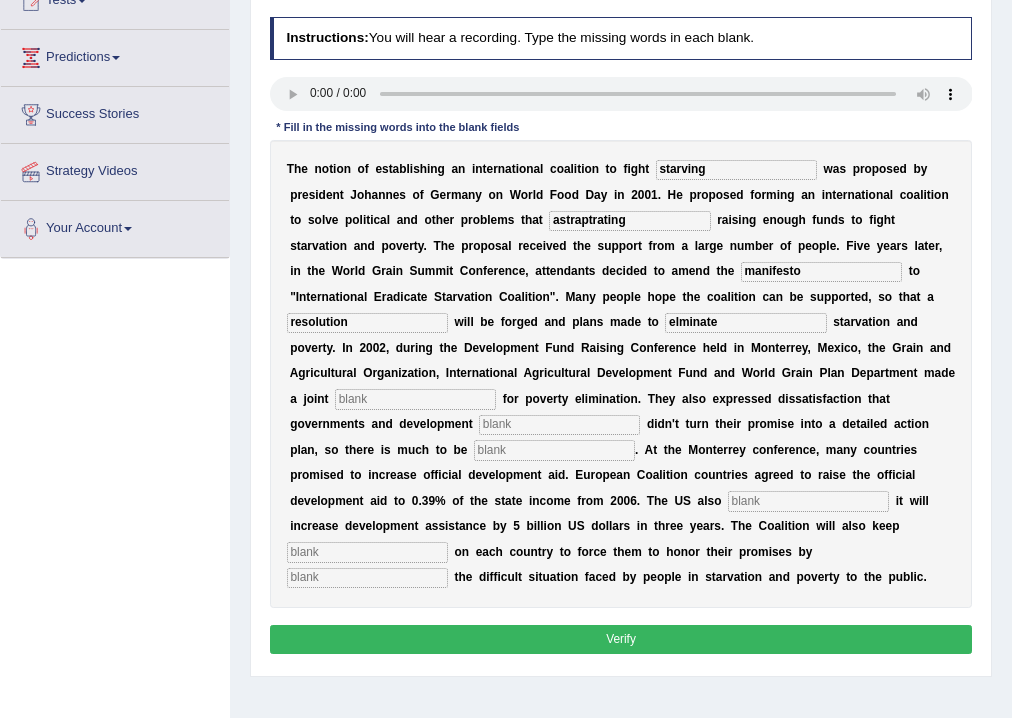 type on "elminate" 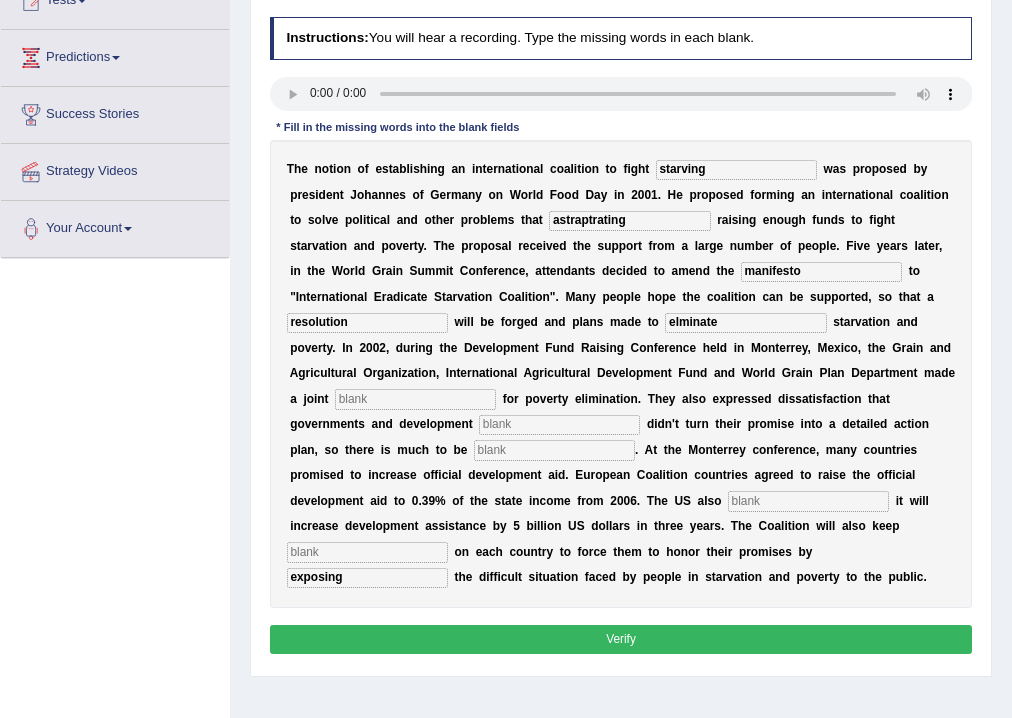 type on "exposing" 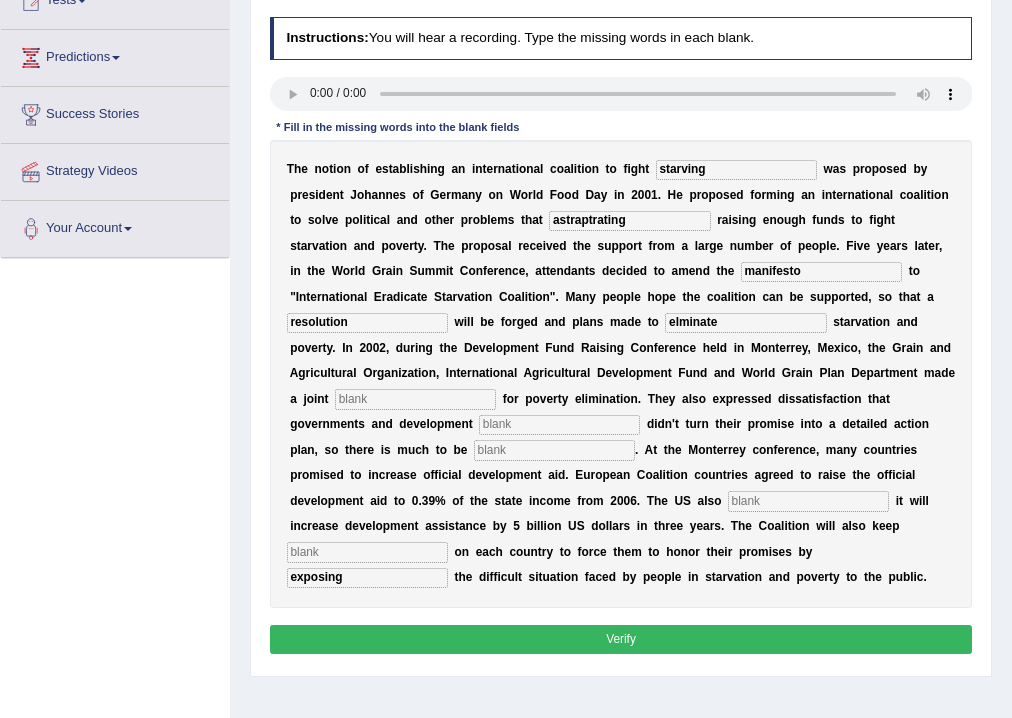 click at bounding box center [367, 552] 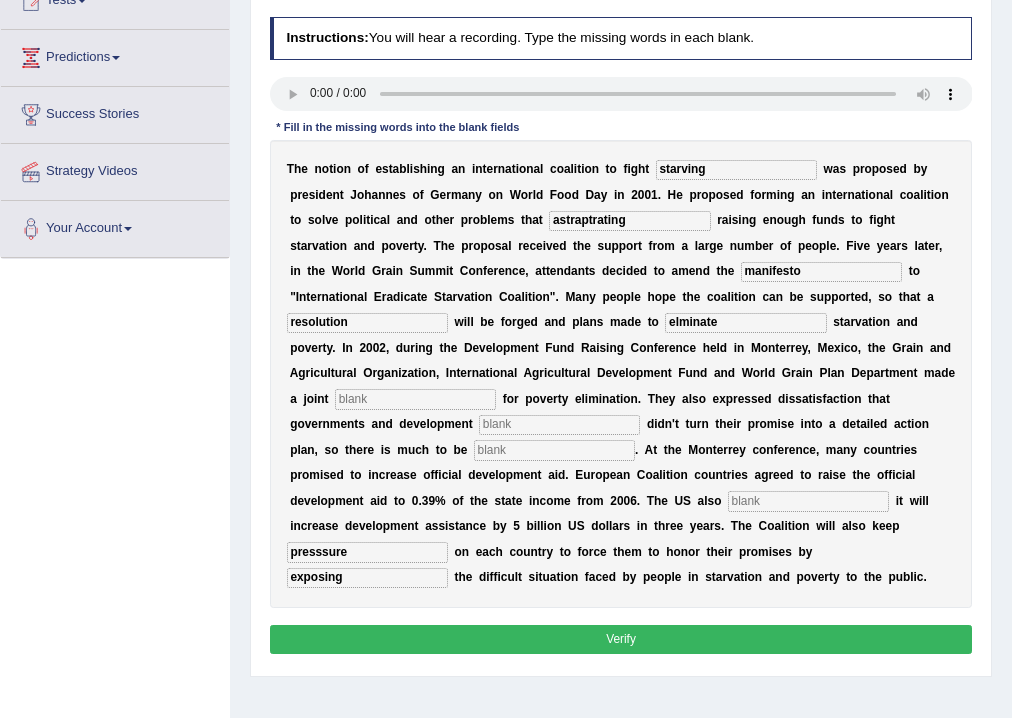 type on "presssure" 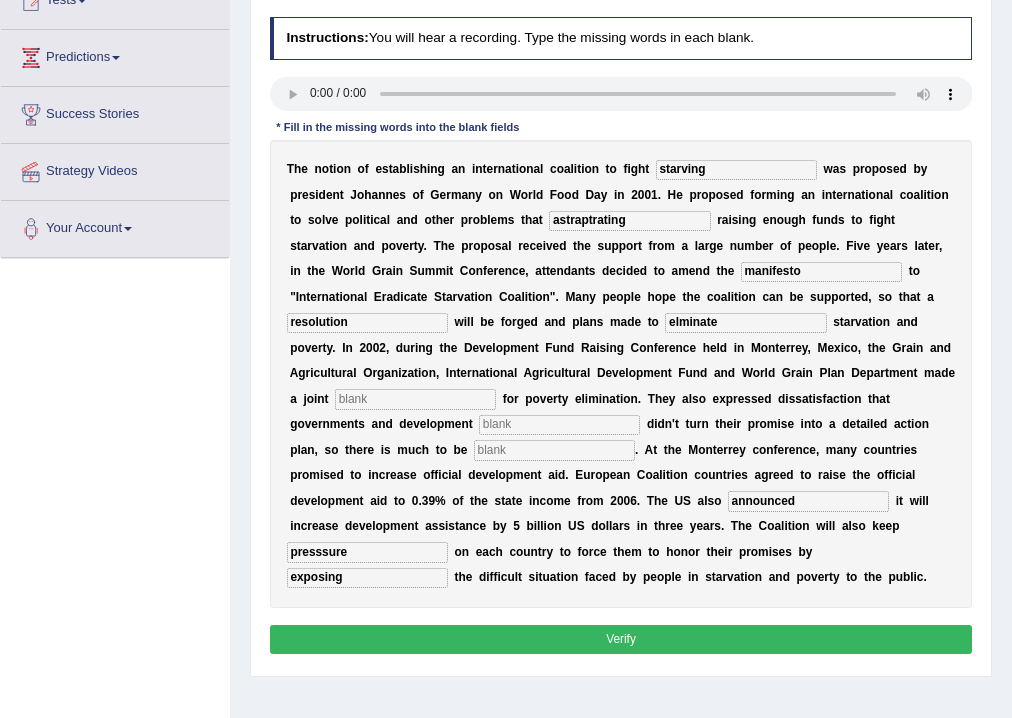 click on "announced" at bounding box center (808, 501) 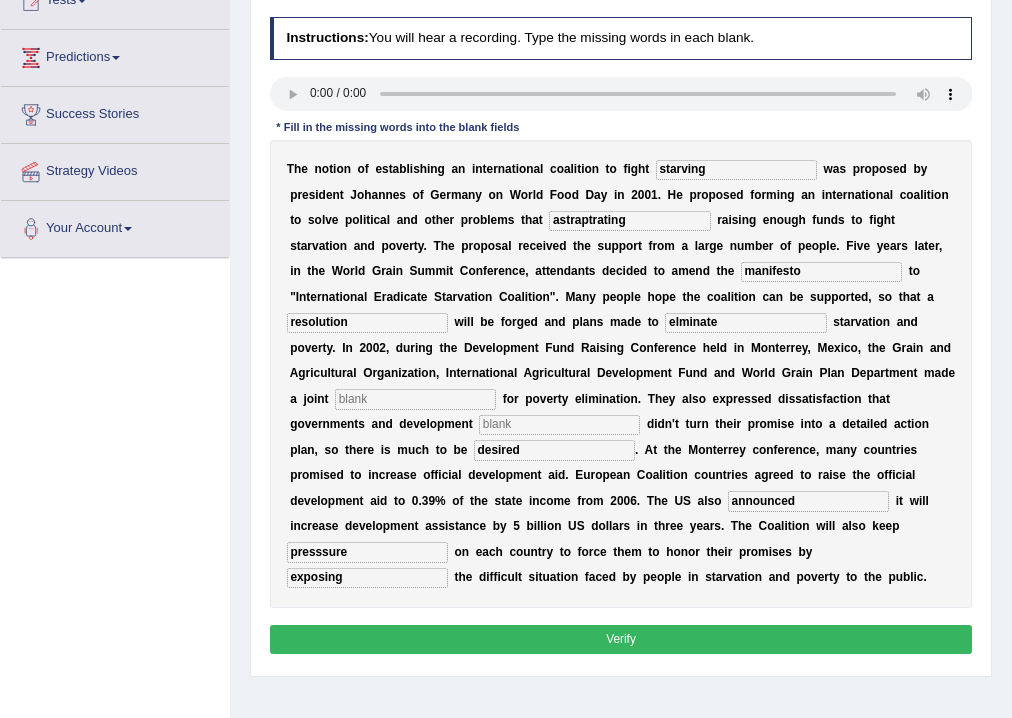 type on "desired" 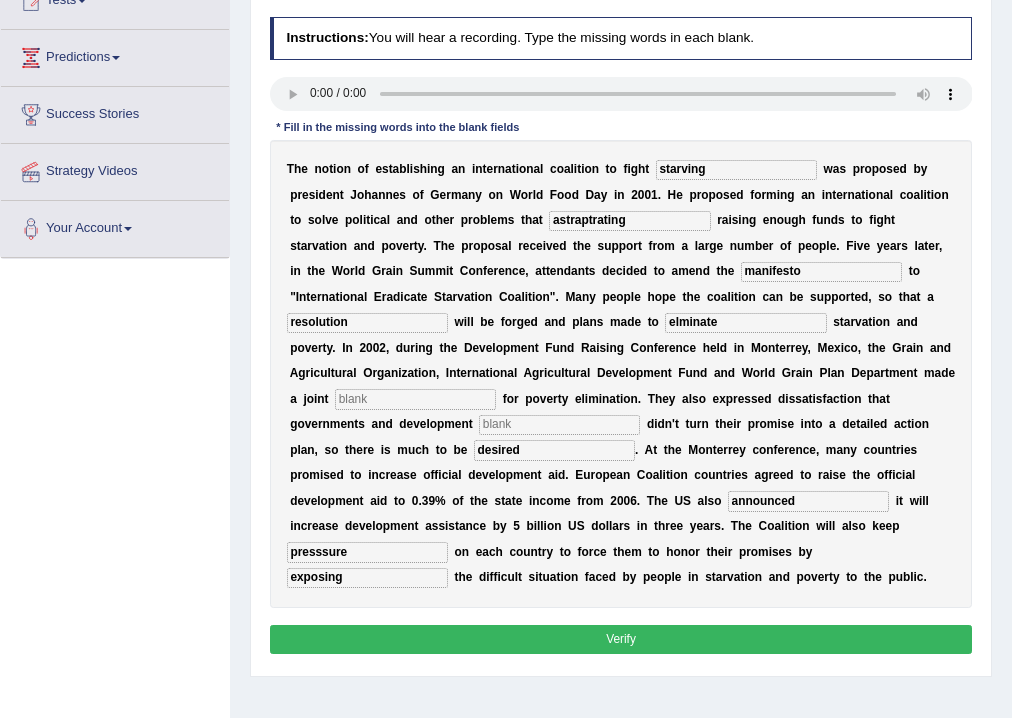 click at bounding box center (559, 425) 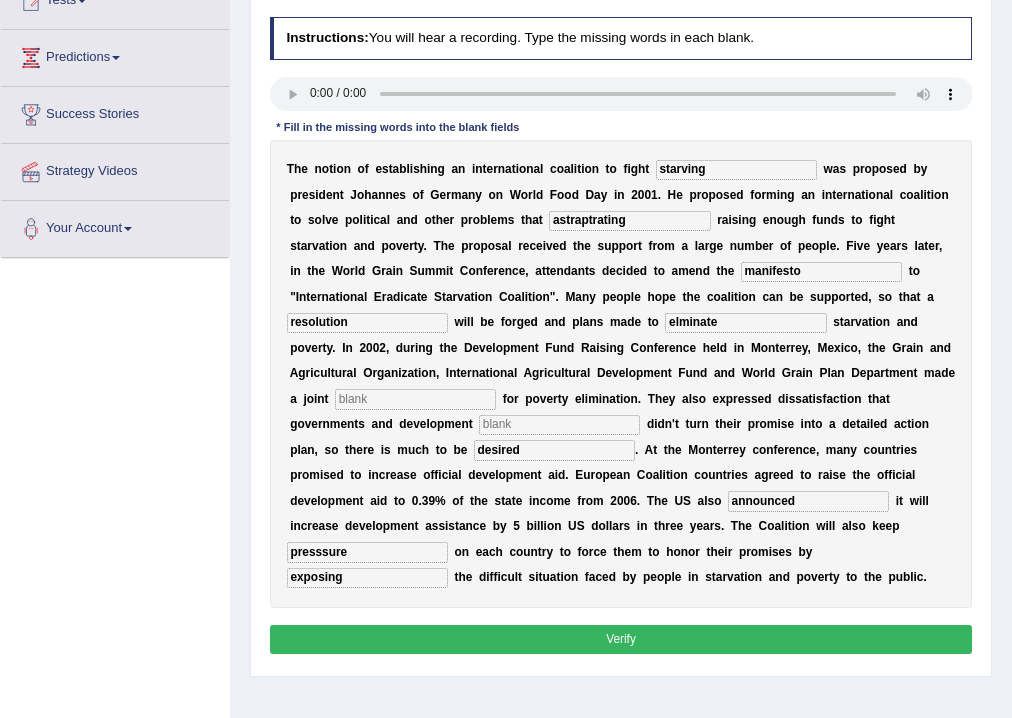 click at bounding box center (415, 399) 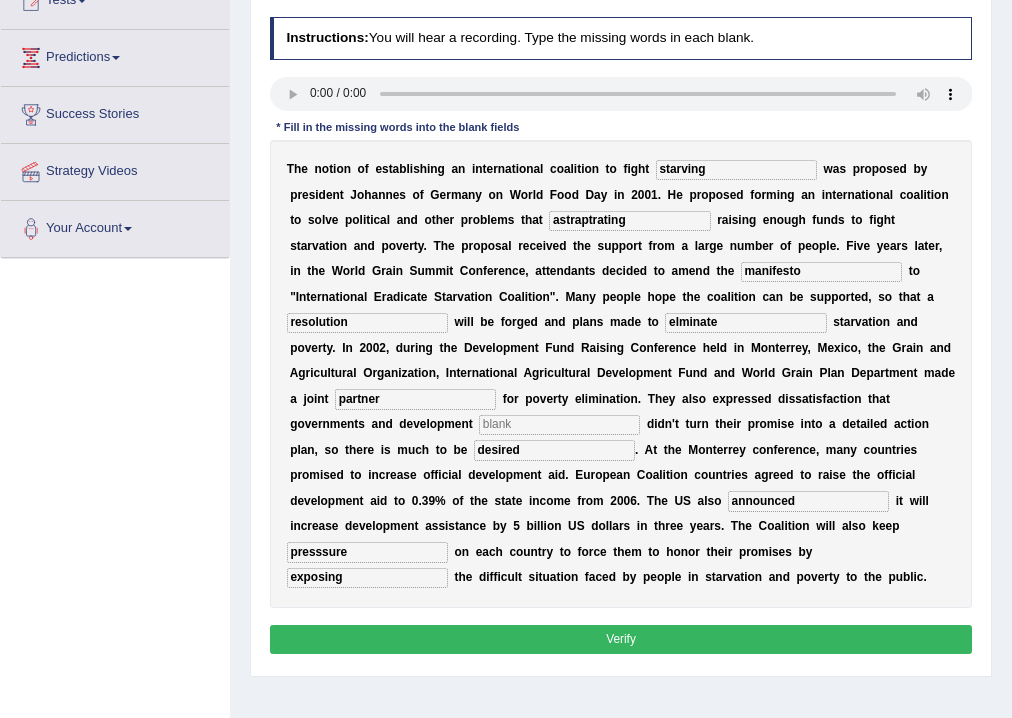 type on "partner" 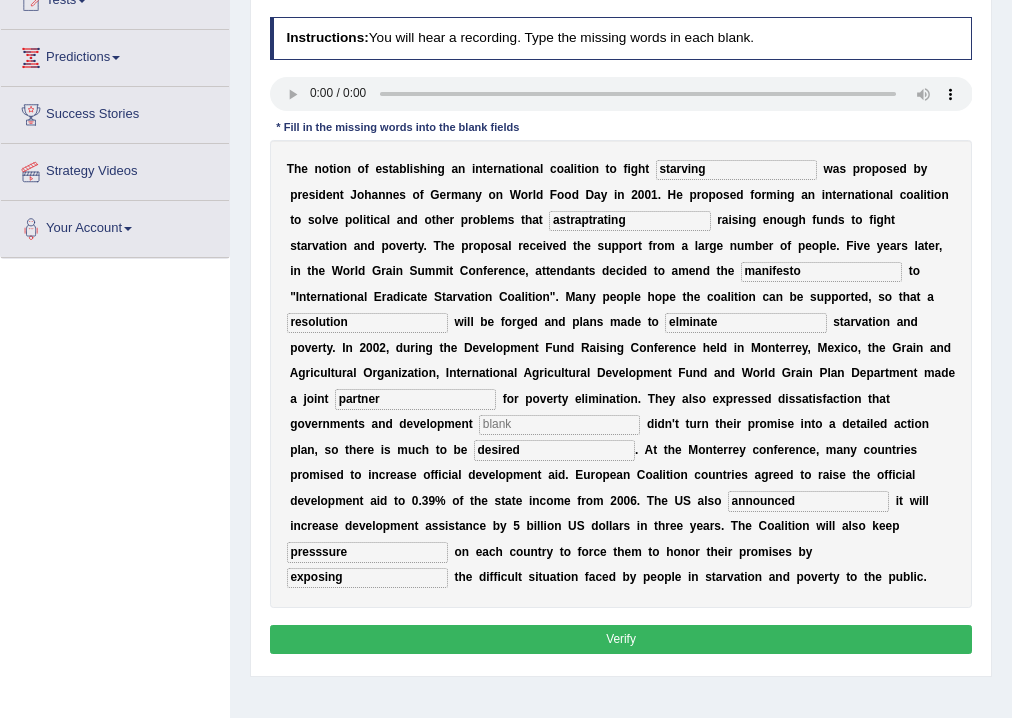 click at bounding box center [559, 425] 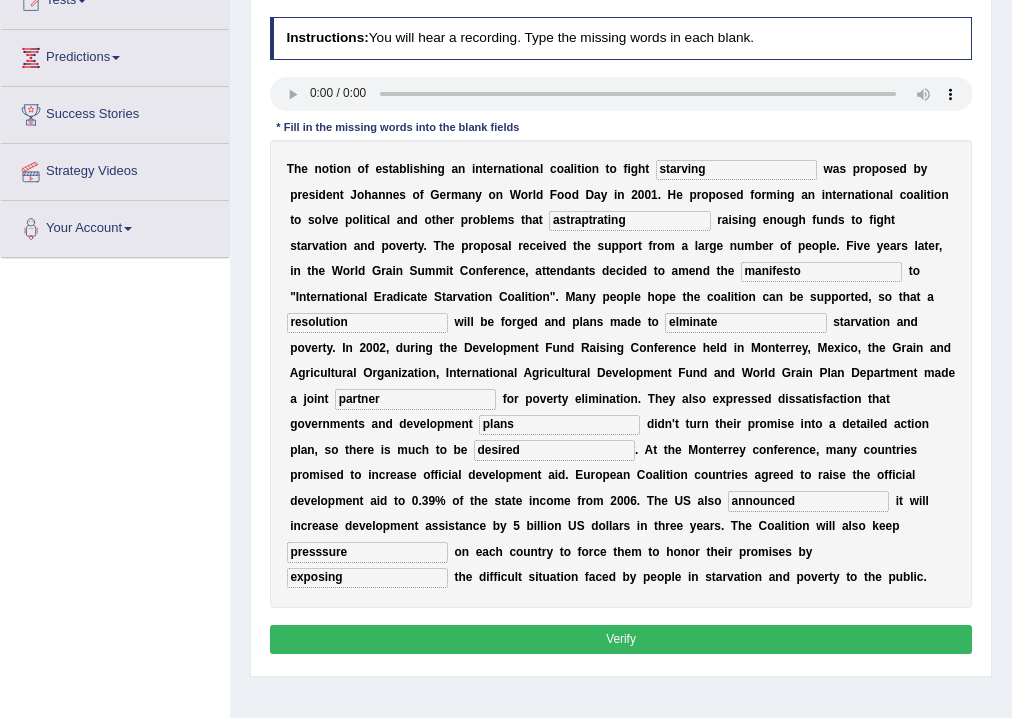 type on "plans" 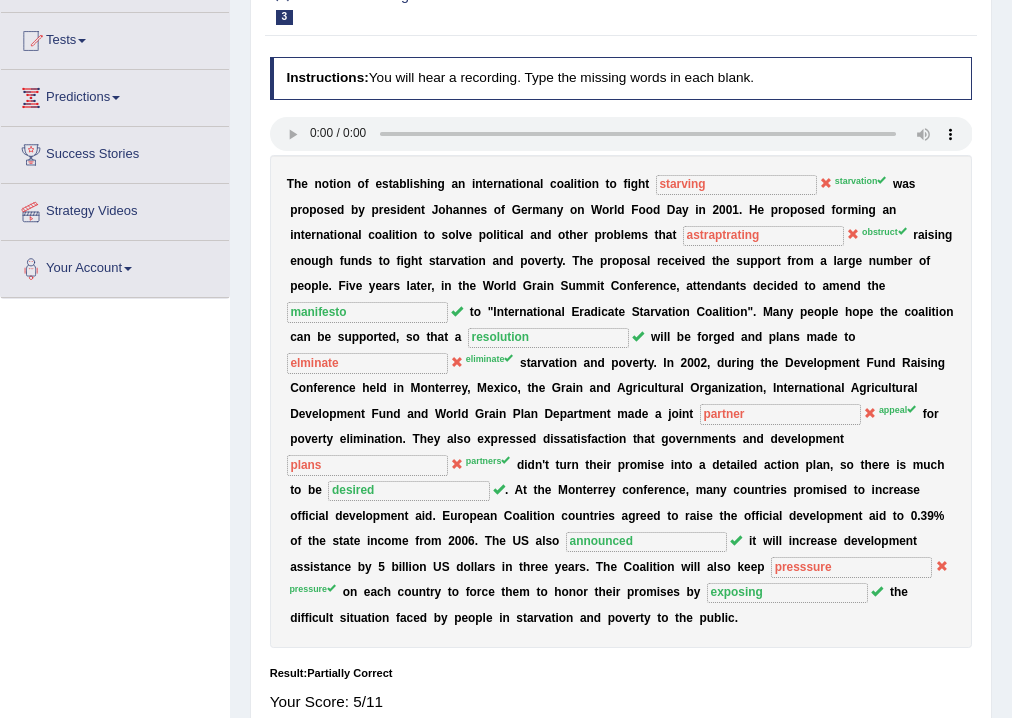 scroll, scrollTop: 0, scrollLeft: 0, axis: both 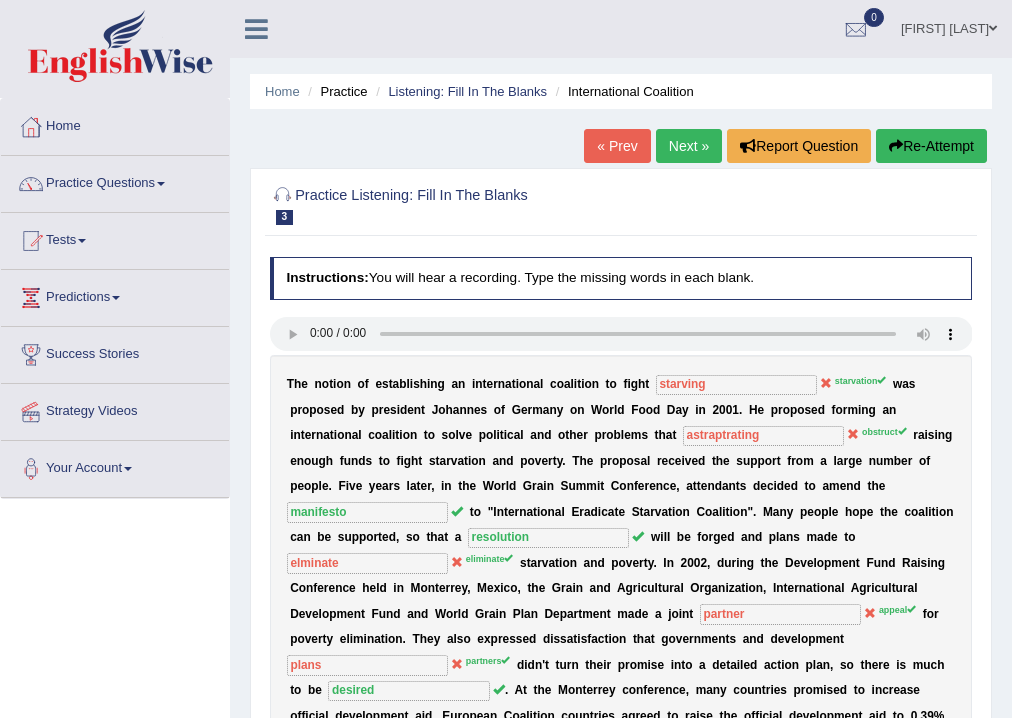 click on "Next »" at bounding box center [689, 146] 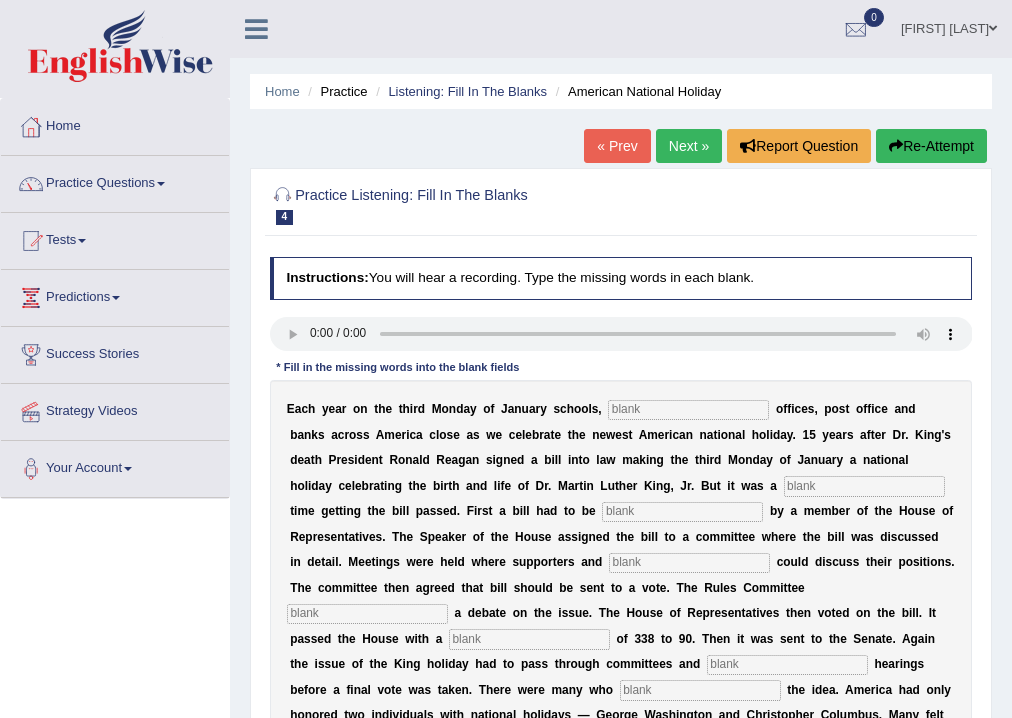 scroll, scrollTop: 0, scrollLeft: 0, axis: both 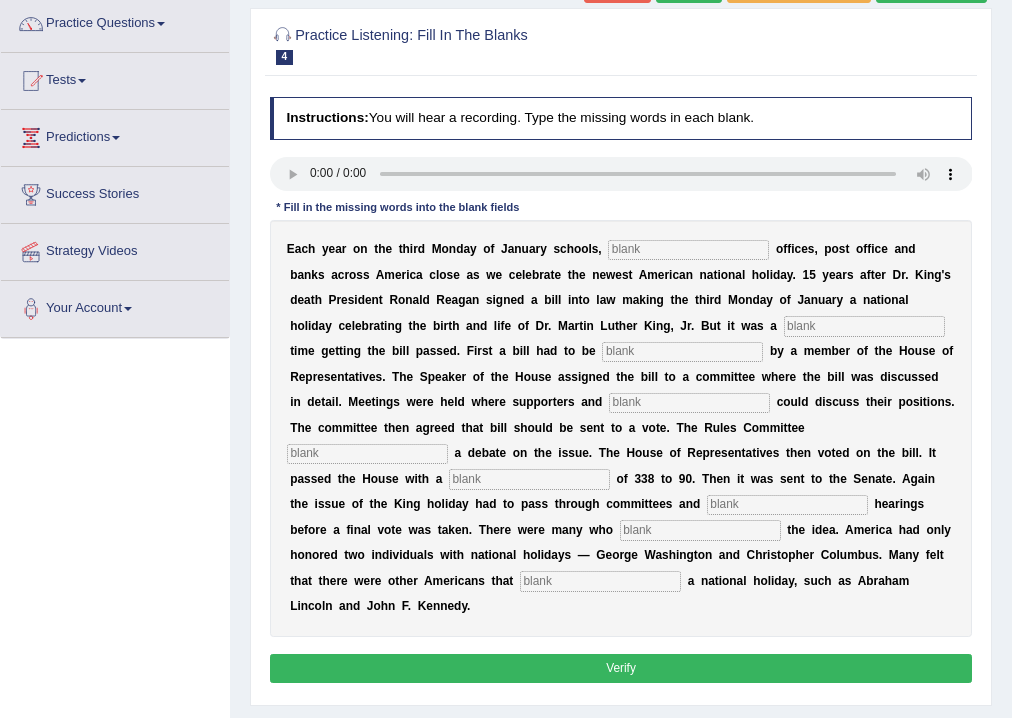 click at bounding box center (688, 250) 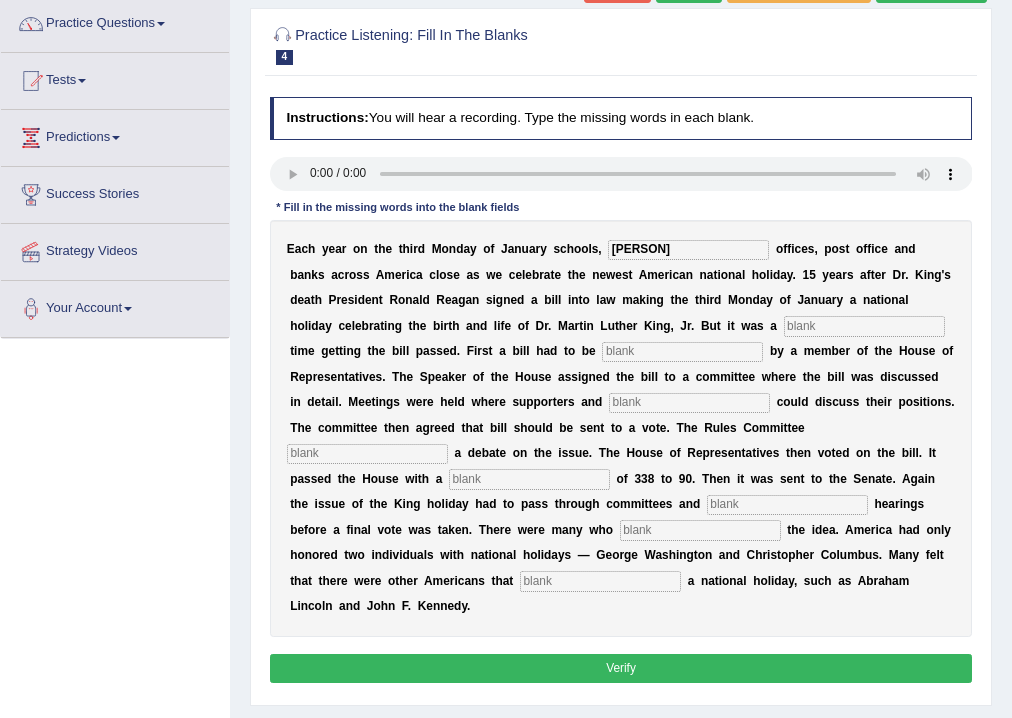 type on "[PERSON]" 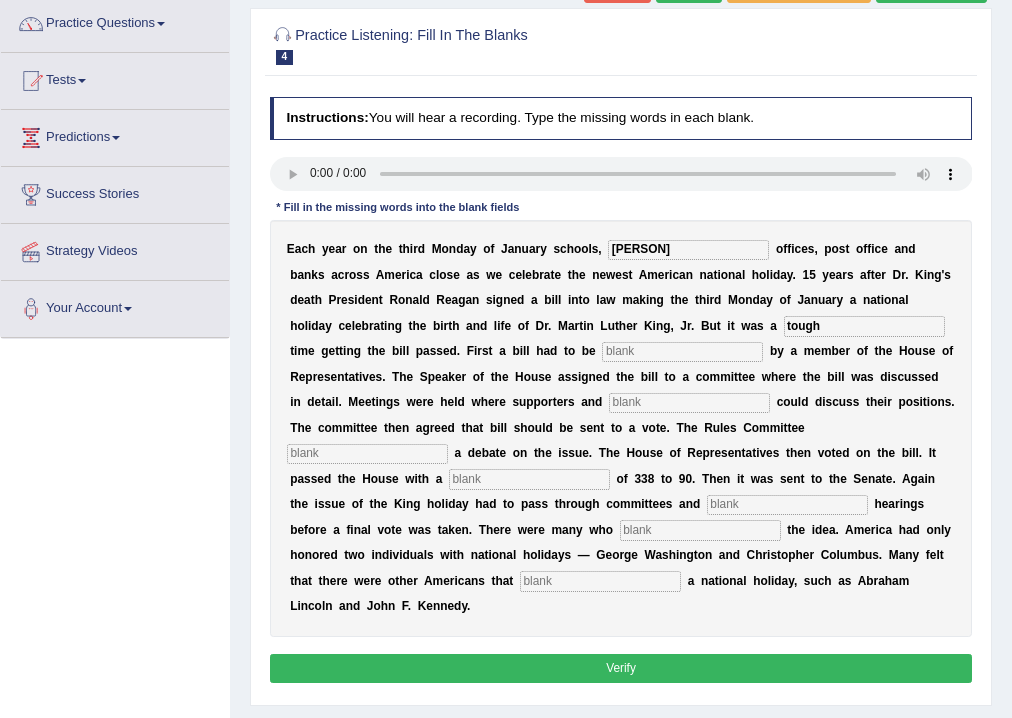 type on "tough" 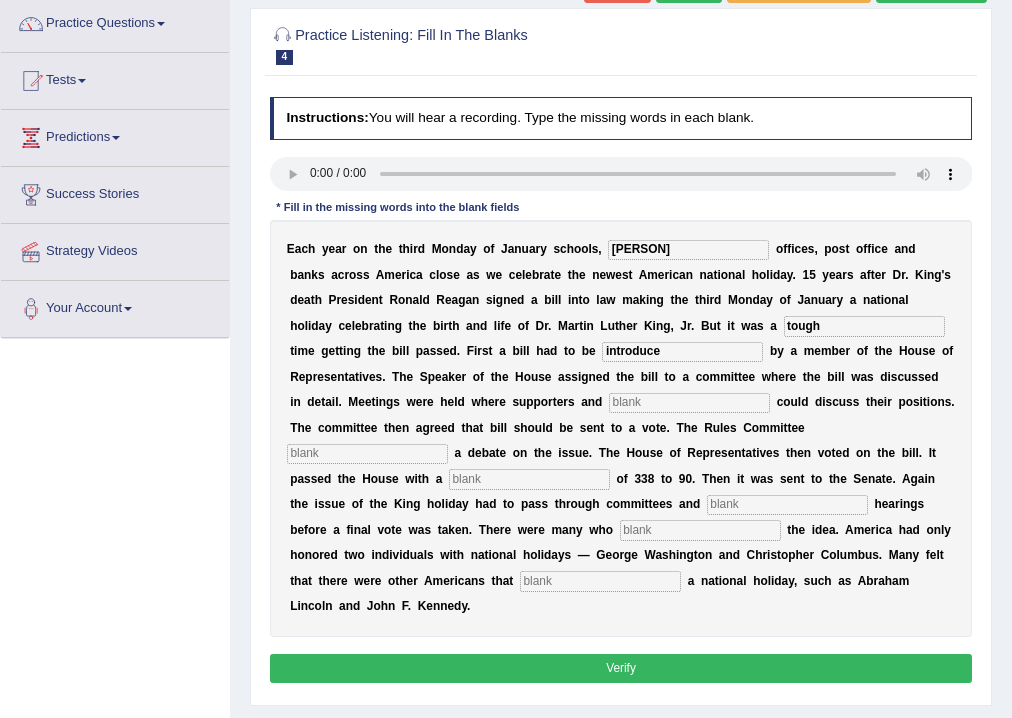 type on "introduce" 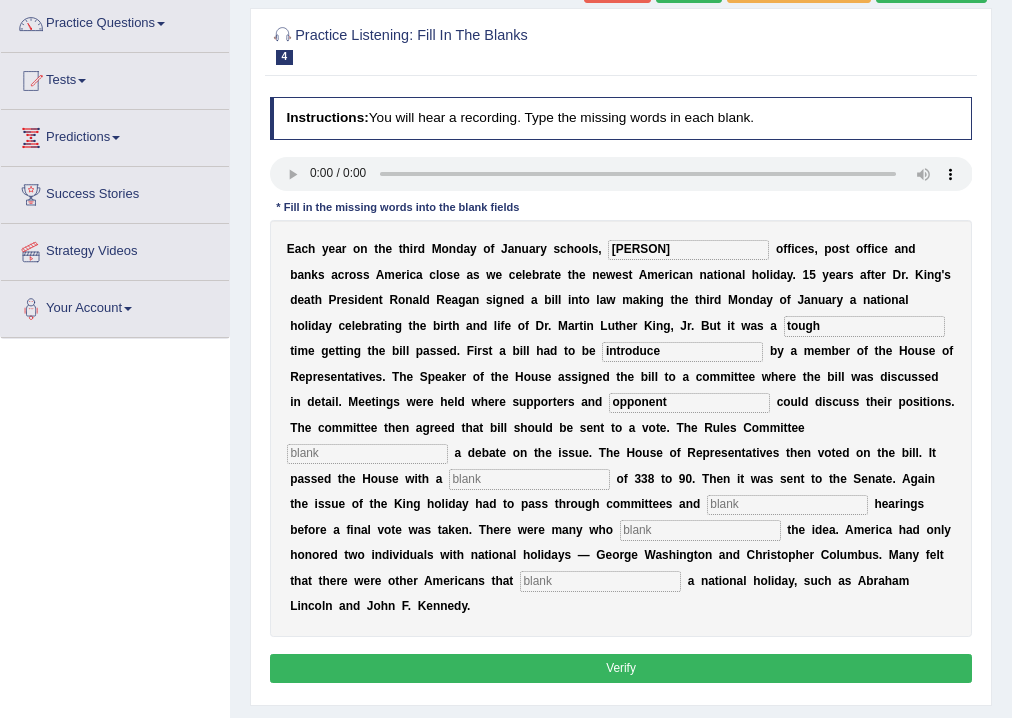 type on "opponent" 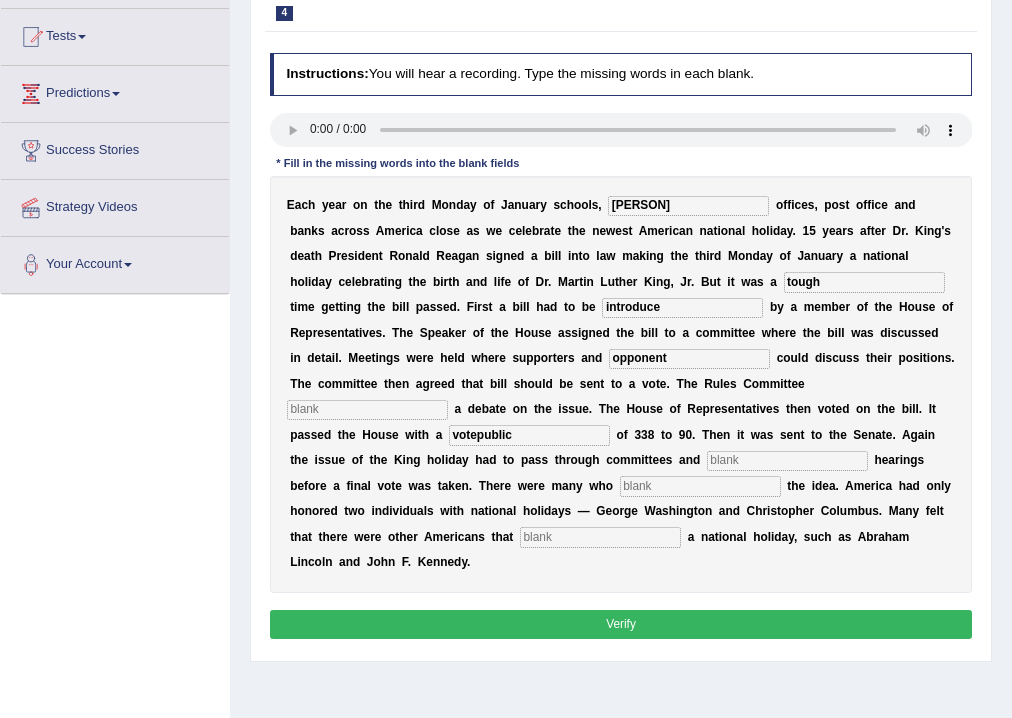 scroll, scrollTop: 240, scrollLeft: 0, axis: vertical 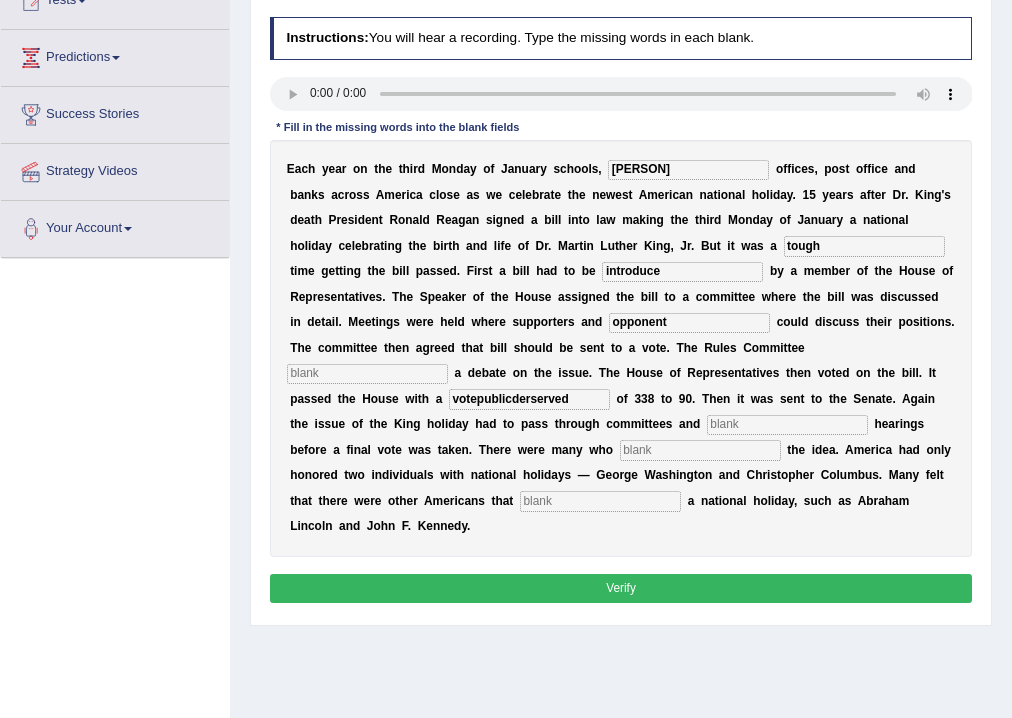 click at bounding box center [600, 501] 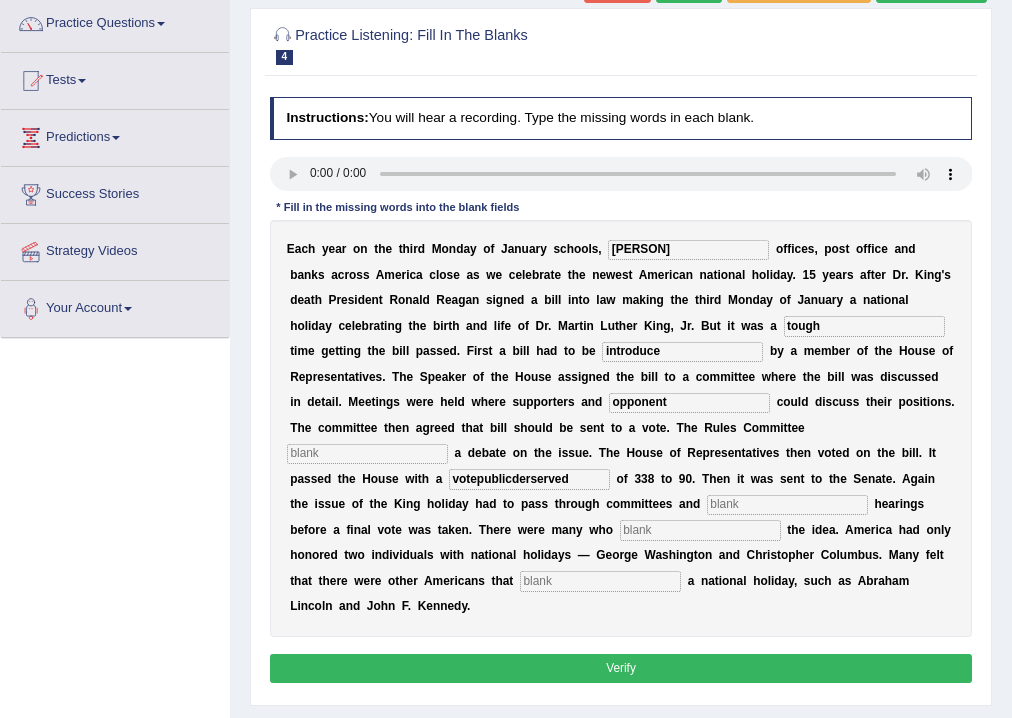 drag, startPoint x: 576, startPoint y: 393, endPoint x: 552, endPoint y: 429, distance: 43.266617 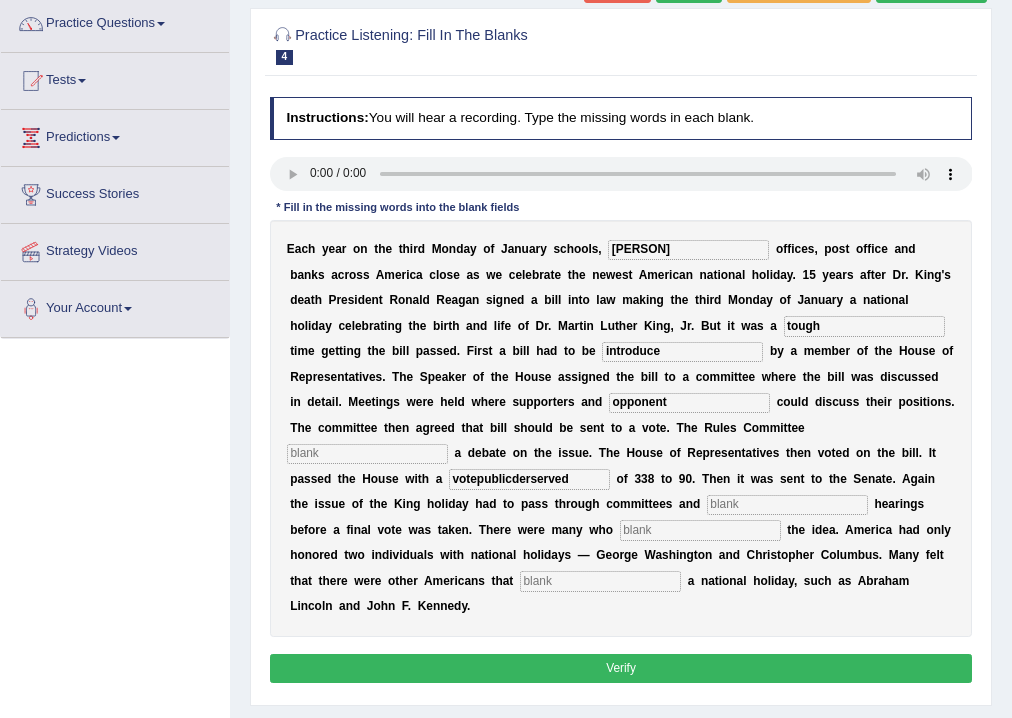 click on "E a c h    y e a r    o n    t h e    t h i r d    M o n d a y    o f    J a n u a r y    s c h o o l s ,    ferna    o f f i c e s ,    p o s t    o f f i c e    a n d    b a n k s    a c r o s s    A m e r i c a    c l o s e    a s    w e    c e l e b r a t e    t h e    n e w e s t    A m e r i c a n    n a t i o n a l    h o l i d a y .    1 5    y e a r s    a f t e r    D r .    K i n g ' s    d e a t h    P r e s i d e n t    R o n a l d    R e a g a n    s i g n e d    a    b i l l    i n t o    l a w    m a k i n g    t h e    t h i r d    M o n d a y    o f    J a n u a r y    a    n a t i o n a l    h o l i d a y    c e l e b r a t i n g    t h e    b i r t h    a n d    l i f e    o f    D r .    M a r t i n    L u t h e r    K i n g ,    J r .    B u t    i t    w a s    a    tough    t i m e    g e t t i n g    t h e    b i l l    p a s s e d .    F i r s t    a    b i l l    h a d    t o    b e    introduce    b y" at bounding box center [621, 428] 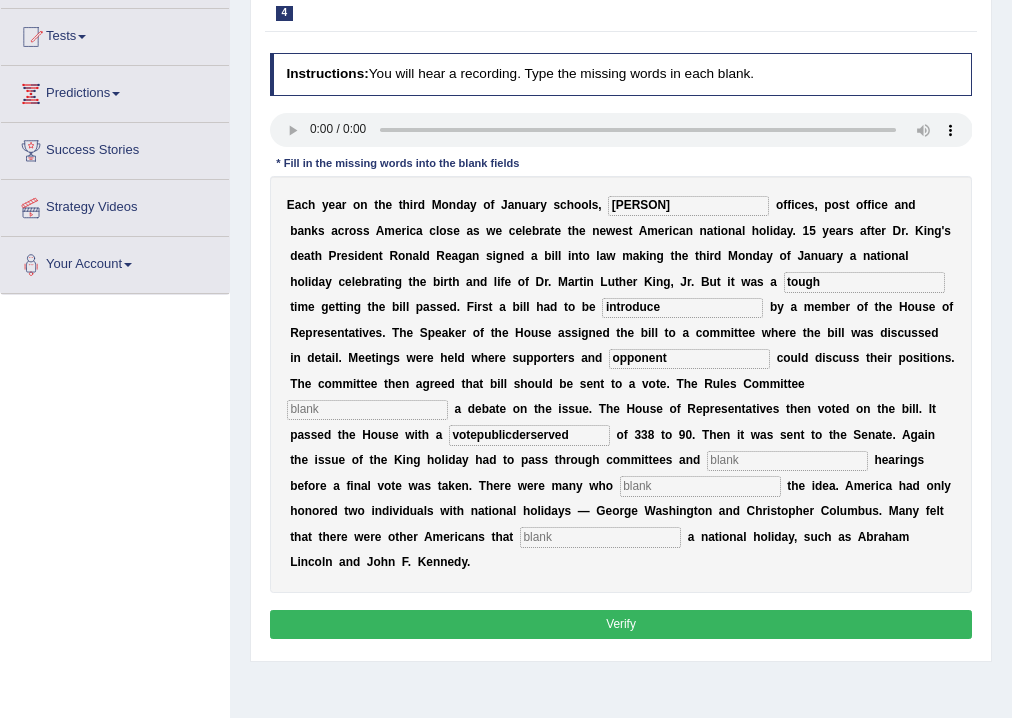 scroll, scrollTop: 240, scrollLeft: 0, axis: vertical 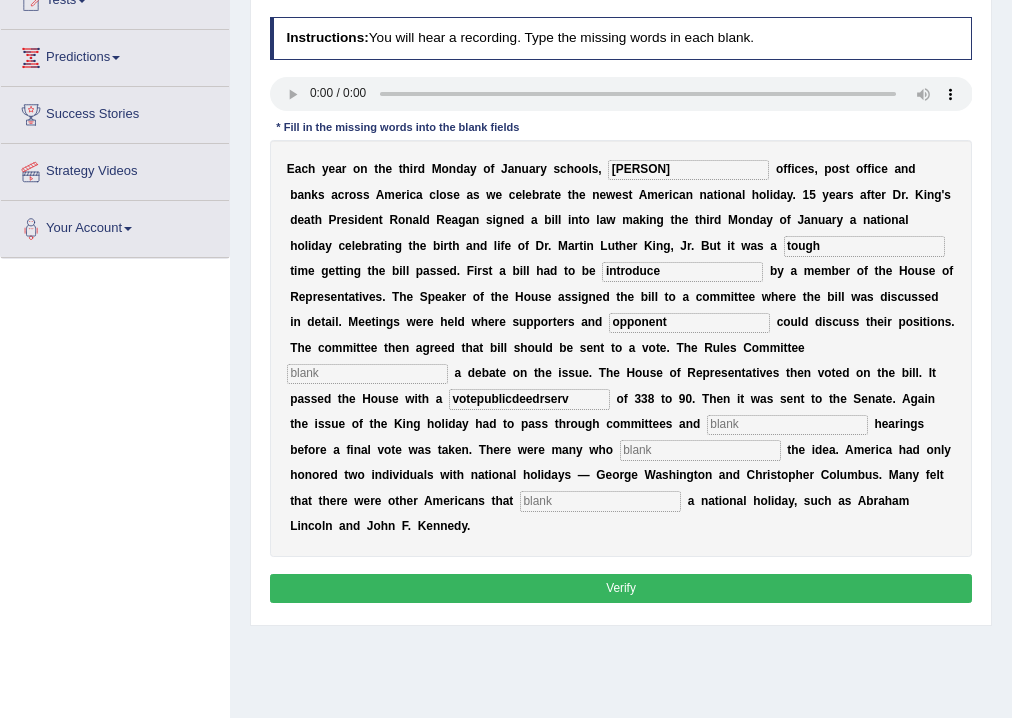 type on "votepublicderserved" 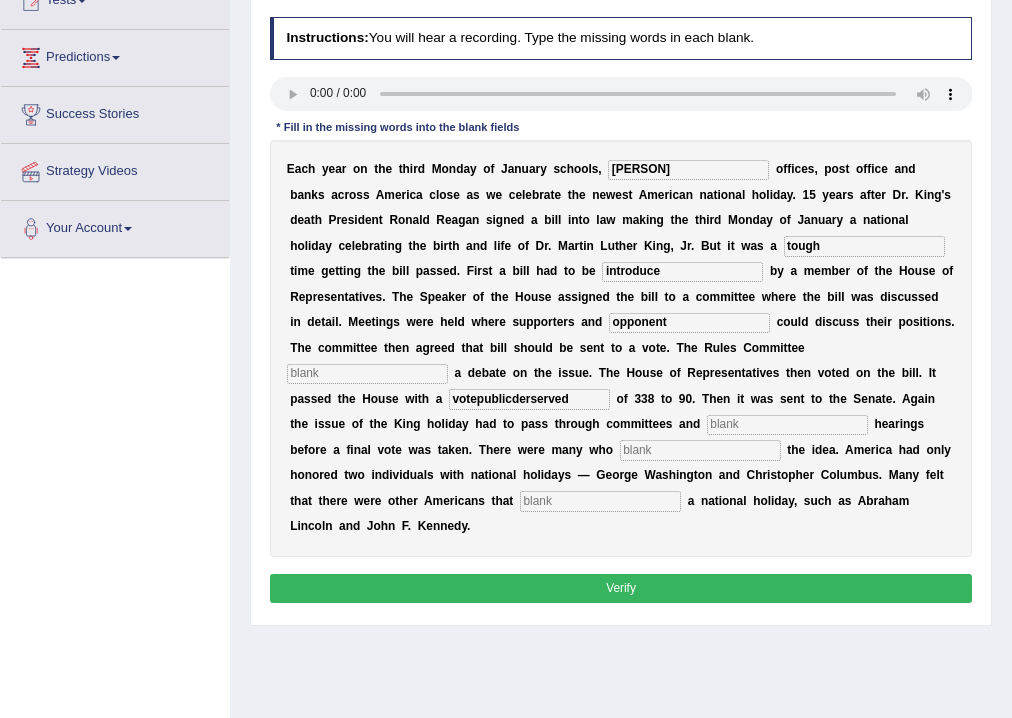 drag, startPoint x: 542, startPoint y: 504, endPoint x: 548, endPoint y: 490, distance: 15.231546 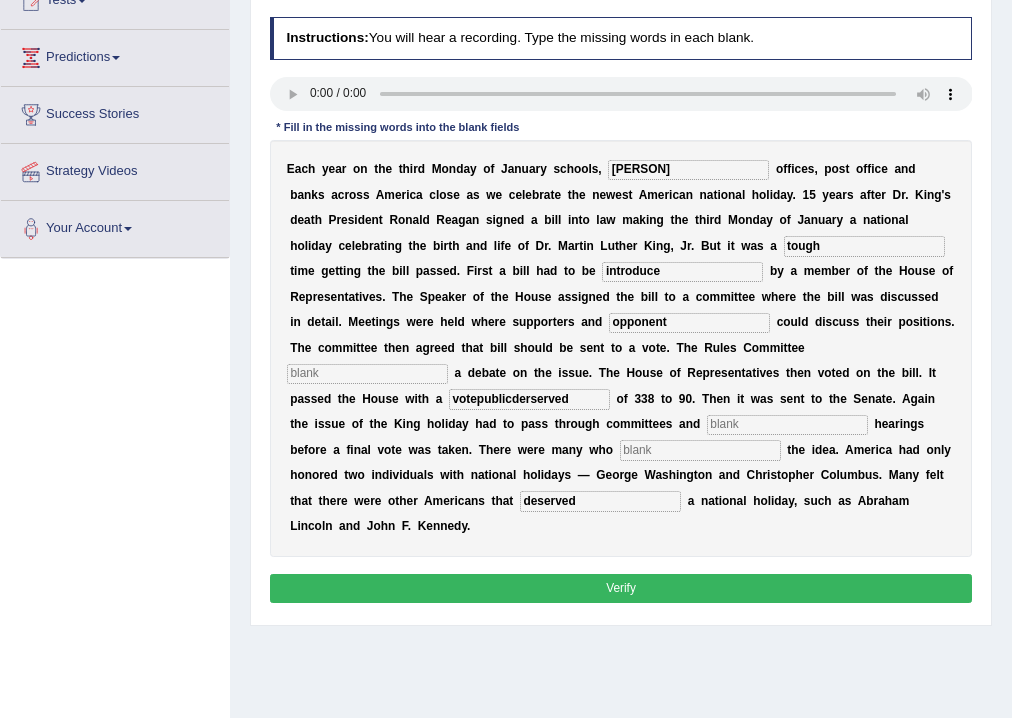 type on "deserved" 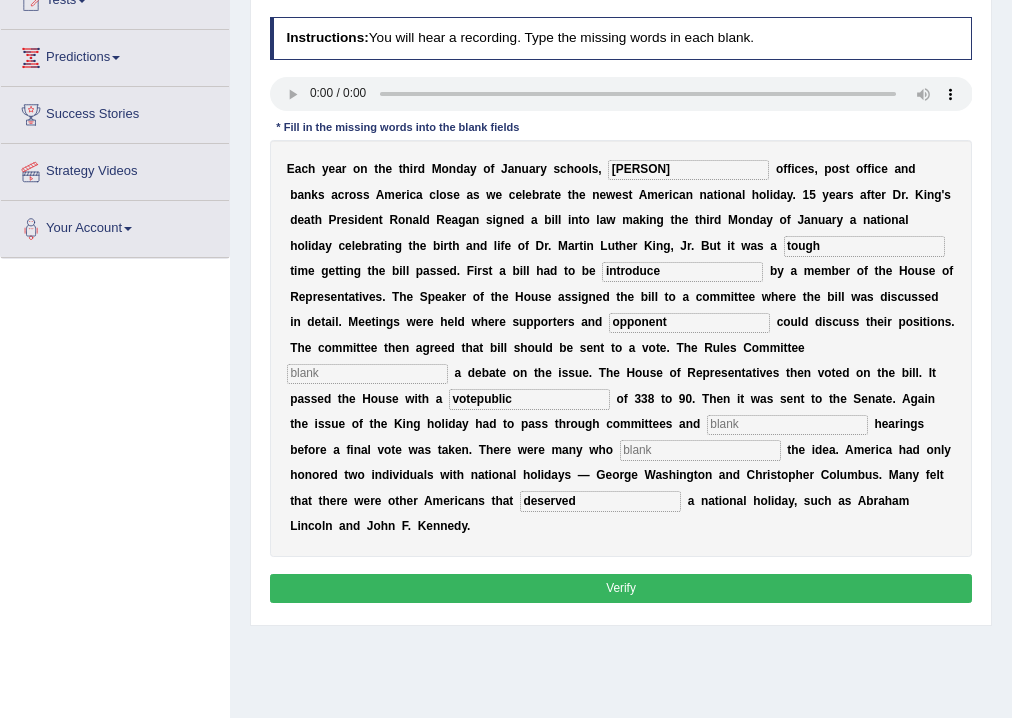 click on "votepublic" at bounding box center (529, 399) 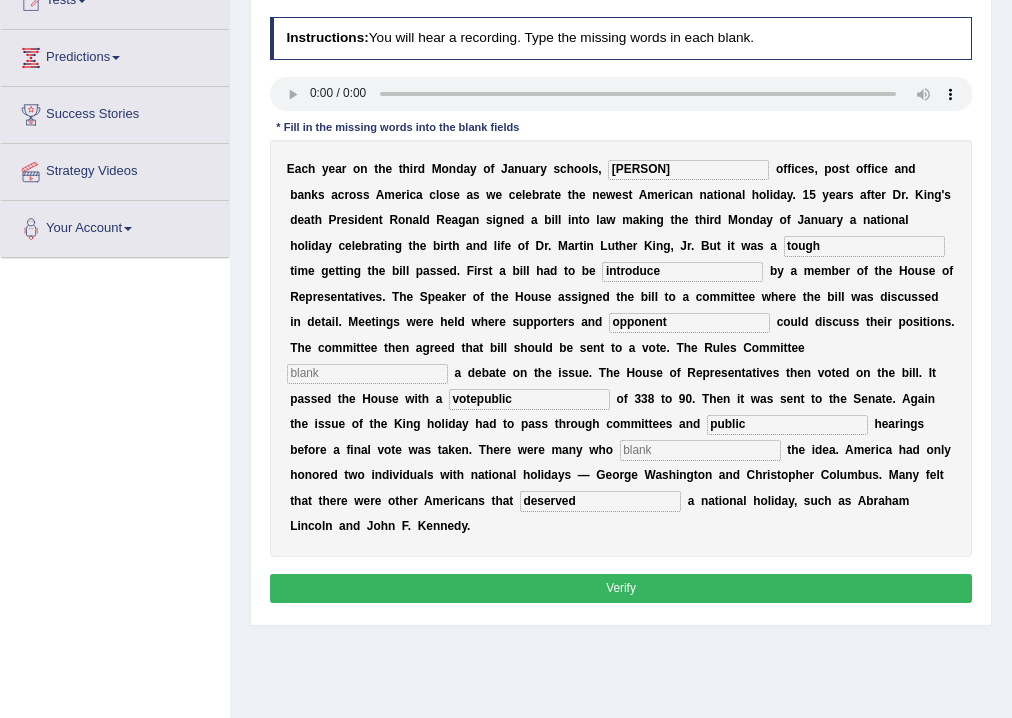 type on "public" 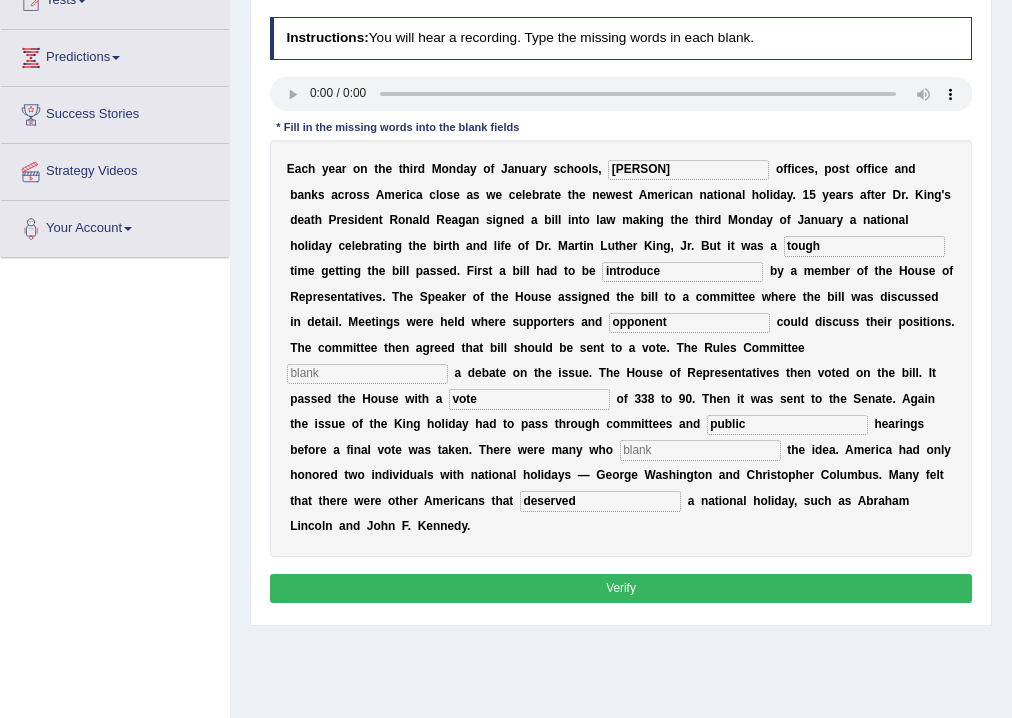 type on "vote" 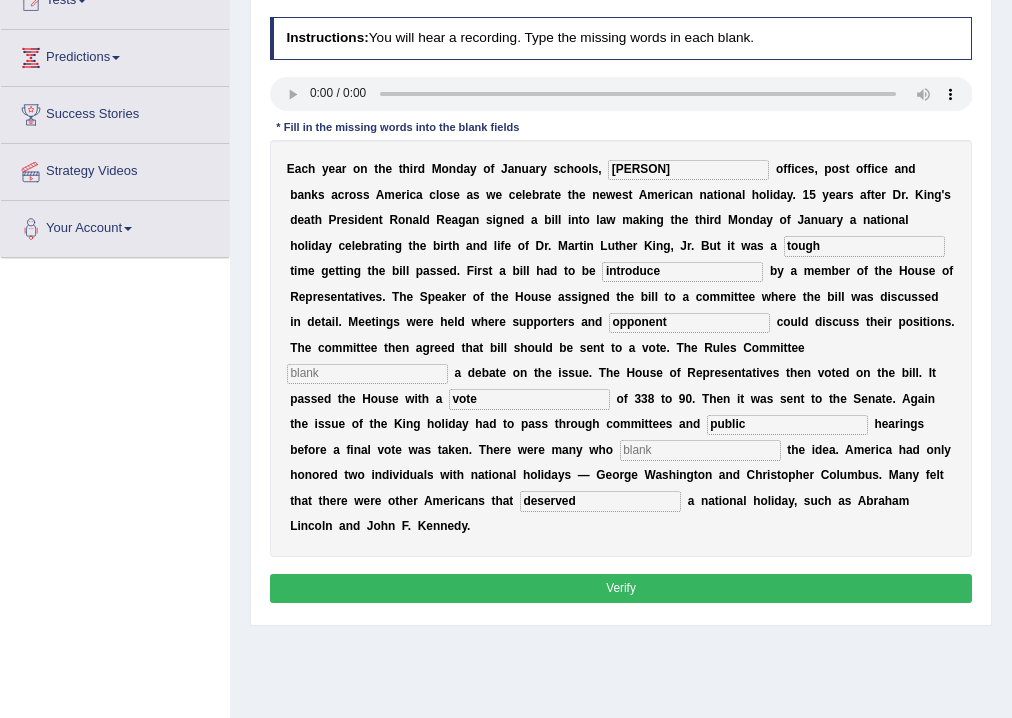 click at bounding box center (367, 374) 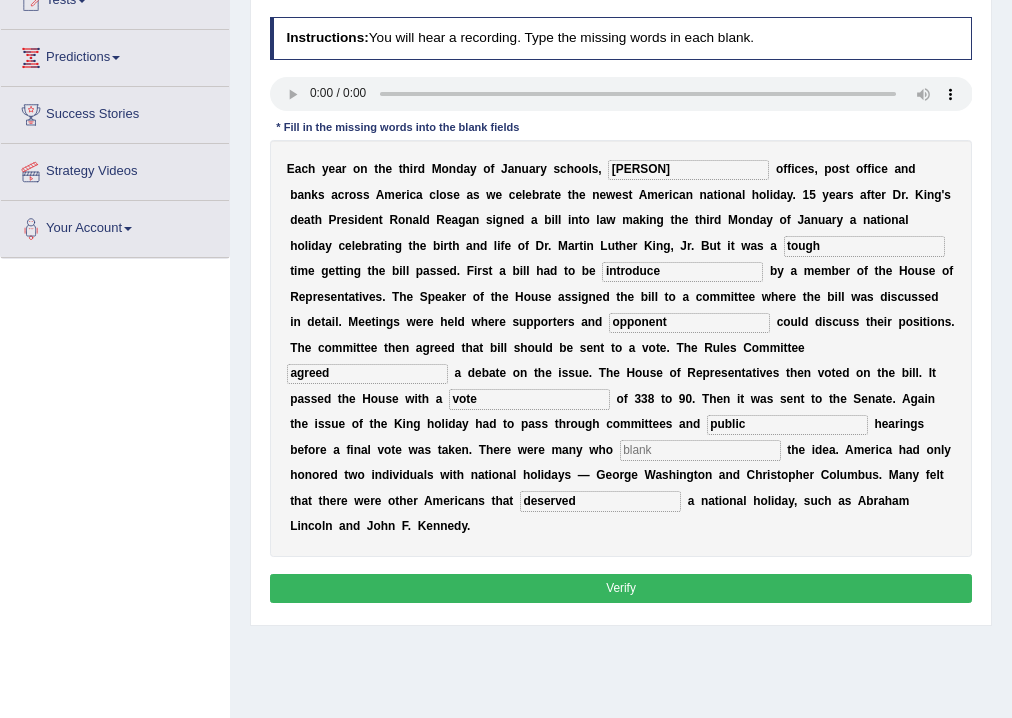 type on "agreed" 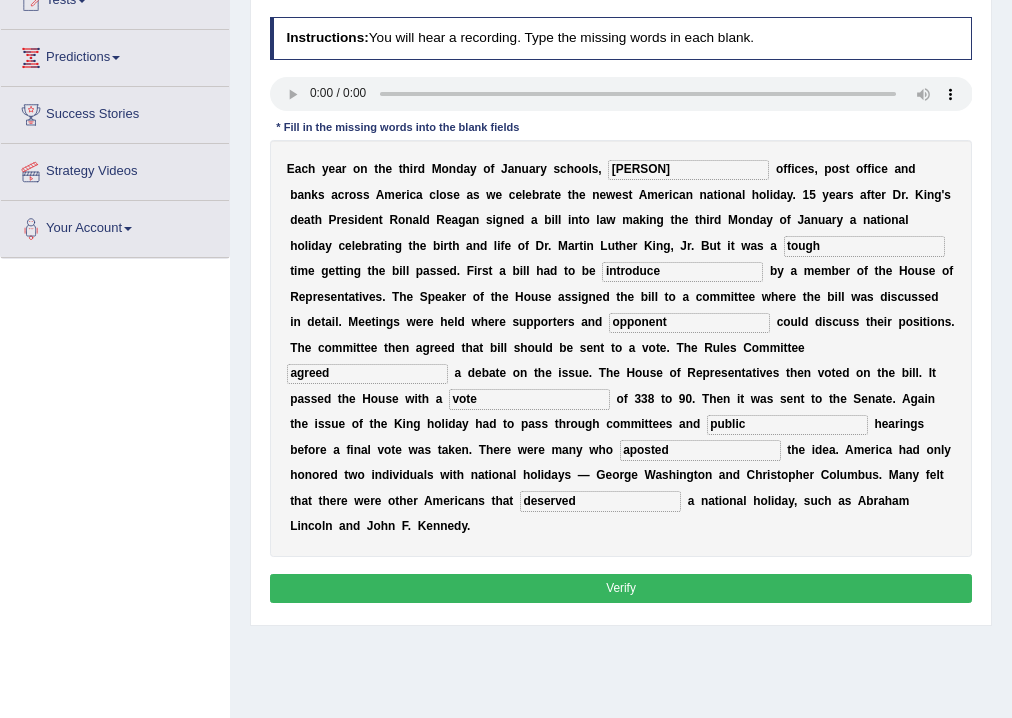 type on "aposted" 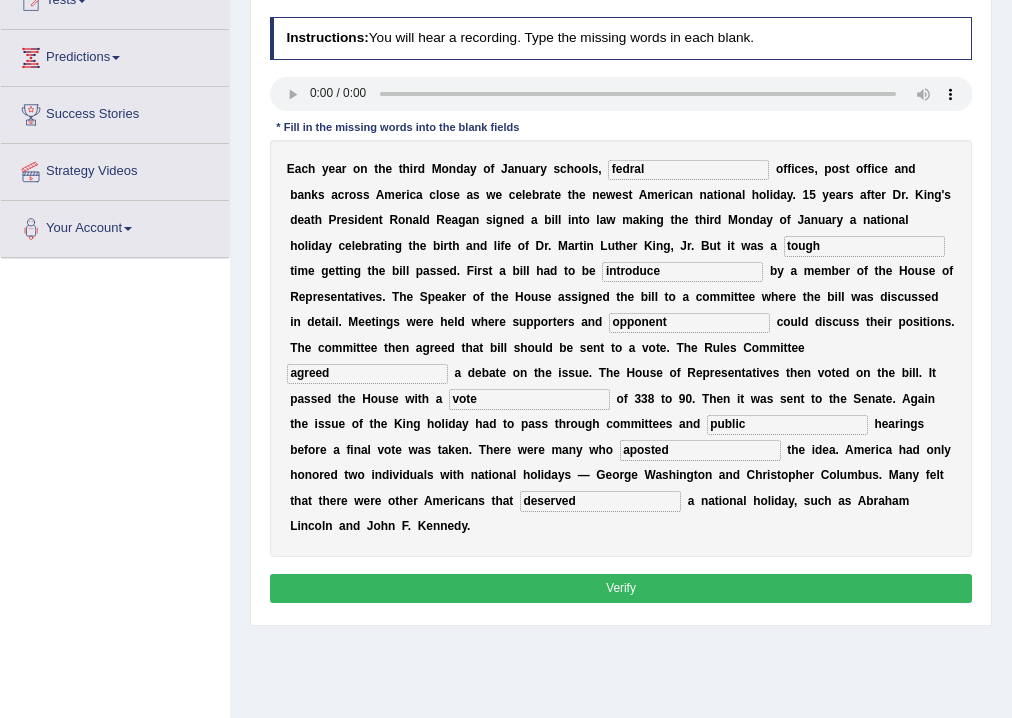click on "fedral" at bounding box center [688, 170] 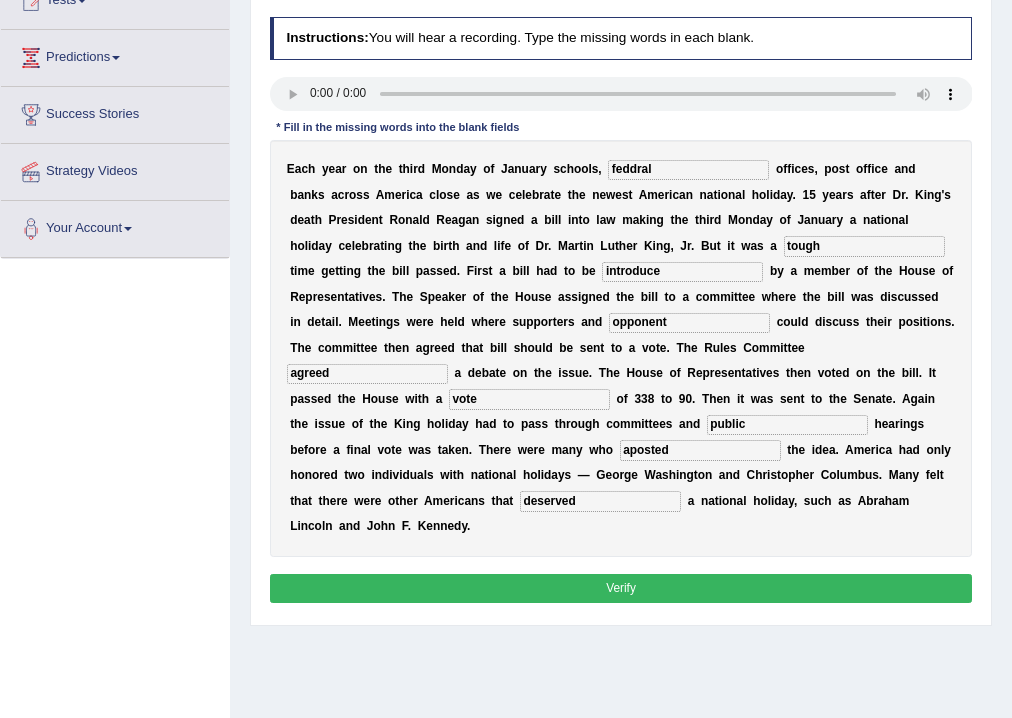 type on "feddral" 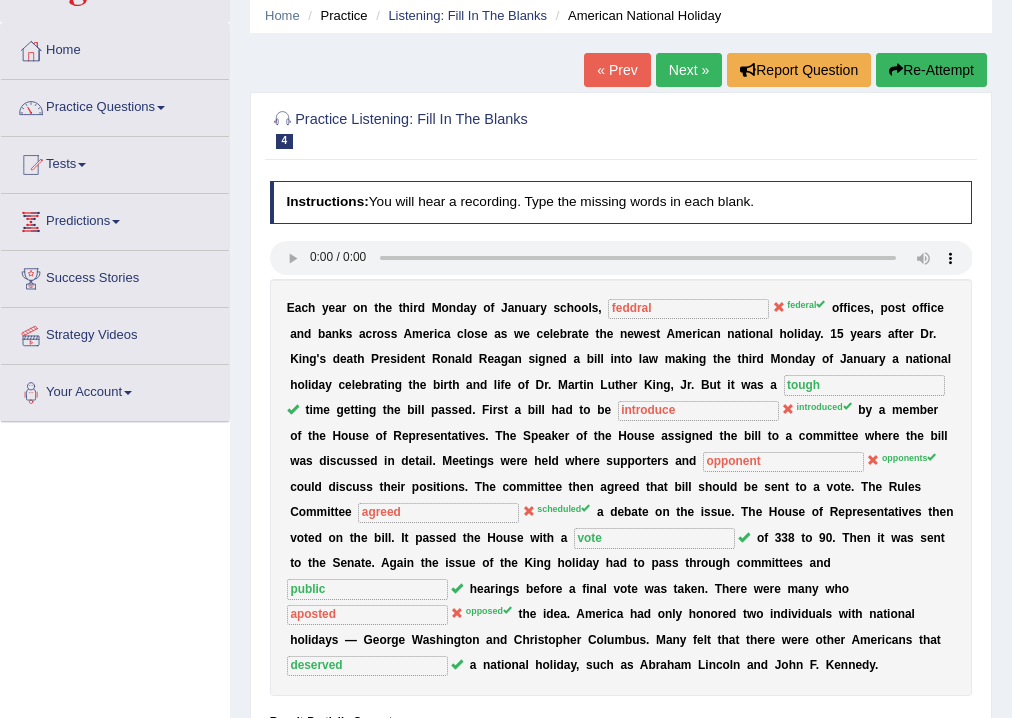 scroll, scrollTop: 80, scrollLeft: 0, axis: vertical 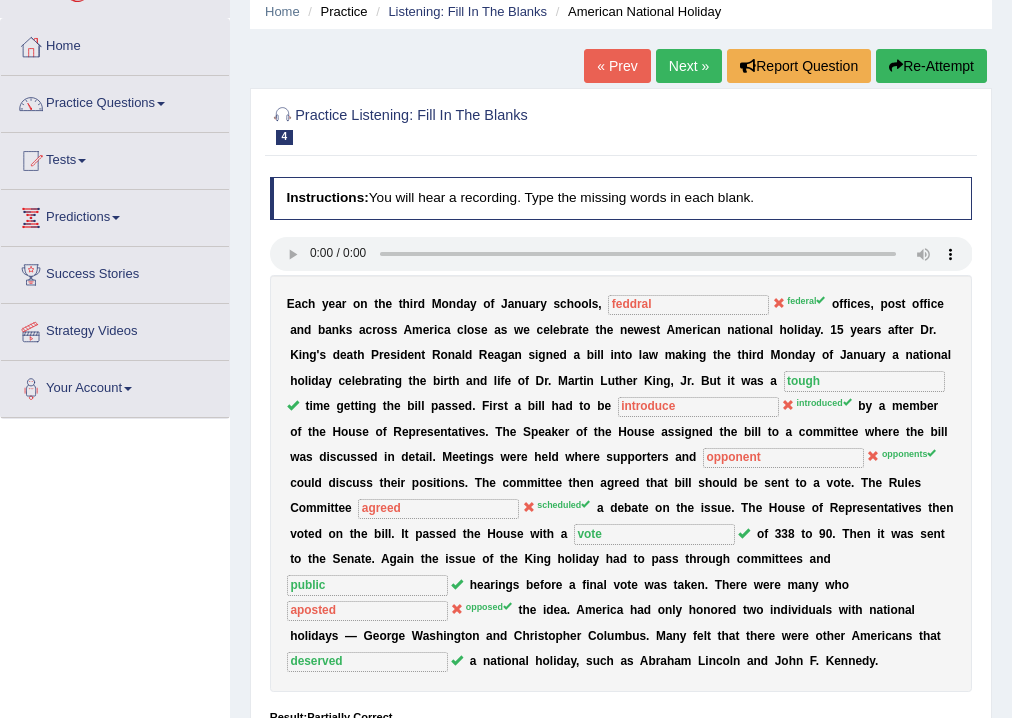 click on "Next »" at bounding box center [689, 66] 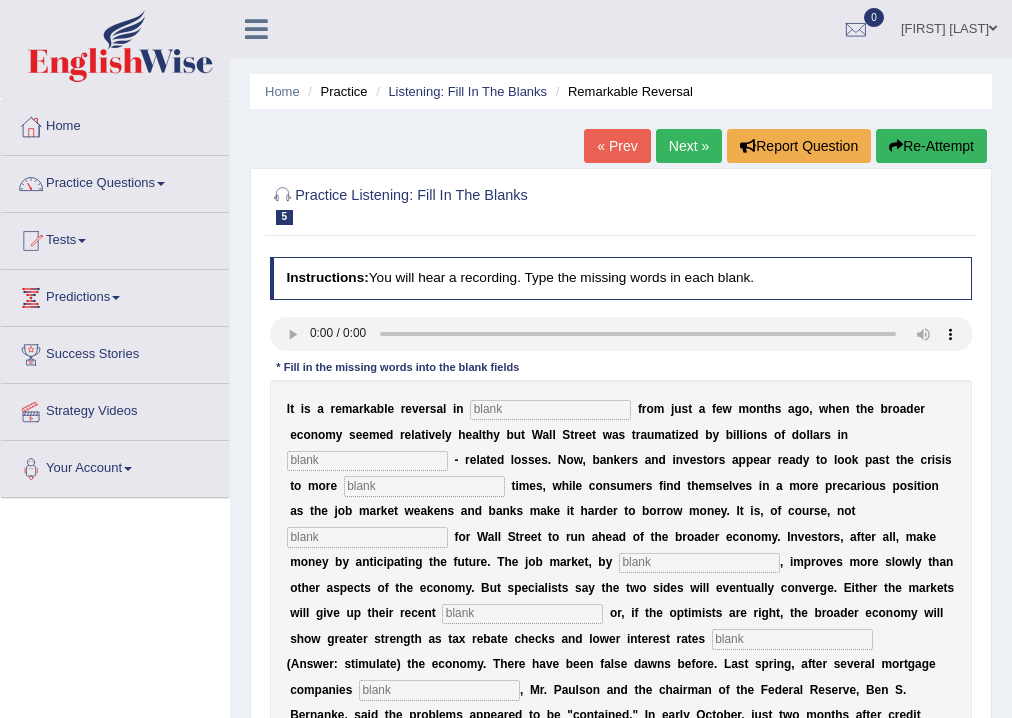 scroll, scrollTop: 0, scrollLeft: 0, axis: both 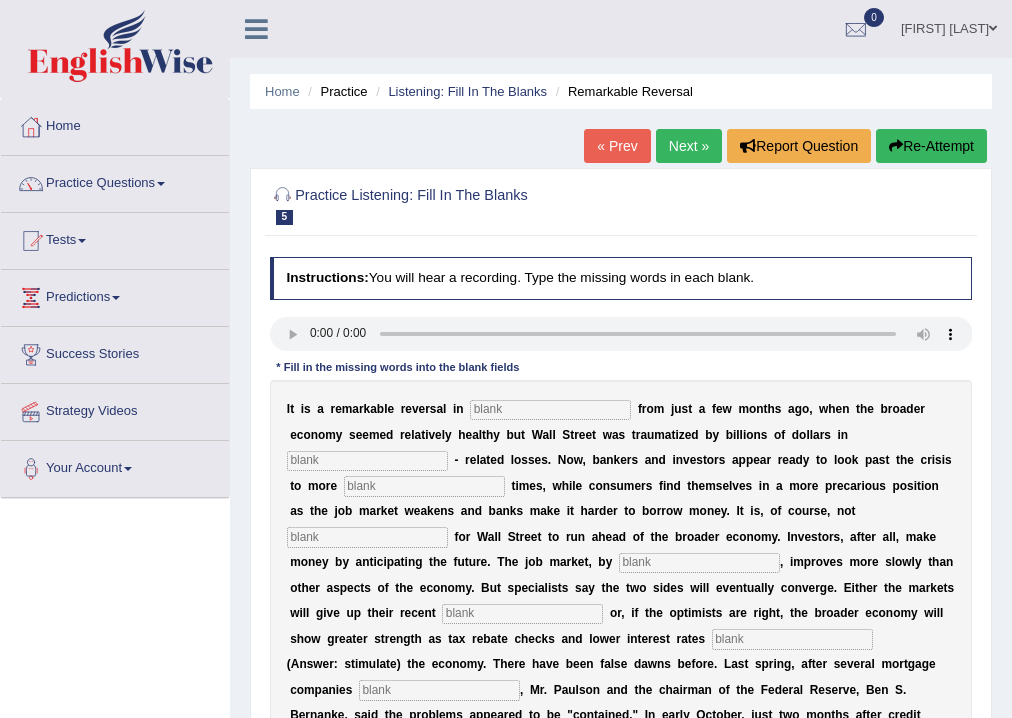 click at bounding box center [550, 410] 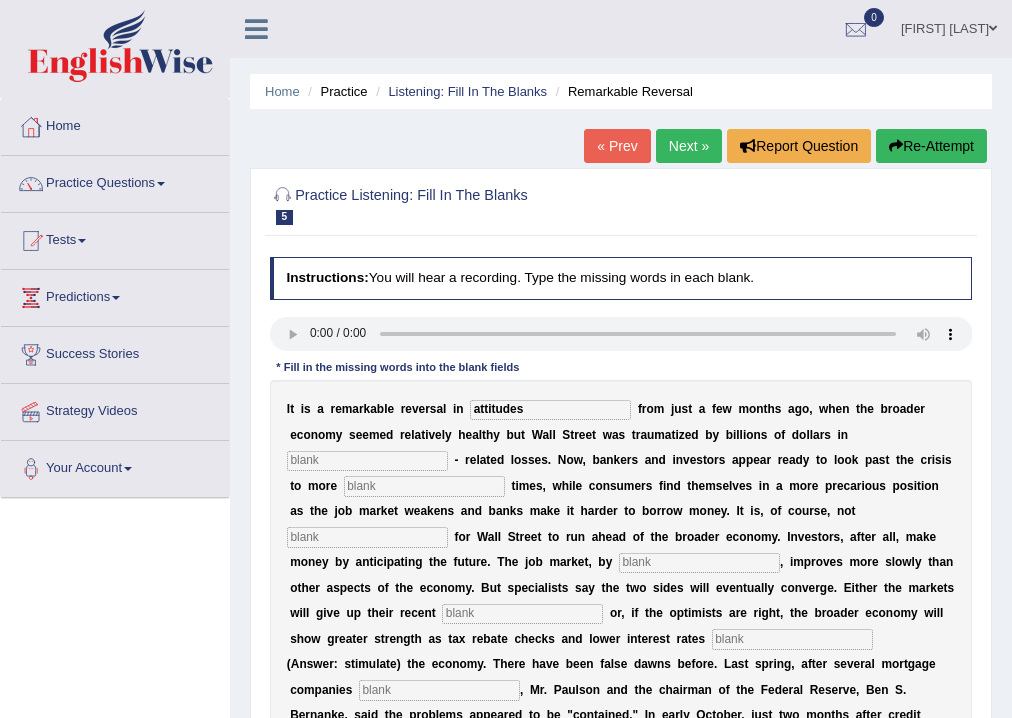 type on "attitudes" 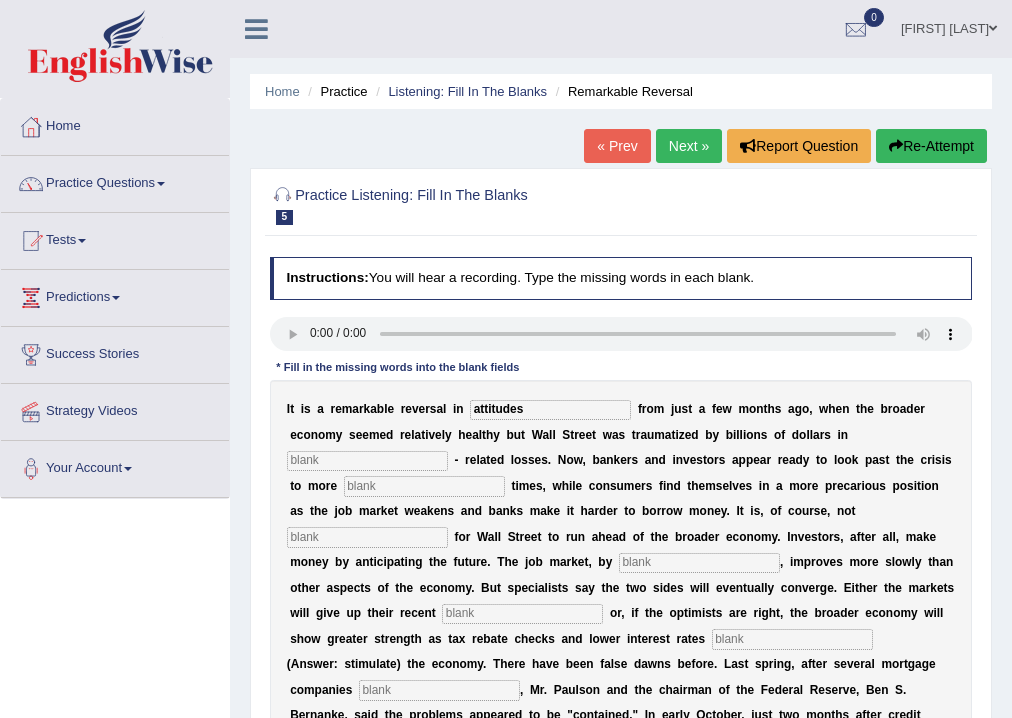 click at bounding box center (367, 461) 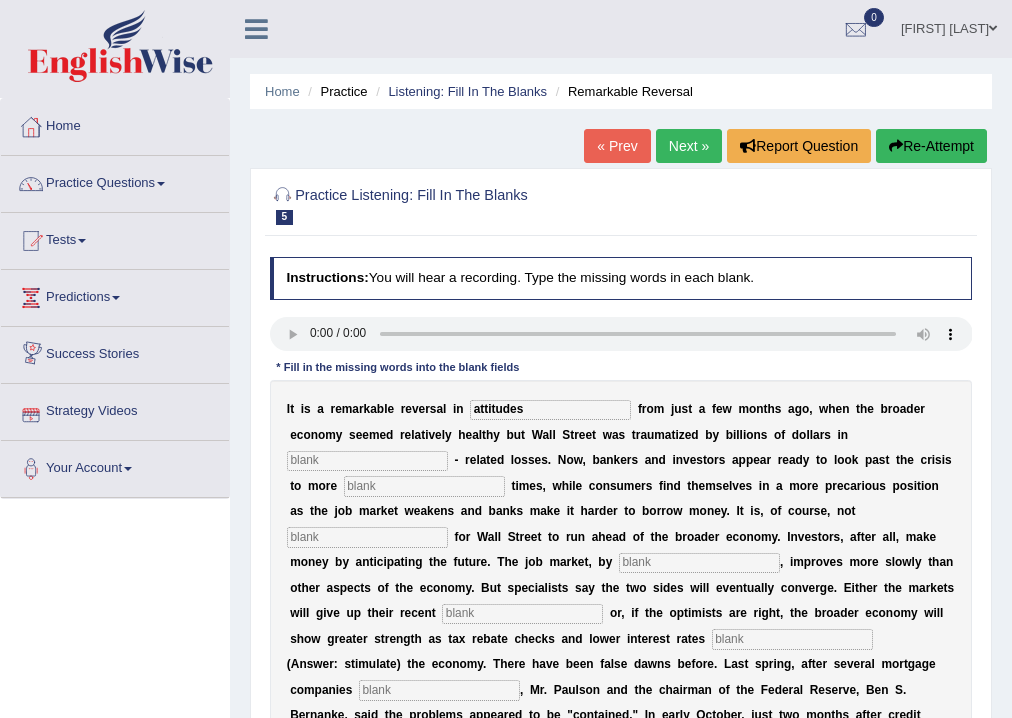 click at bounding box center (367, 461) 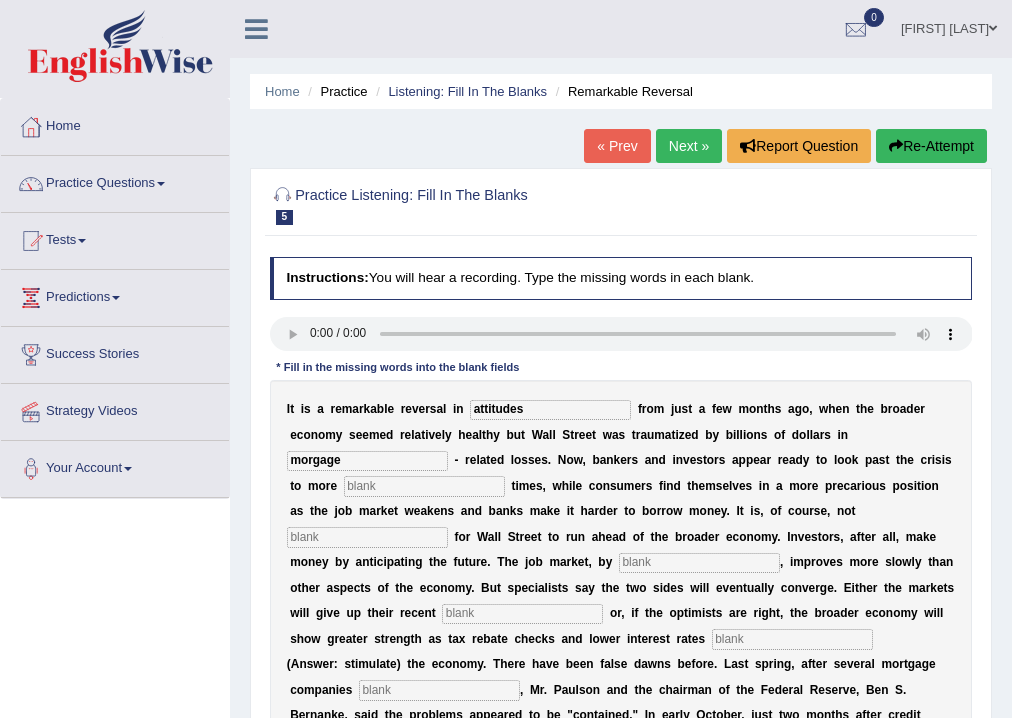 type on "morgage" 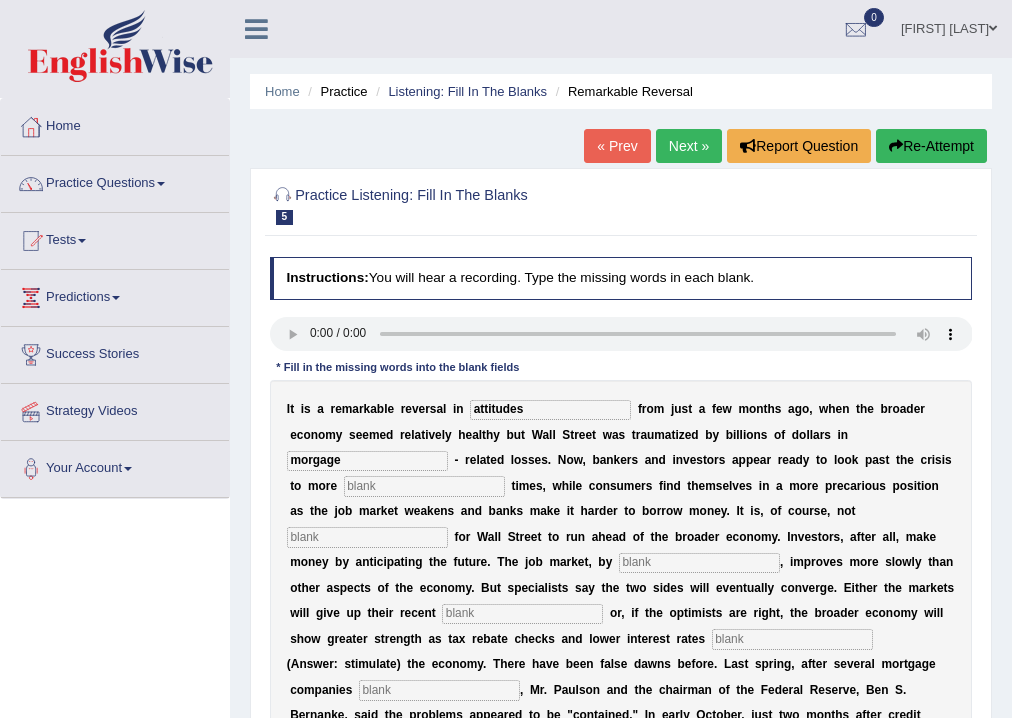 click at bounding box center (424, 486) 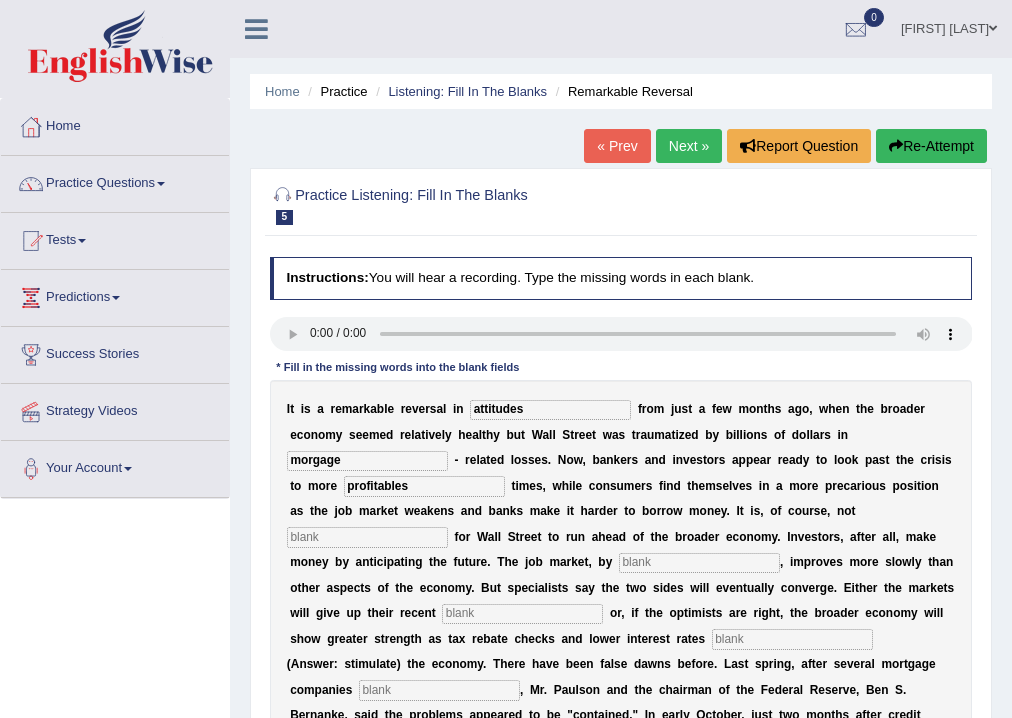 type on "profitables" 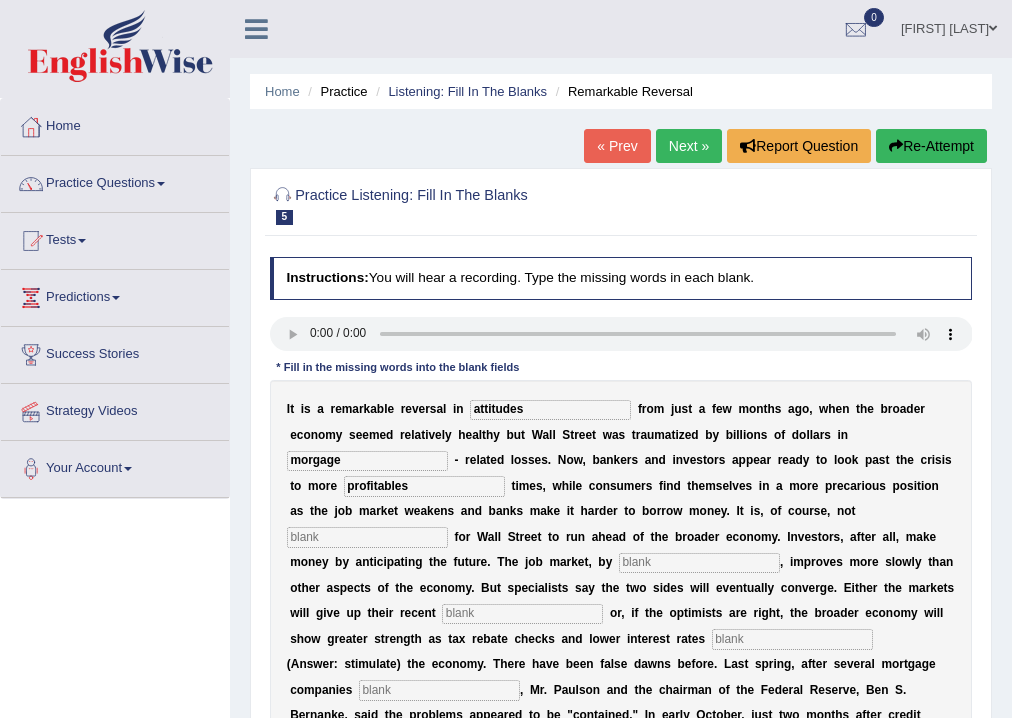 click at bounding box center (367, 537) 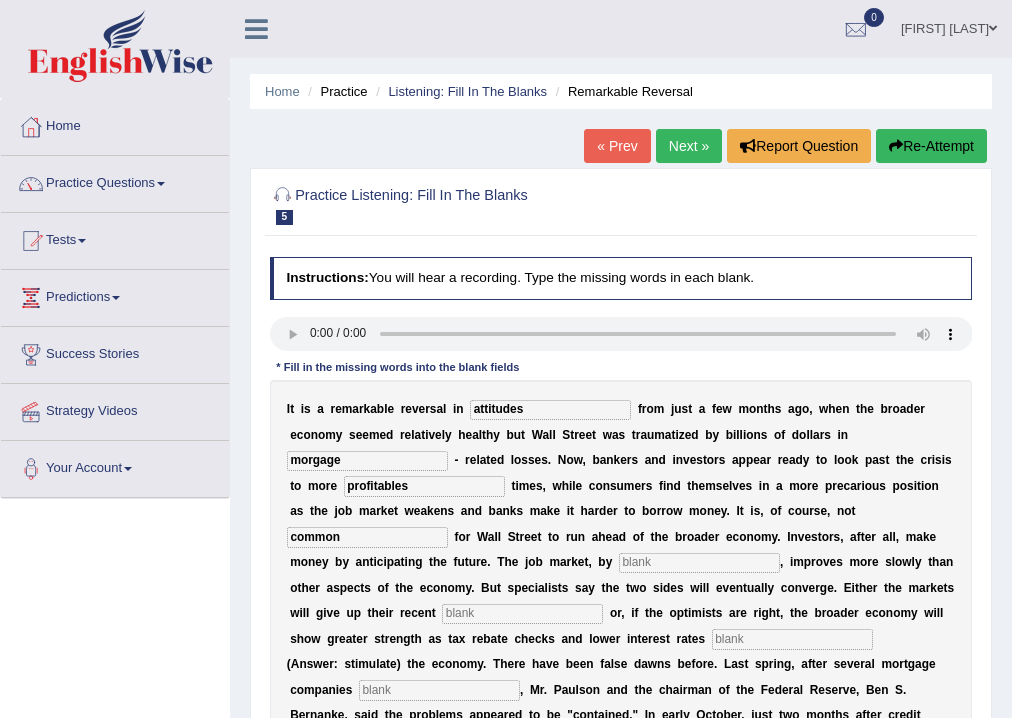 type on "common" 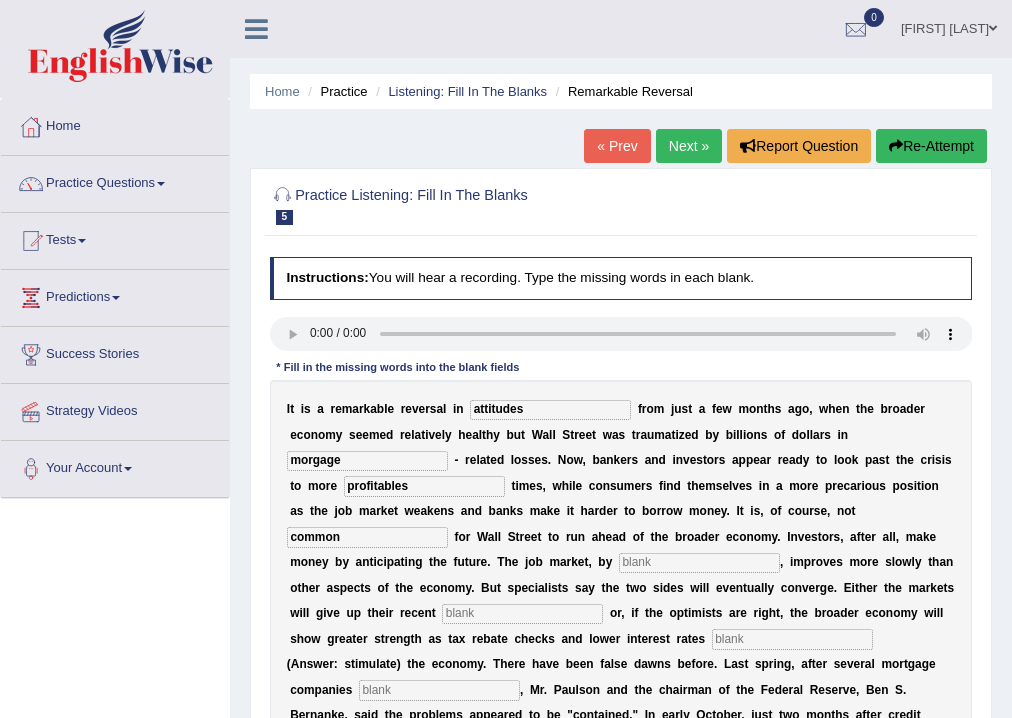 click at bounding box center [699, 563] 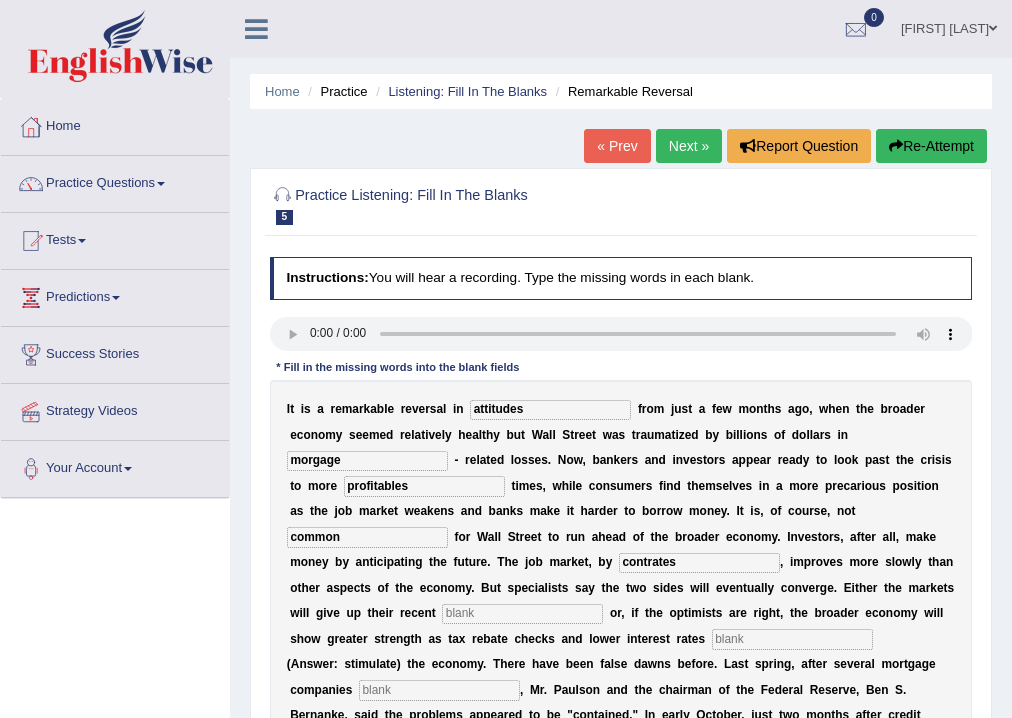 click on "contrates" at bounding box center (699, 563) 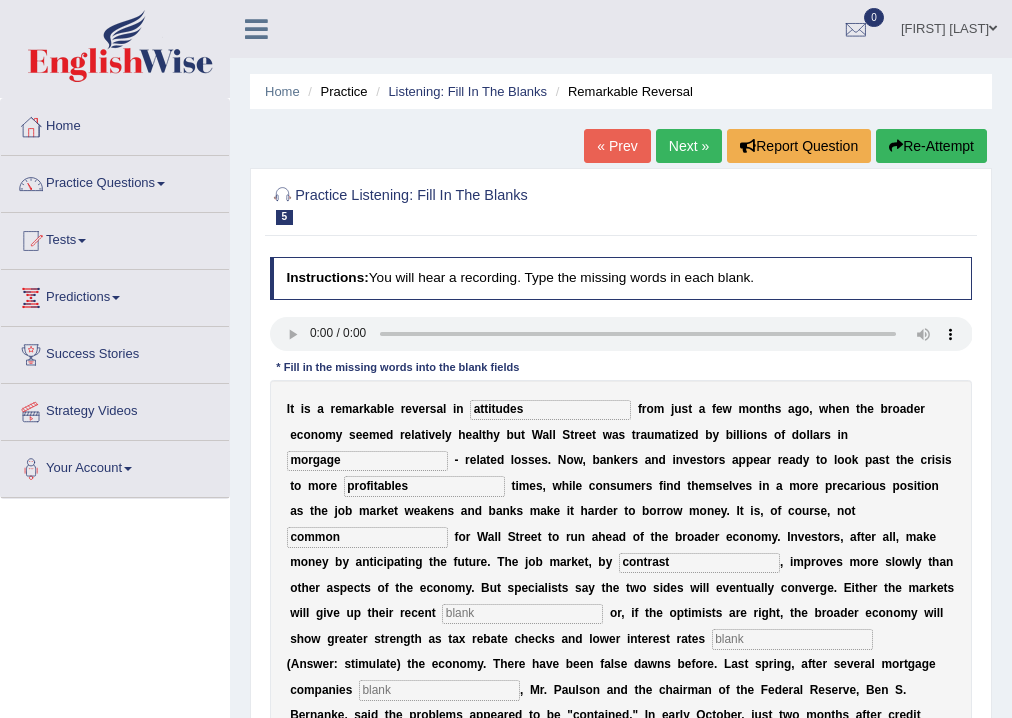 type on "contrast" 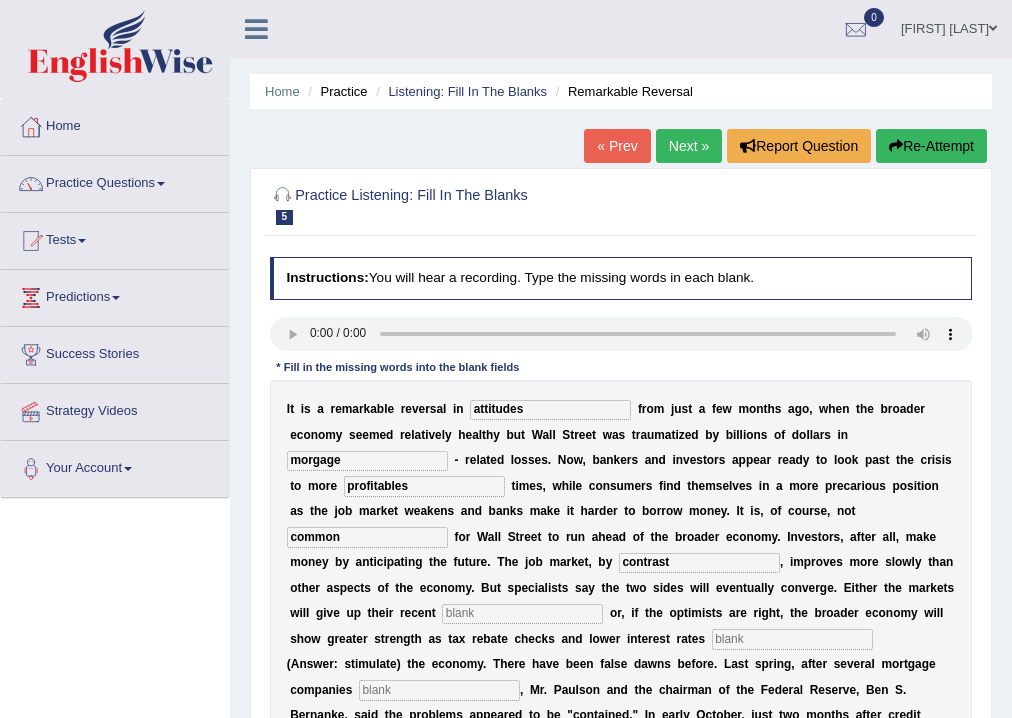 click at bounding box center [522, 614] 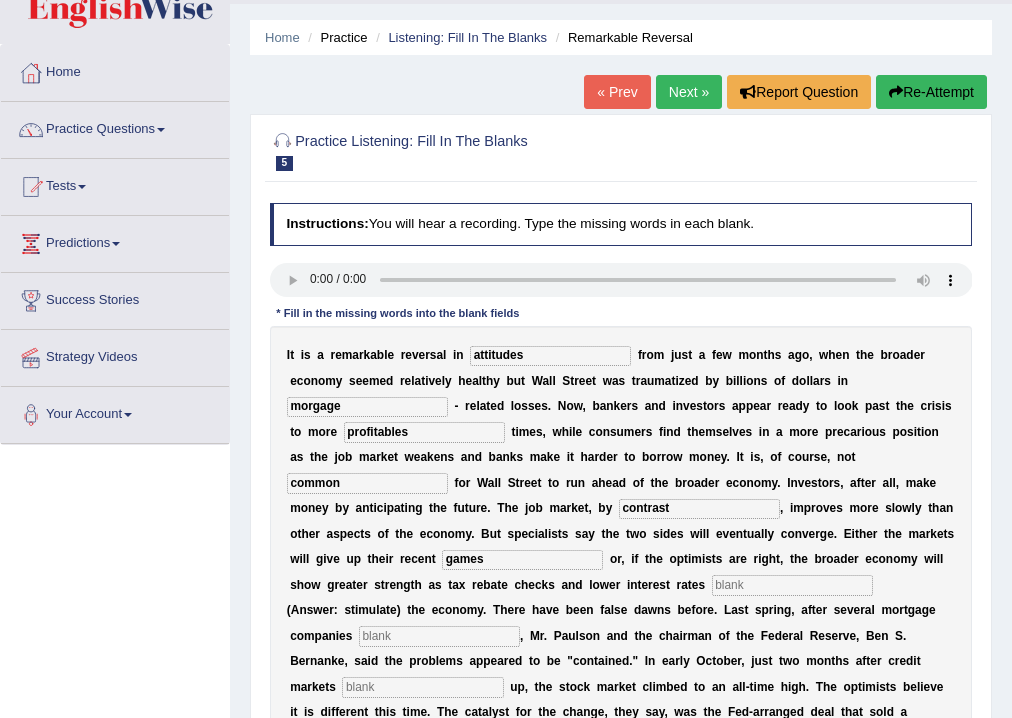 scroll, scrollTop: 80, scrollLeft: 0, axis: vertical 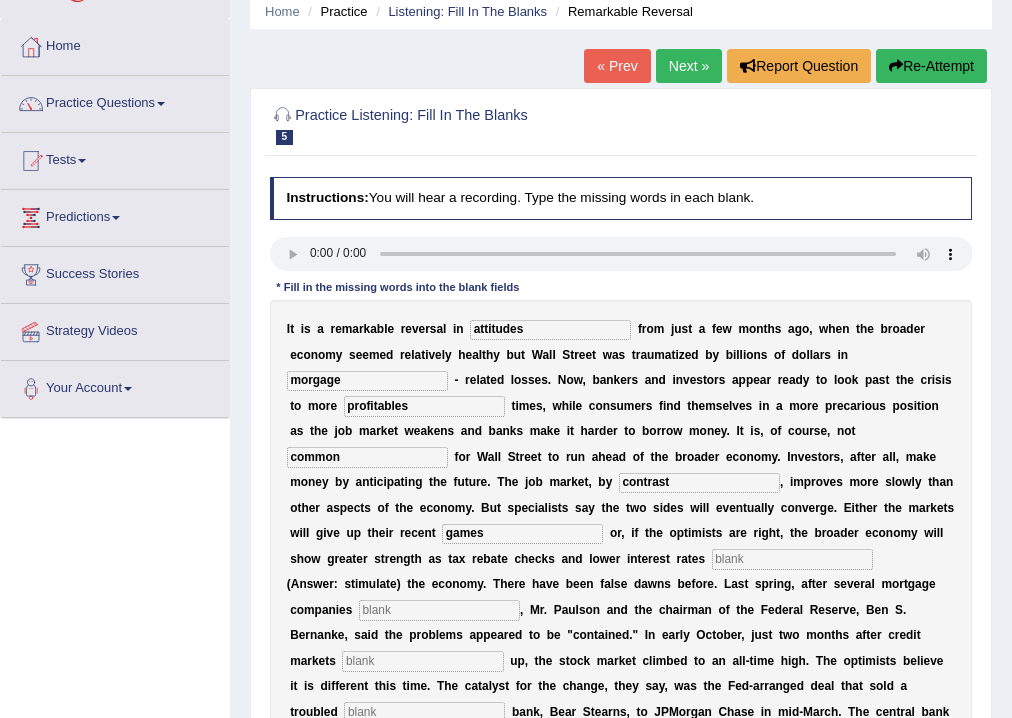 type on "games" 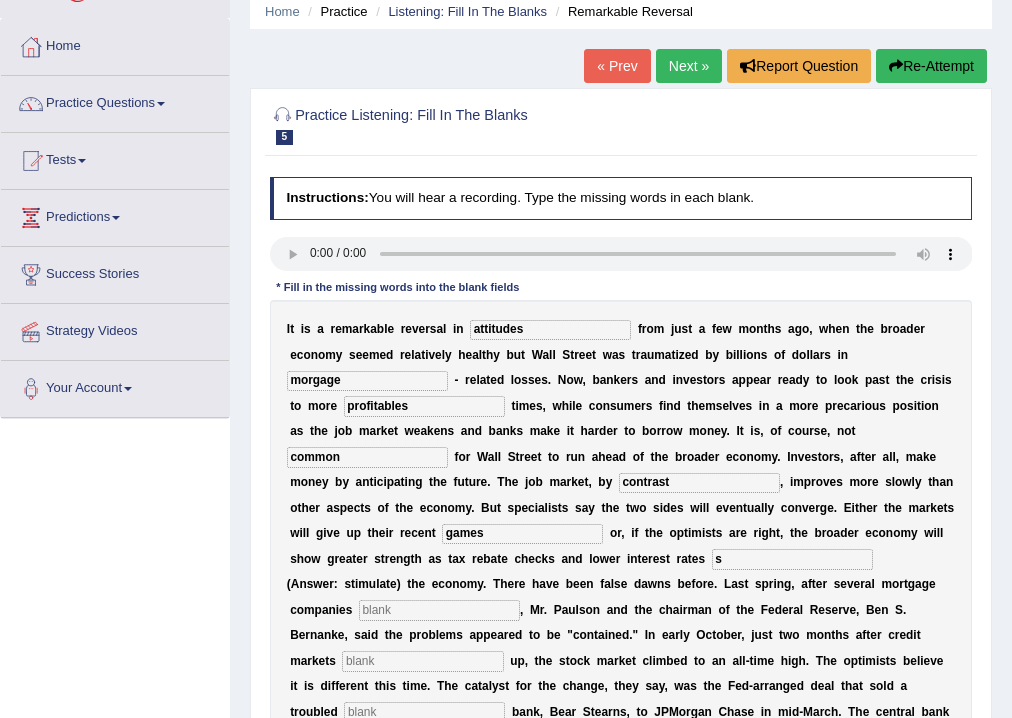 click on "s" at bounding box center (792, 559) 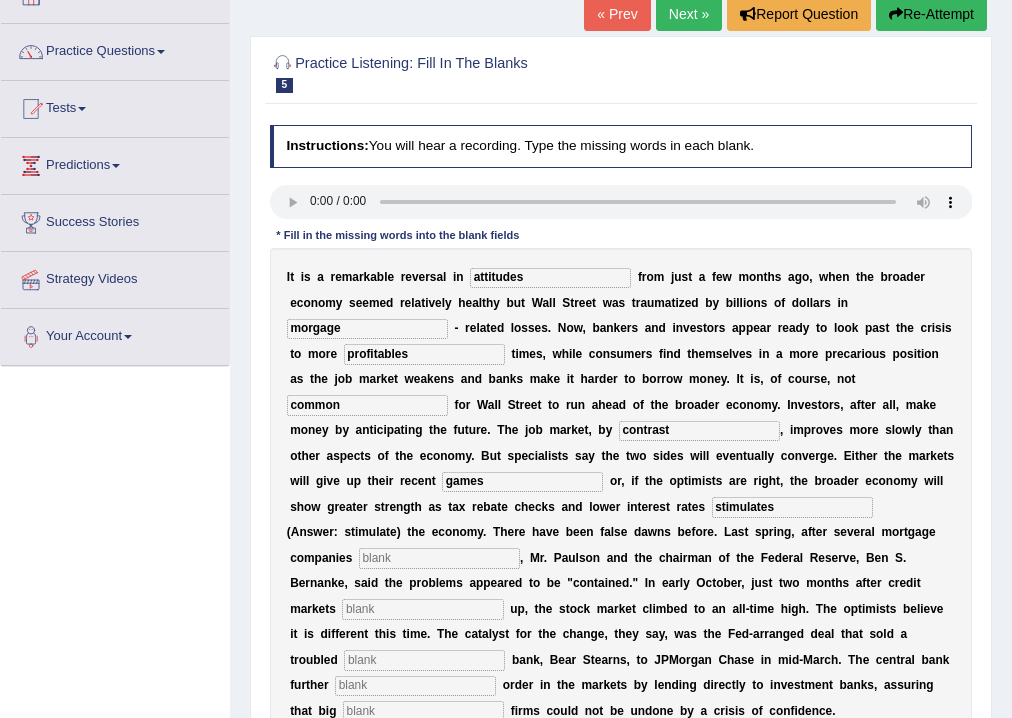 scroll, scrollTop: 160, scrollLeft: 0, axis: vertical 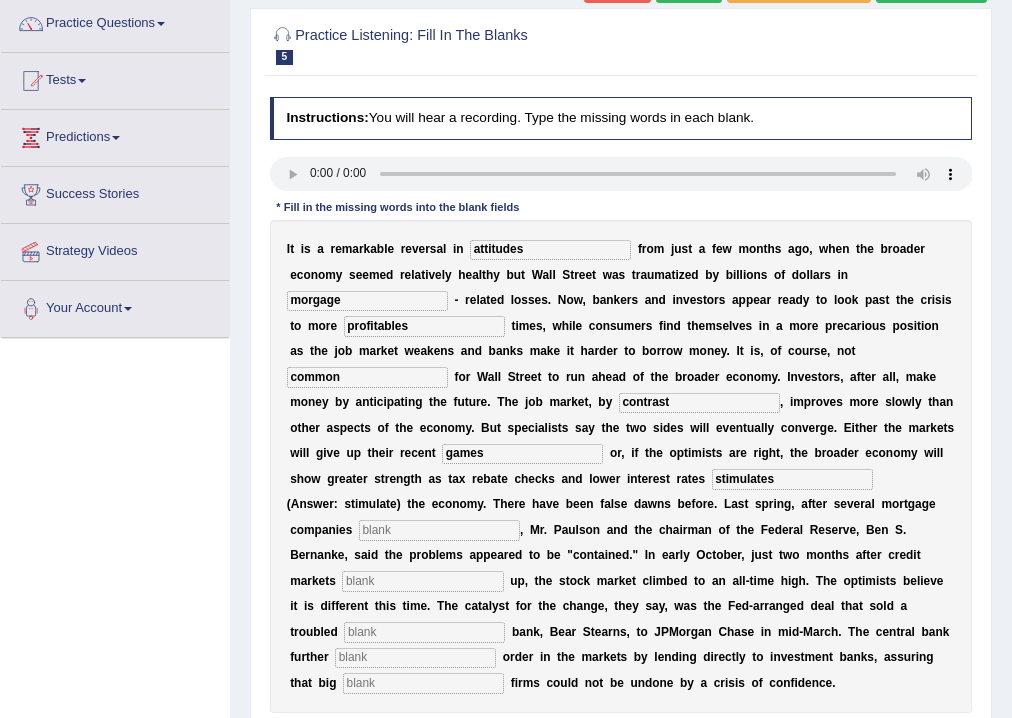 type on "stimulates" 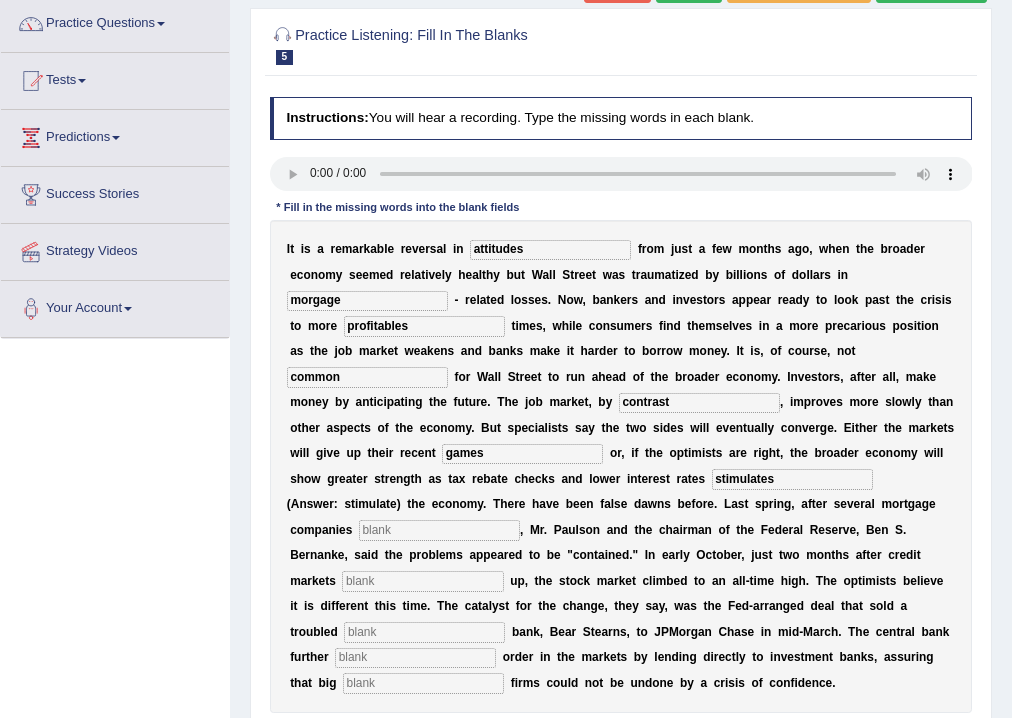 click at bounding box center [439, 530] 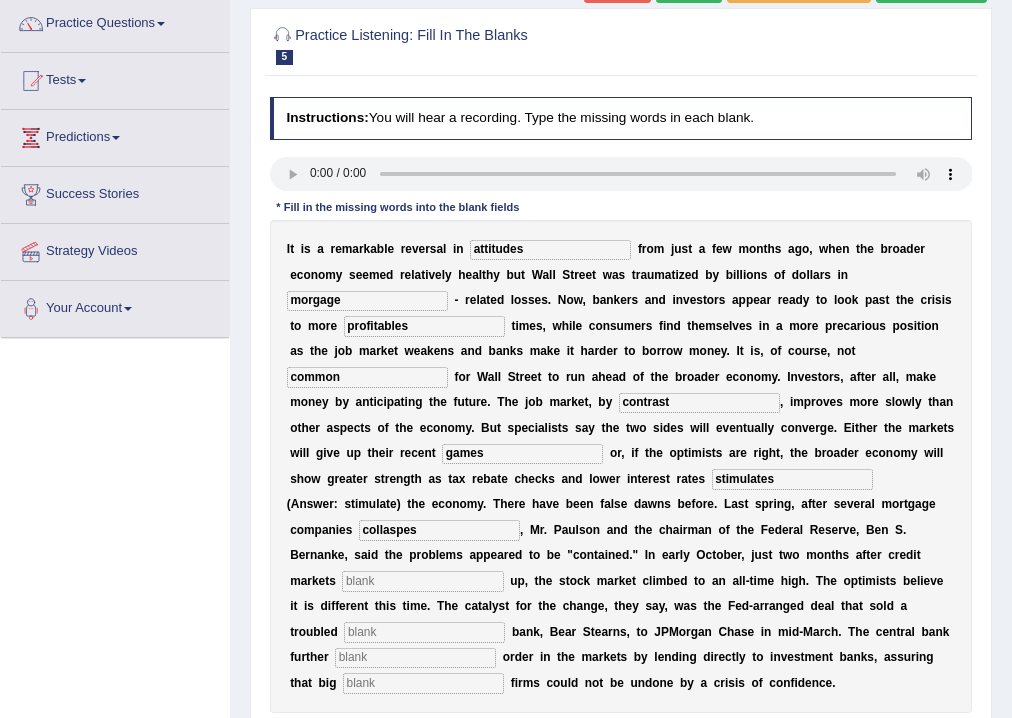type on "collaspes" 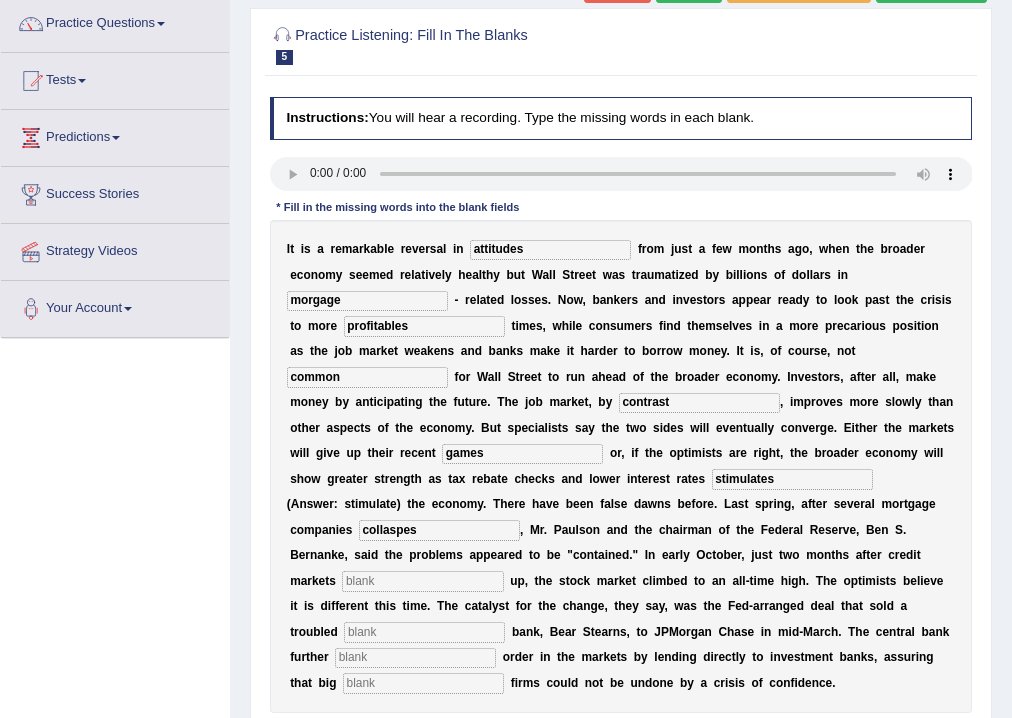 click at bounding box center (422, 581) 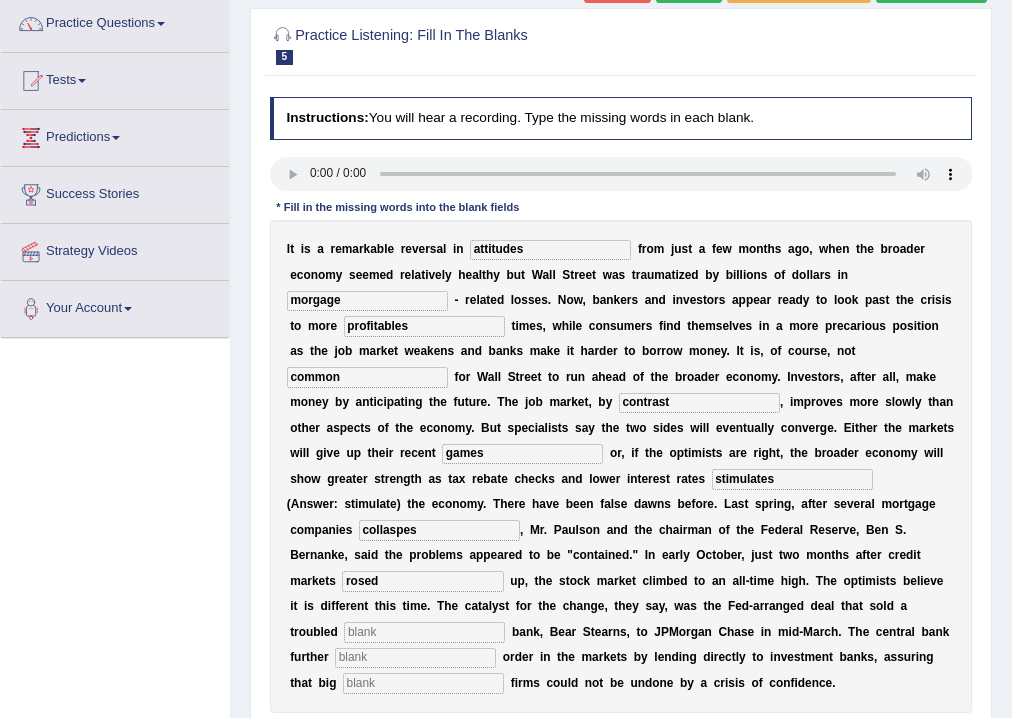 type on "rosed" 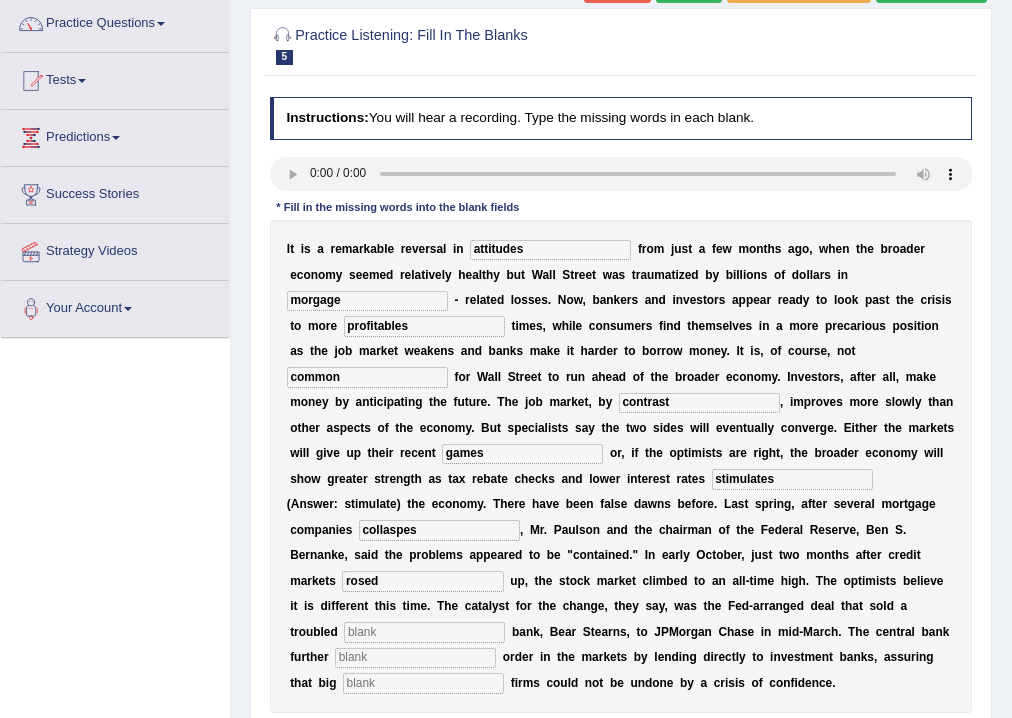 click at bounding box center [424, 632] 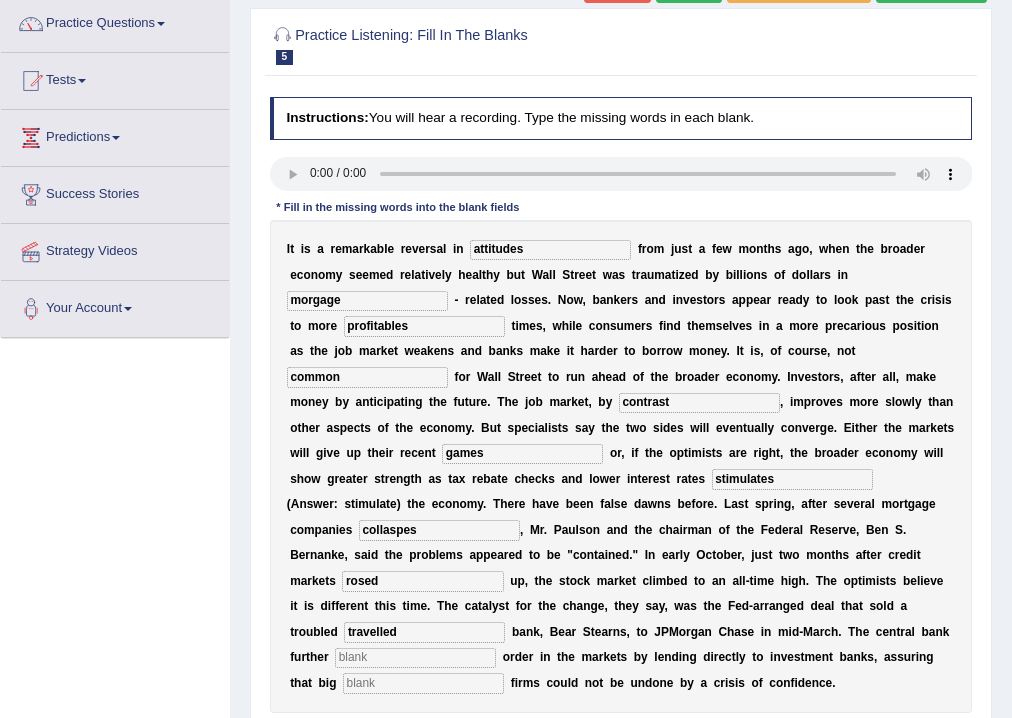 click on "travelled" at bounding box center (424, 632) 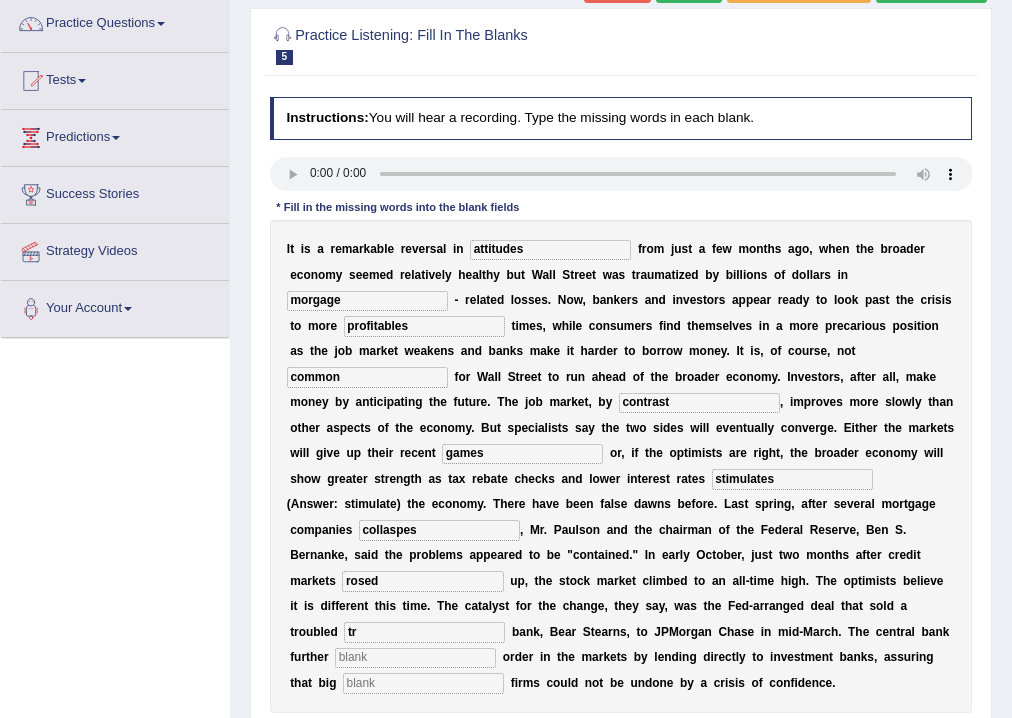 type on "t" 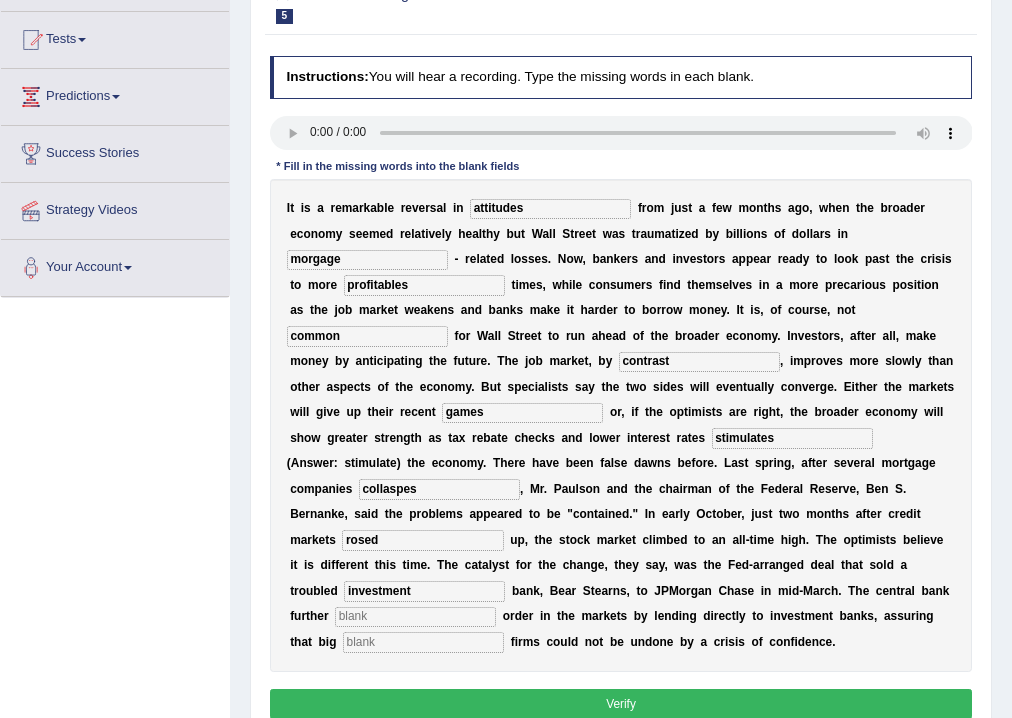 scroll, scrollTop: 240, scrollLeft: 0, axis: vertical 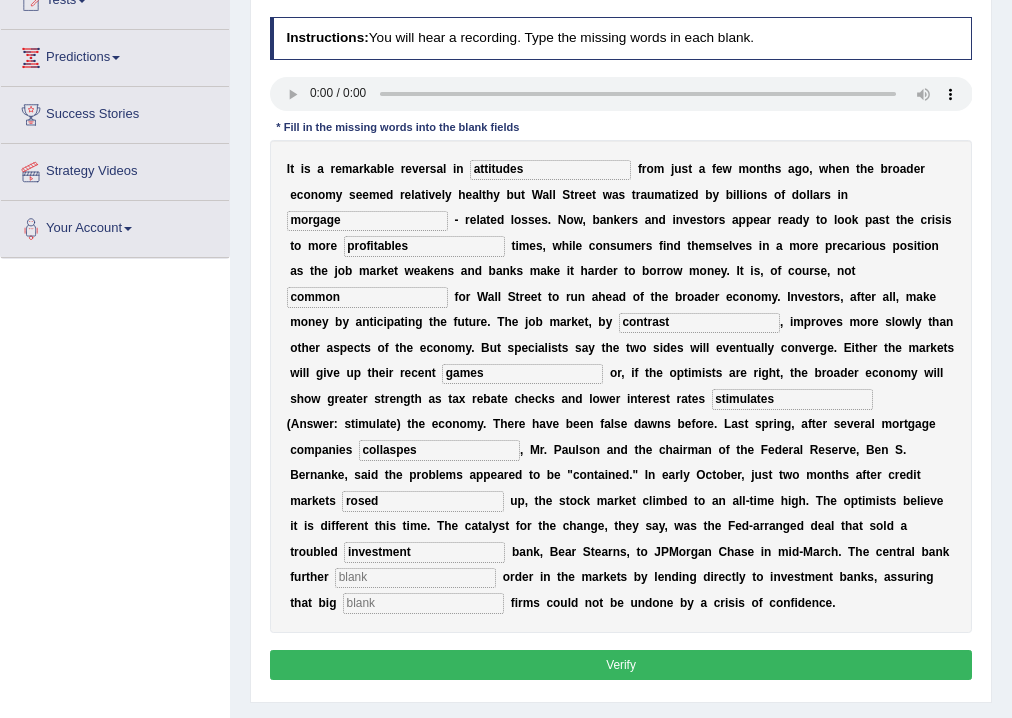 type on "investment" 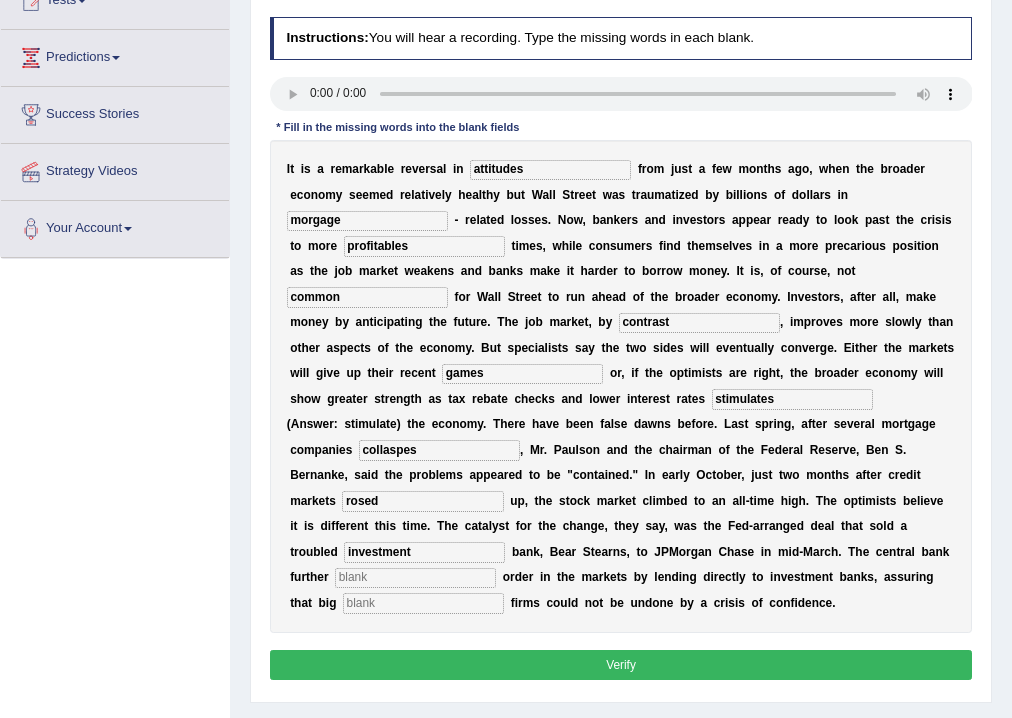 click at bounding box center [415, 578] 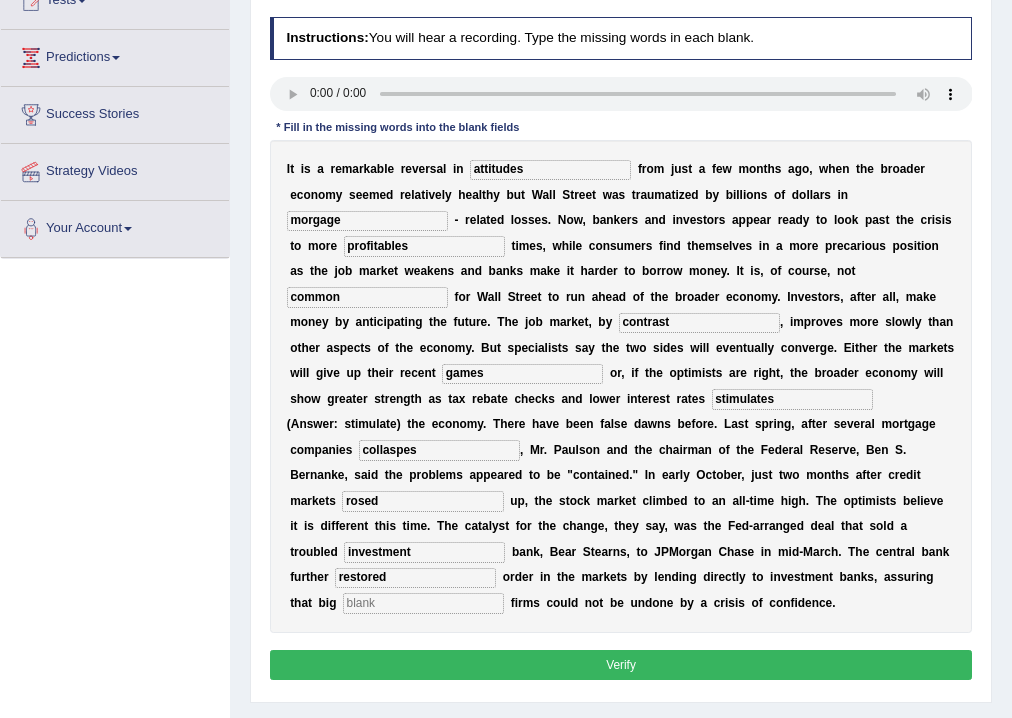 type on "restored" 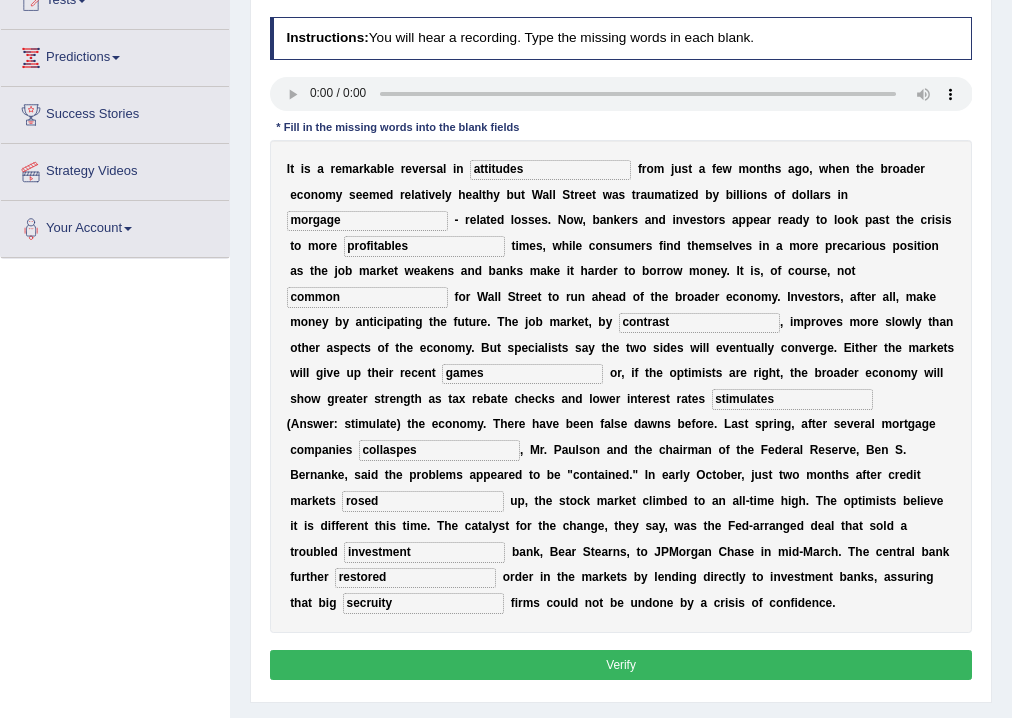 type on "secruity" 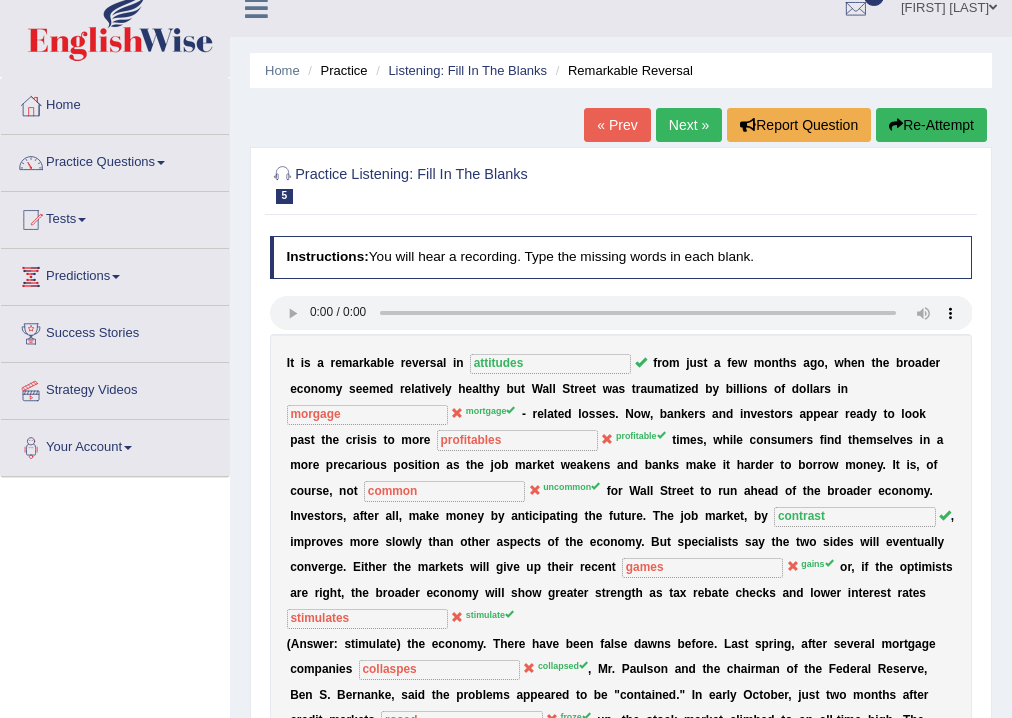 scroll, scrollTop: 0, scrollLeft: 0, axis: both 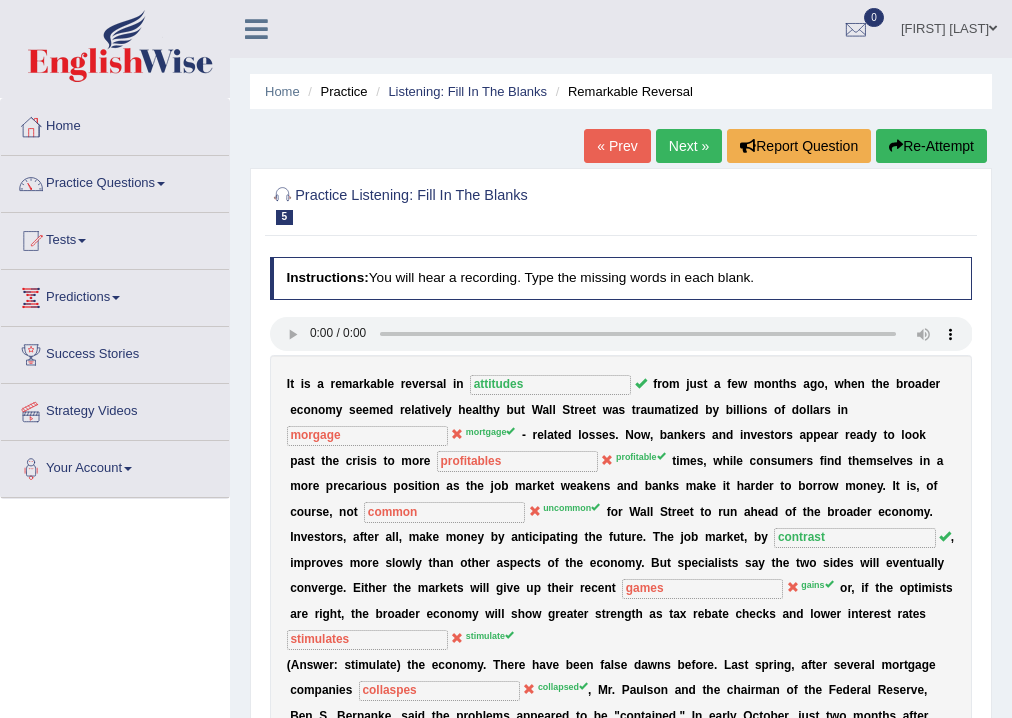 click on "Practice Questions" at bounding box center [115, 181] 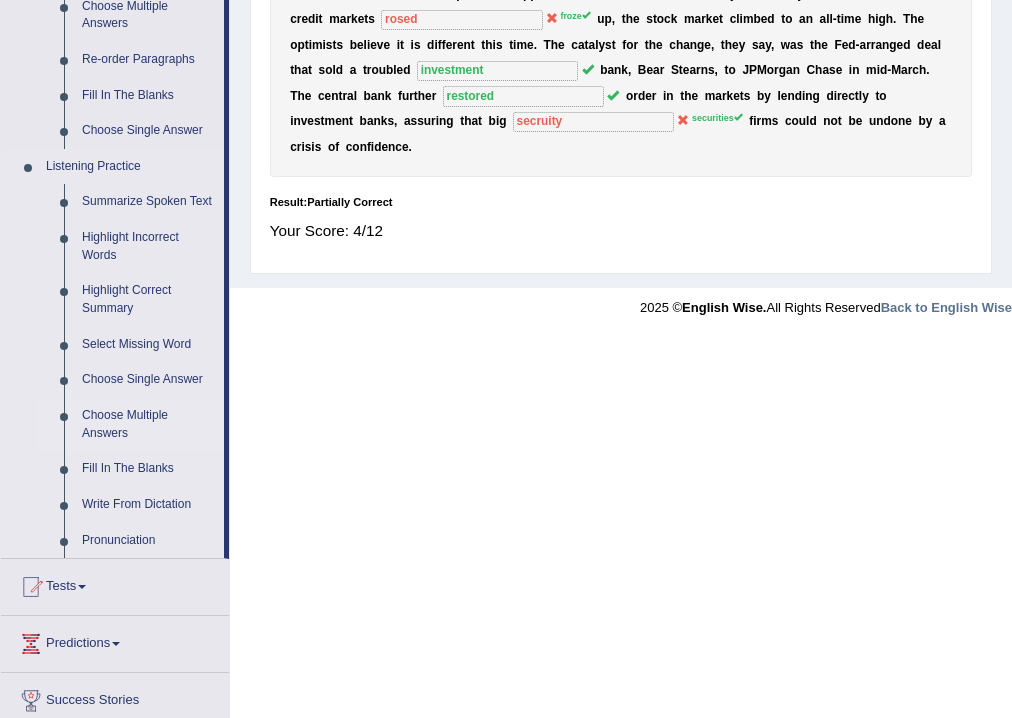 scroll, scrollTop: 848, scrollLeft: 0, axis: vertical 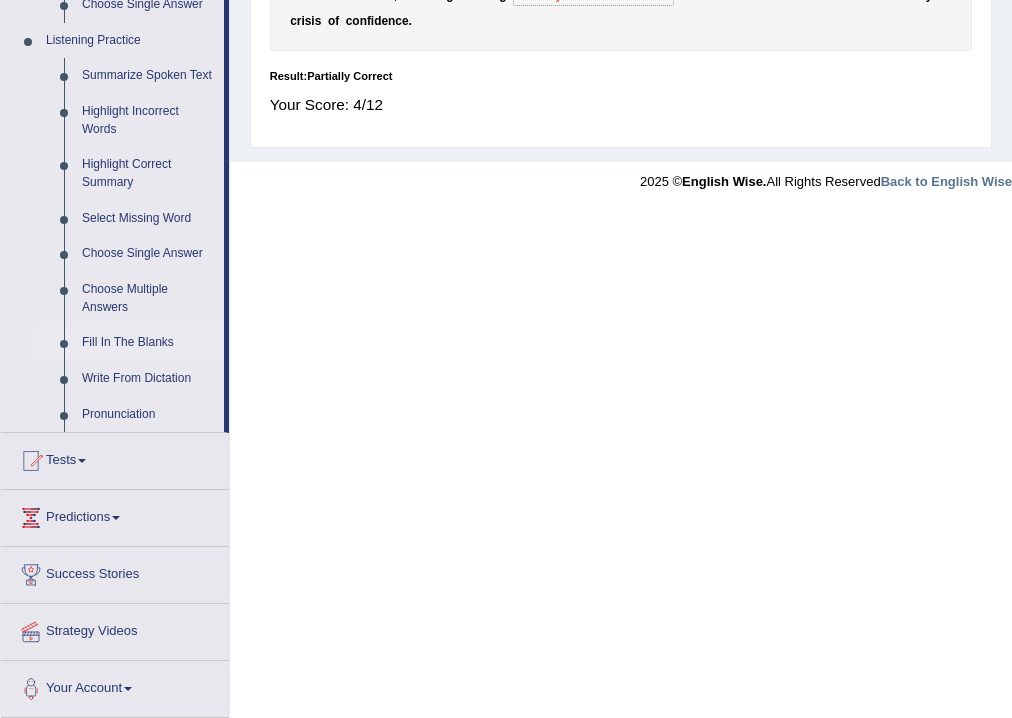 click on "Fill In The Blanks" at bounding box center [148, 343] 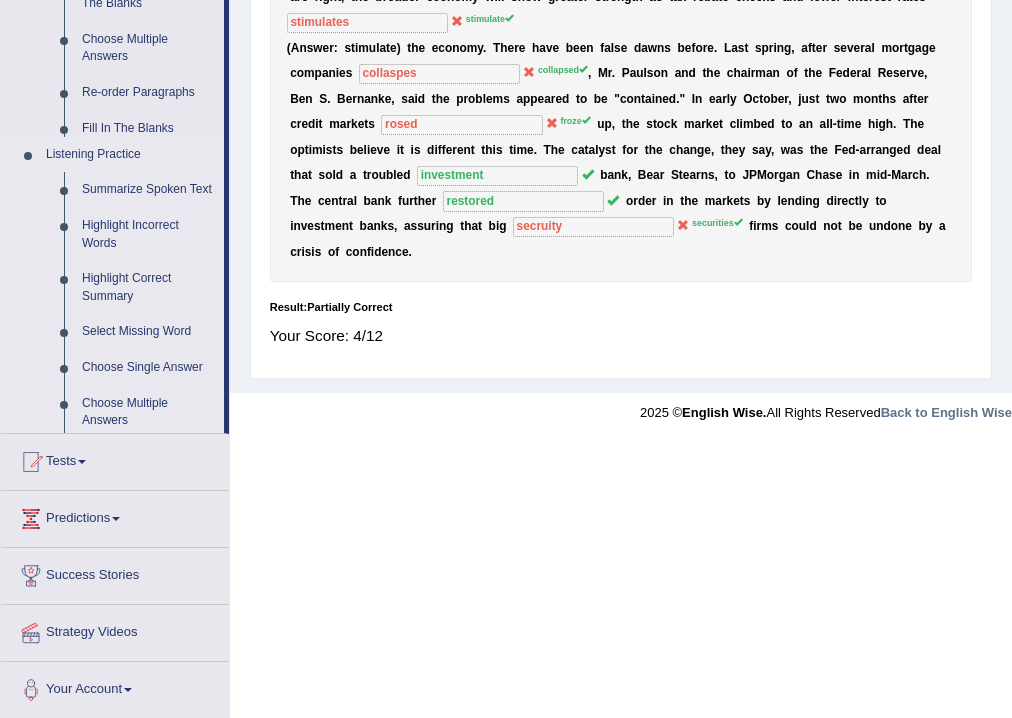 scroll, scrollTop: 426, scrollLeft: 0, axis: vertical 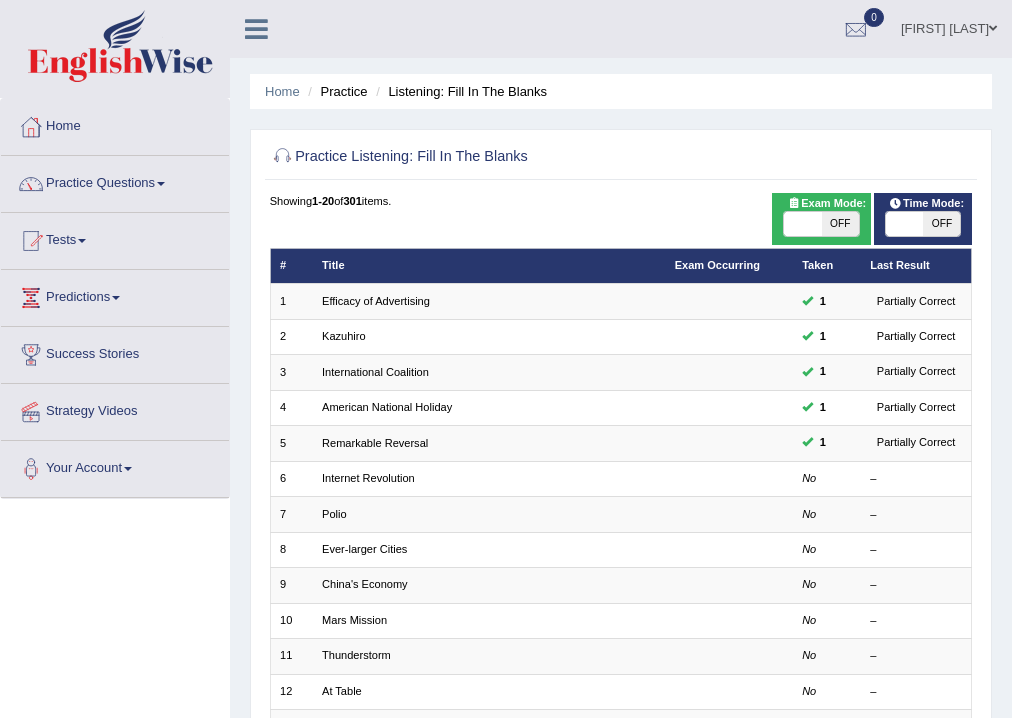 click on "Practice Questions" at bounding box center (115, 181) 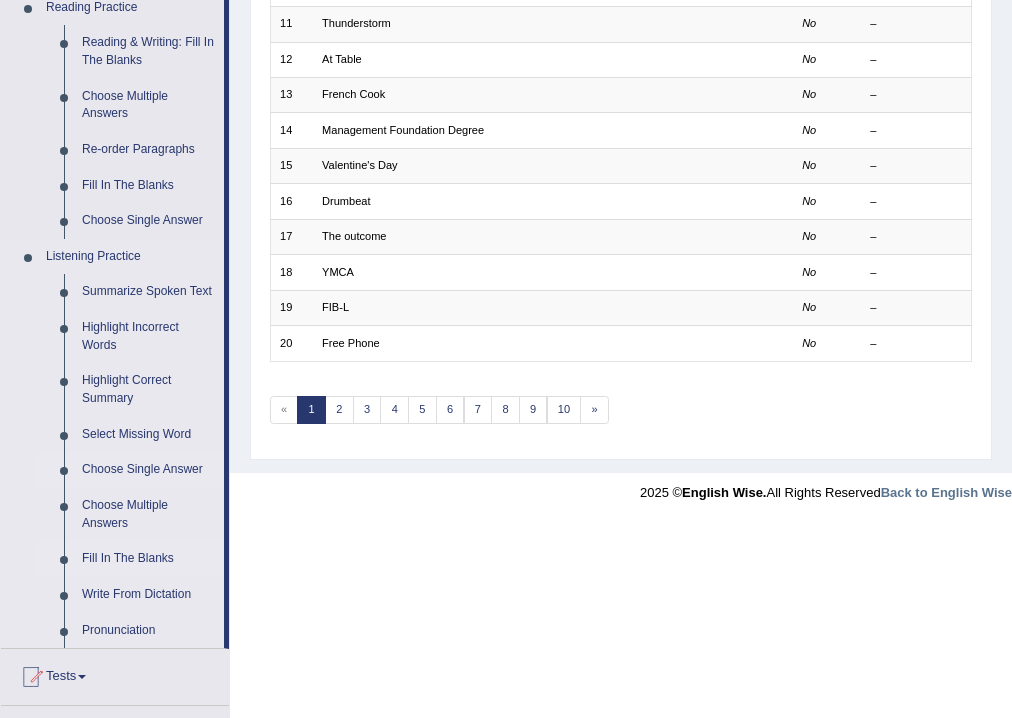 scroll, scrollTop: 640, scrollLeft: 0, axis: vertical 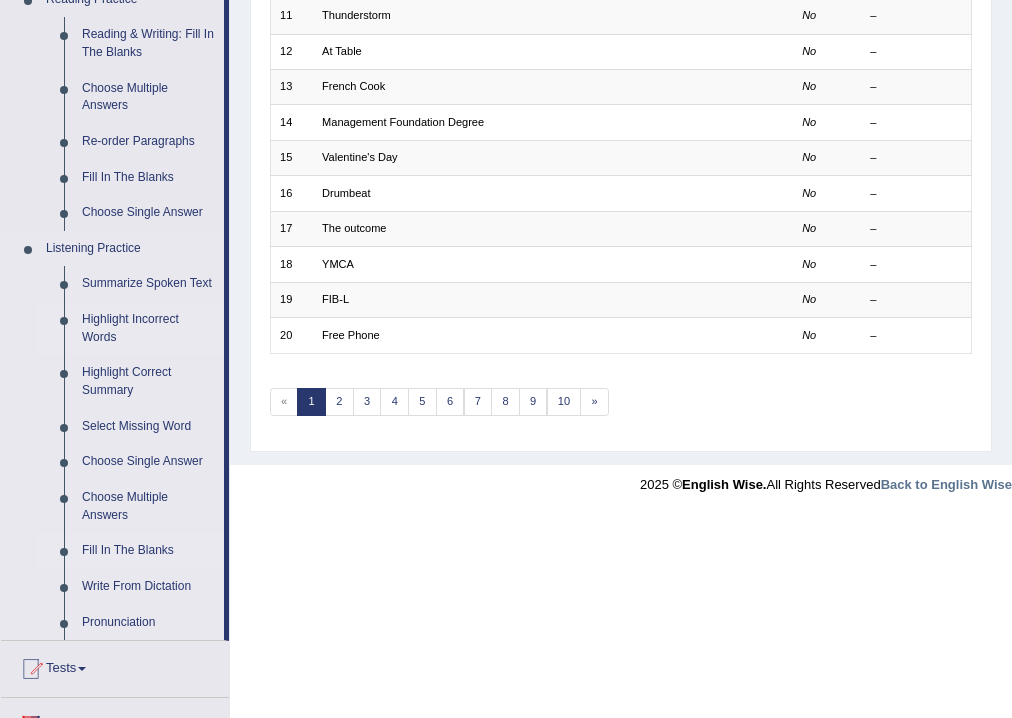 click on "Highlight Incorrect Words" at bounding box center [148, 328] 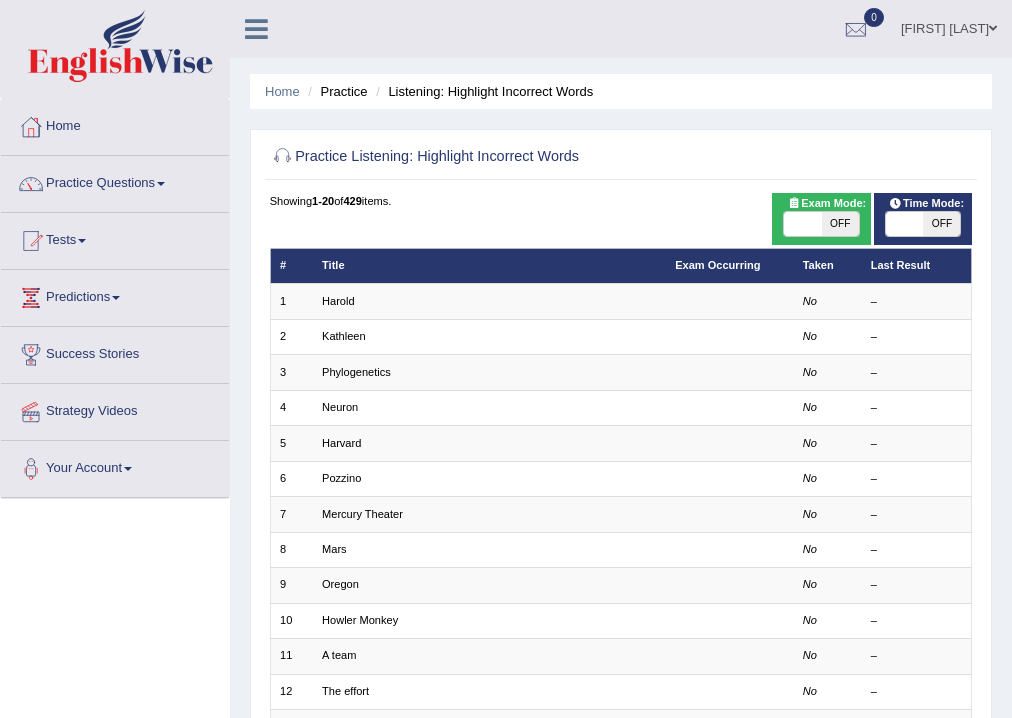 scroll, scrollTop: 0, scrollLeft: 0, axis: both 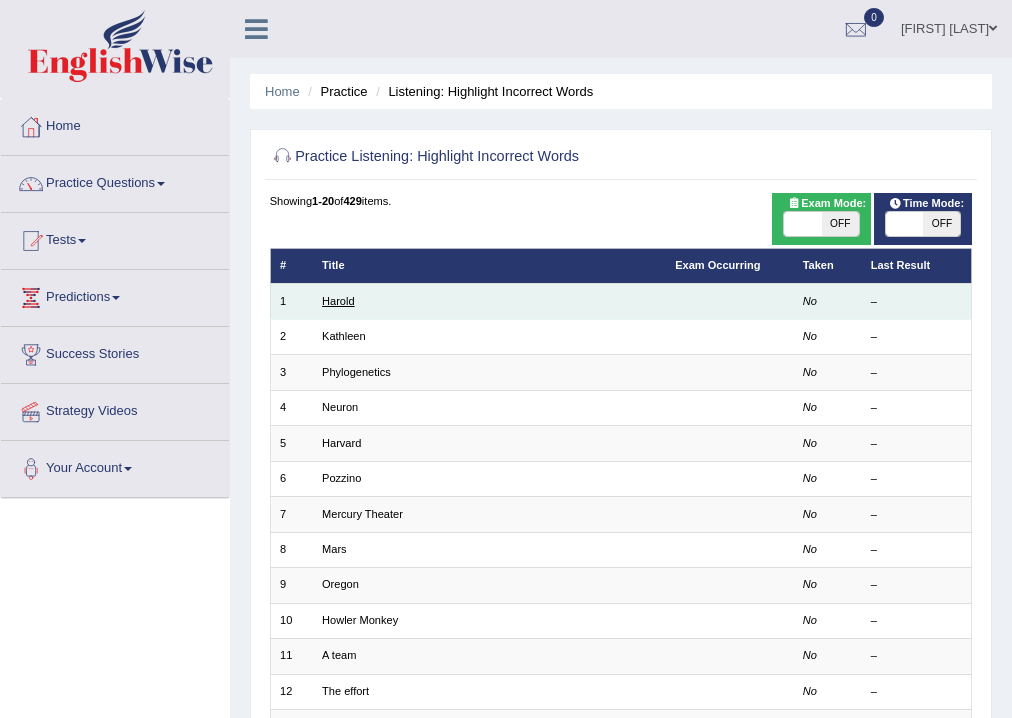 click on "Harold" at bounding box center (338, 301) 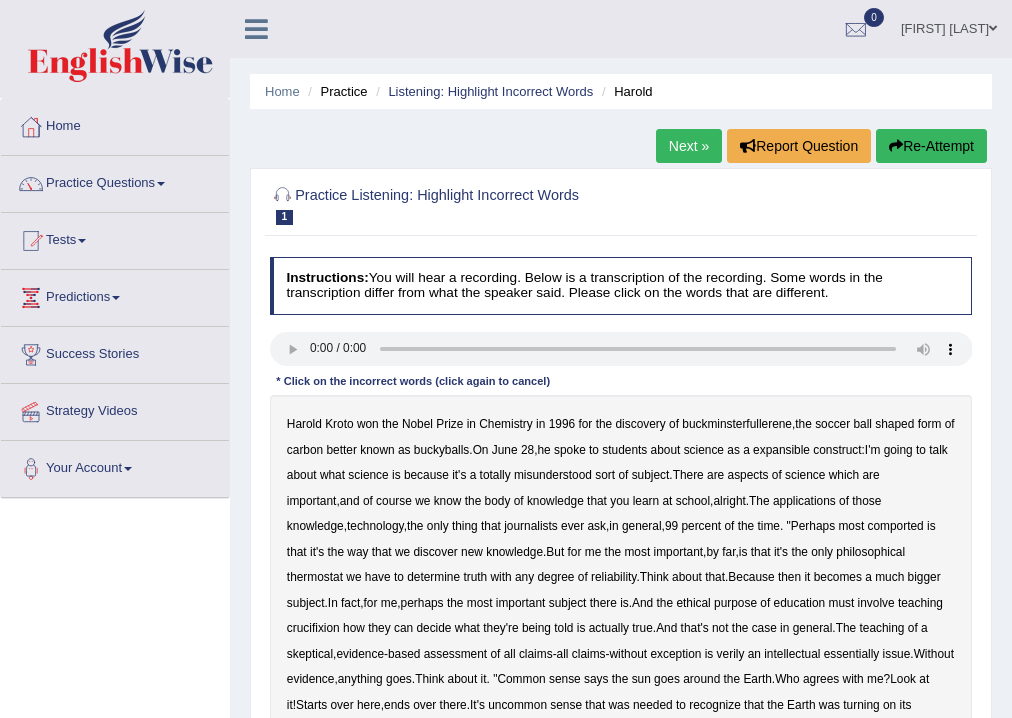 scroll, scrollTop: 0, scrollLeft: 0, axis: both 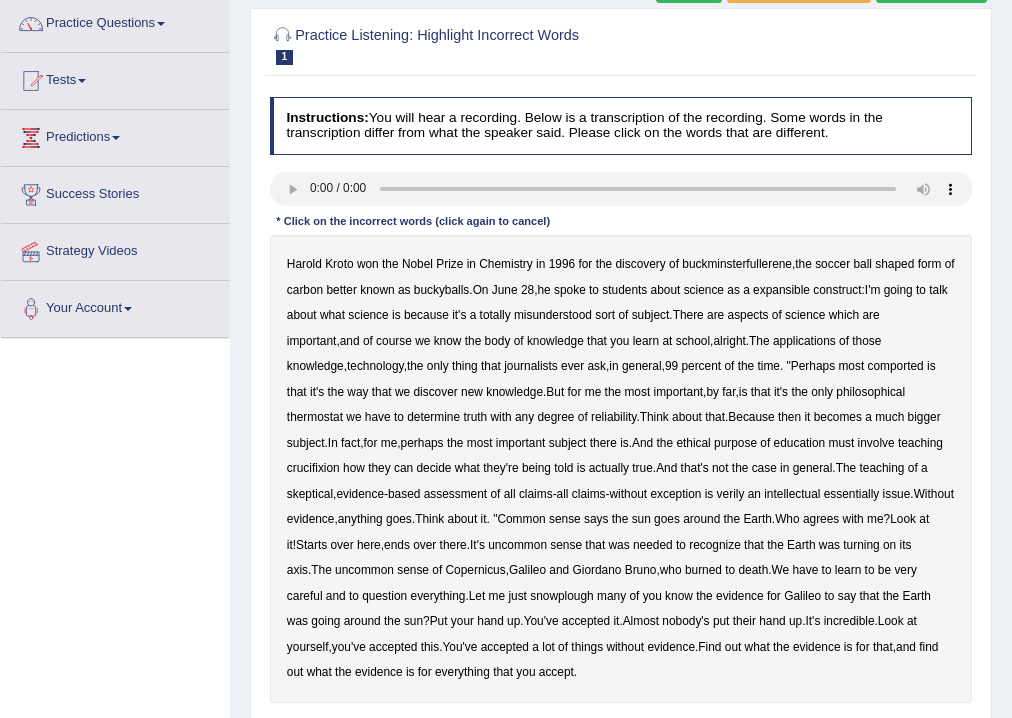 type 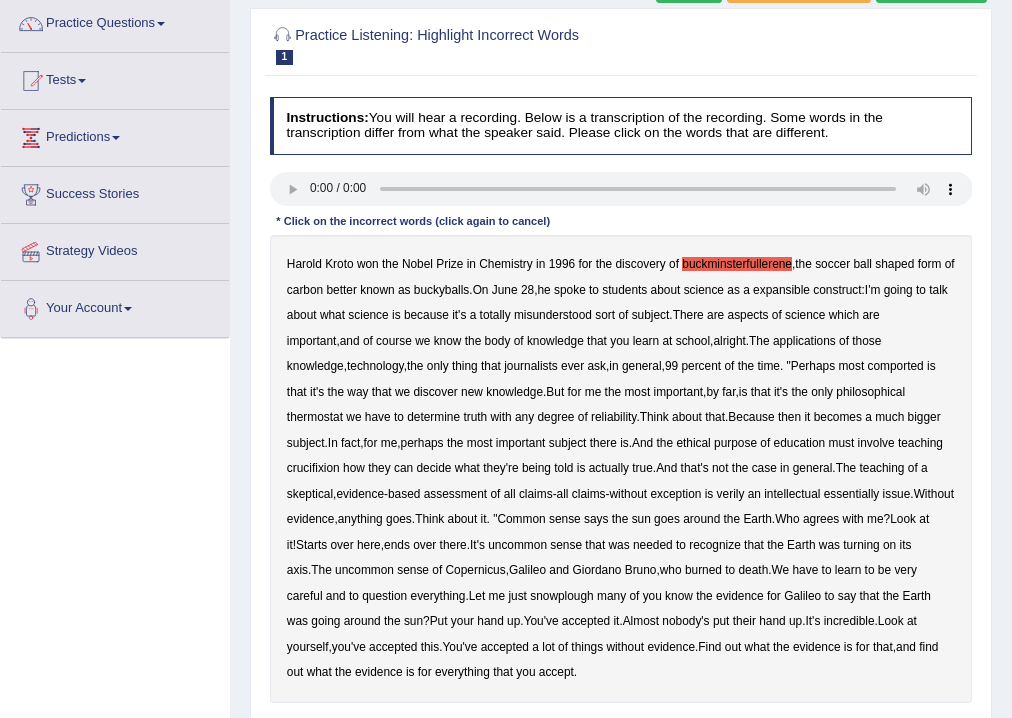 click on "expansible" at bounding box center [781, 290] 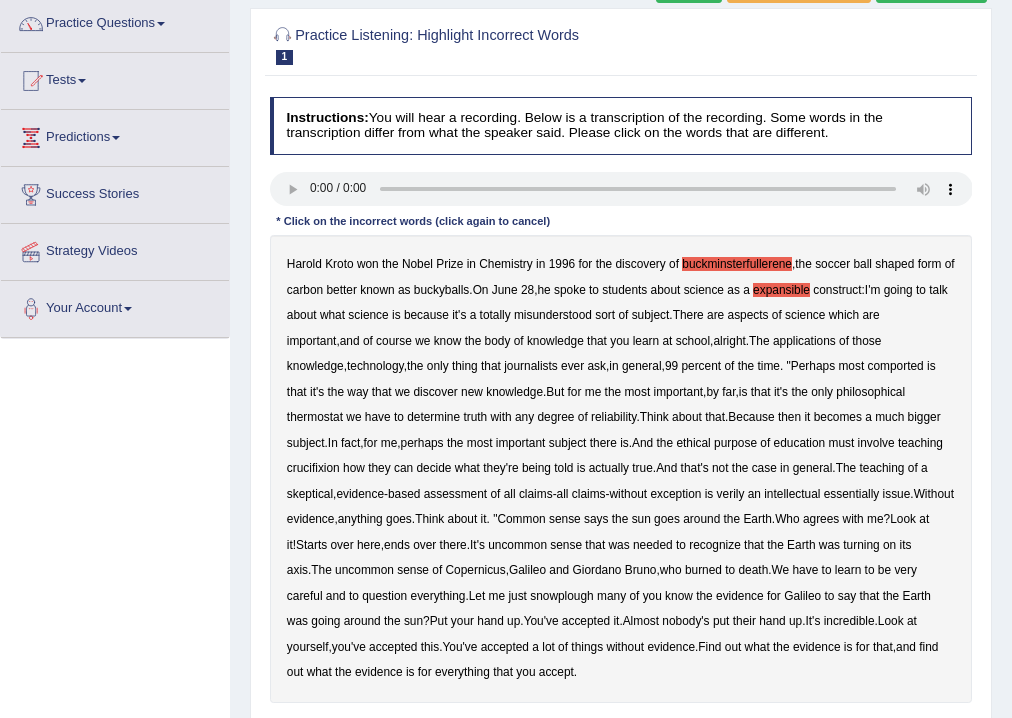 click on "crucifixion" at bounding box center [313, 468] 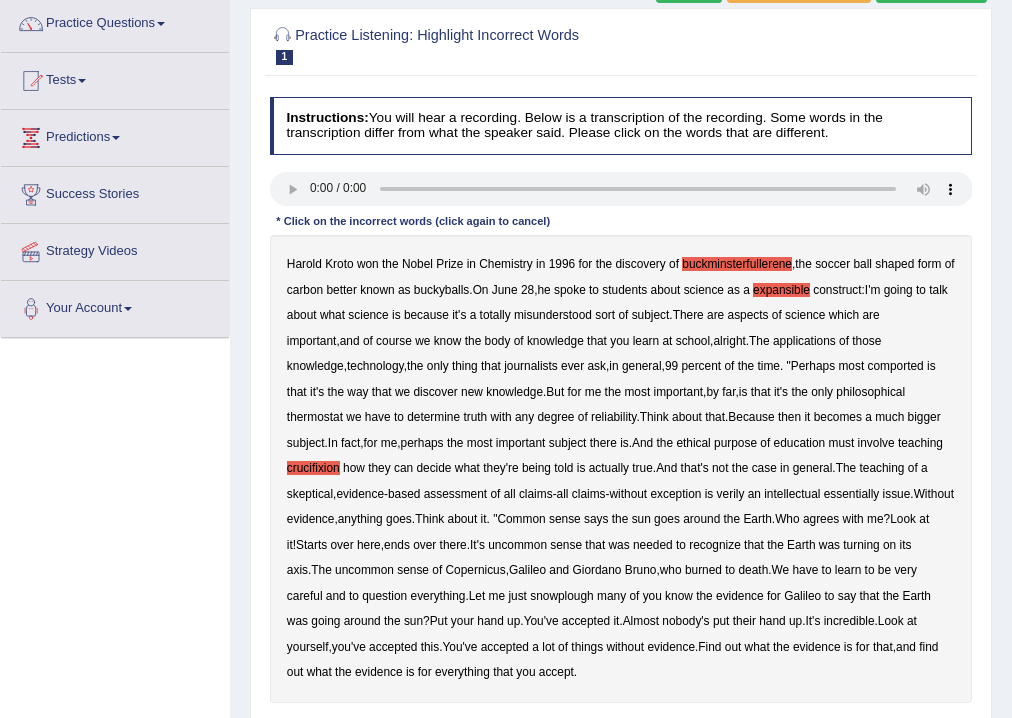 click on "intellectual" at bounding box center [792, 494] 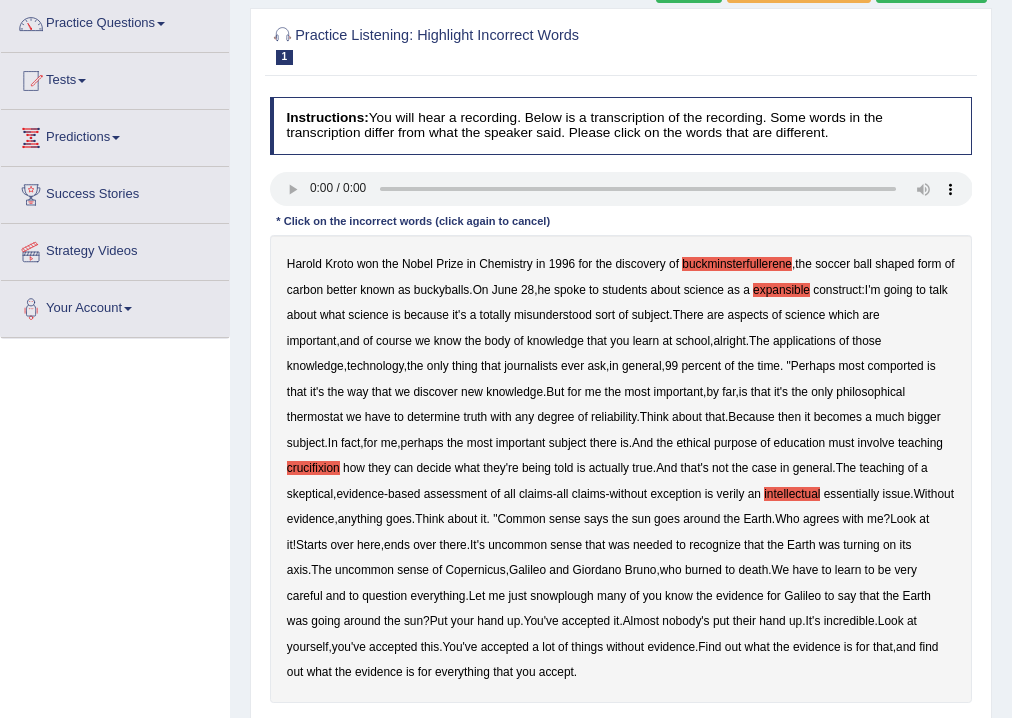 drag, startPoint x: 526, startPoint y: 596, endPoint x: 539, endPoint y: 597, distance: 13.038404 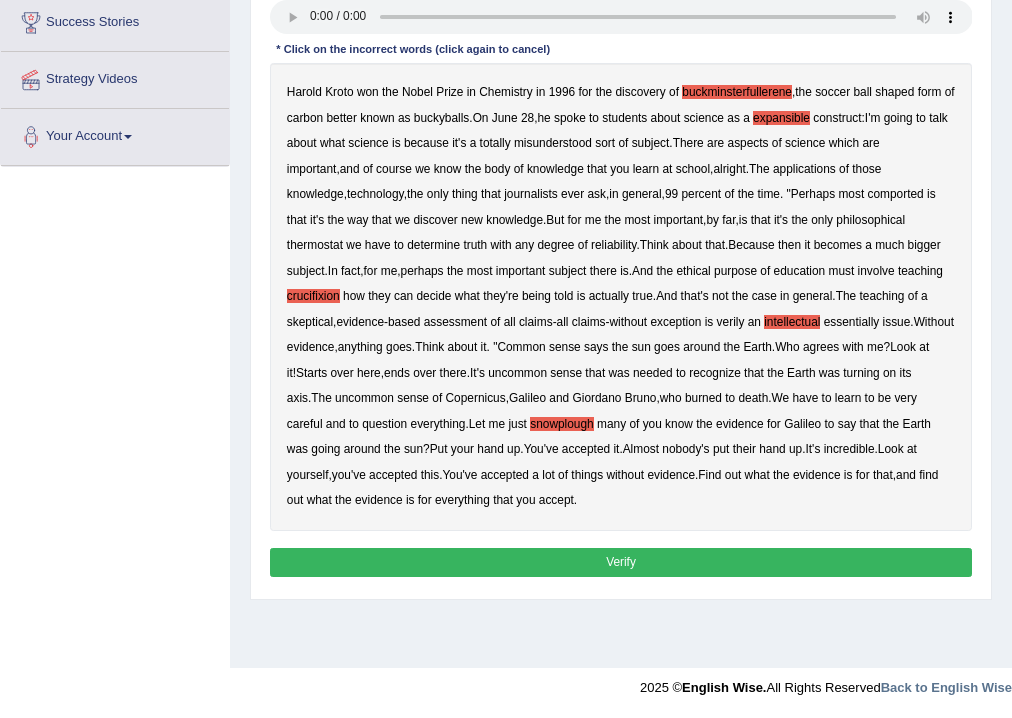 scroll, scrollTop: 332, scrollLeft: 0, axis: vertical 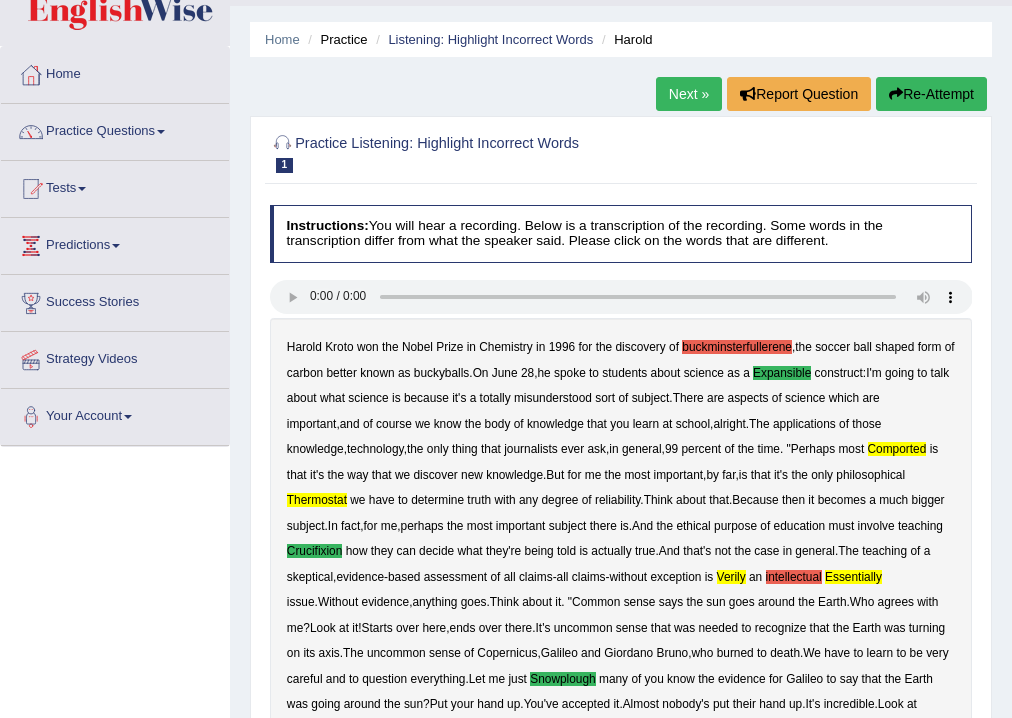 click on "Next »" at bounding box center (689, 94) 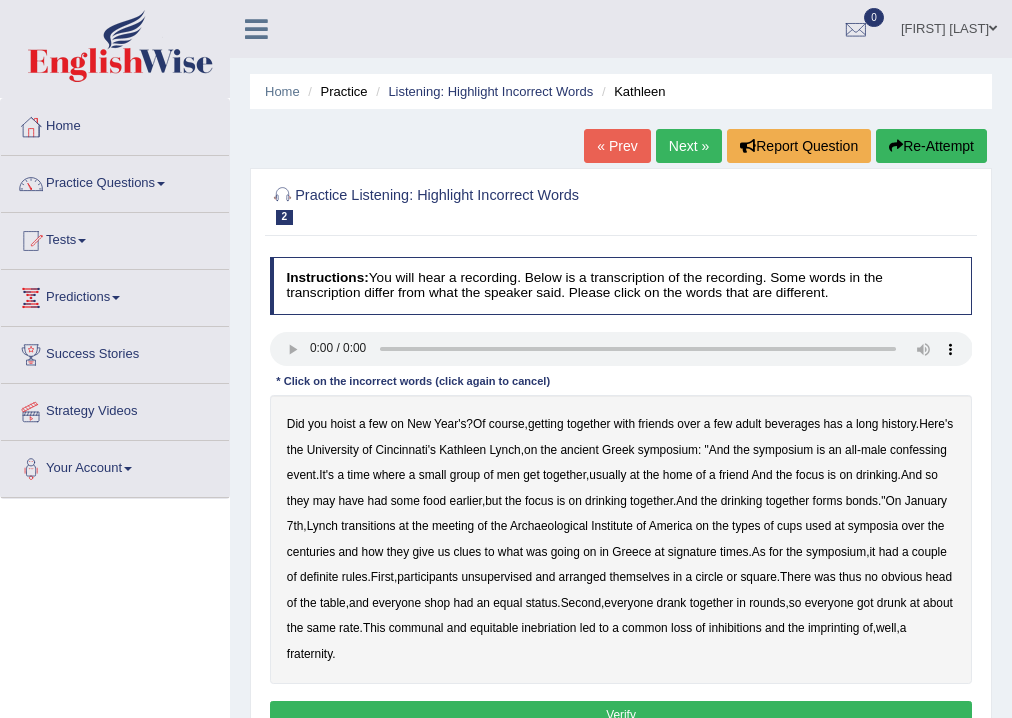 scroll, scrollTop: 0, scrollLeft: 0, axis: both 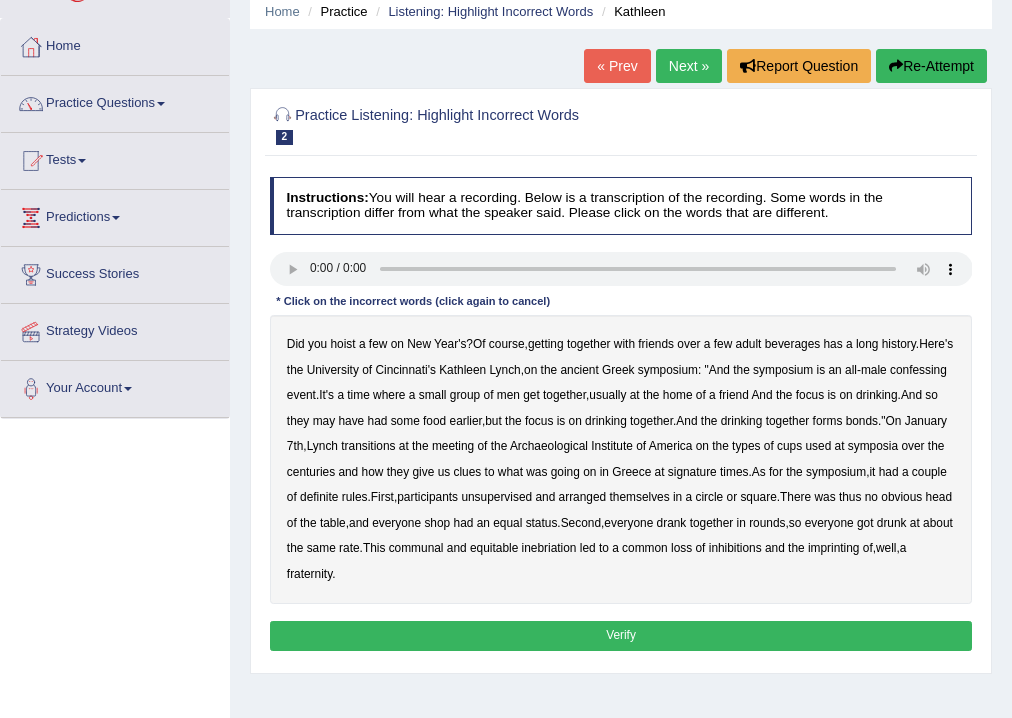 click on "ancient" at bounding box center (579, 370) 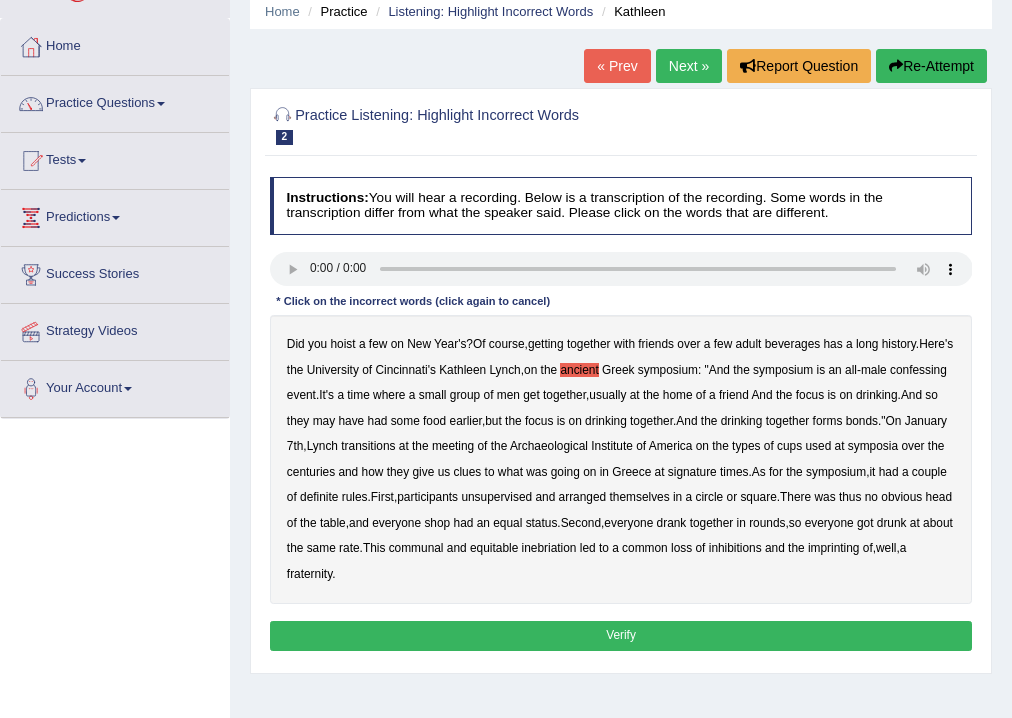 click on "ancient" at bounding box center [579, 370] 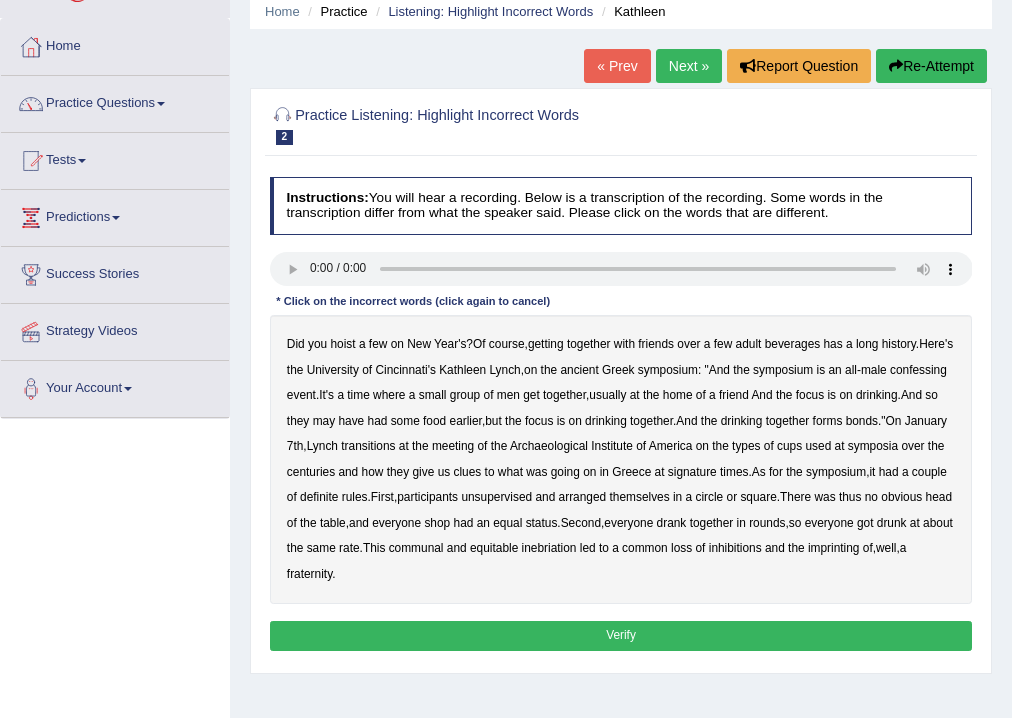 click on "confessing" at bounding box center [918, 370] 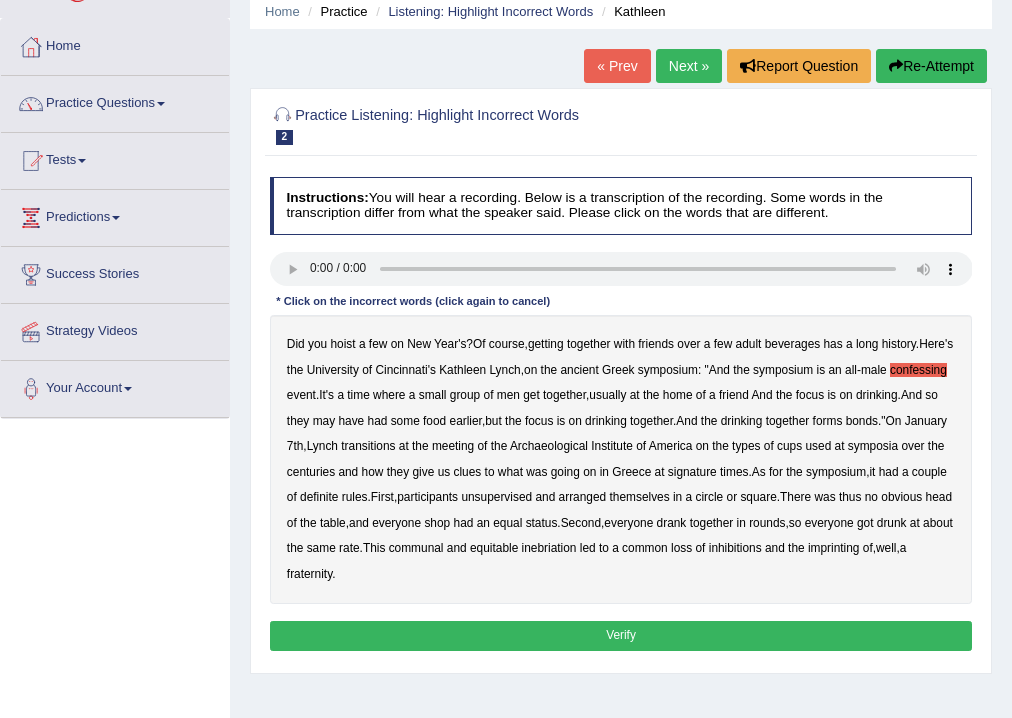 drag, startPoint x: 328, startPoint y: 472, endPoint x: 352, endPoint y: 480, distance: 25.298222 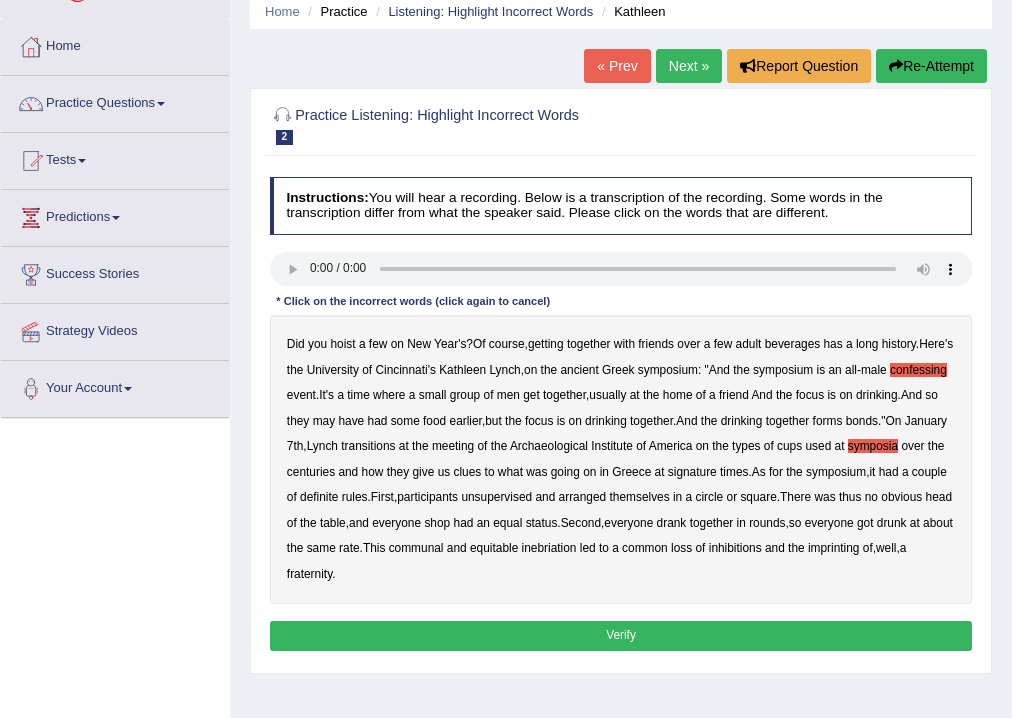 drag, startPoint x: 809, startPoint y: 469, endPoint x: 828, endPoint y: 477, distance: 20.615528 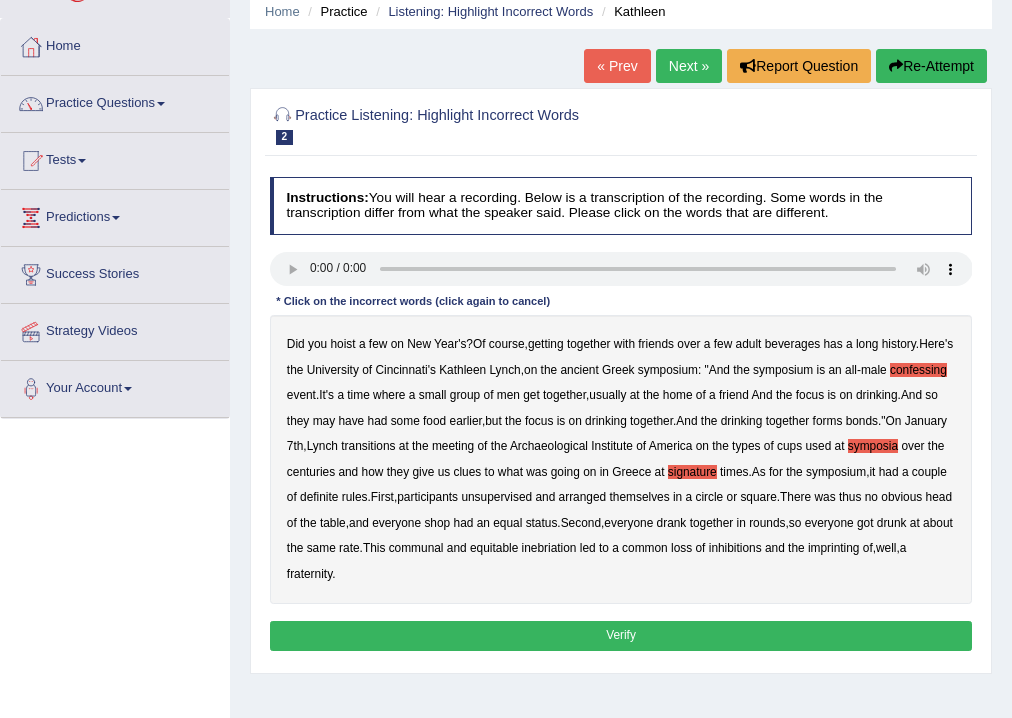 click on "obvious" at bounding box center [901, 497] 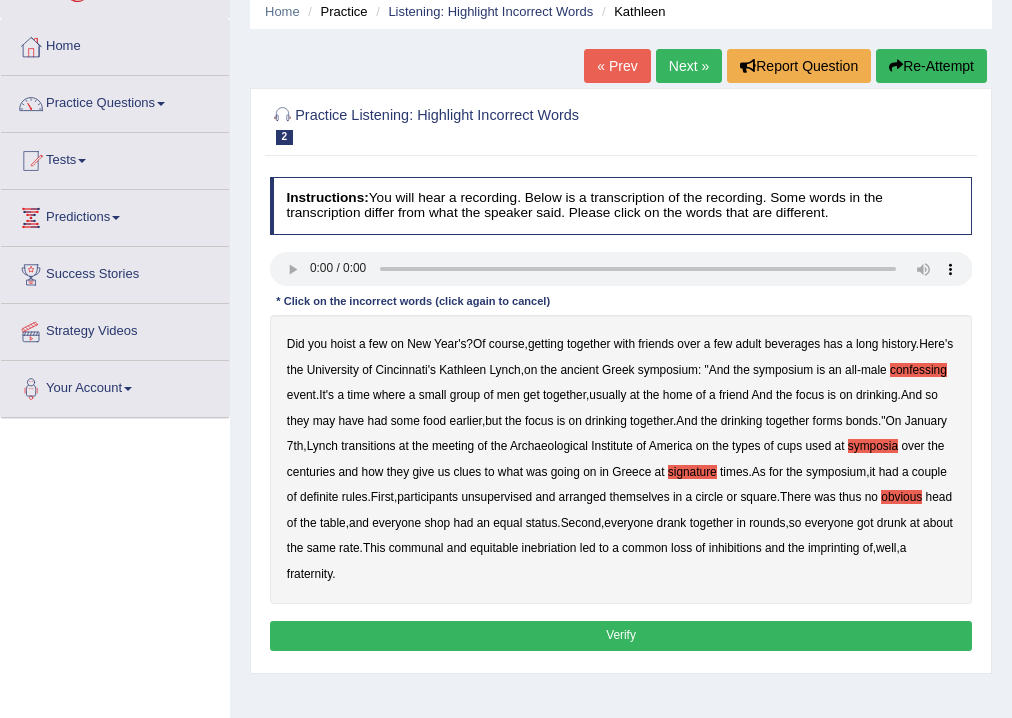 click on "obvious" at bounding box center (901, 497) 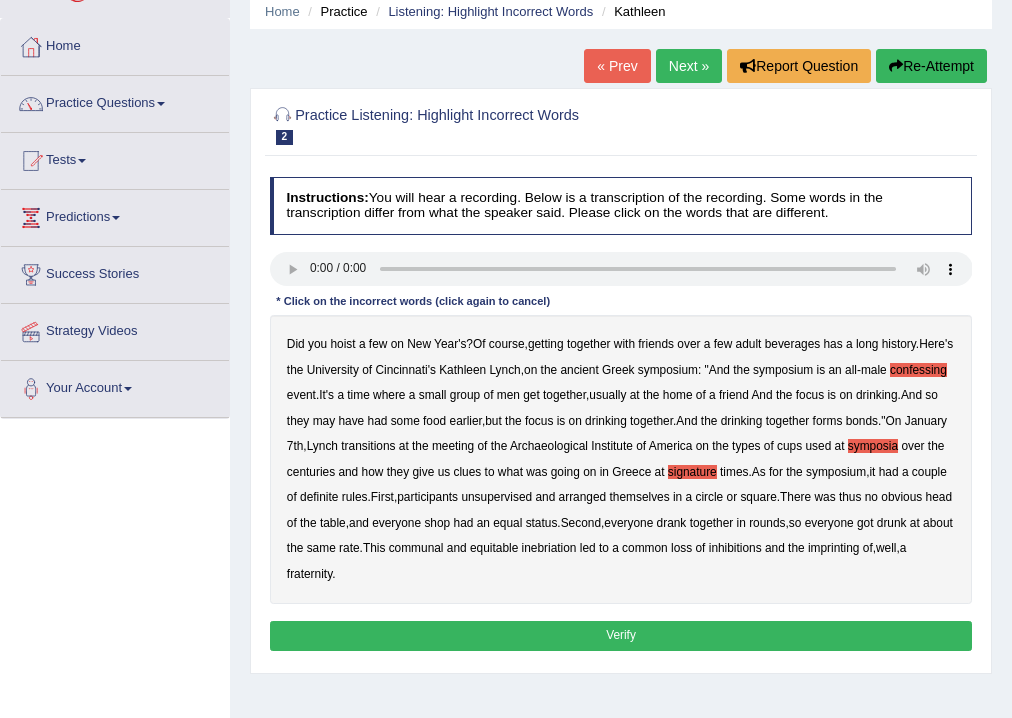 type 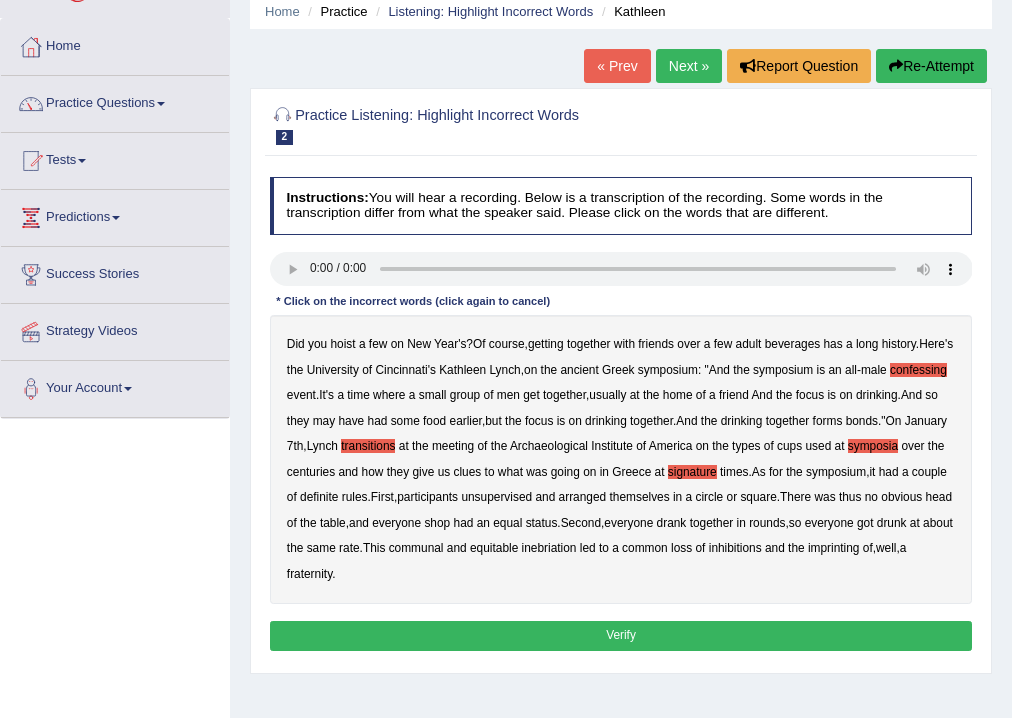 click on "unsupervised" at bounding box center [496, 497] 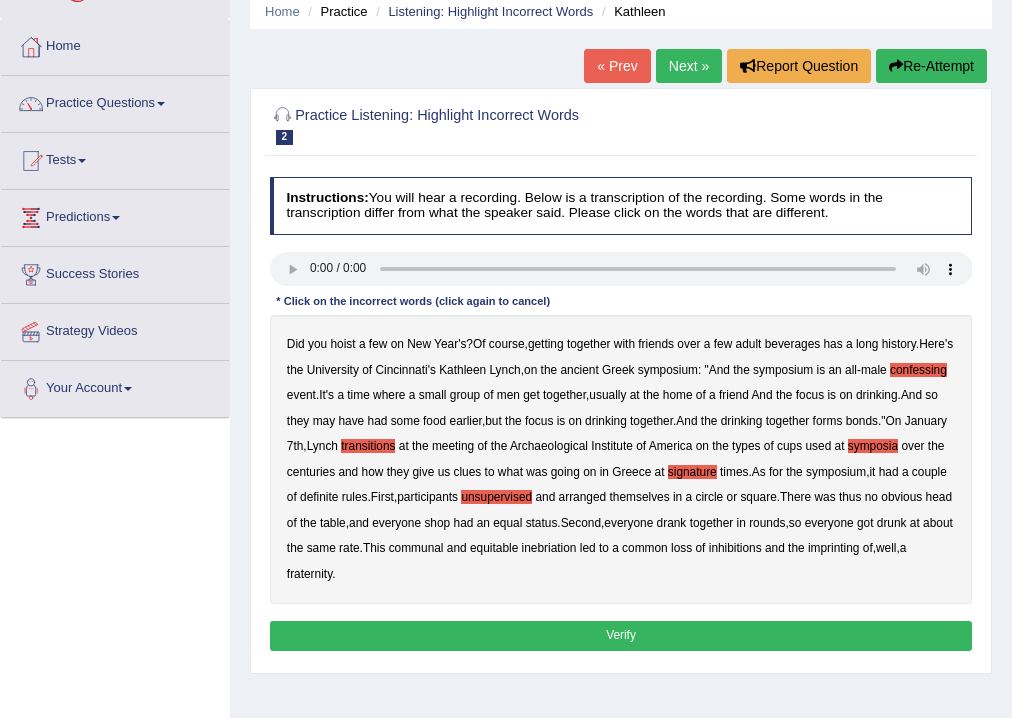click on "rounds" at bounding box center (767, 523) 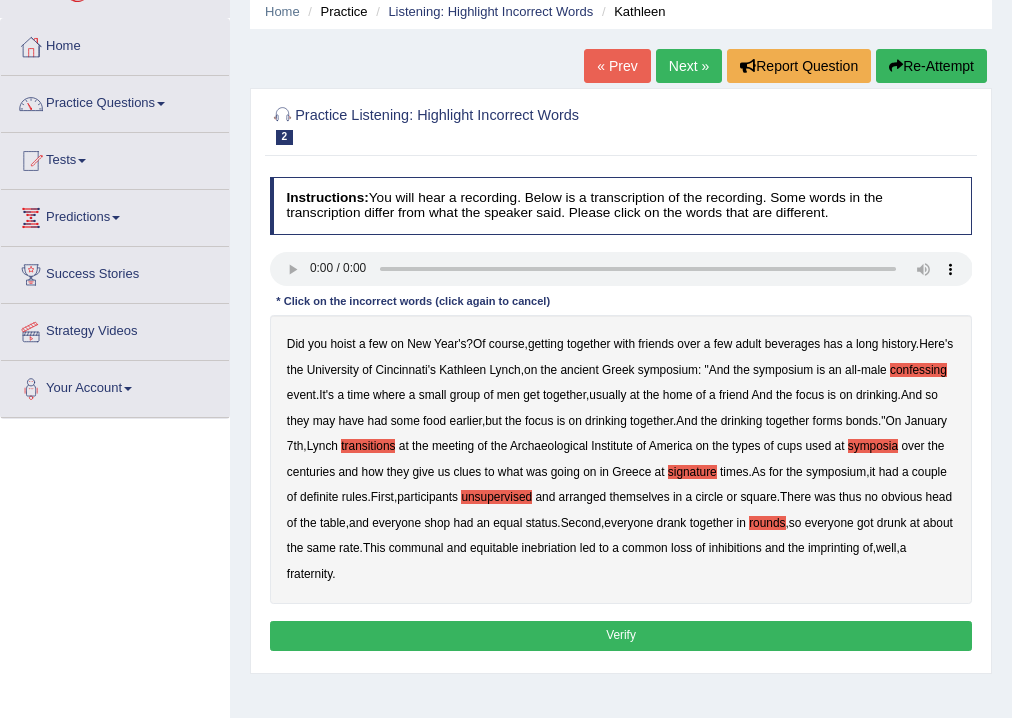 drag, startPoint x: 308, startPoint y: 544, endPoint x: 332, endPoint y: 555, distance: 26.400757 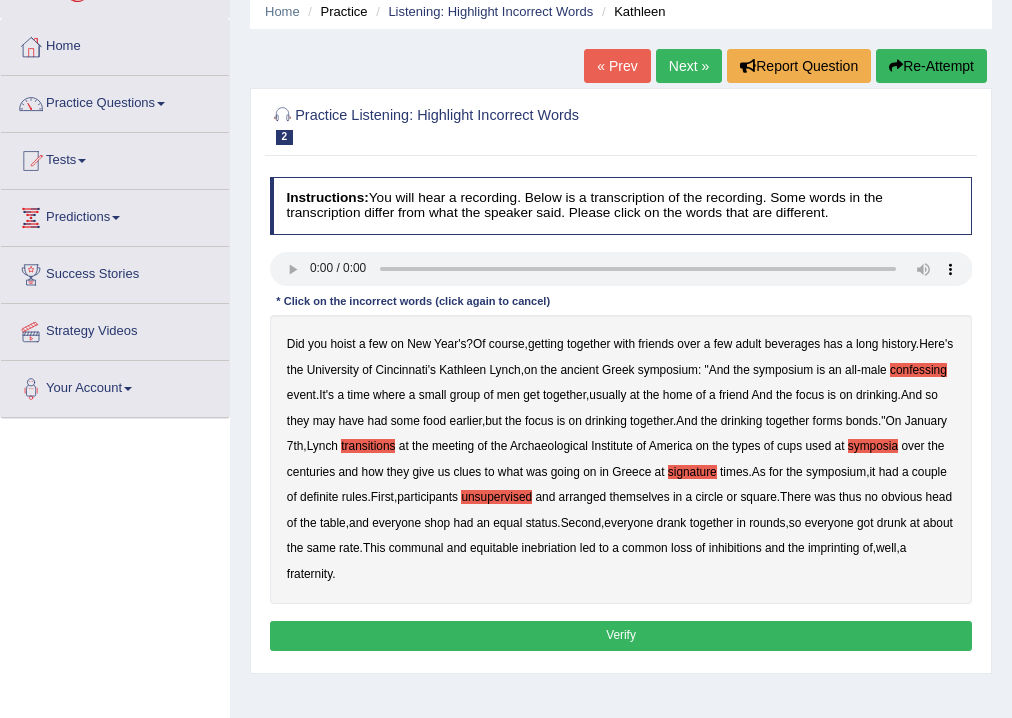 click on "imprinting" at bounding box center (834, 548) 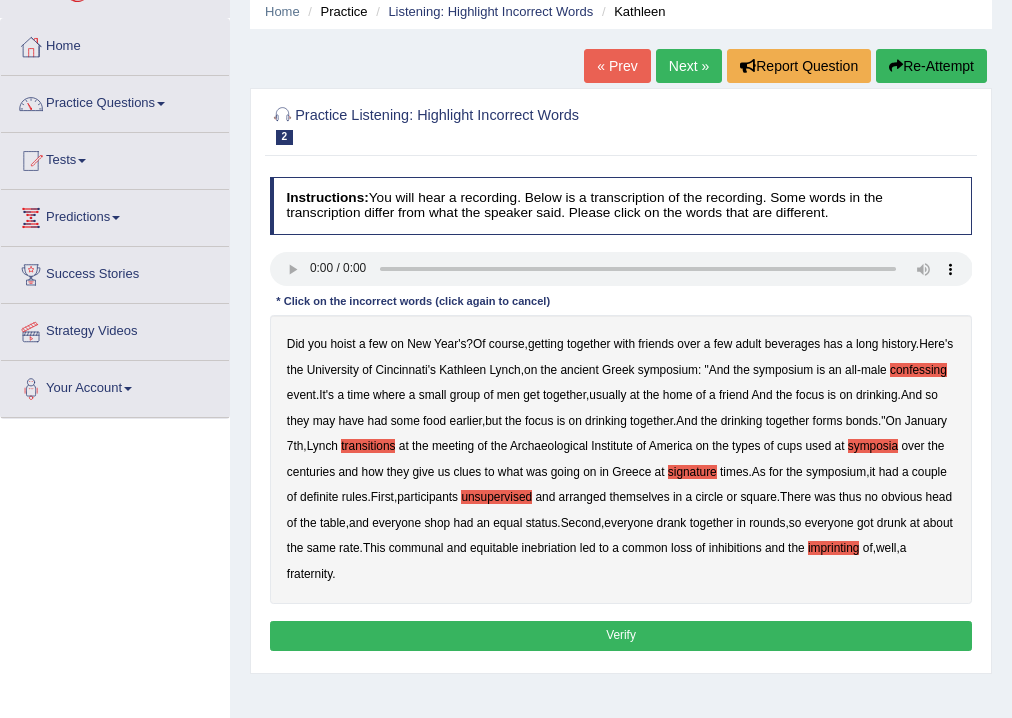 click on "Verify" at bounding box center (621, 635) 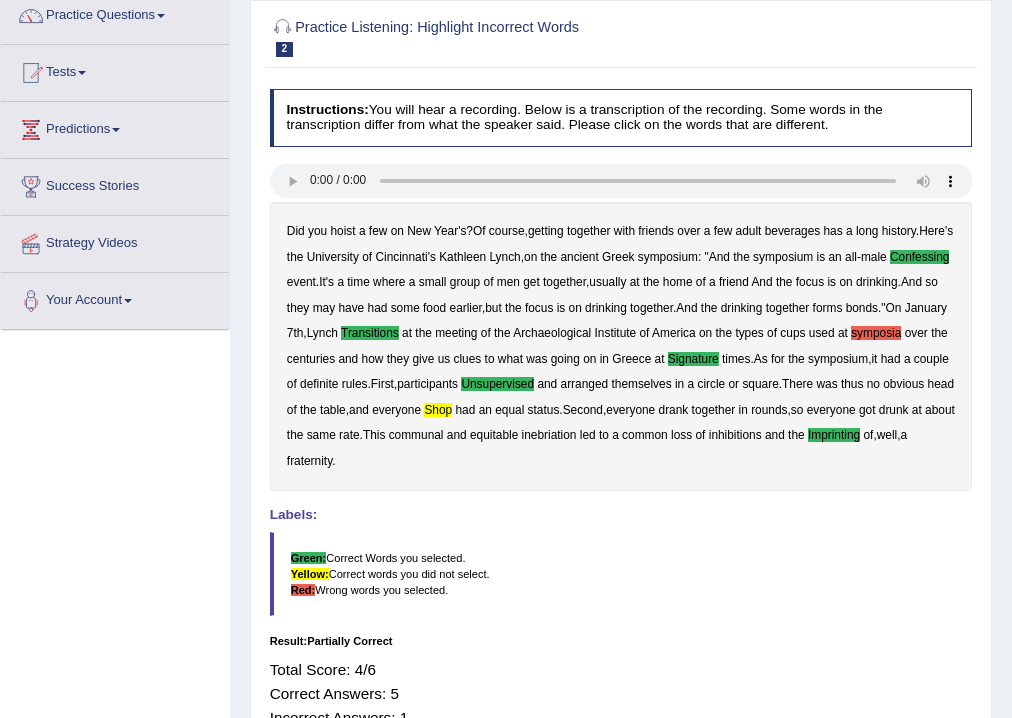 scroll, scrollTop: 0, scrollLeft: 0, axis: both 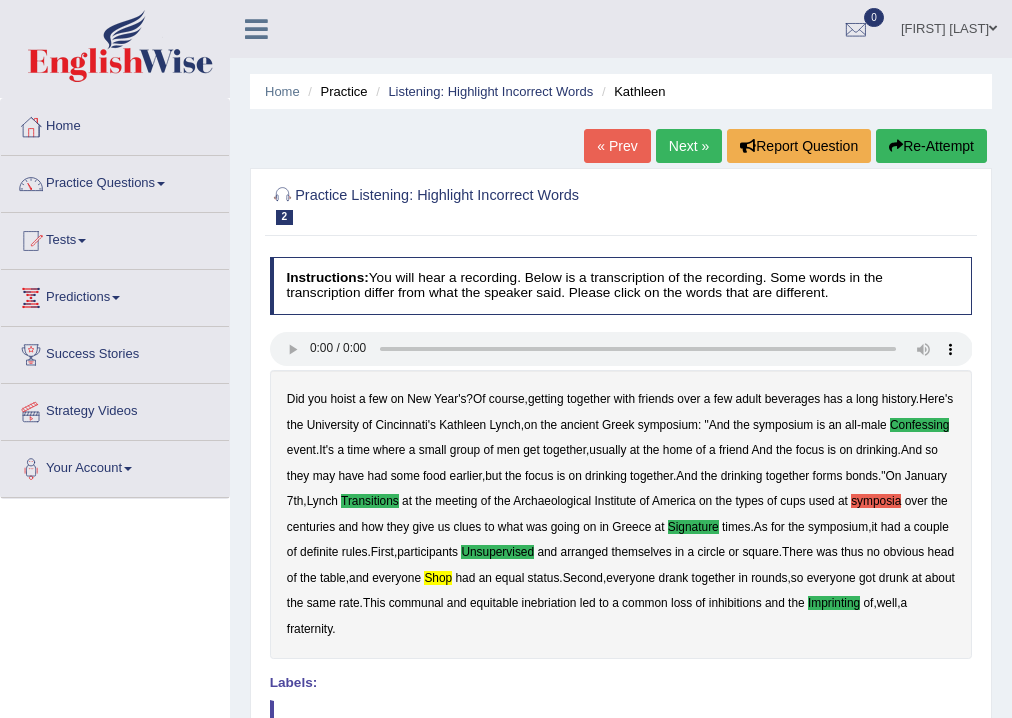 click on "Next »" at bounding box center (689, 146) 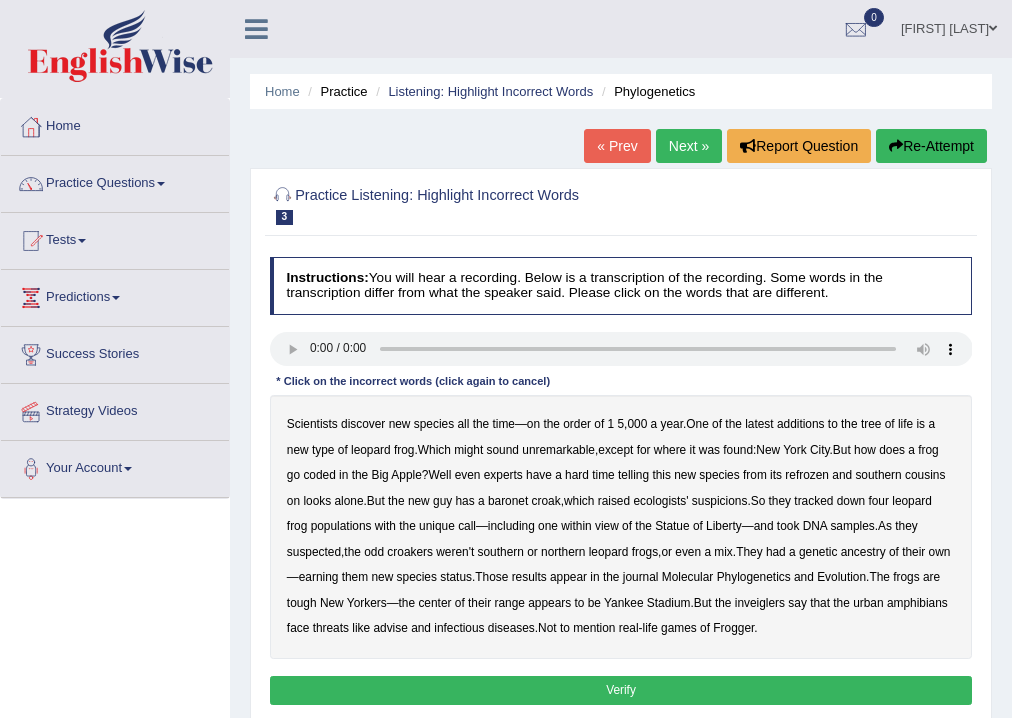 scroll, scrollTop: 0, scrollLeft: 0, axis: both 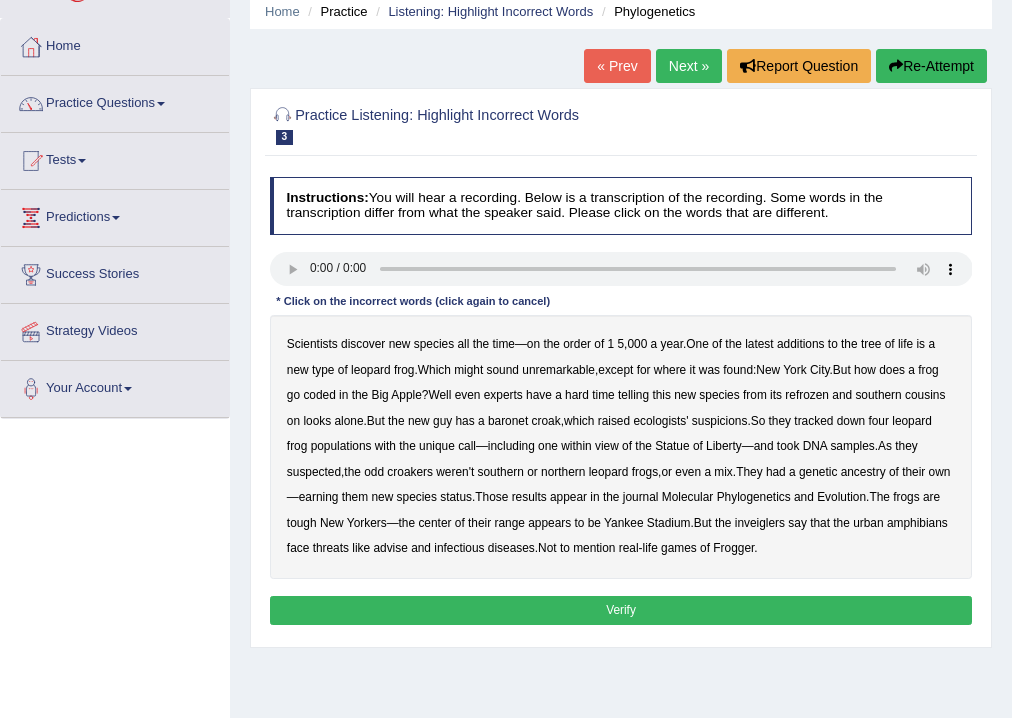 click on "Scientists   discover   new   species   all   the   time — on   the   order   of   1   5 , 000   a   year .  One   of   the   latest   additions   to   the   tree   of   life   is   a   new   type   of   leopard   frog .  Which   might   sound   unremarkable ,  except   for   where   it   was   found :  [CITY], [STATE].  But   how   does   a   frog   go   coded   in   the   Big   Apple ?  Well   even   experts   have   a   hard   time   telling   this   new   species   from   its   refrozen   and   southern   cousins   on   looks   alone .  But   the   new   guy   has   a   baronet   croak ,  which   raised   ecologists'   suspicions .  So   they   tracked   down   four   leopard   frog   populations   with   the   unique   call — including   one   within   view   of   the   Statue   of   Liberty — and   took   DNA   samples .  As   they   suspected ,  the   odd   croakers   weren't   southern   or   northern   leopard   frogs ,  or   even   a   mix .  They   had   a   genetic   ancestry   of   their" at bounding box center (621, 447) 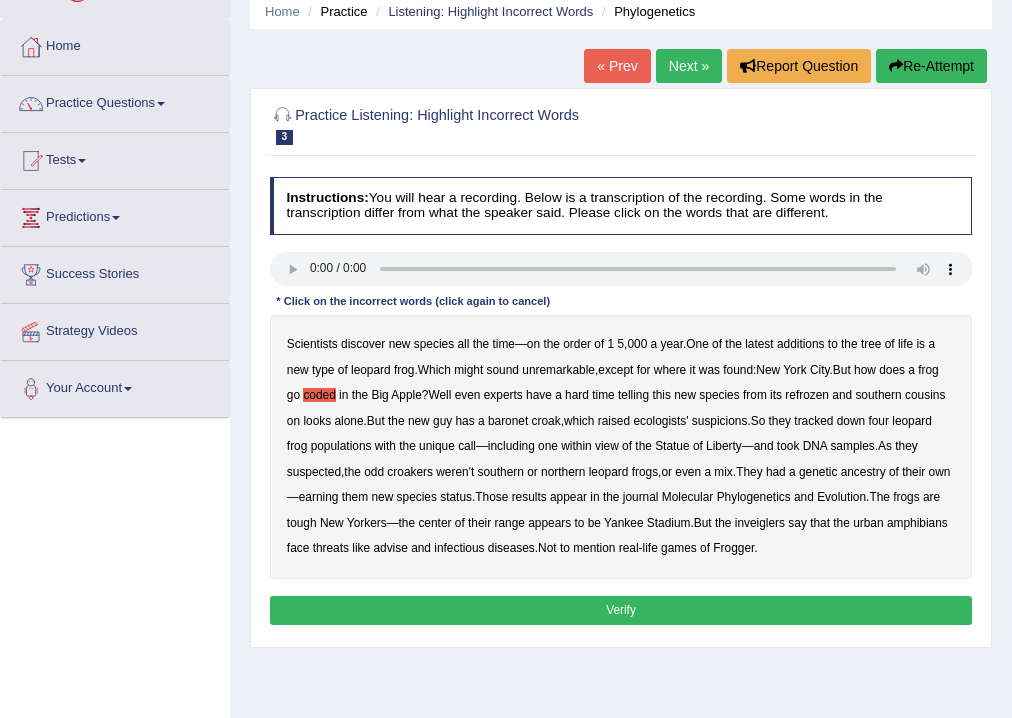 click on "Big" at bounding box center [380, 395] 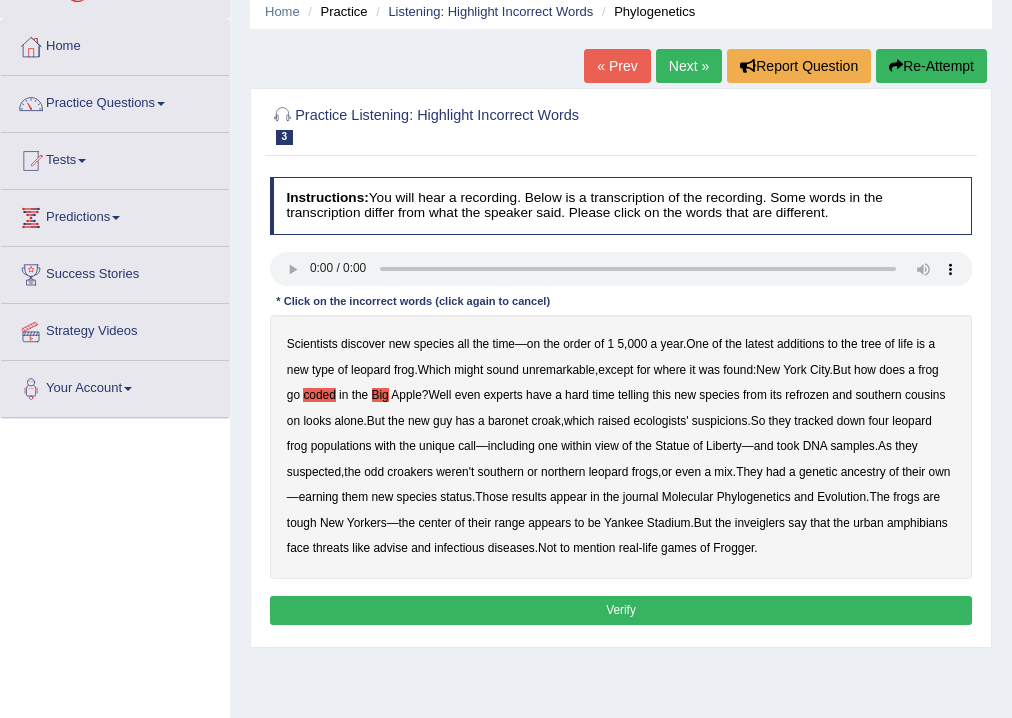 click on "Apple" at bounding box center [406, 395] 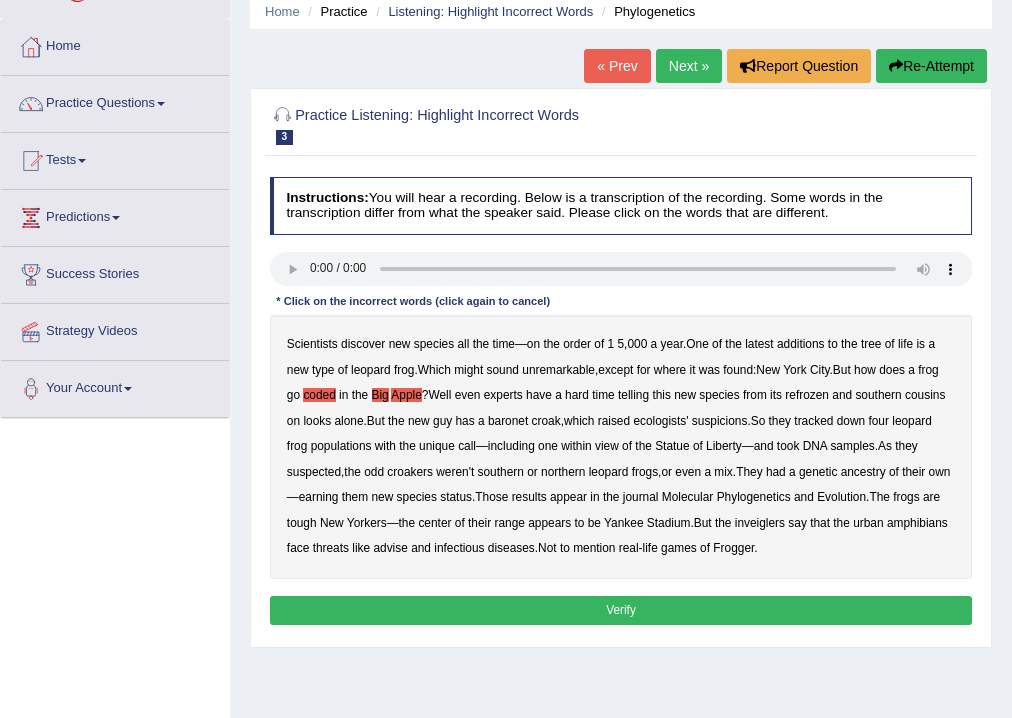 click on "baronet" at bounding box center (508, 421) 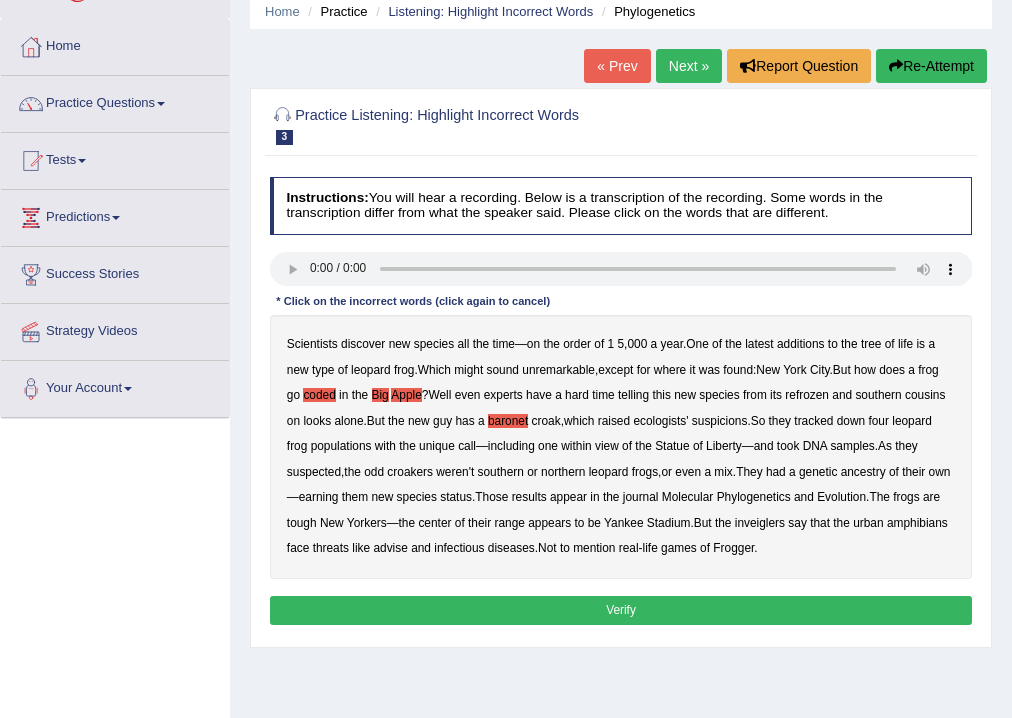 click on "inveiglers" at bounding box center [760, 523] 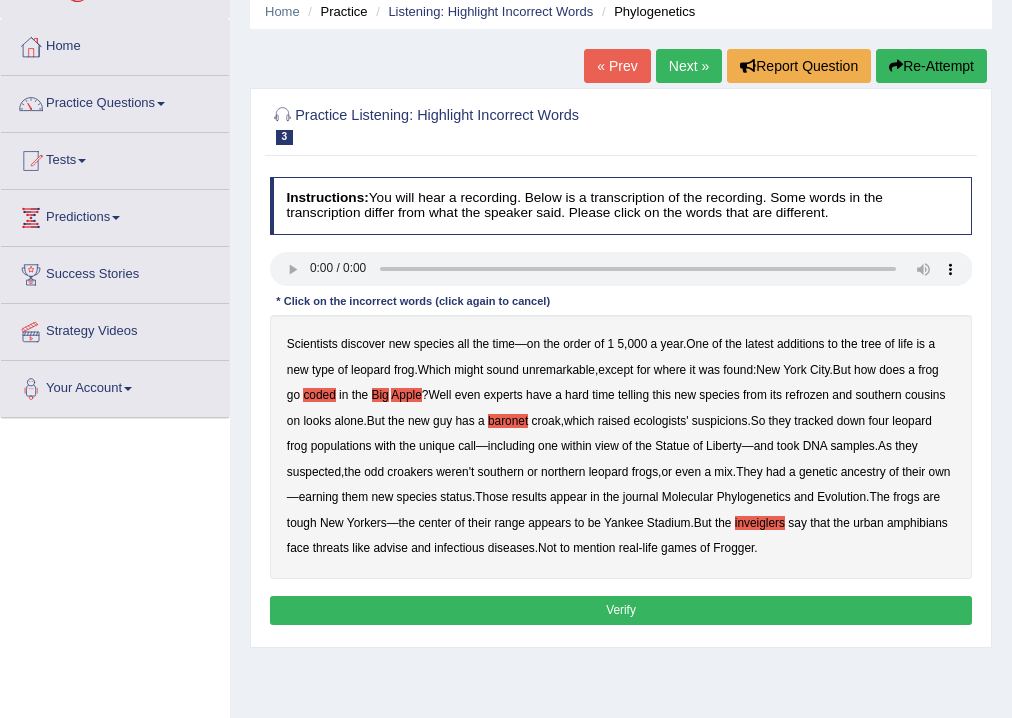 click on "refrozen" at bounding box center (807, 395) 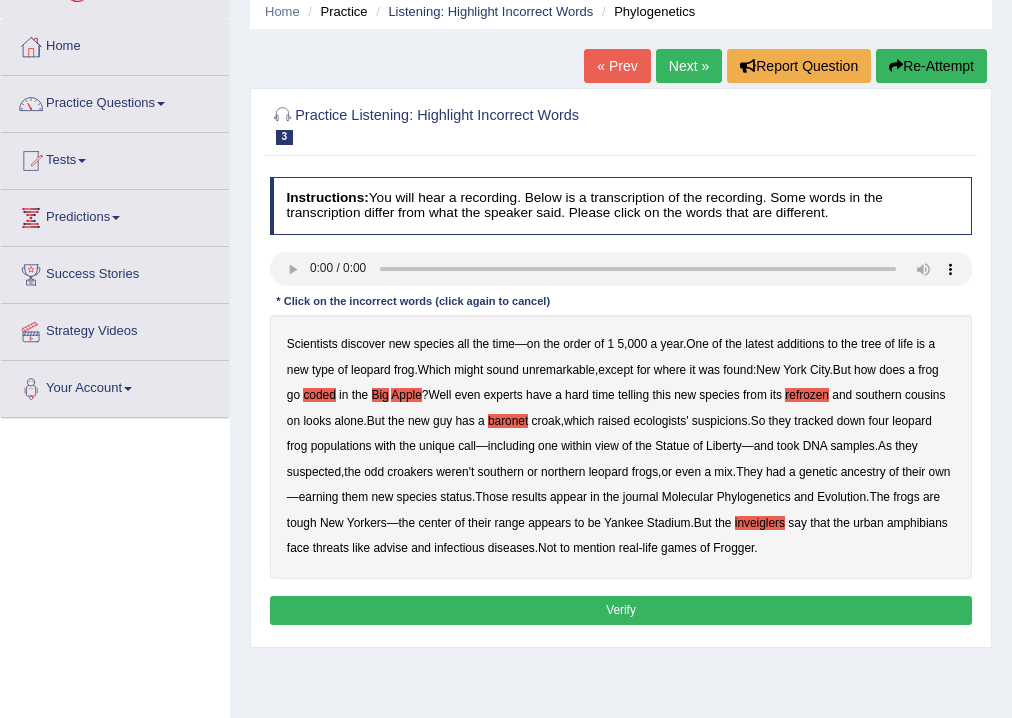 click on "face" at bounding box center (298, 548) 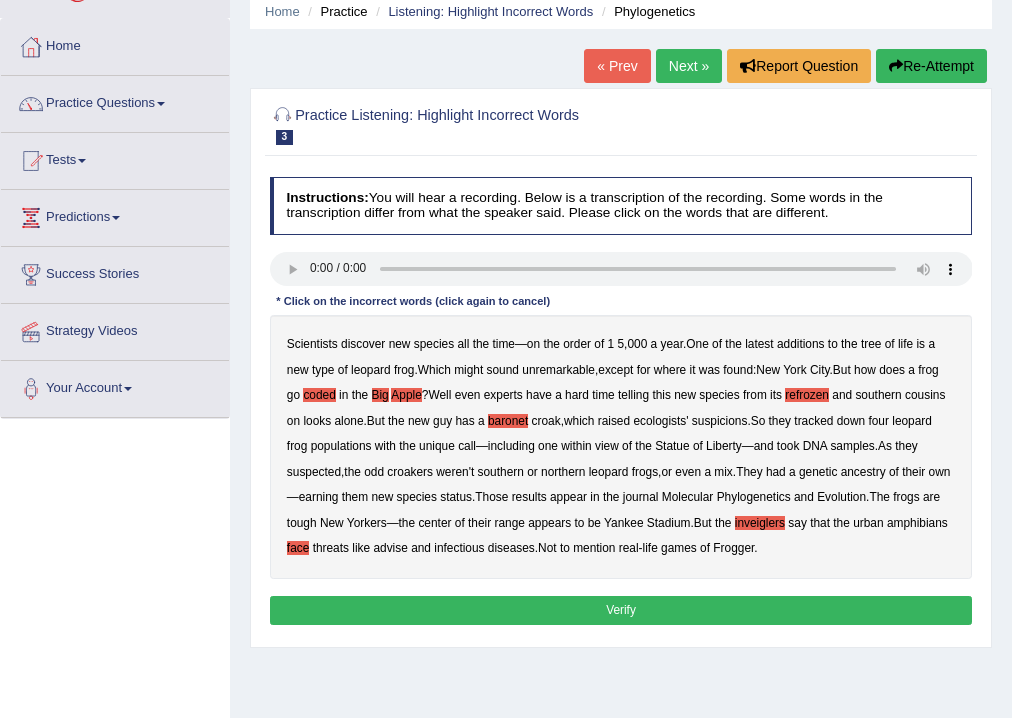 click on "Verify" at bounding box center [621, 610] 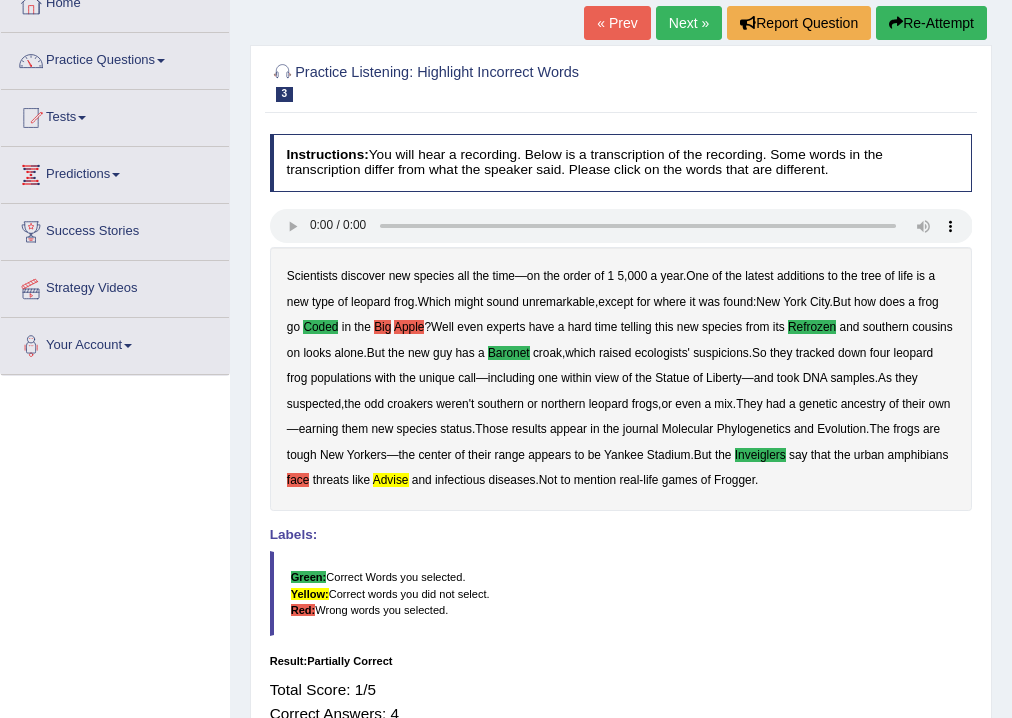 scroll, scrollTop: 0, scrollLeft: 0, axis: both 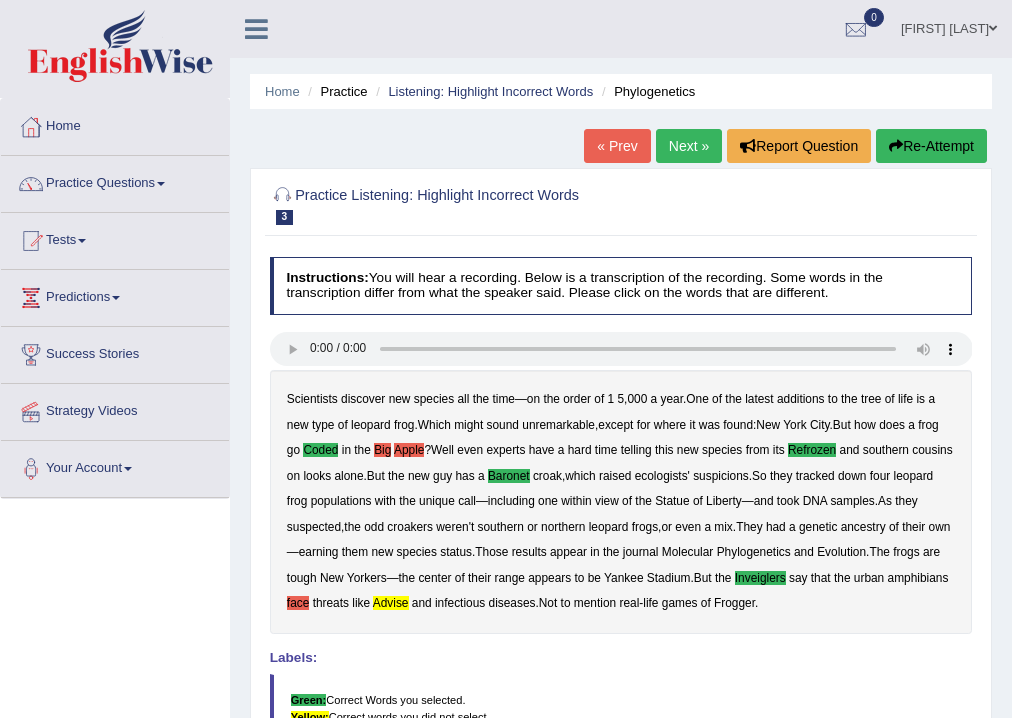 click on "Next »" at bounding box center [689, 146] 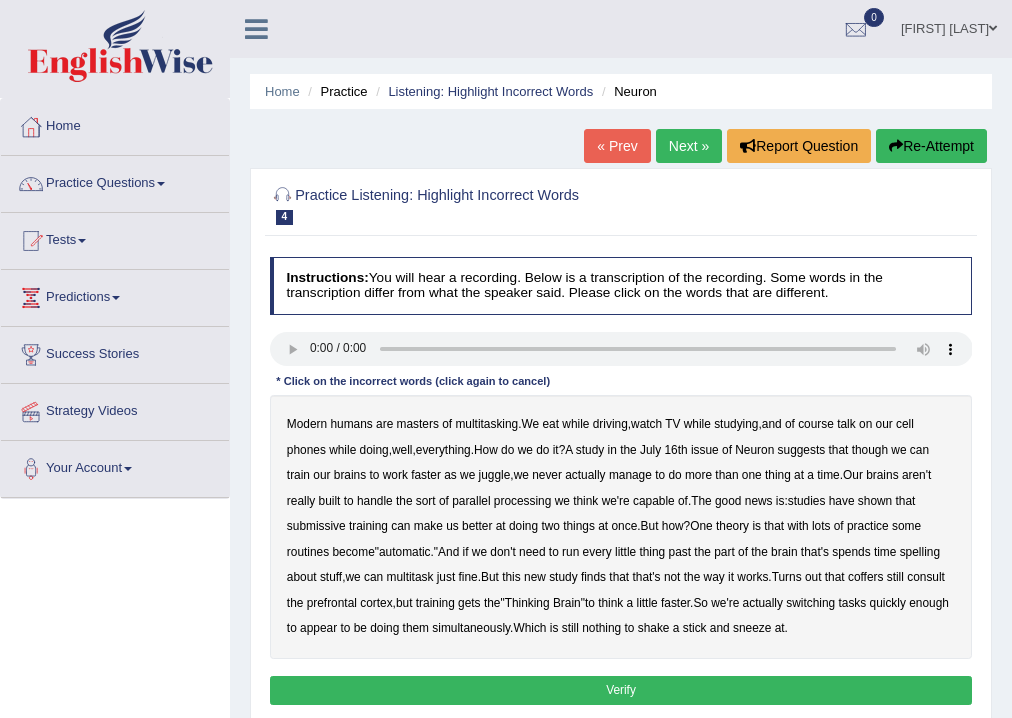 scroll, scrollTop: 0, scrollLeft: 0, axis: both 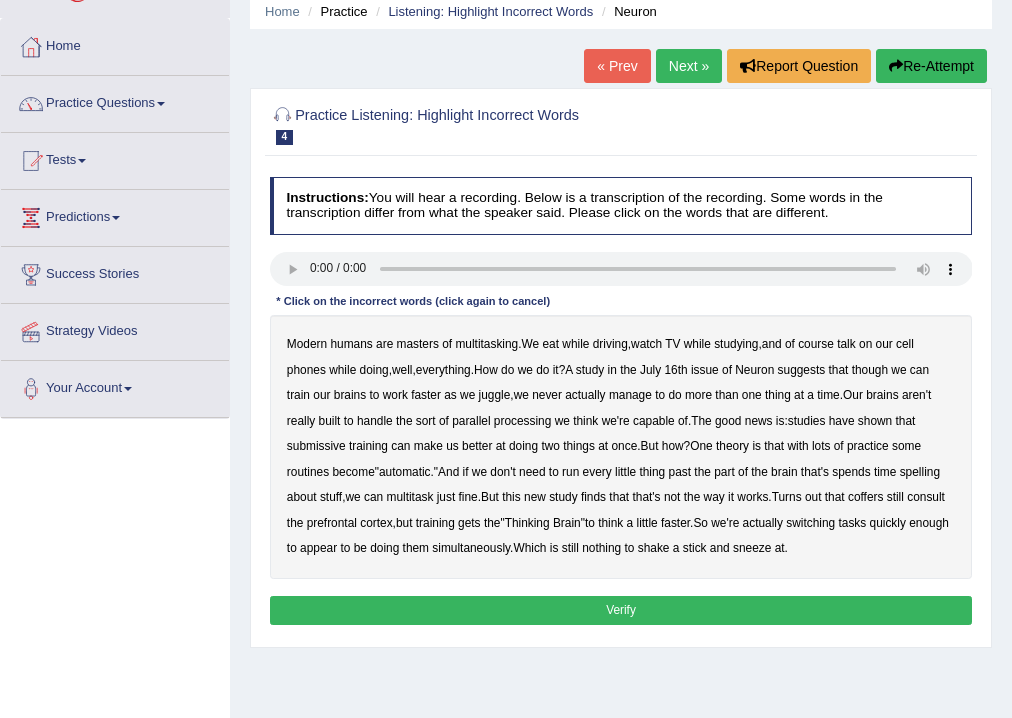 click on "talk" at bounding box center [846, 344] 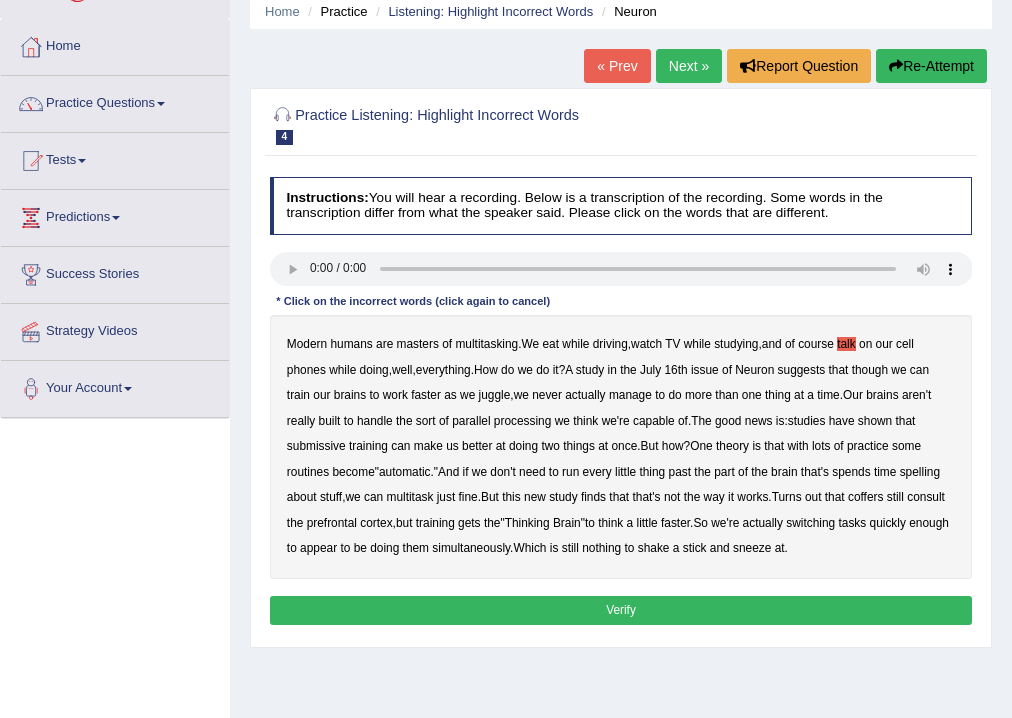 click on "talk" at bounding box center [846, 344] 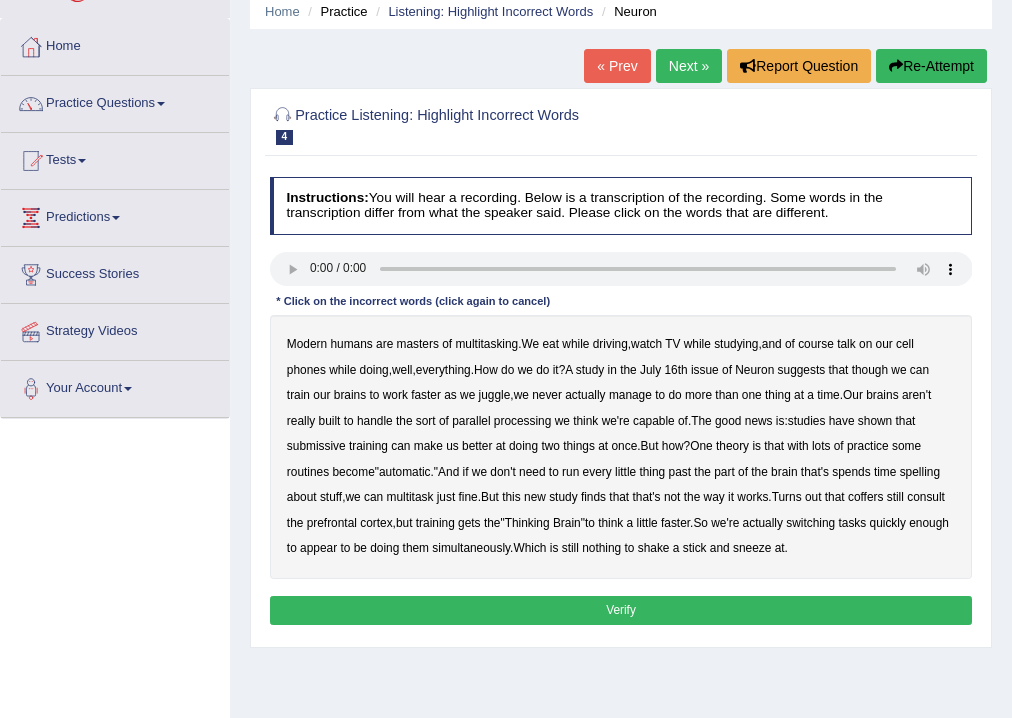 type 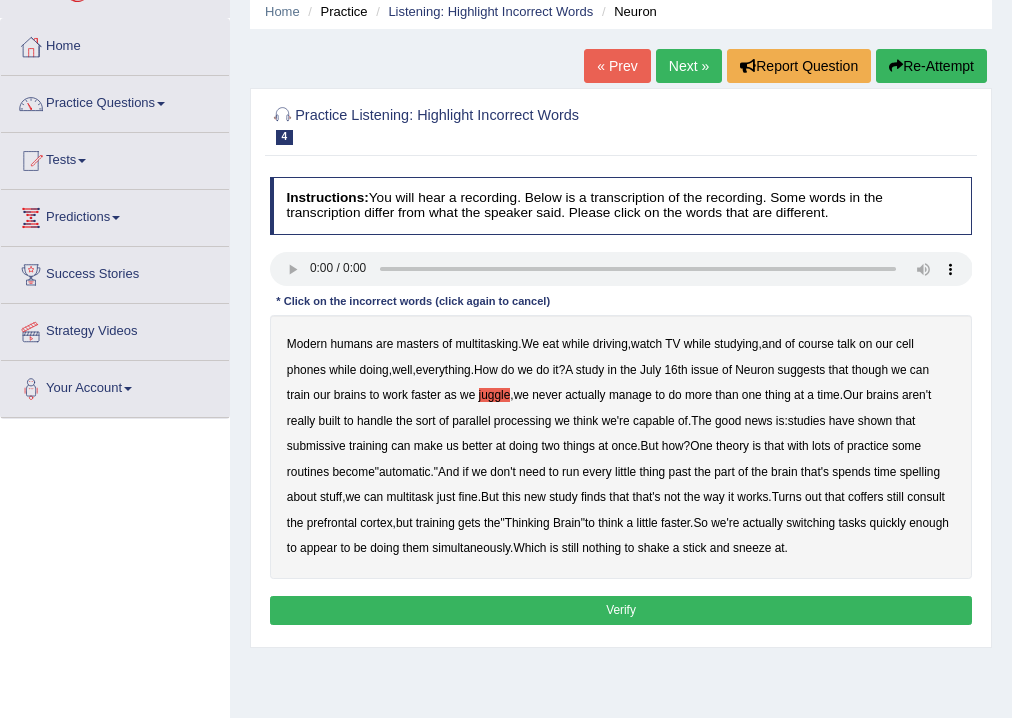 drag, startPoint x: 467, startPoint y: 420, endPoint x: 505, endPoint y: 419, distance: 38.013157 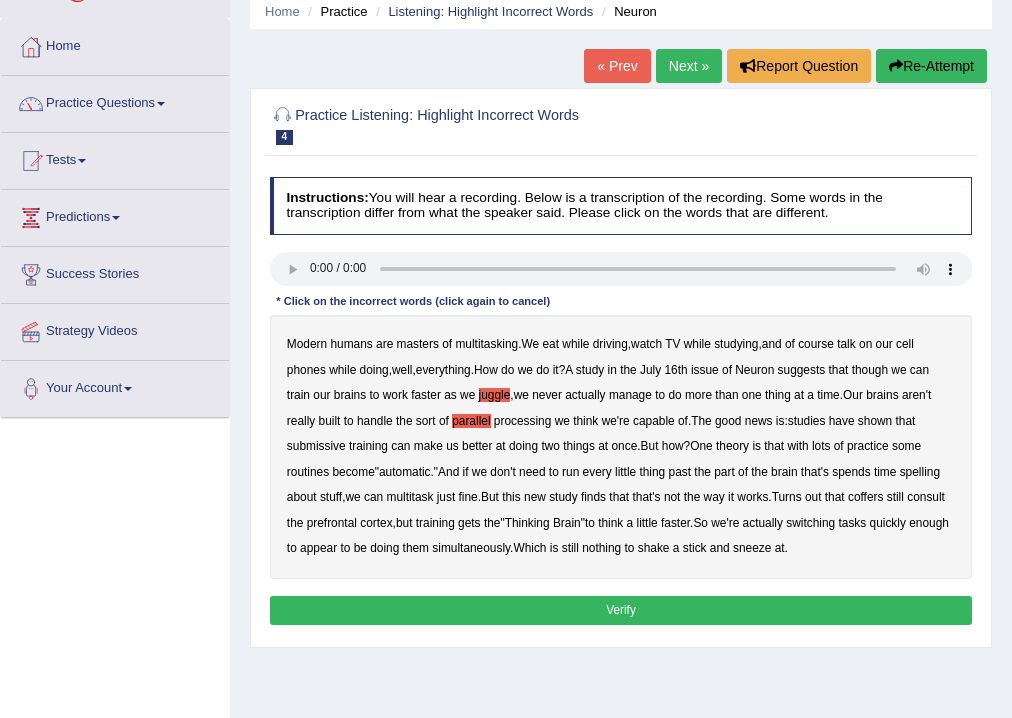 click on "submissive" at bounding box center [316, 446] 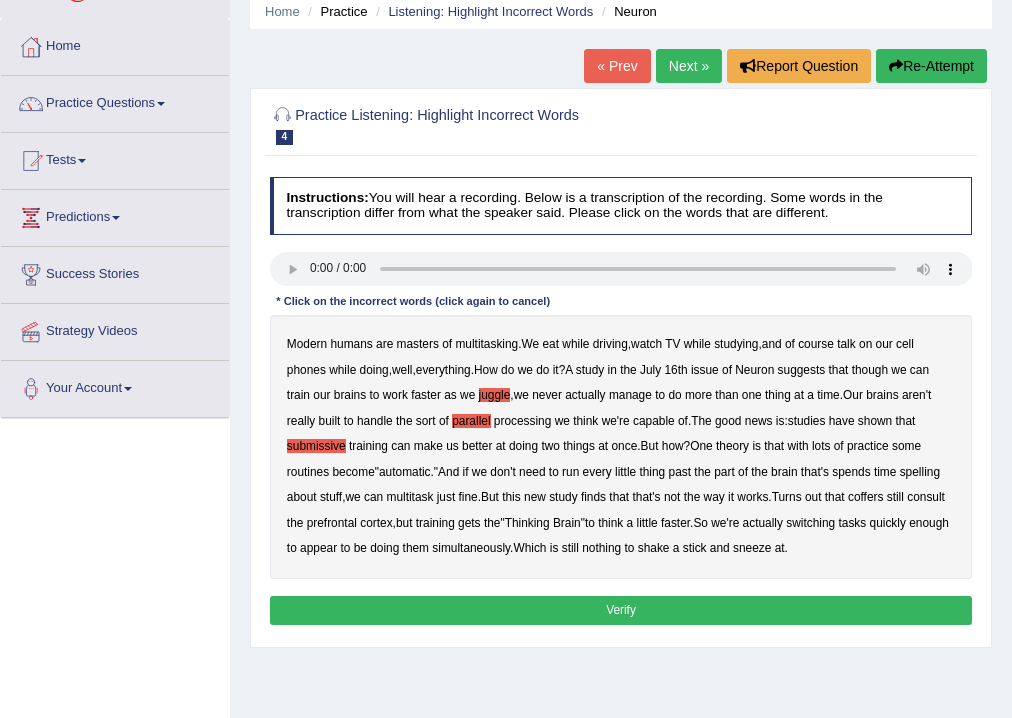 click on "coffers" at bounding box center [865, 497] 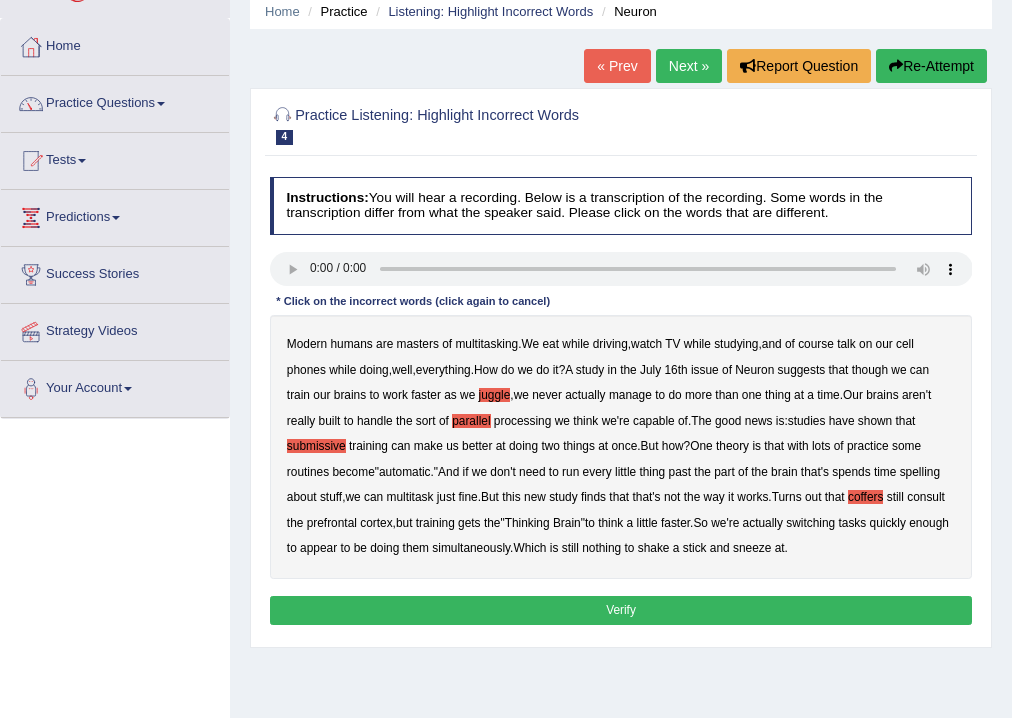 click on "Verify" at bounding box center [621, 610] 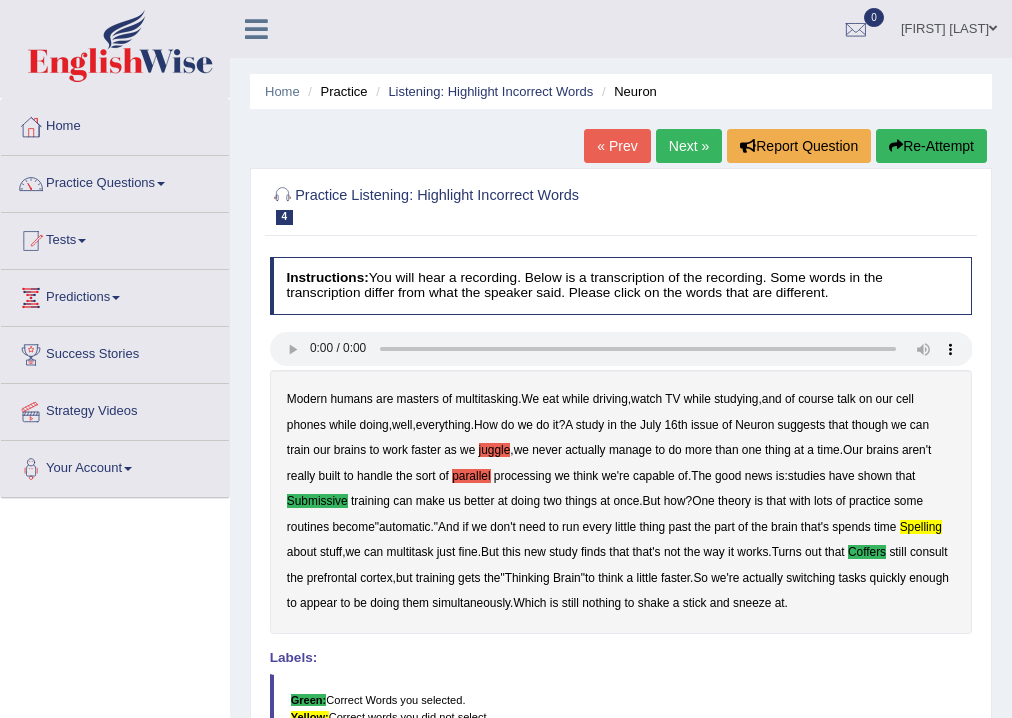 scroll, scrollTop: 0, scrollLeft: 0, axis: both 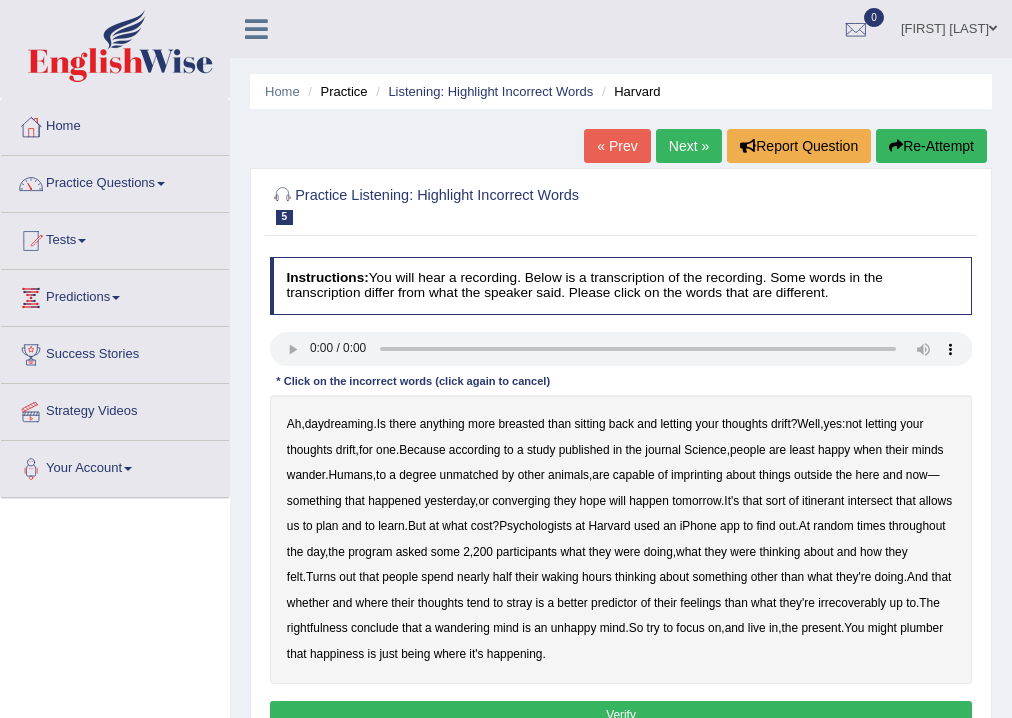 click on "breasted" at bounding box center (521, 424) 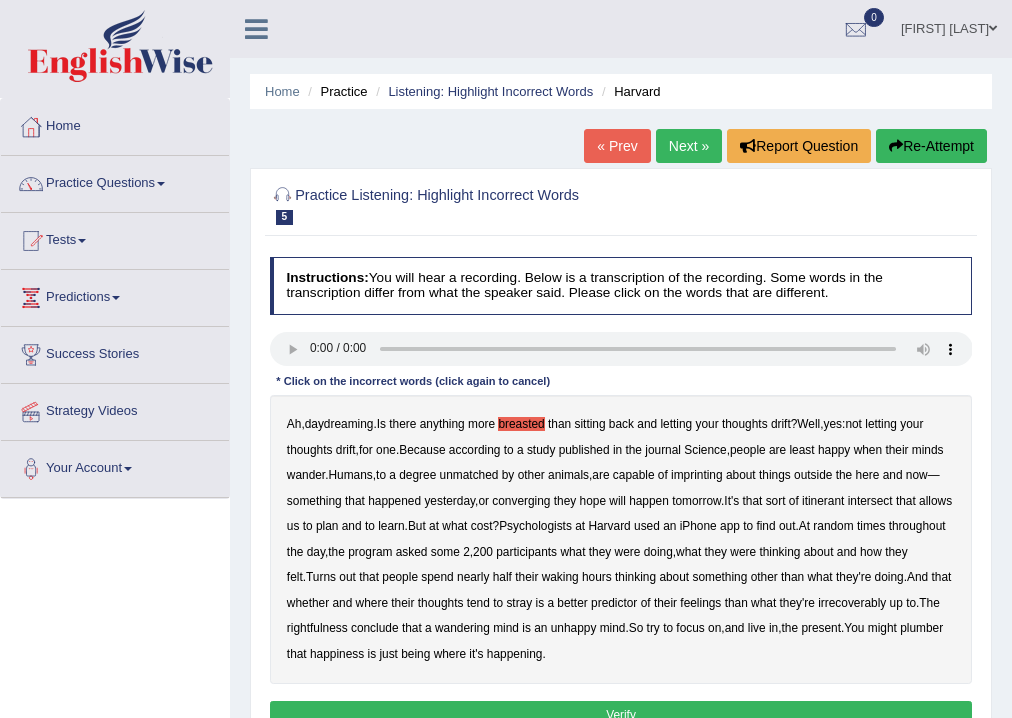 type 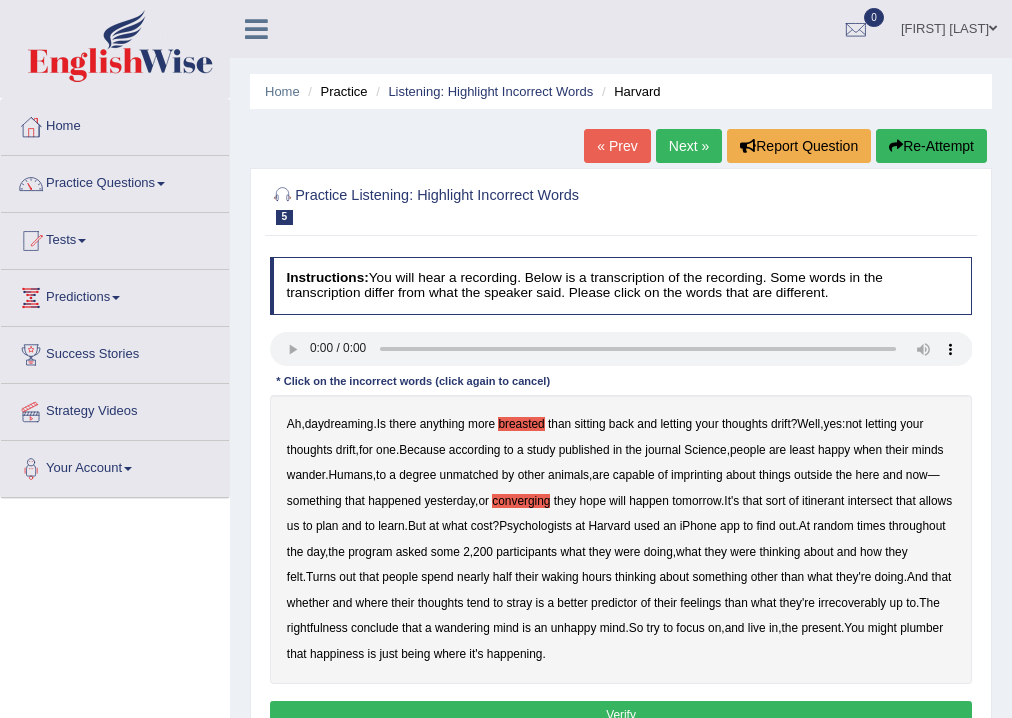 click on "program" at bounding box center [370, 552] 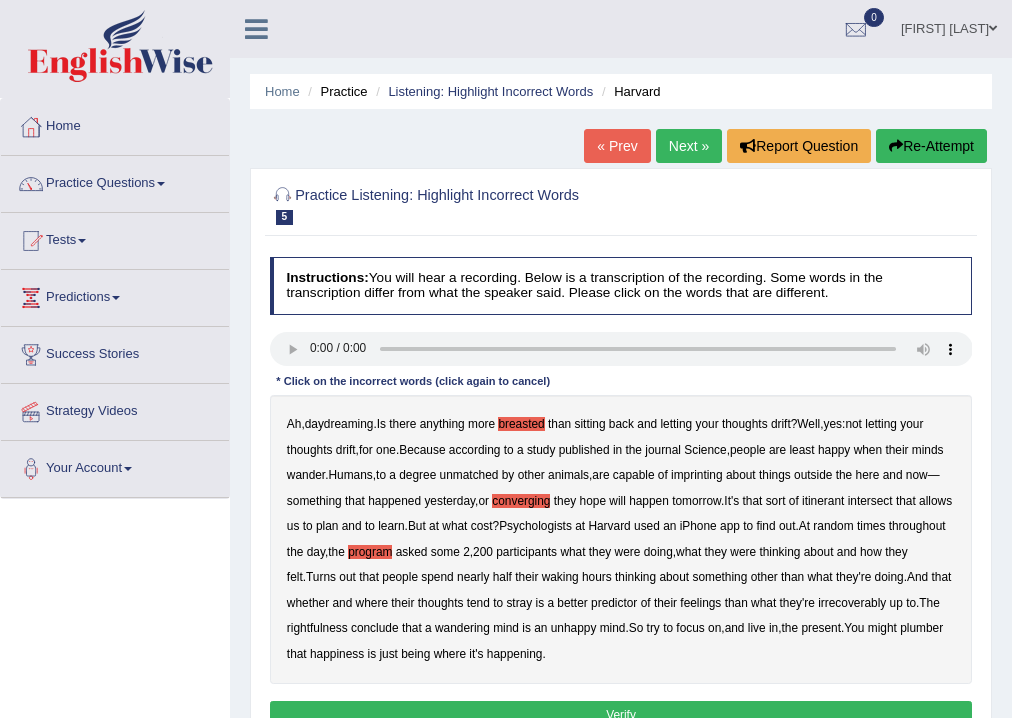 click on "program" at bounding box center [370, 552] 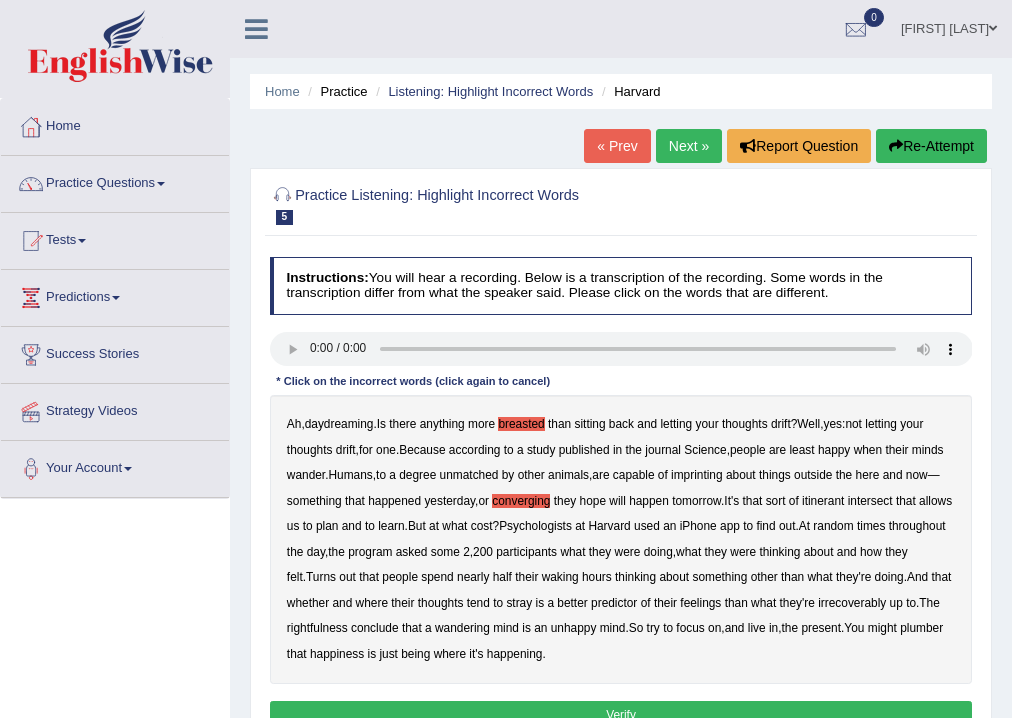 click on "imprinting" at bounding box center (697, 475) 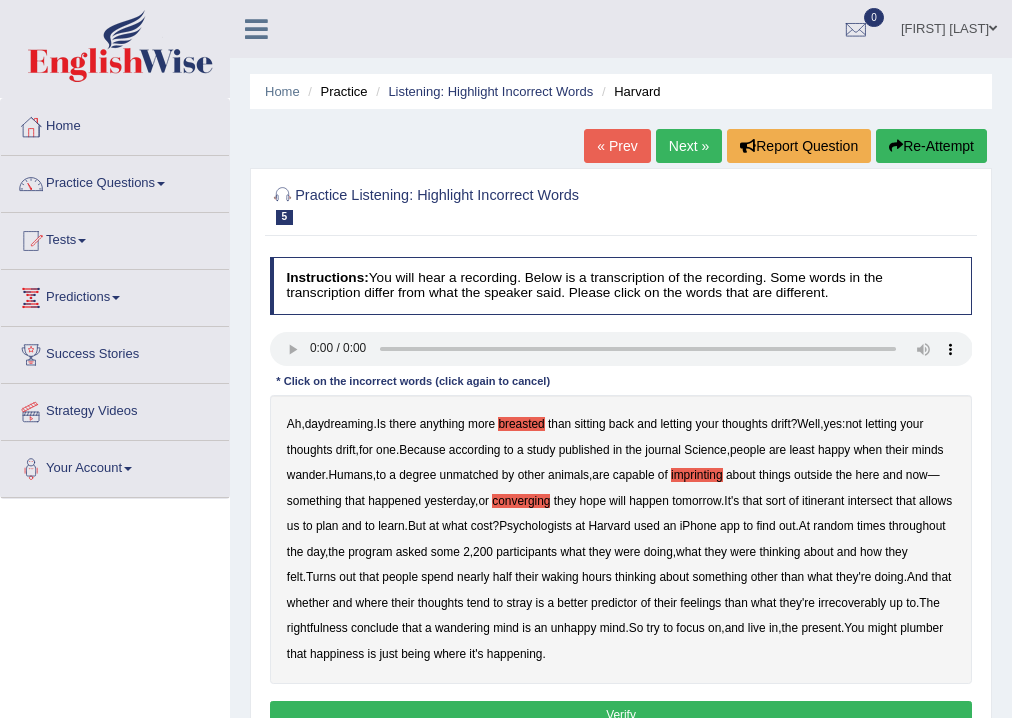 click on "intersect" at bounding box center [870, 501] 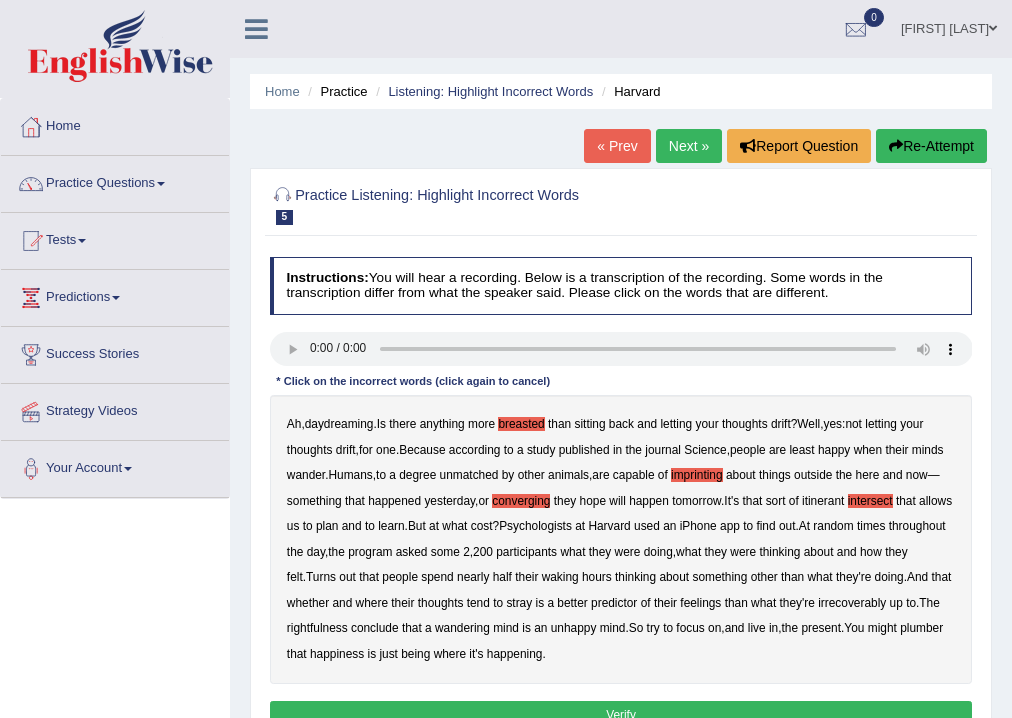 click on "irrecoverably" at bounding box center (852, 603) 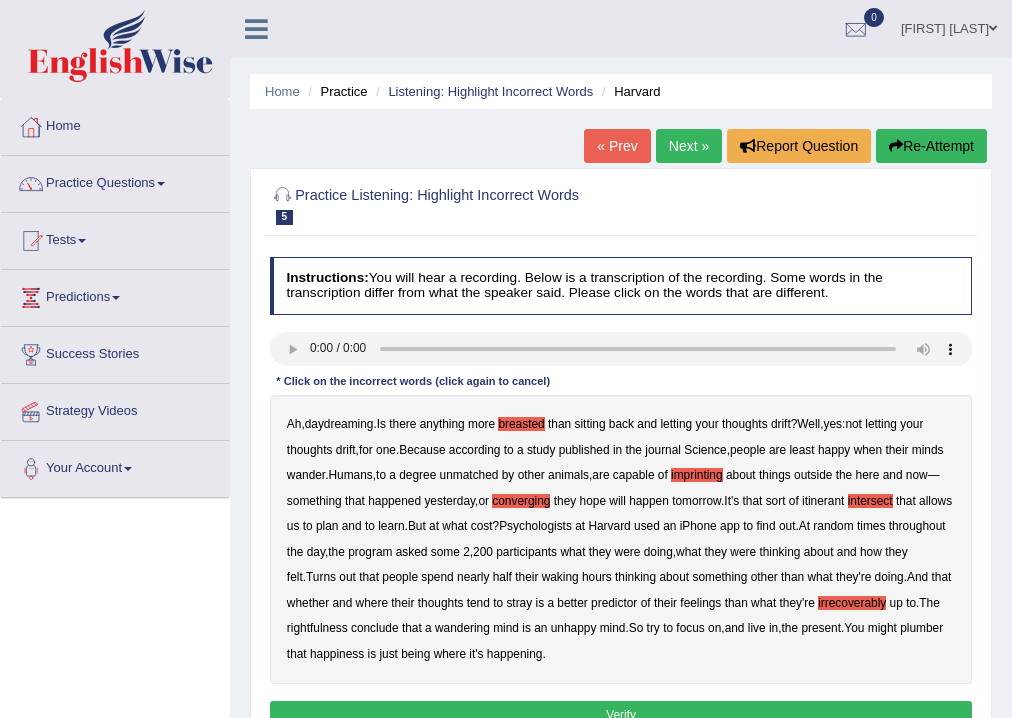 click on "plumber" at bounding box center (921, 628) 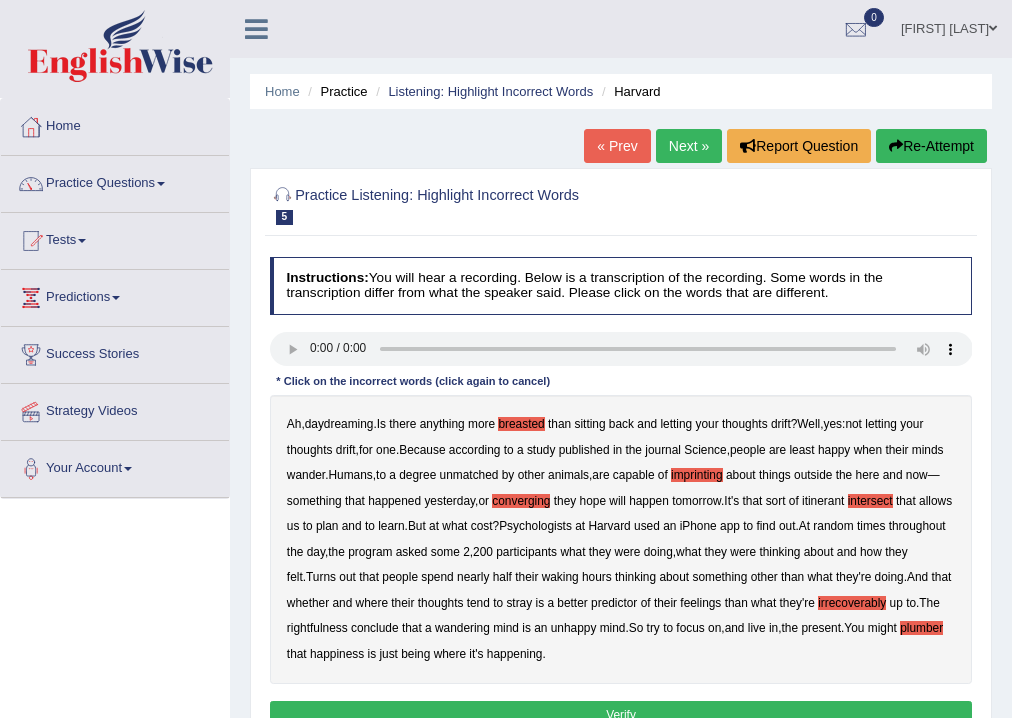 click on "Verify" at bounding box center [621, 715] 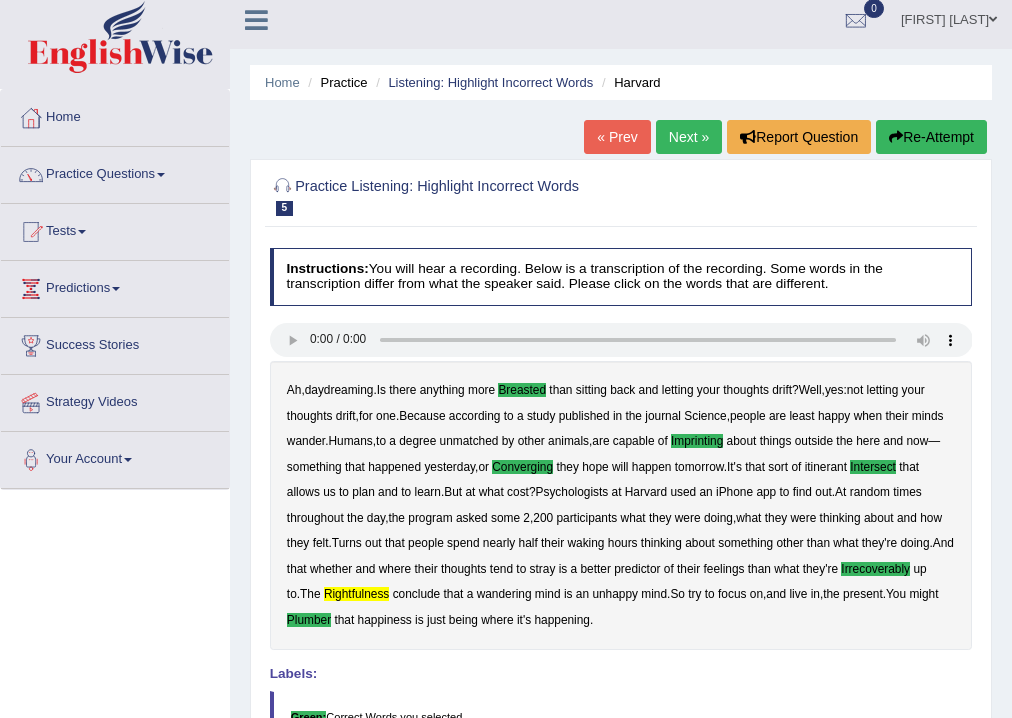 scroll, scrollTop: 0, scrollLeft: 0, axis: both 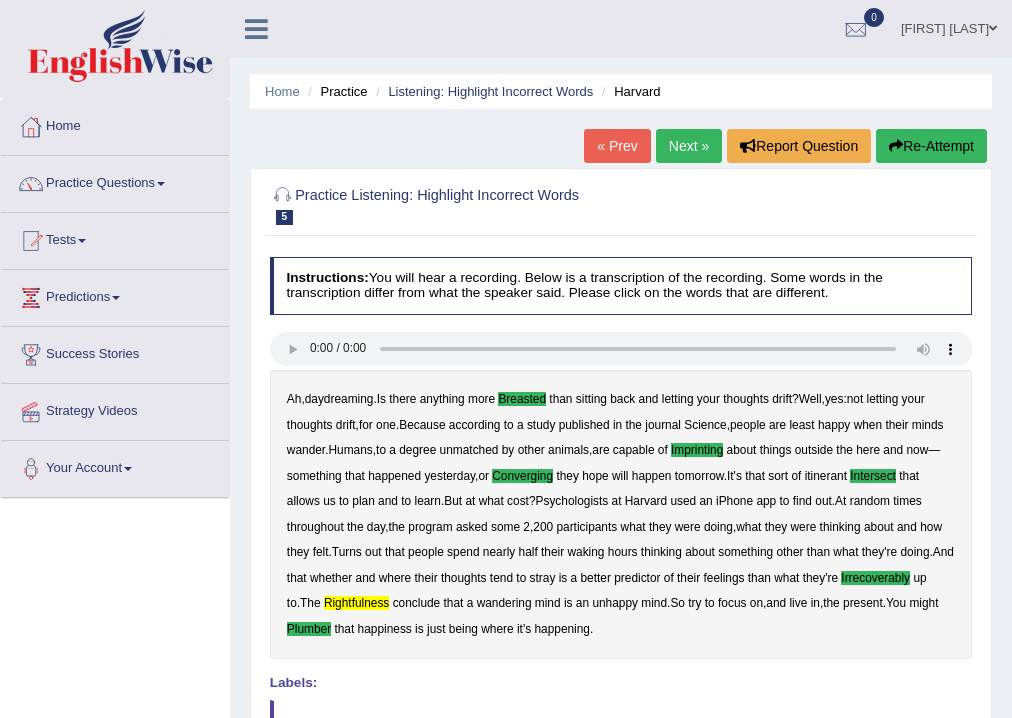 click on "Next »" at bounding box center (689, 146) 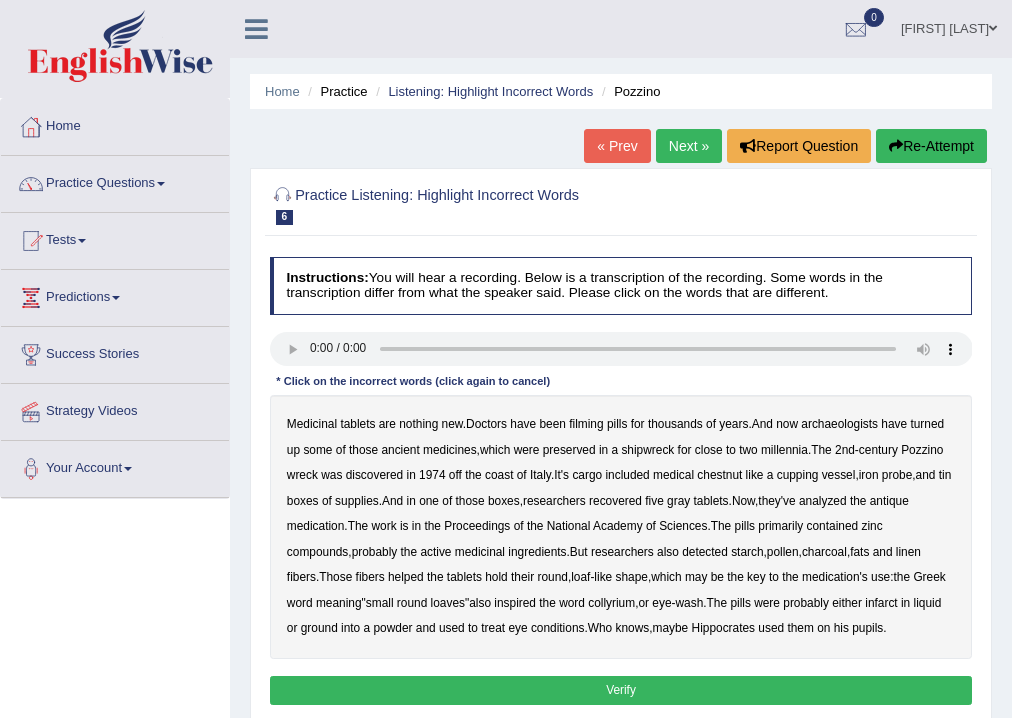 scroll, scrollTop: 0, scrollLeft: 0, axis: both 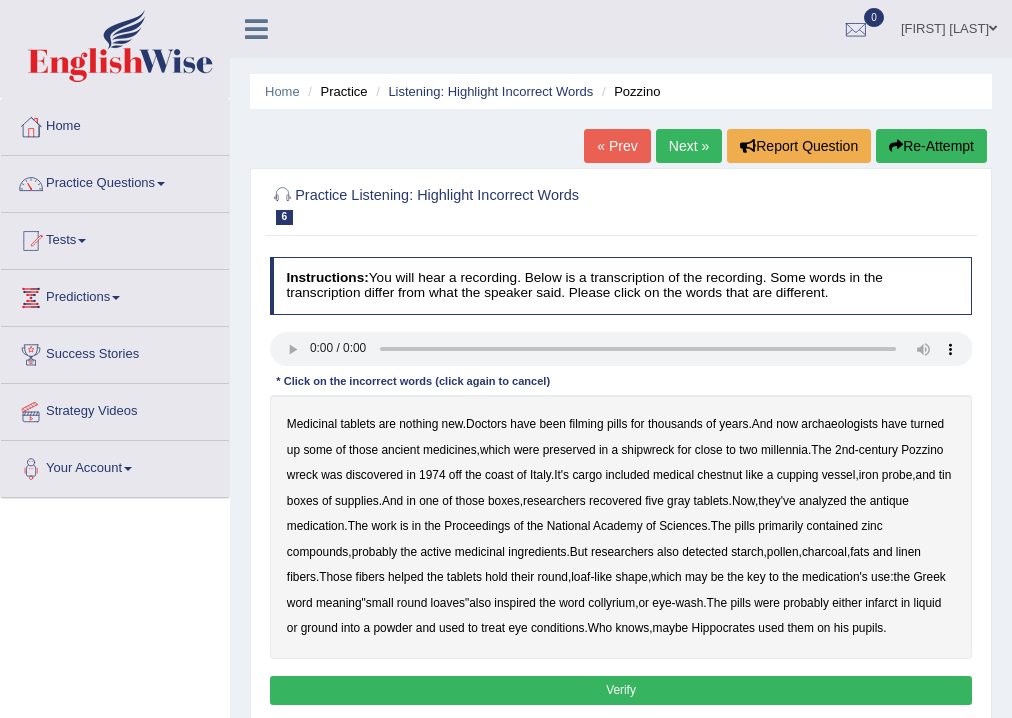 click on "shipwreck" at bounding box center (647, 450) 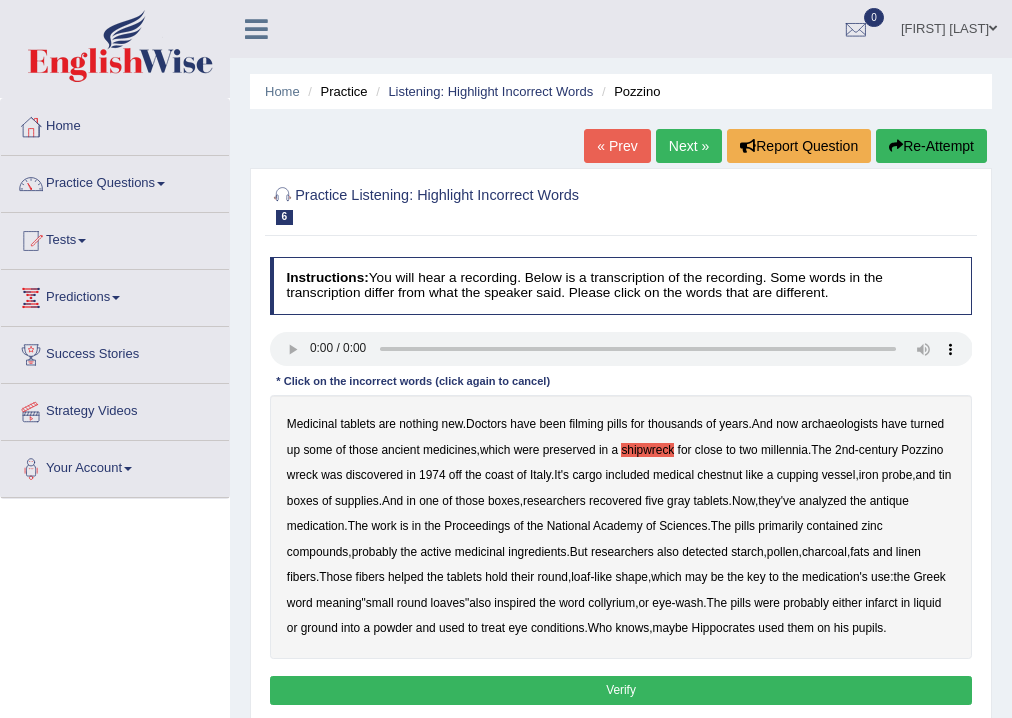 click on "chestnut" at bounding box center (719, 475) 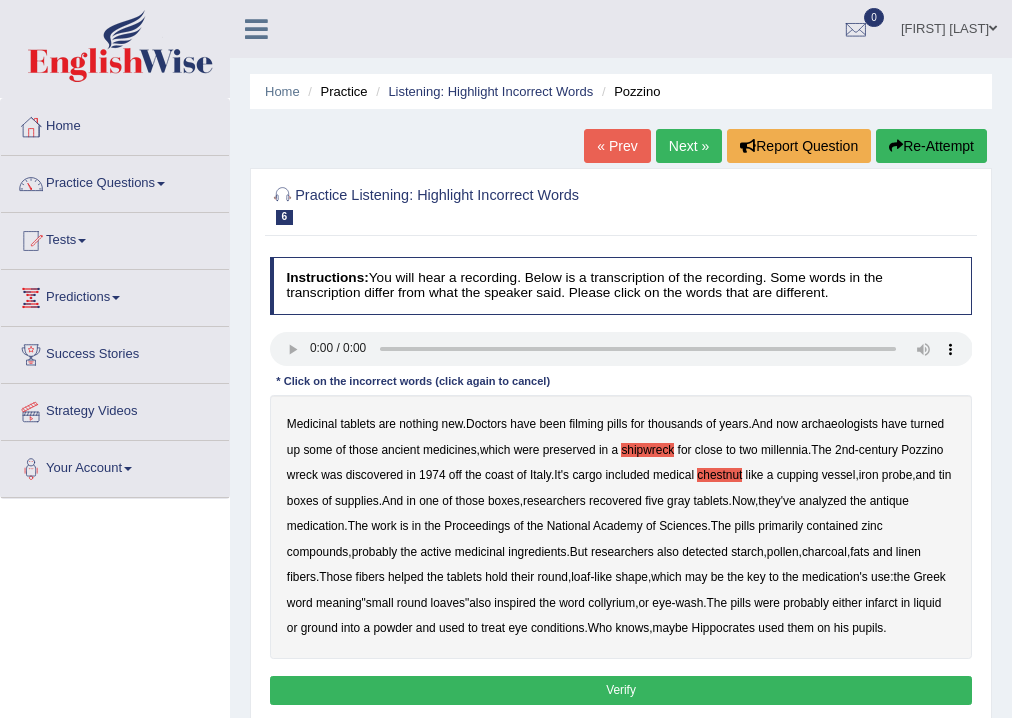 type 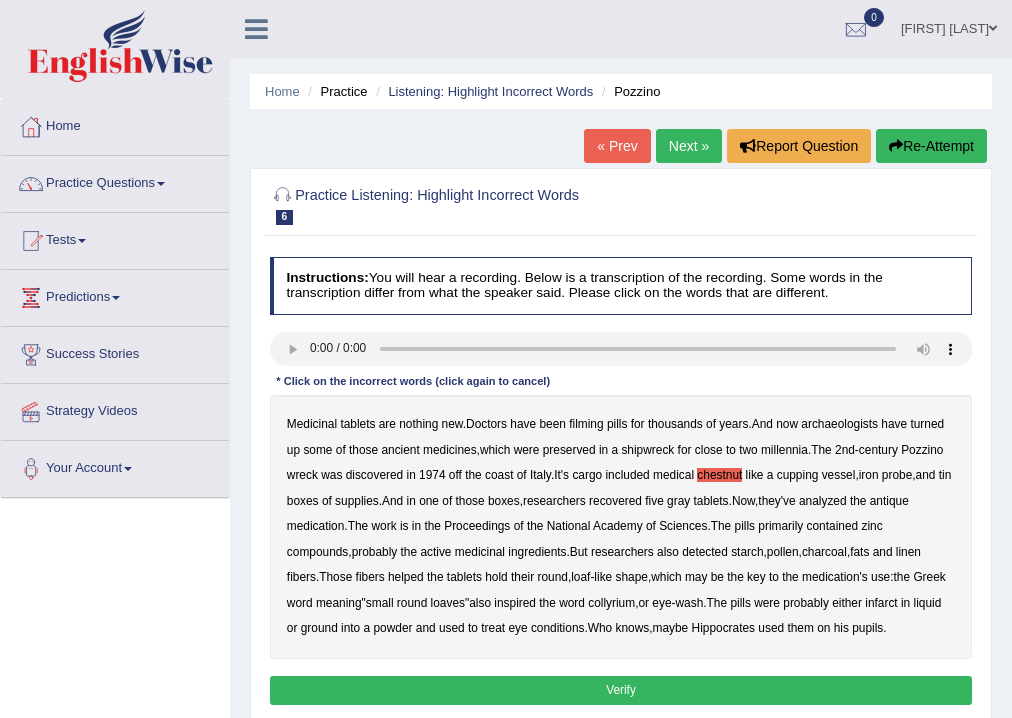 click on "filming" at bounding box center (586, 424) 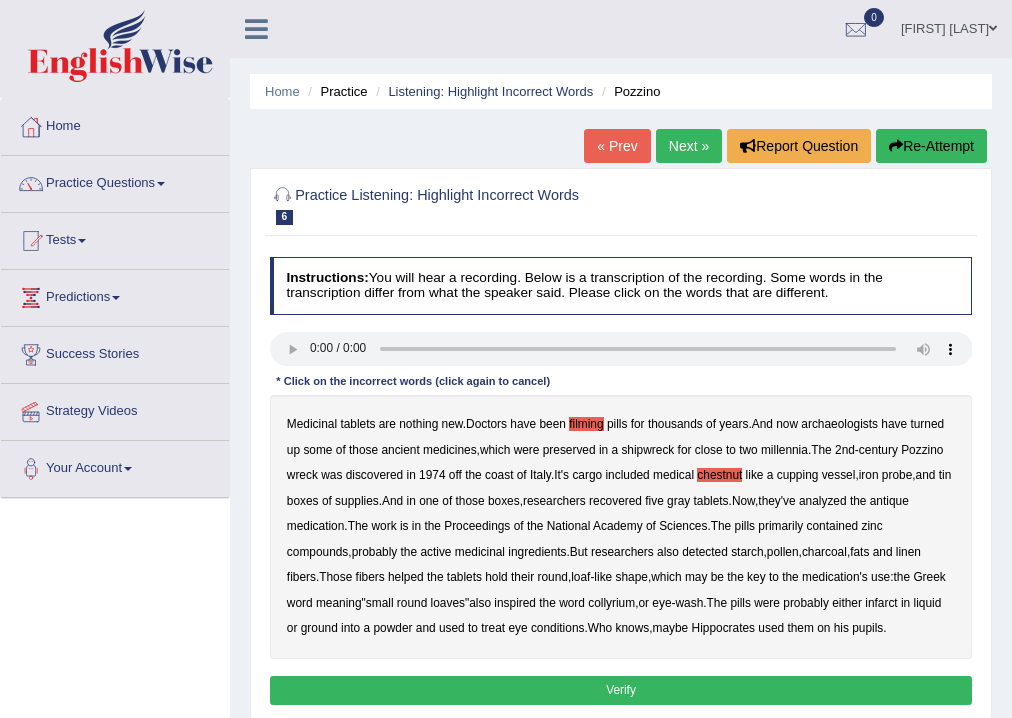 click on "coast" at bounding box center [499, 475] 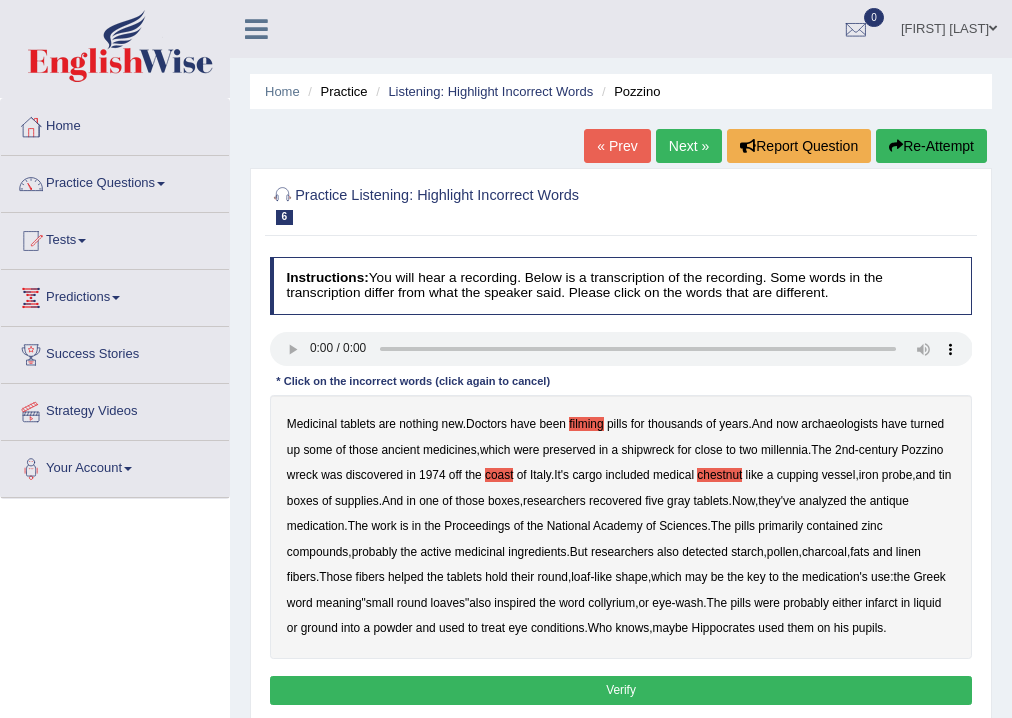 click on "loaf" at bounding box center [580, 577] 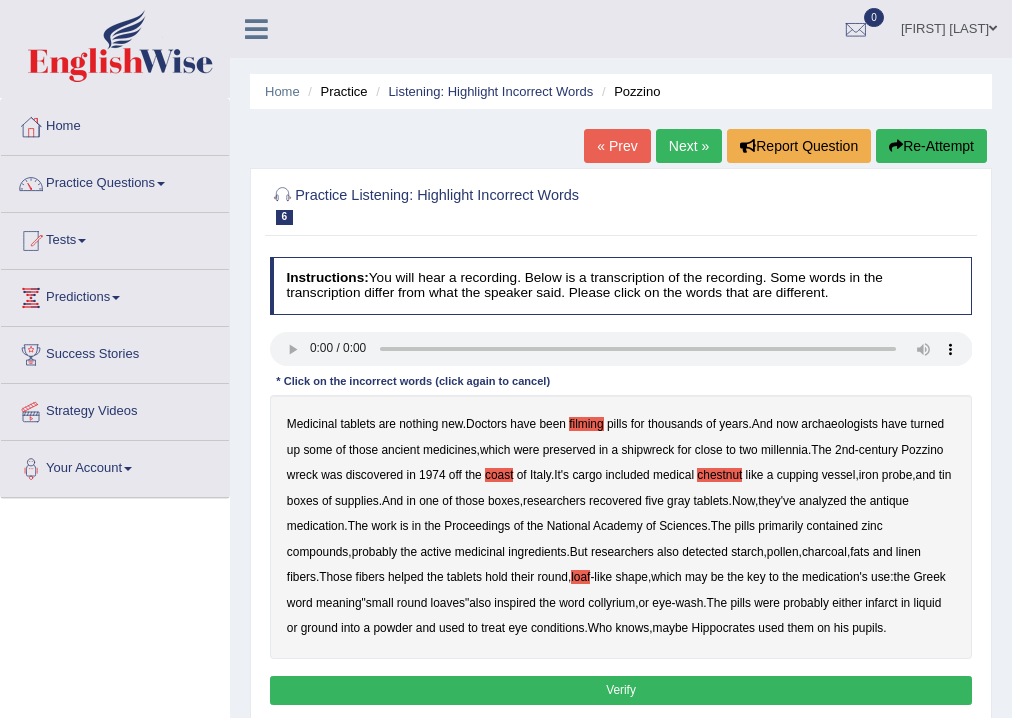 click on "collyrium" at bounding box center [611, 603] 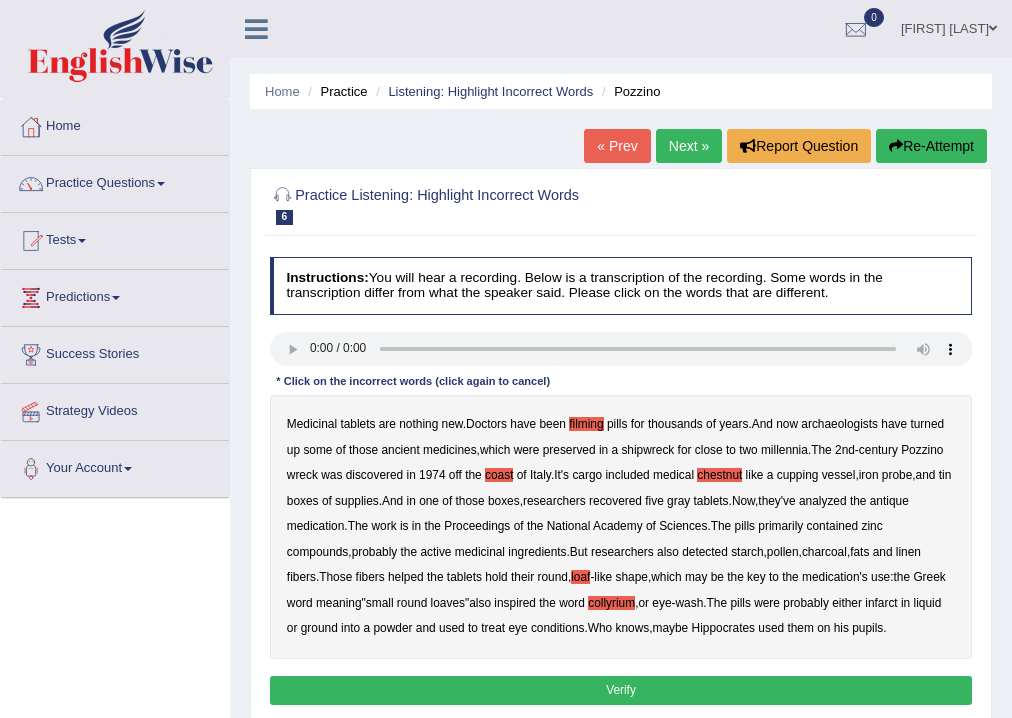 click on "coast" at bounding box center (499, 475) 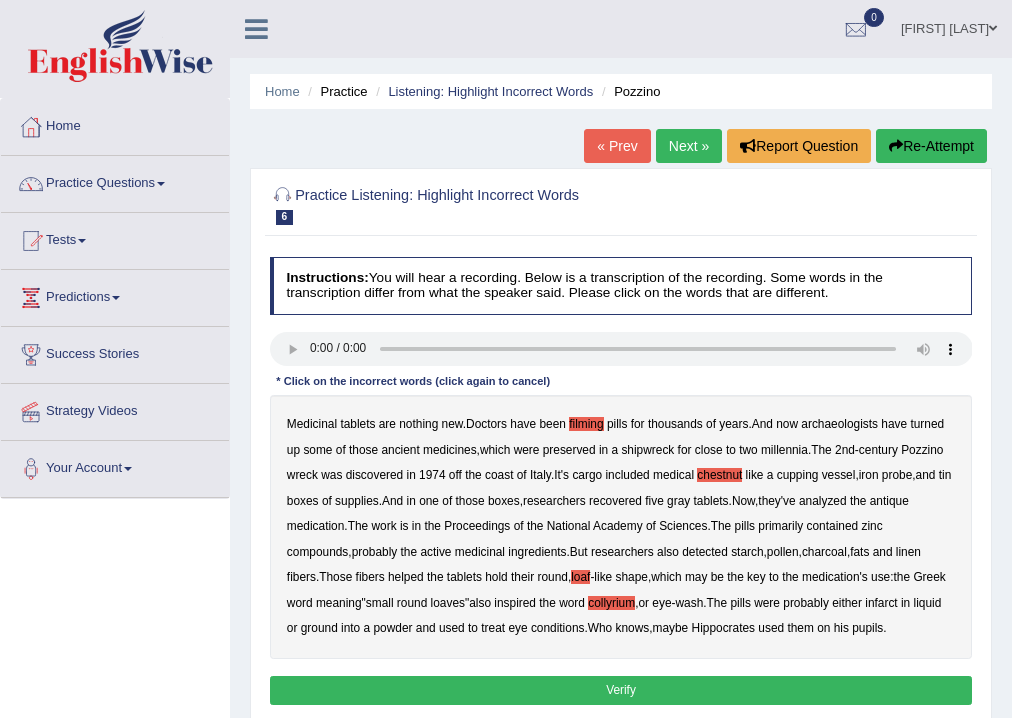 click on "analyzed" at bounding box center [823, 501] 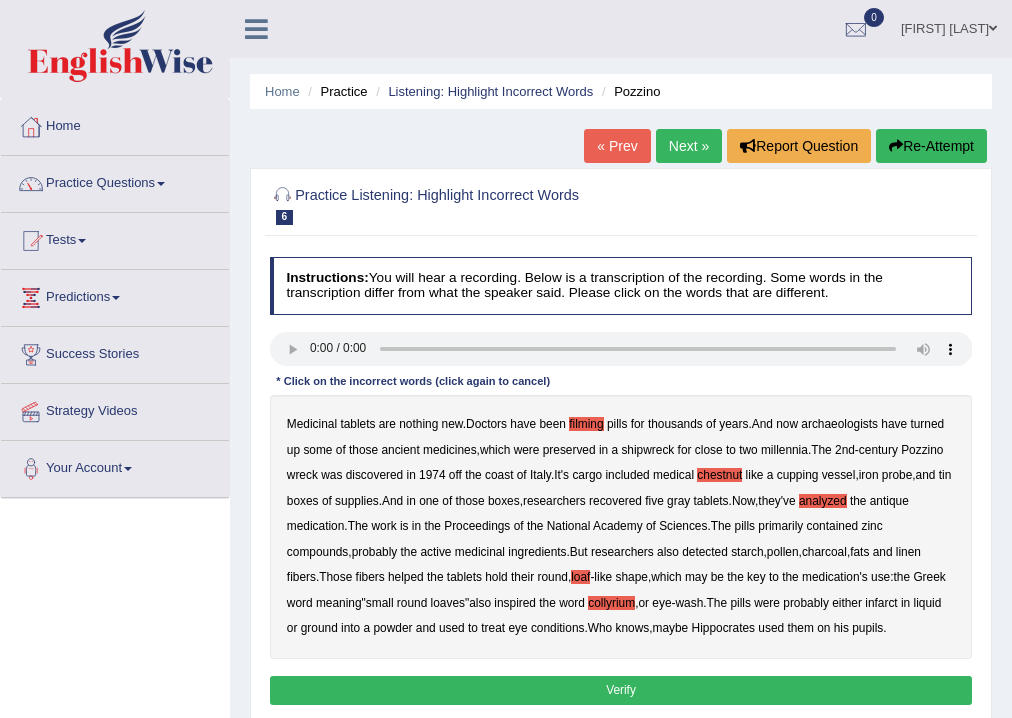 click on "loaf" at bounding box center [580, 577] 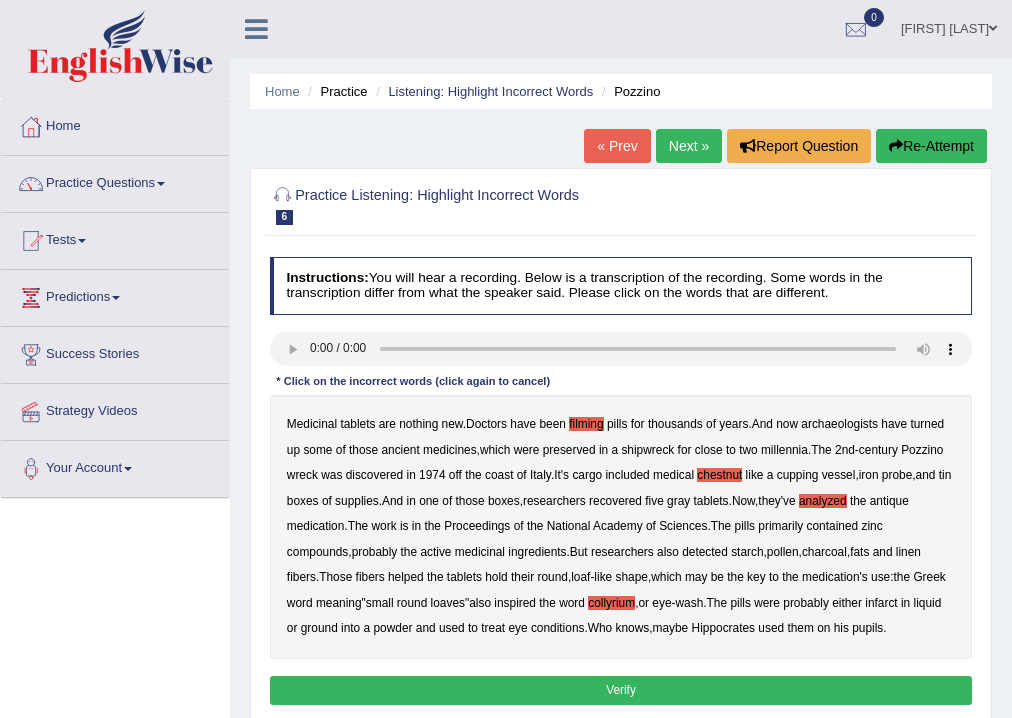 click on "infarct" at bounding box center (881, 603) 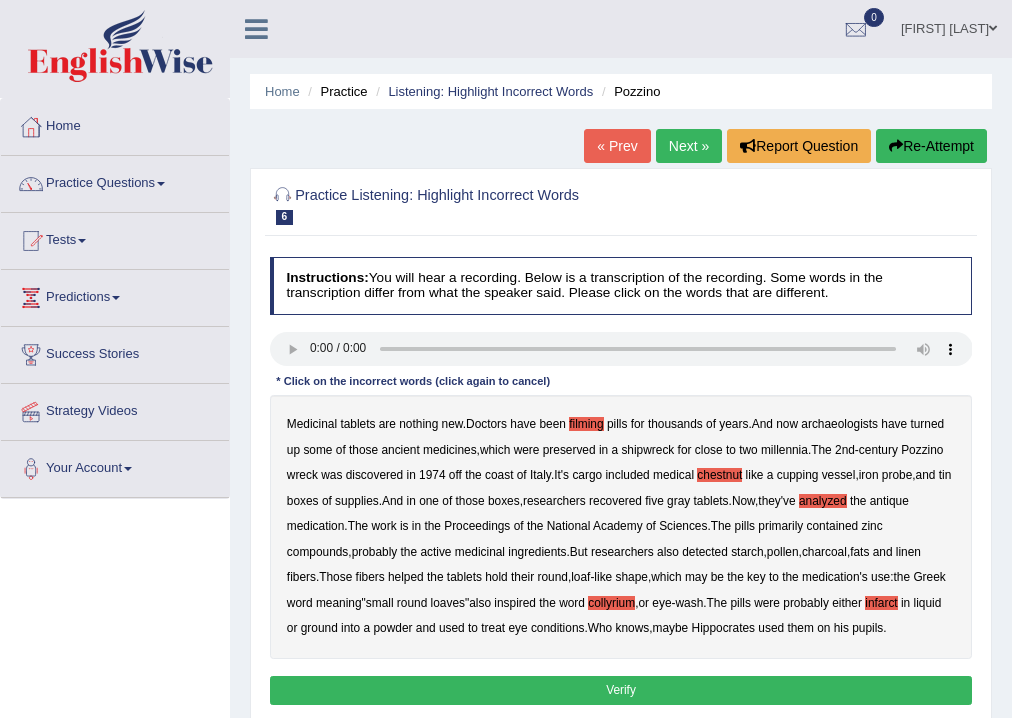 click on "Verify" at bounding box center (621, 690) 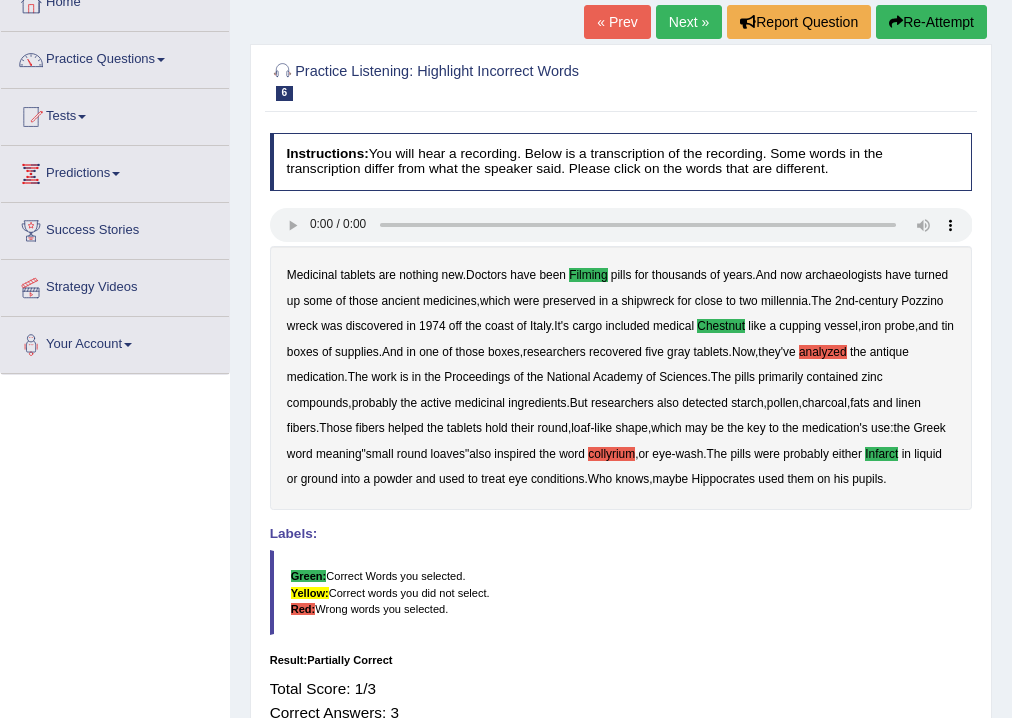scroll, scrollTop: 0, scrollLeft: 0, axis: both 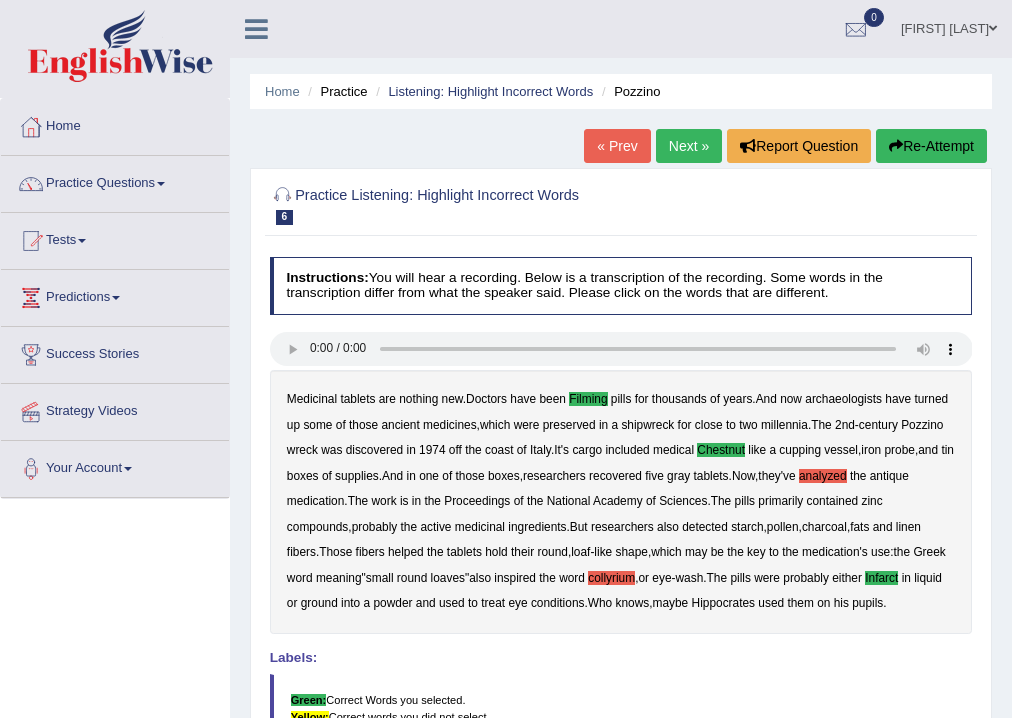 click on "Next »" at bounding box center (689, 146) 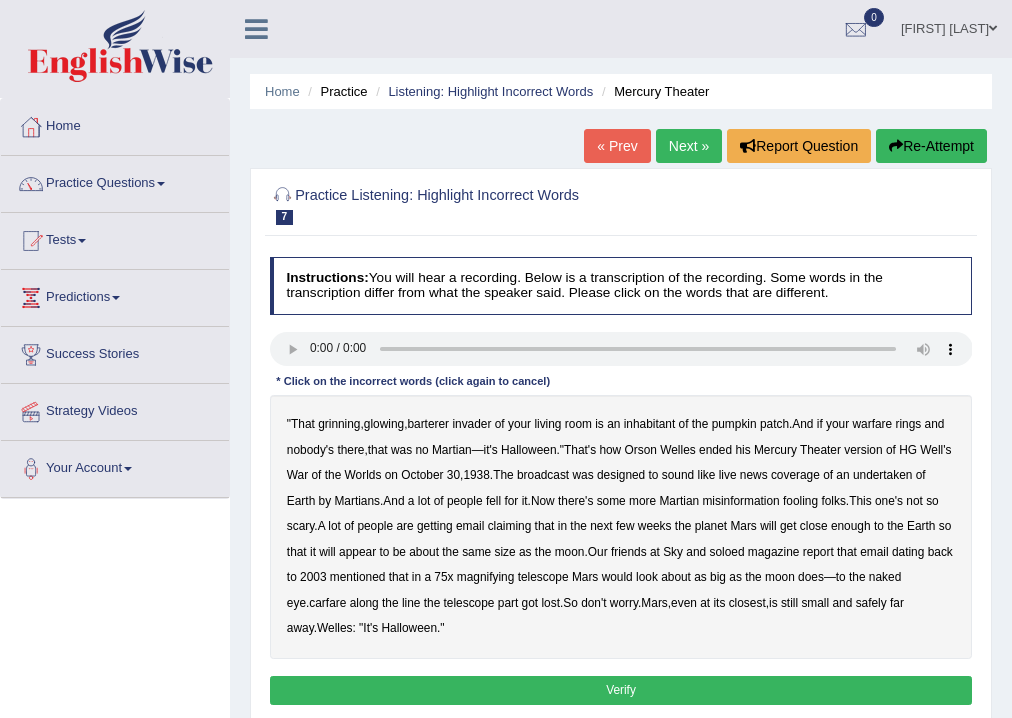 scroll, scrollTop: 0, scrollLeft: 0, axis: both 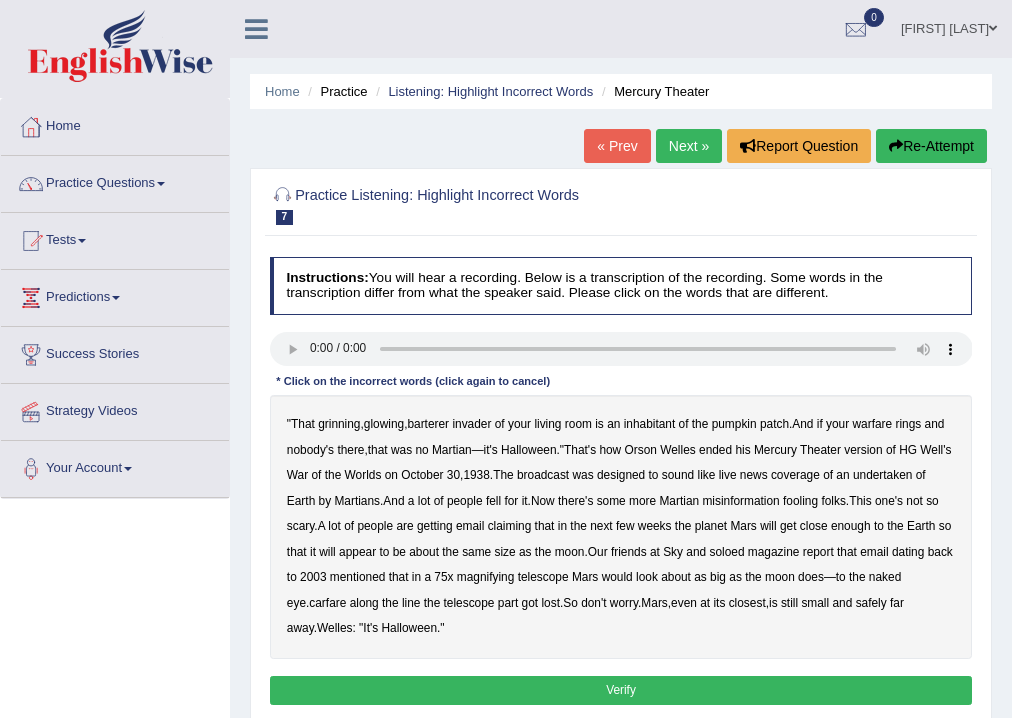 drag, startPoint x: 872, startPoint y: 422, endPoint x: 972, endPoint y: 415, distance: 100.2447 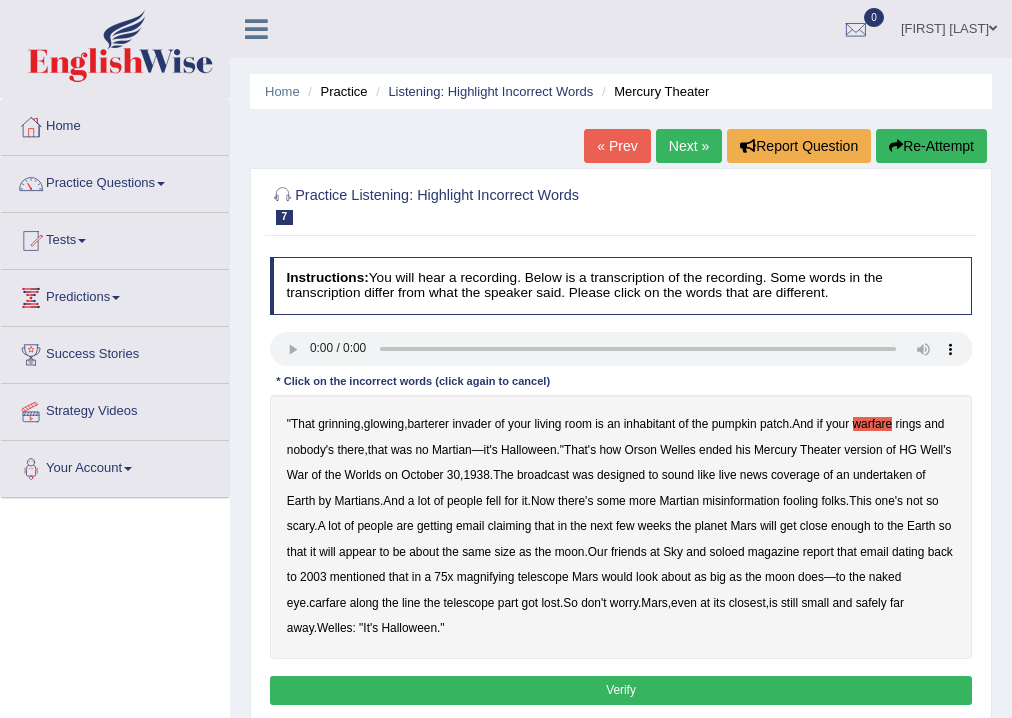 click on "undertaken" at bounding box center (883, 475) 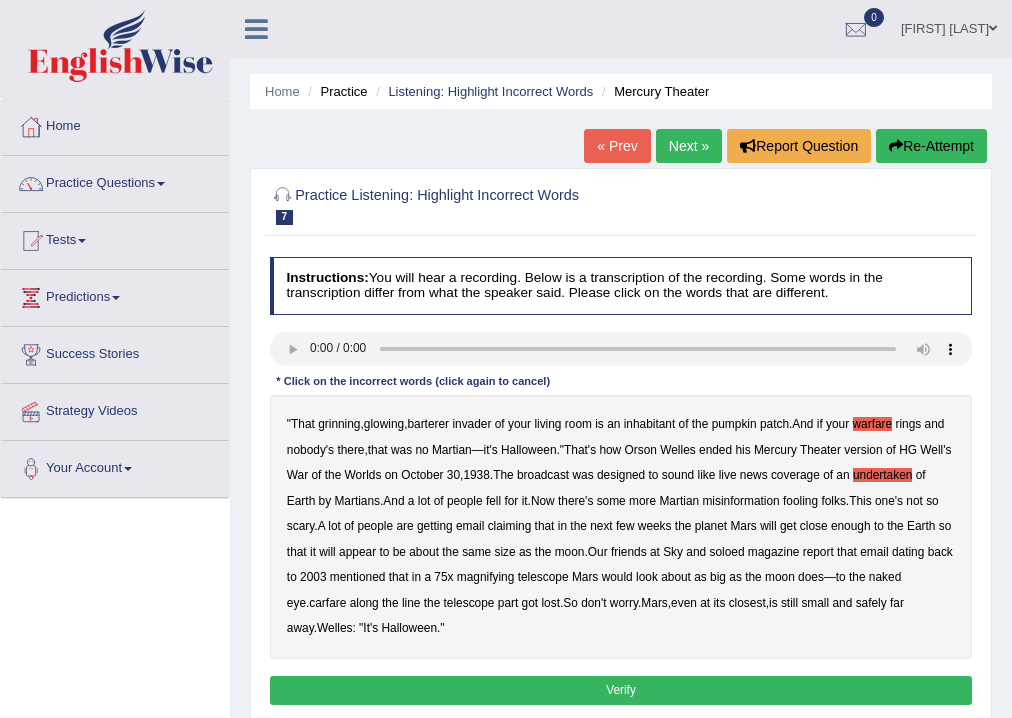 type 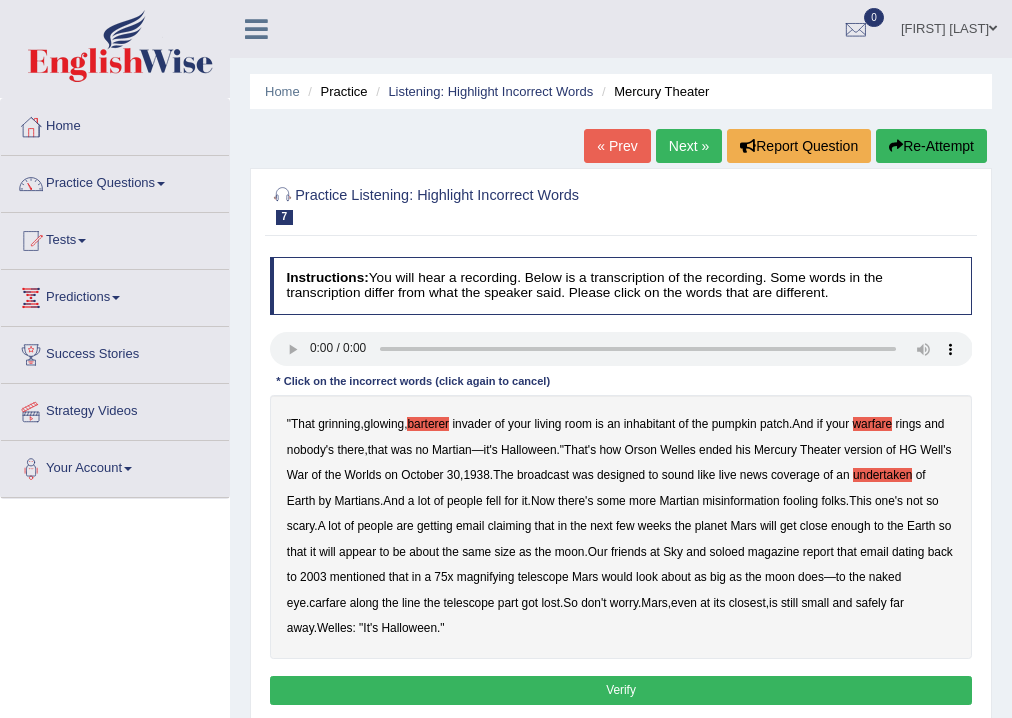 click on "carfare" at bounding box center [327, 603] 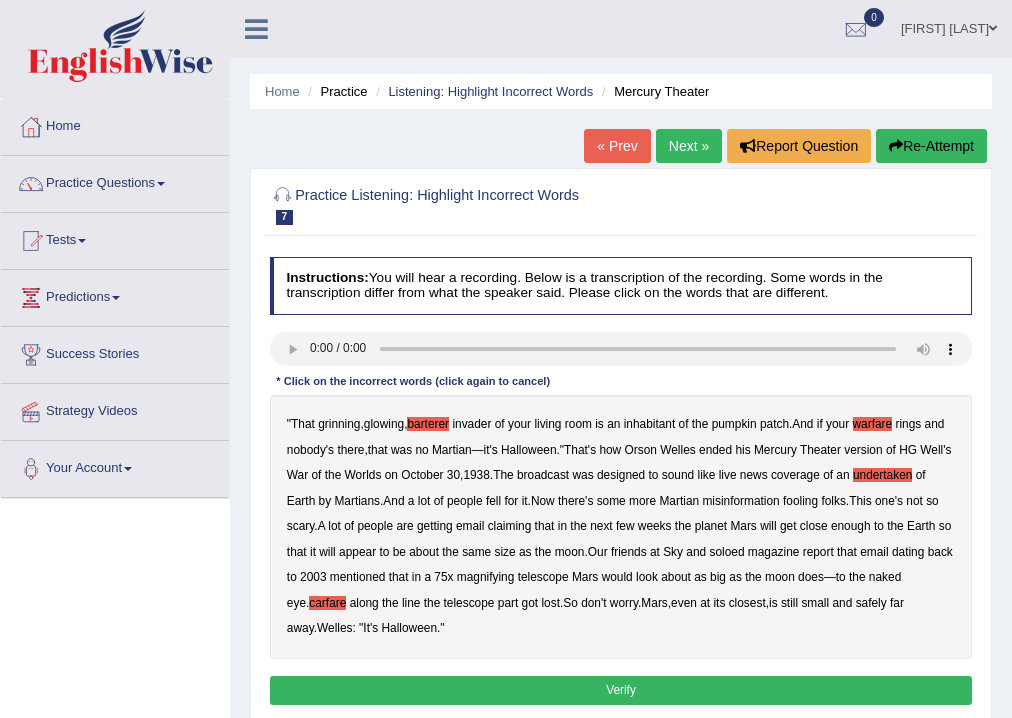 click on "Verify" at bounding box center (621, 690) 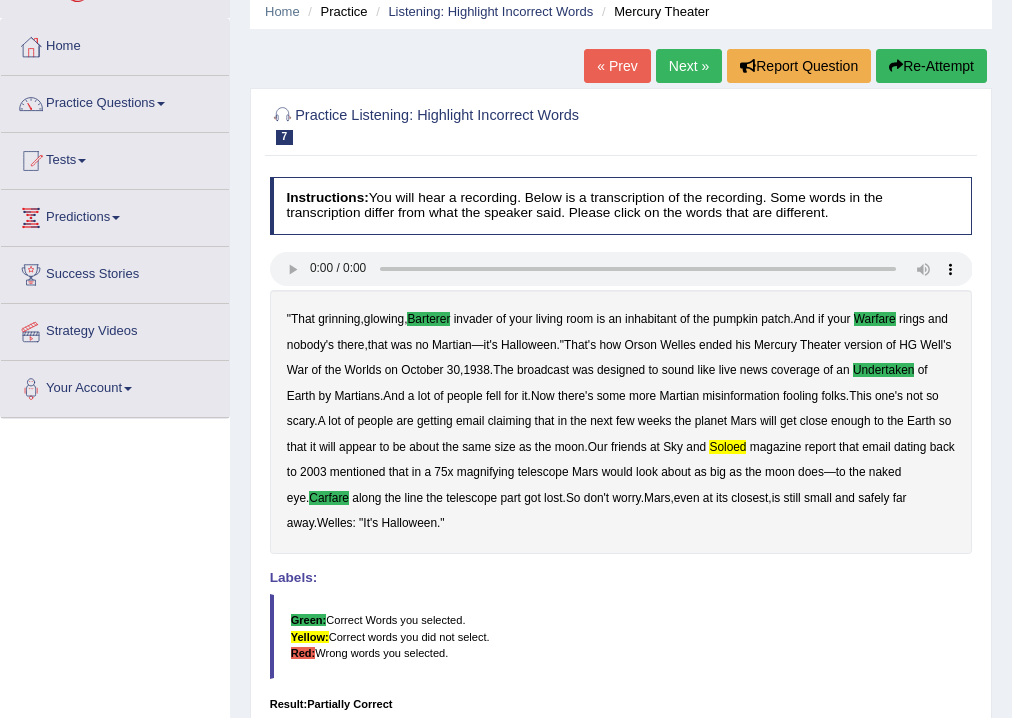 scroll, scrollTop: 0, scrollLeft: 0, axis: both 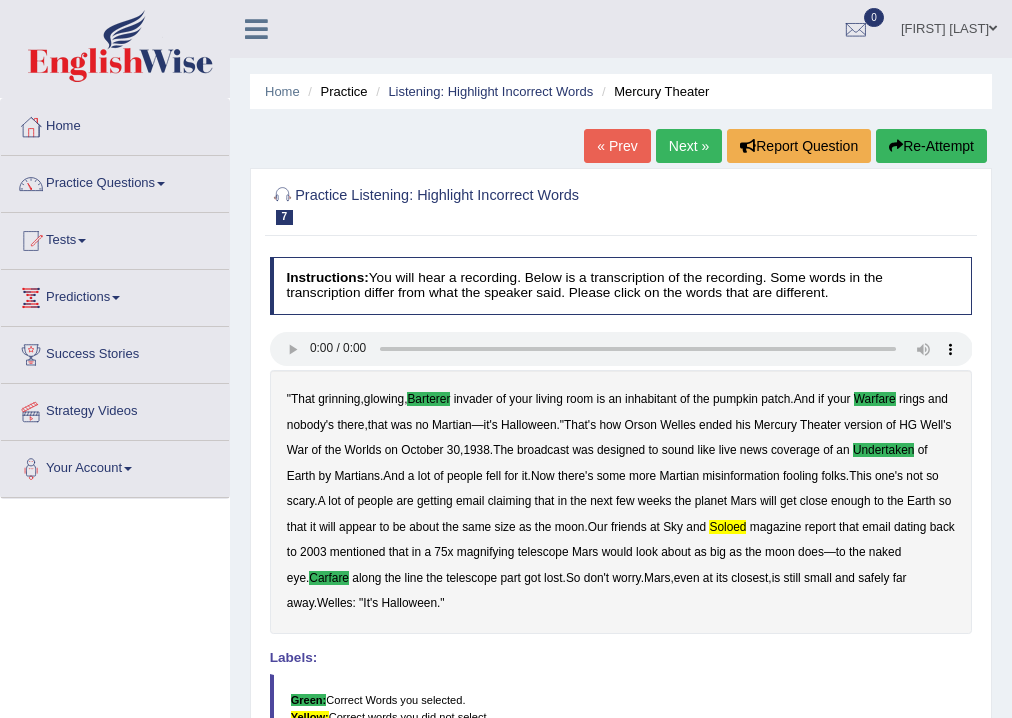 click on "Next »" at bounding box center (689, 146) 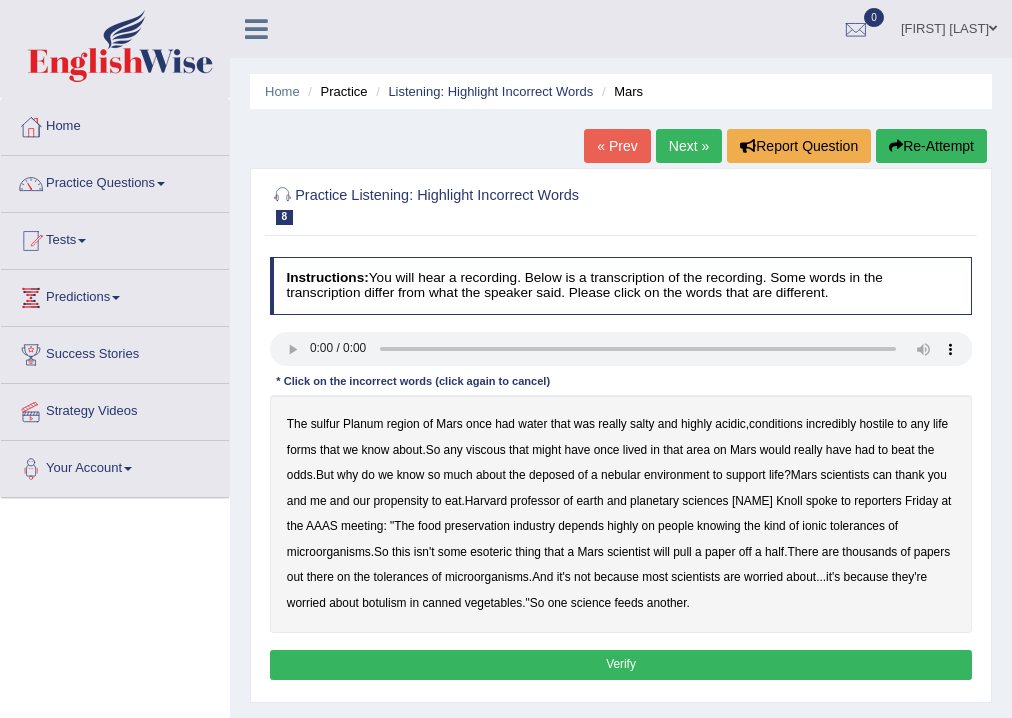 scroll, scrollTop: 0, scrollLeft: 0, axis: both 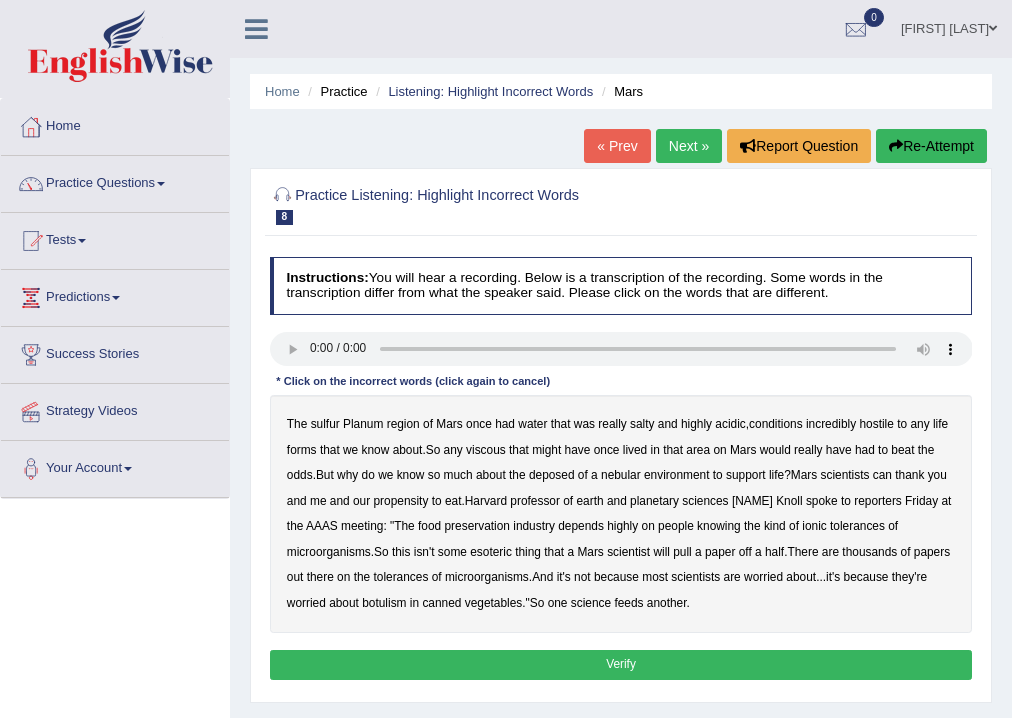 type 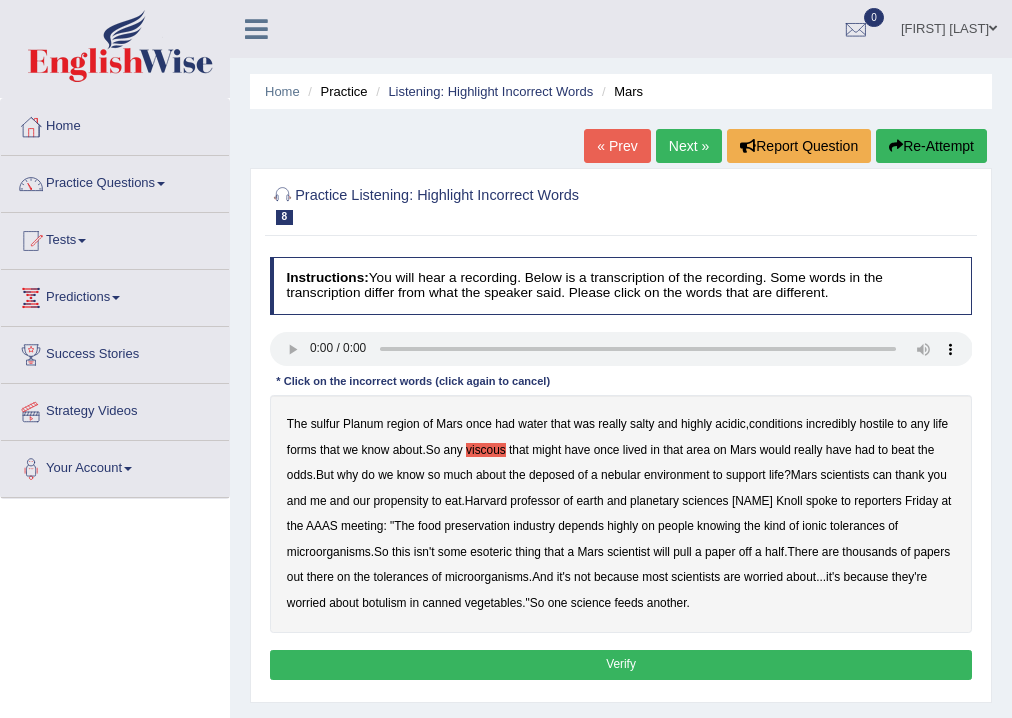 drag, startPoint x: 557, startPoint y: 472, endPoint x: 576, endPoint y: 476, distance: 19.416489 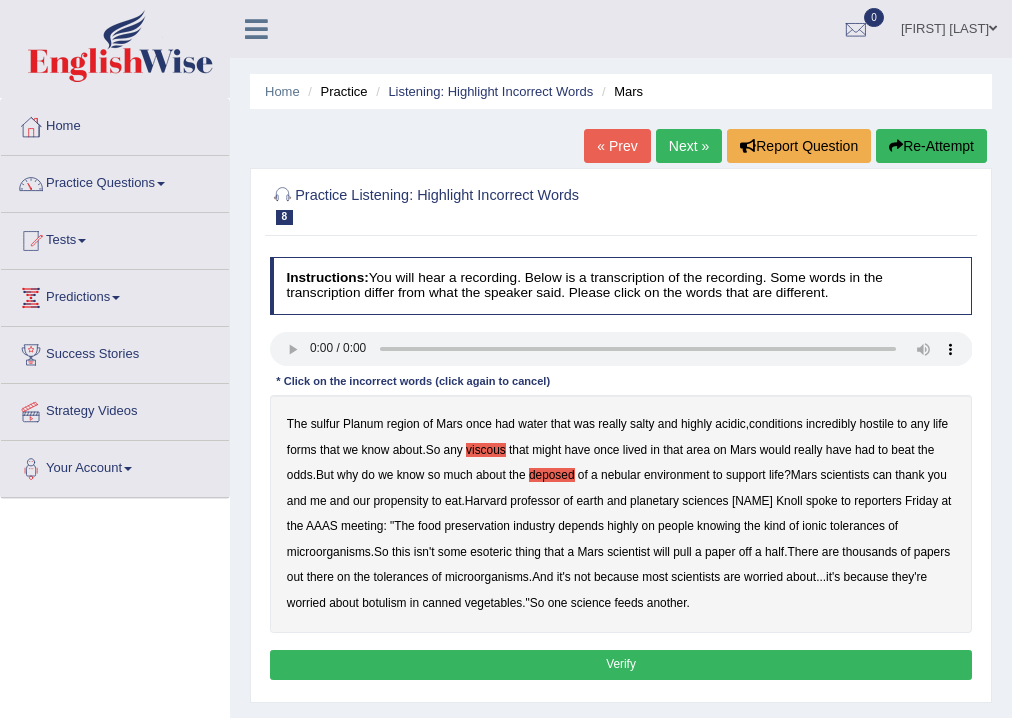 click on "beat" at bounding box center [902, 450] 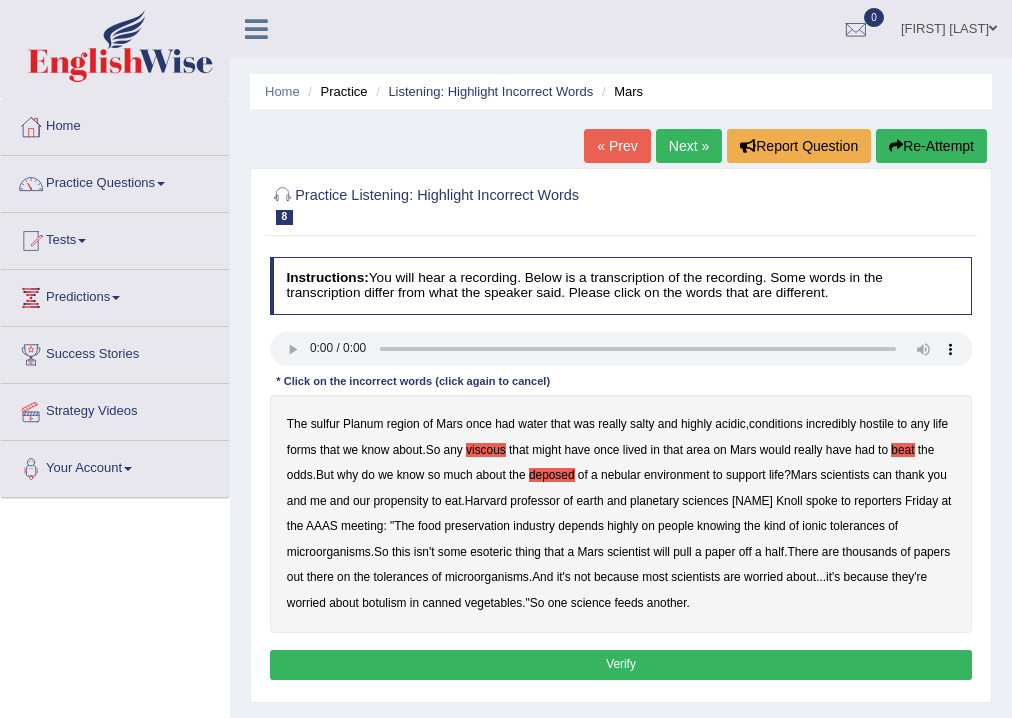 click on "beat" at bounding box center (902, 450) 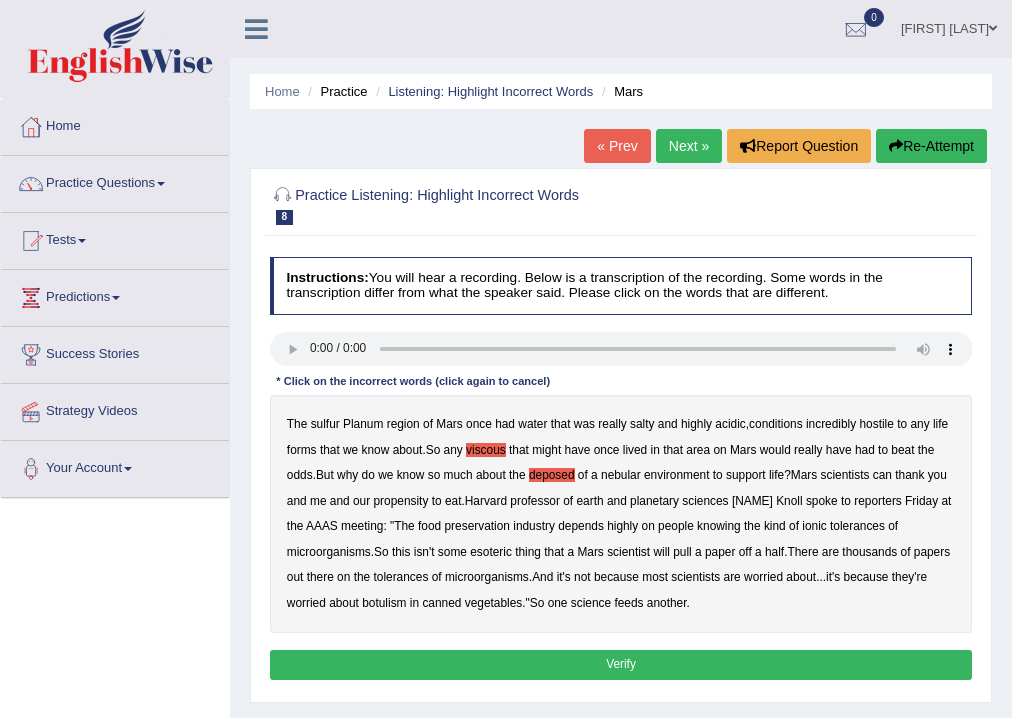 click on "tolerances" at bounding box center [857, 526] 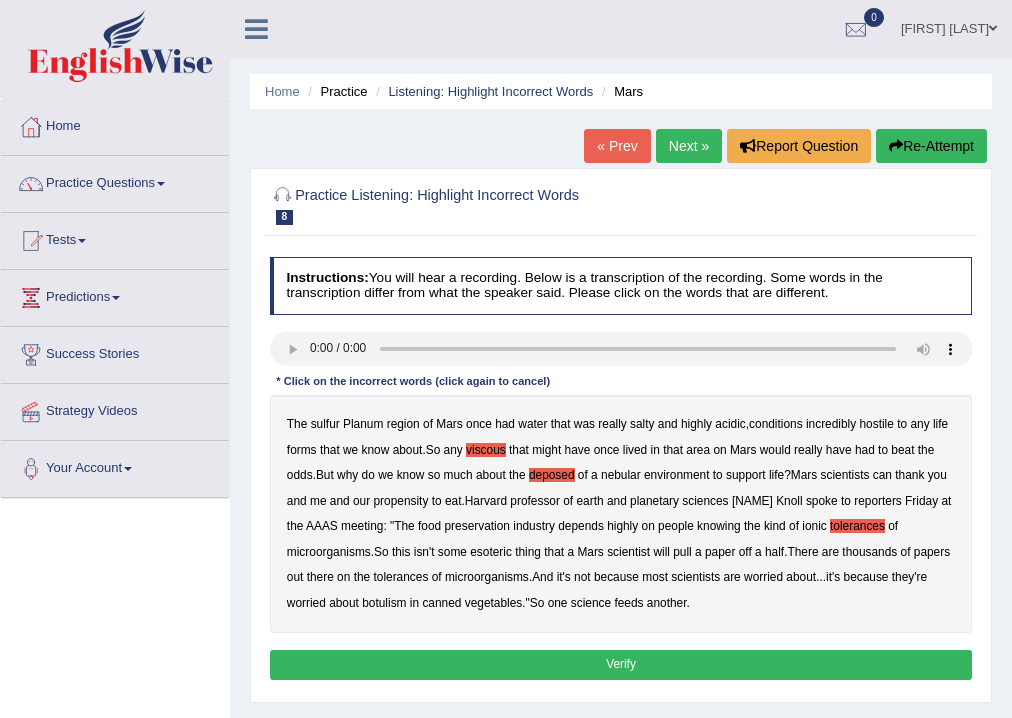 click on "Verify" at bounding box center [621, 664] 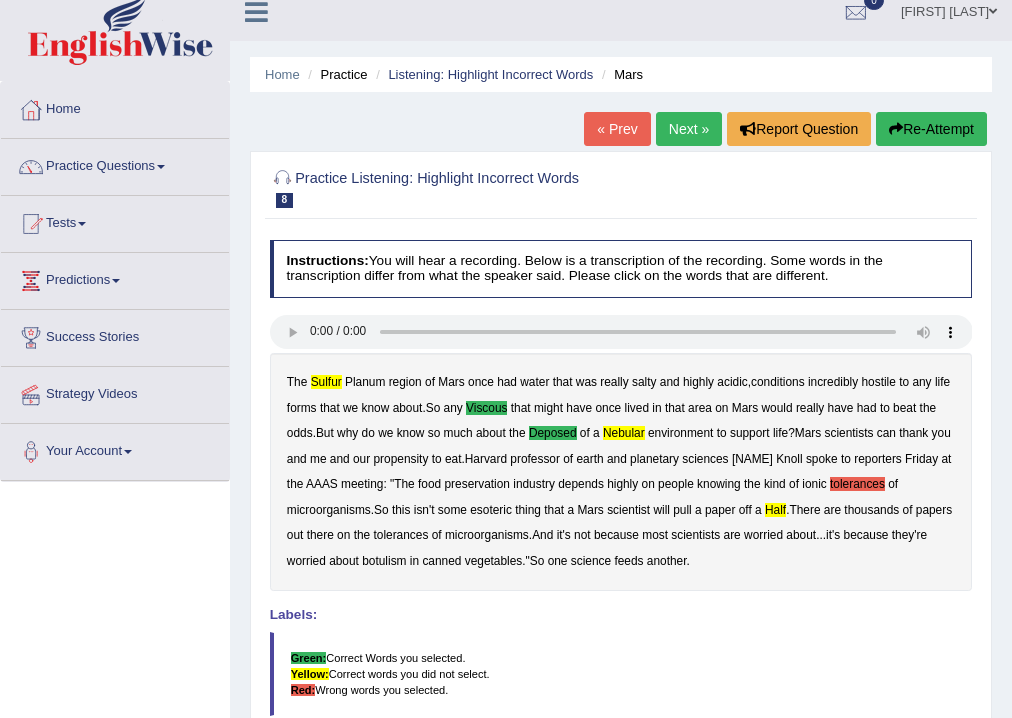 scroll, scrollTop: 0, scrollLeft: 0, axis: both 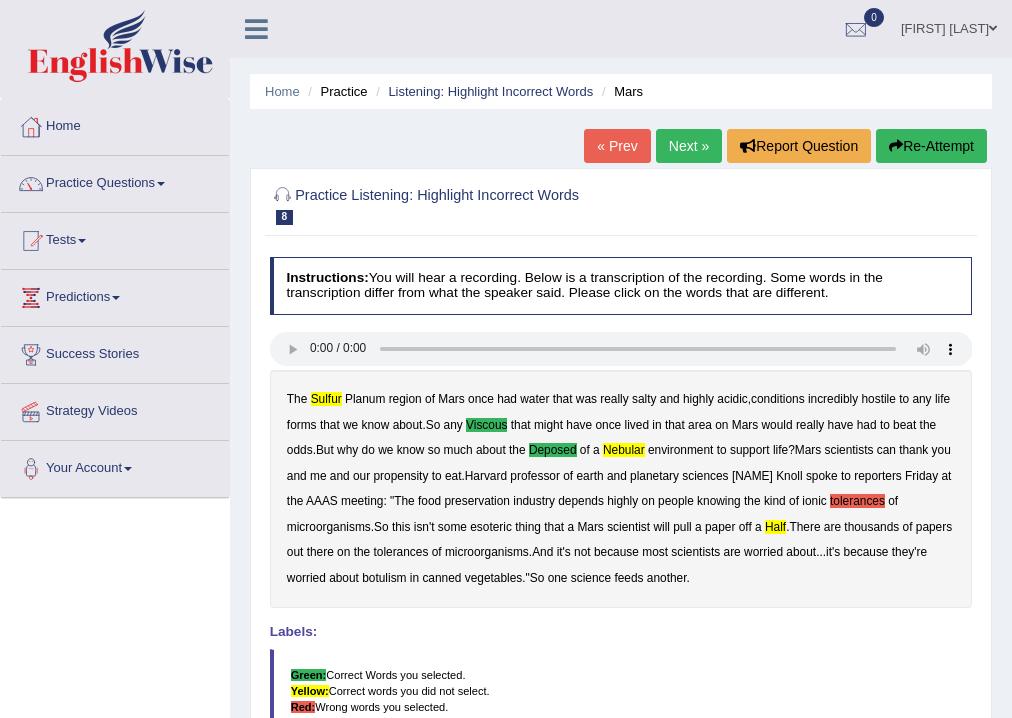 click on "Next »" at bounding box center (689, 146) 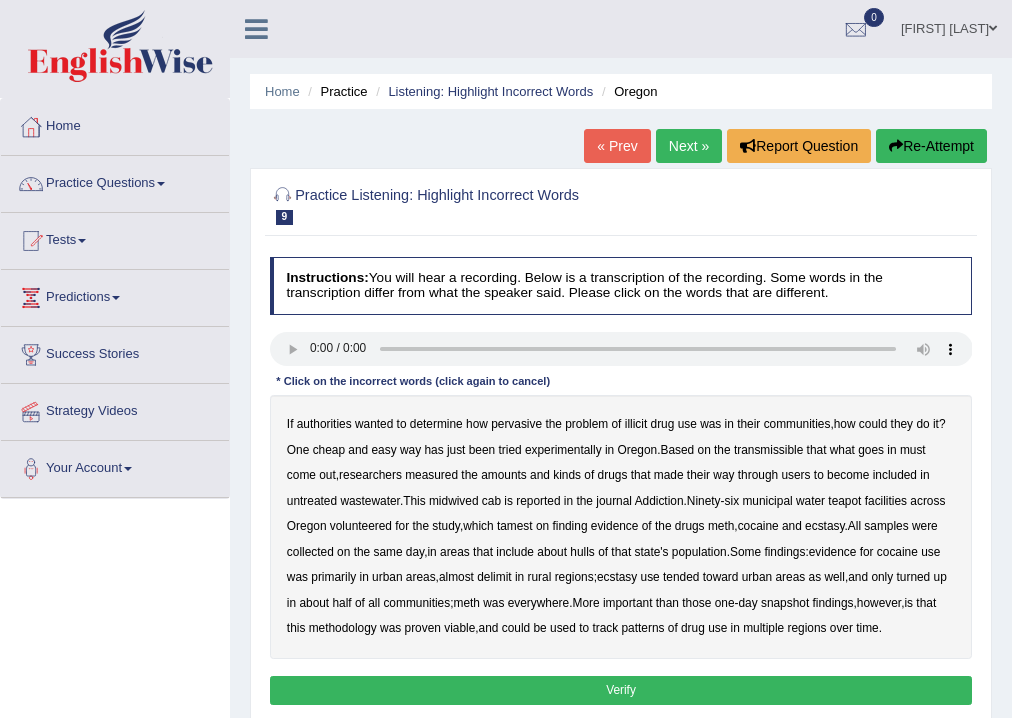 scroll, scrollTop: 0, scrollLeft: 0, axis: both 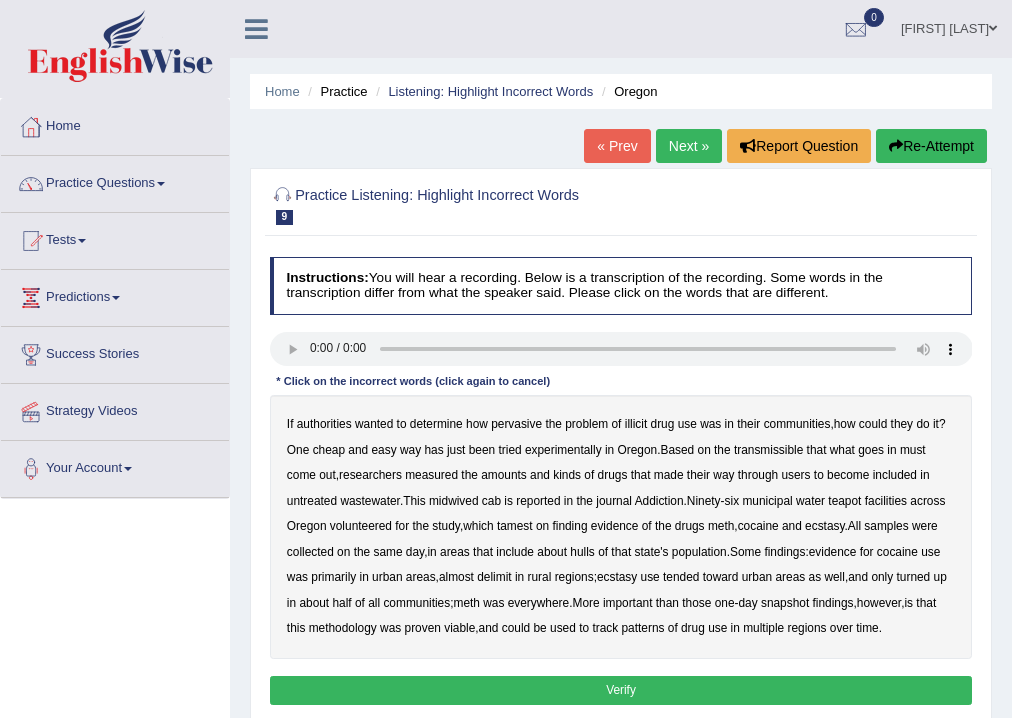 click on "pervasive" at bounding box center [516, 424] 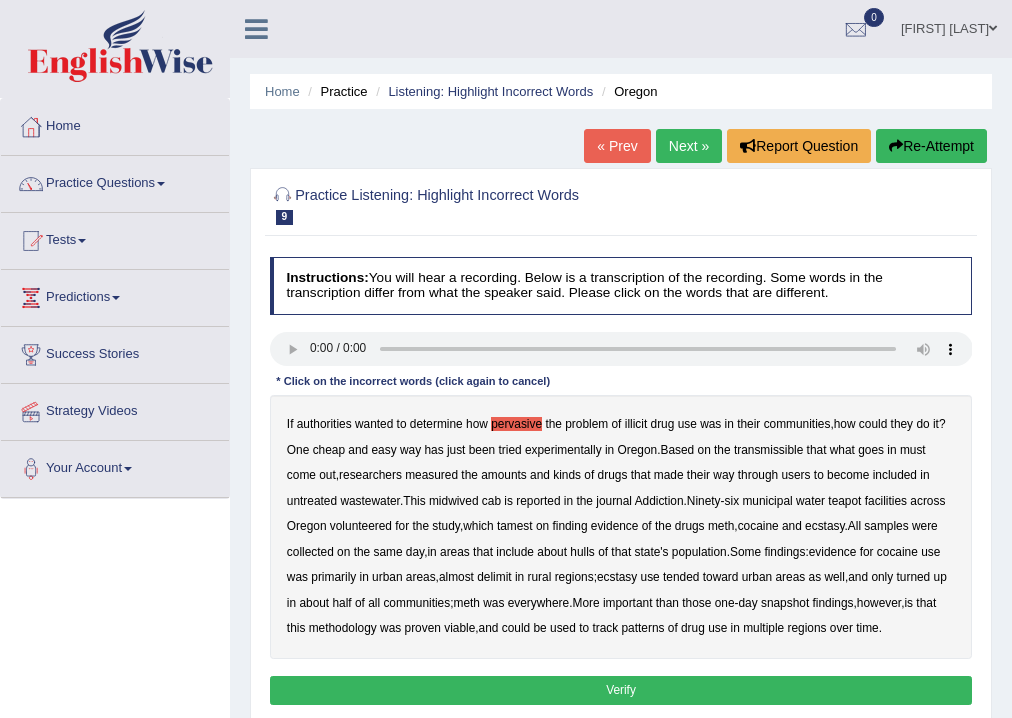 type 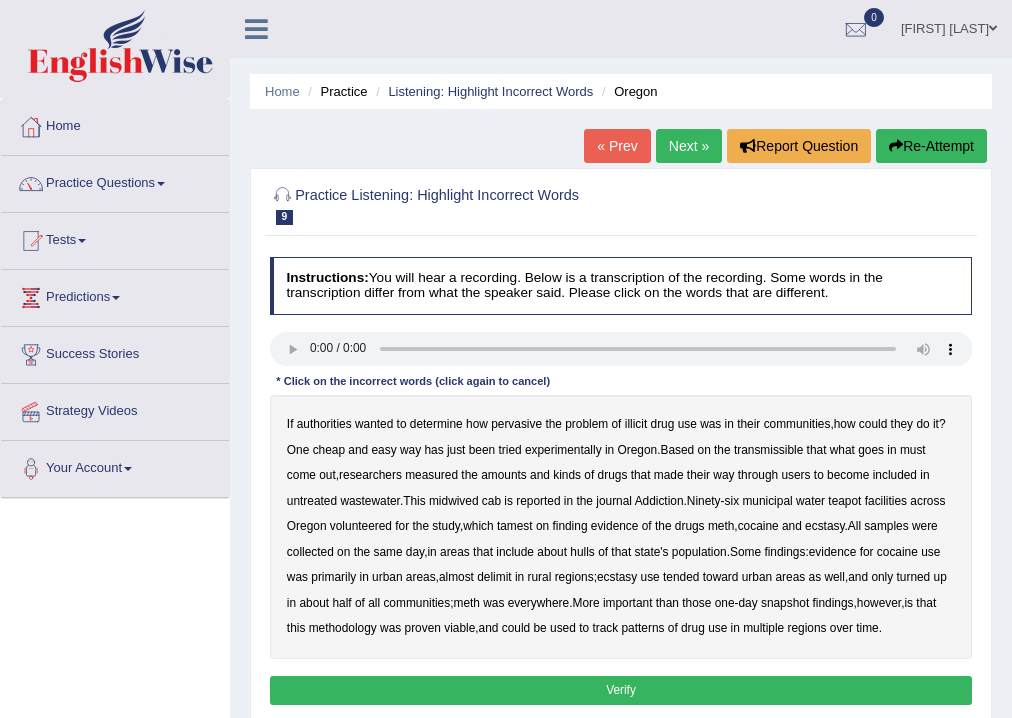 click on "transmissible" at bounding box center (768, 450) 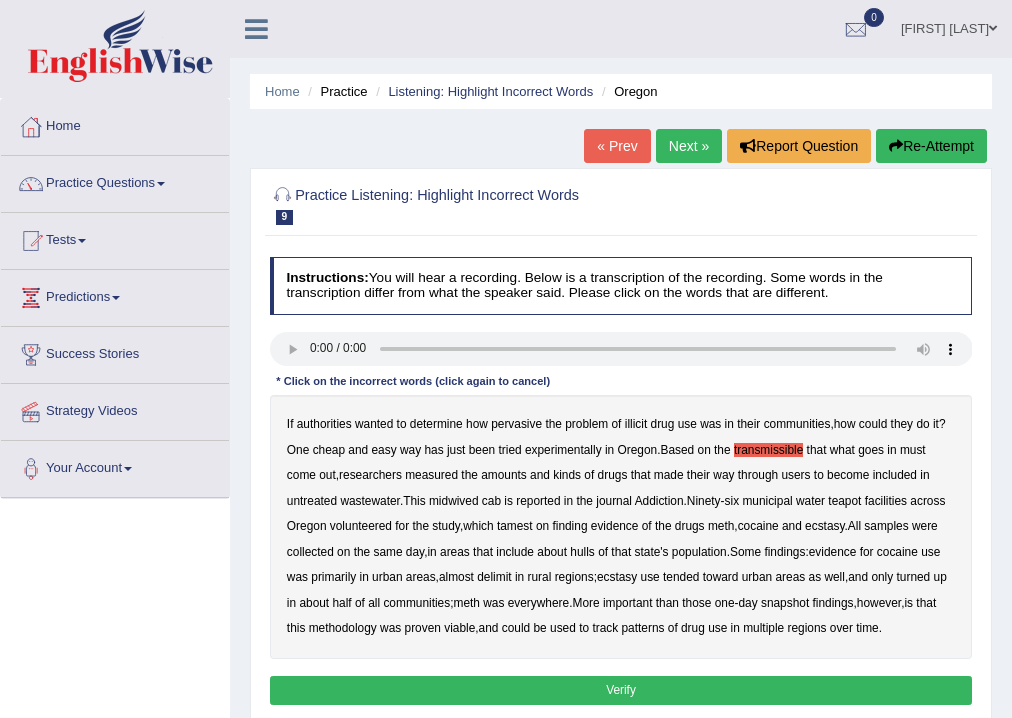 click on "tamest" at bounding box center (515, 526) 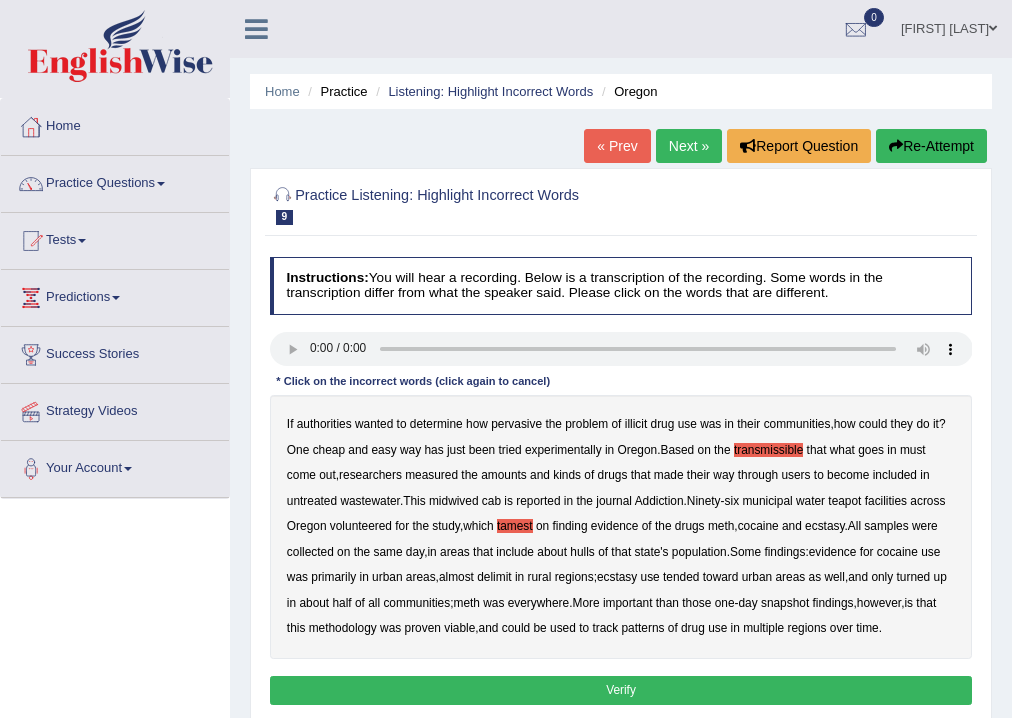 click on "hulls" at bounding box center [582, 552] 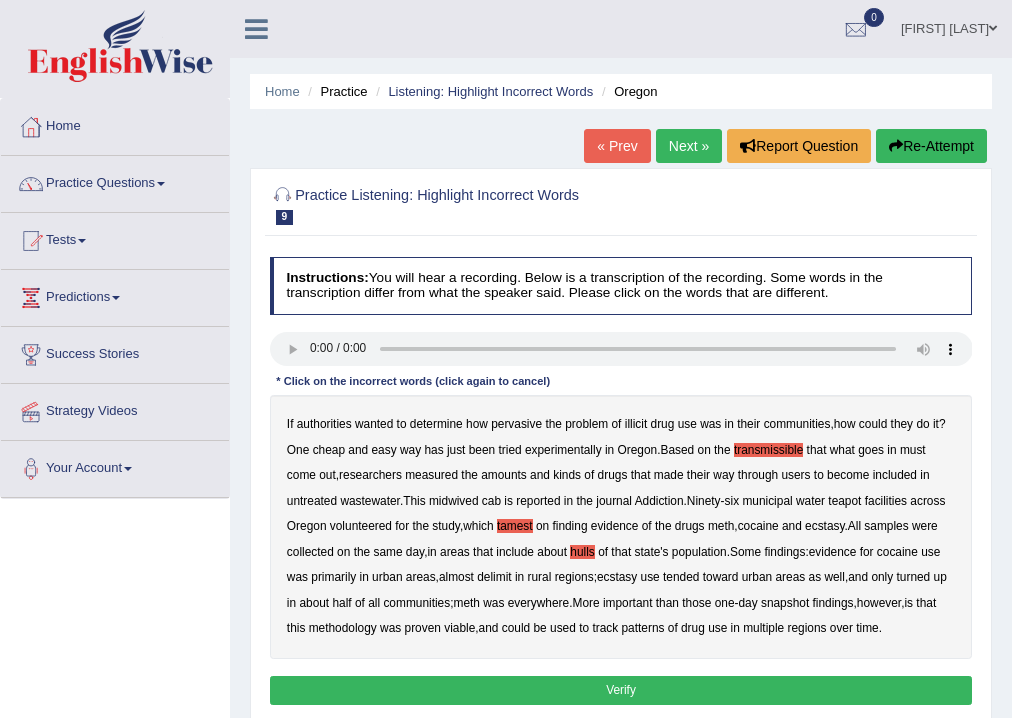 click on "Verify" at bounding box center [621, 690] 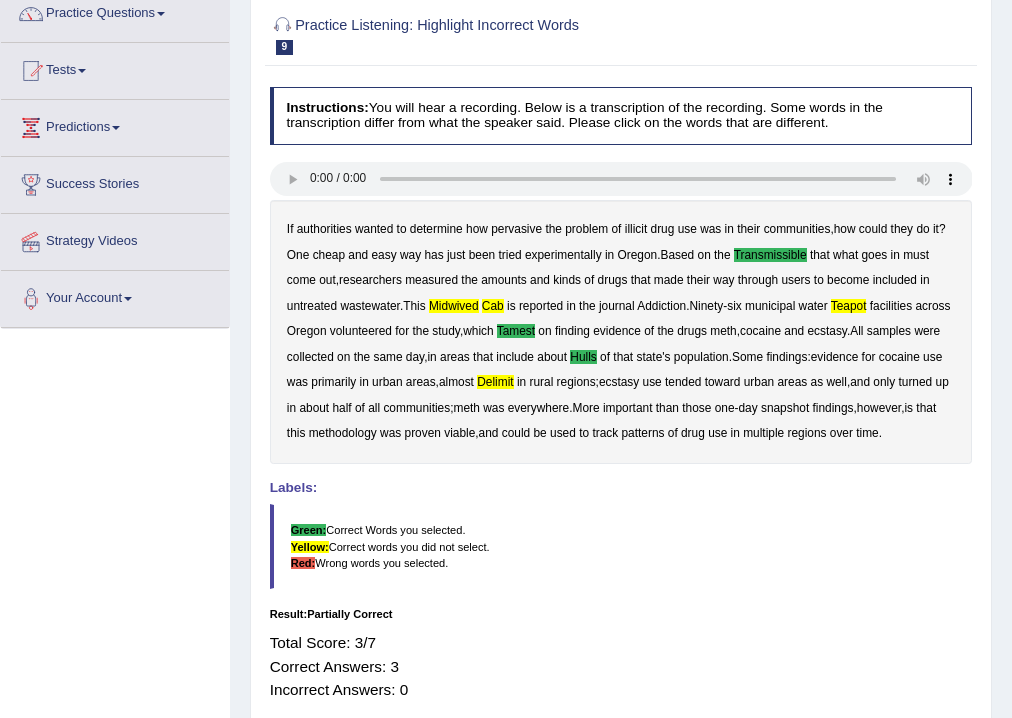 scroll, scrollTop: 0, scrollLeft: 0, axis: both 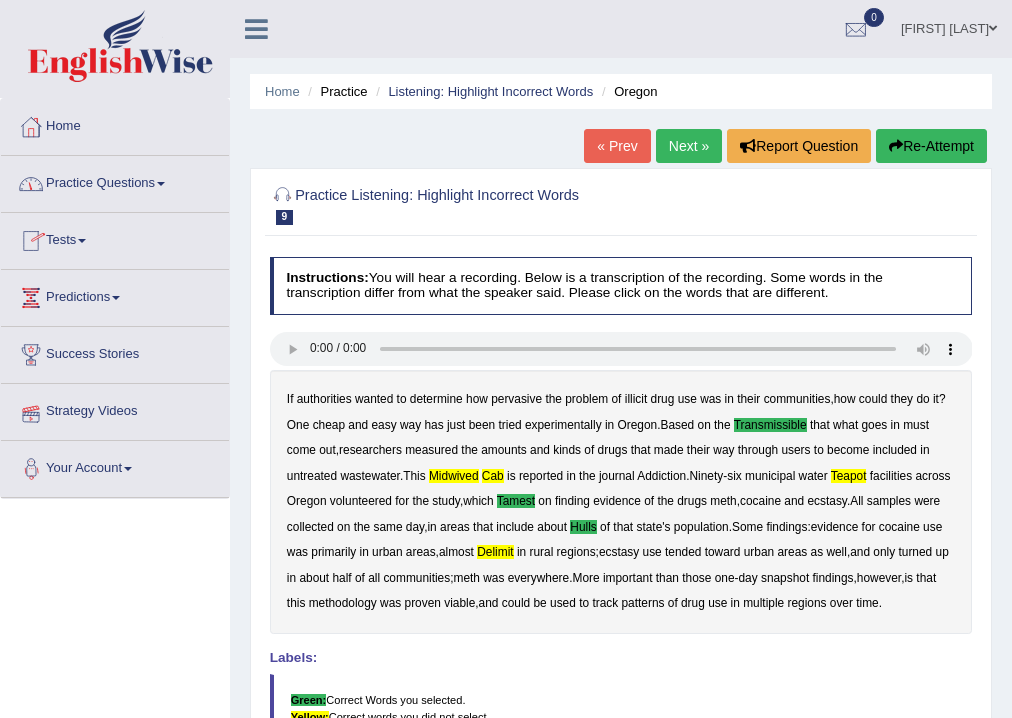 click on "Practice Questions" at bounding box center [115, 181] 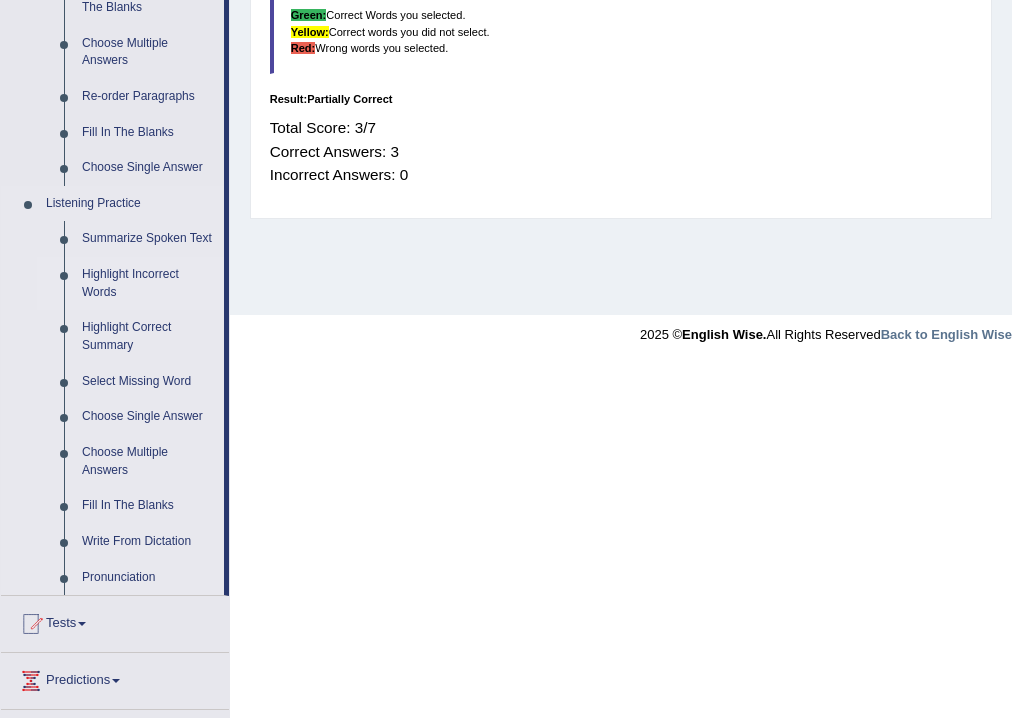 scroll, scrollTop: 848, scrollLeft: 0, axis: vertical 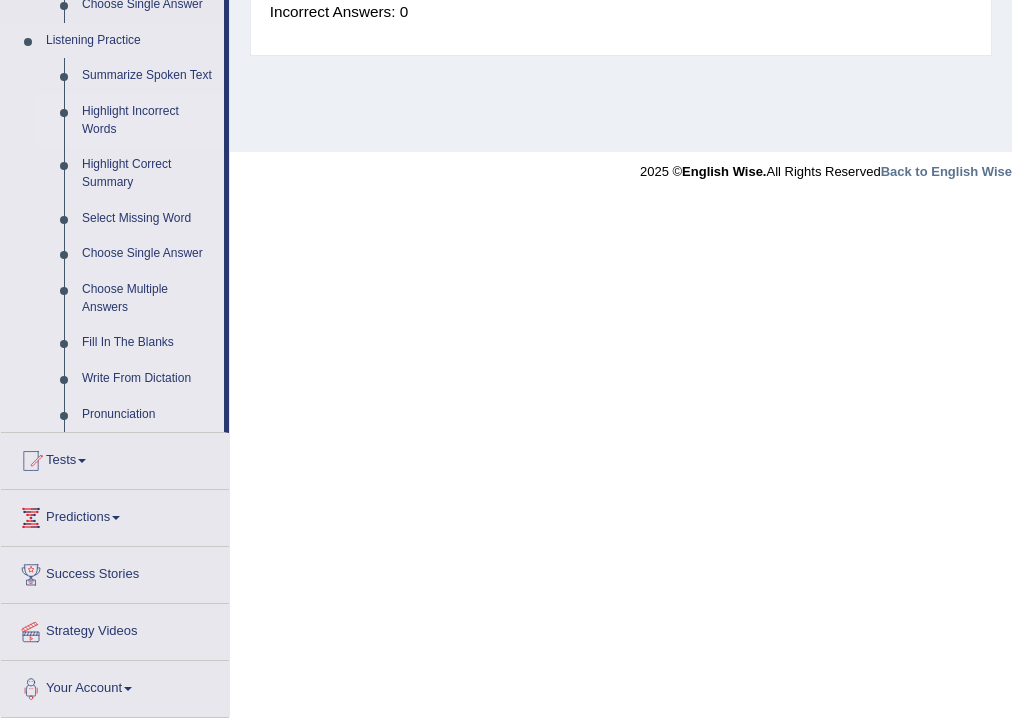 click on "Highlight Incorrect Words" at bounding box center (148, 120) 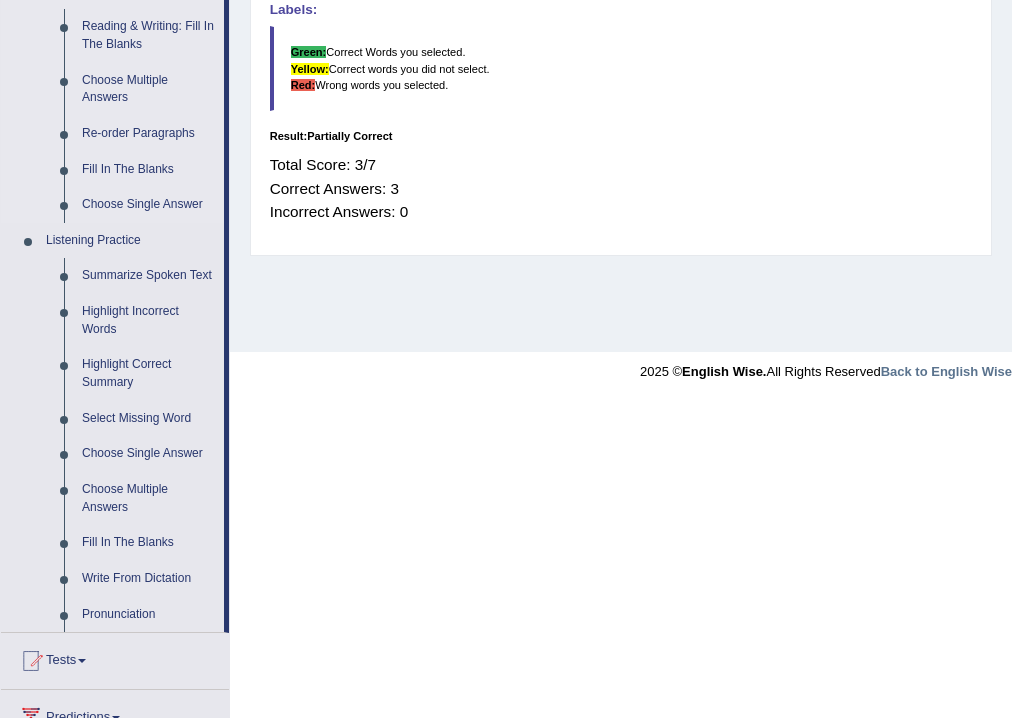 scroll, scrollTop: 332, scrollLeft: 0, axis: vertical 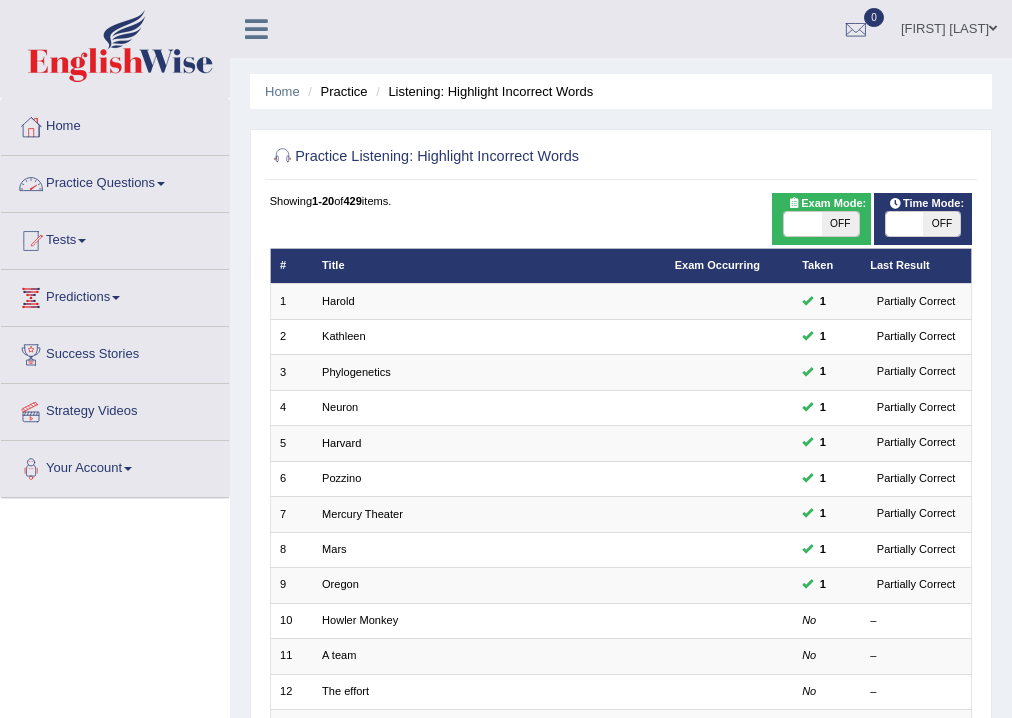 click on "Practice Questions" at bounding box center [115, 181] 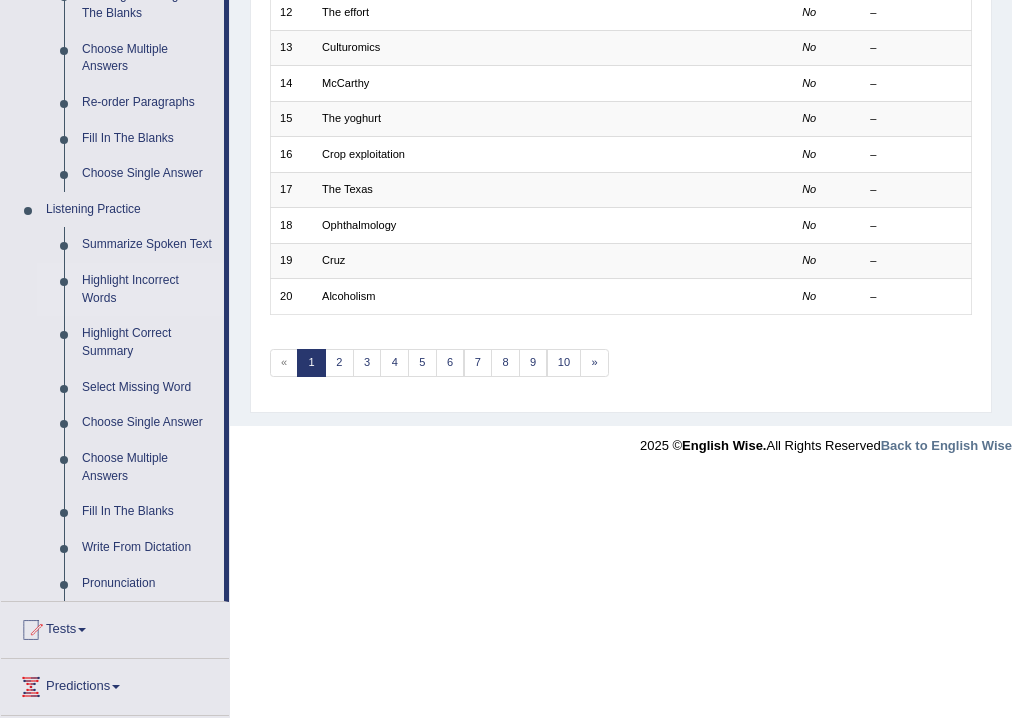 scroll, scrollTop: 720, scrollLeft: 0, axis: vertical 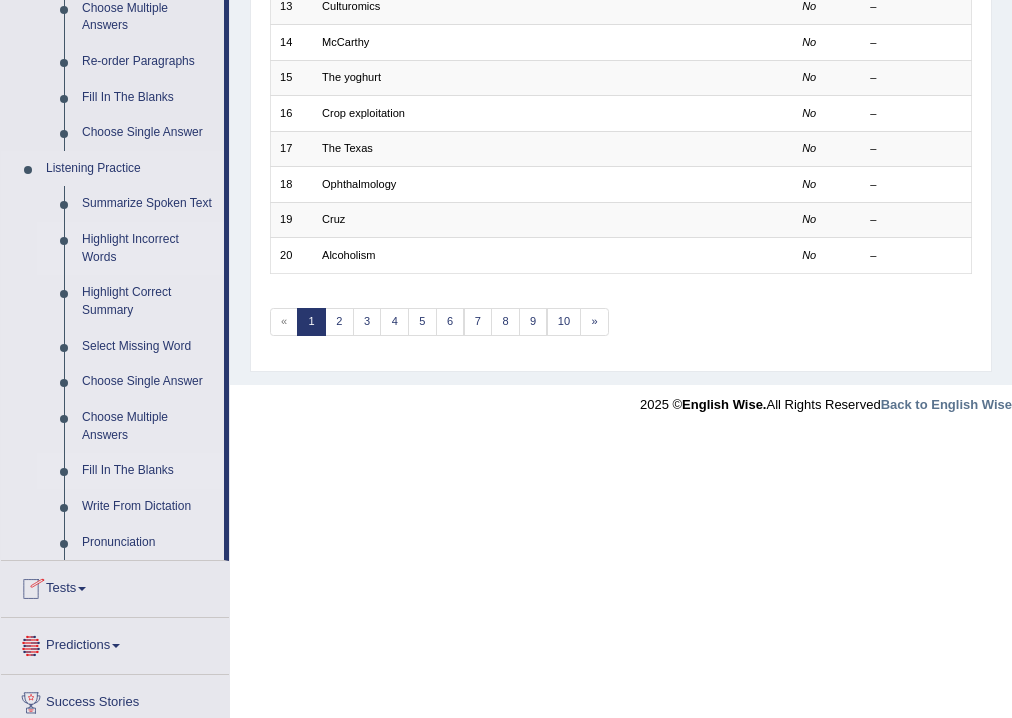 click on "Fill In The Blanks" at bounding box center [148, 471] 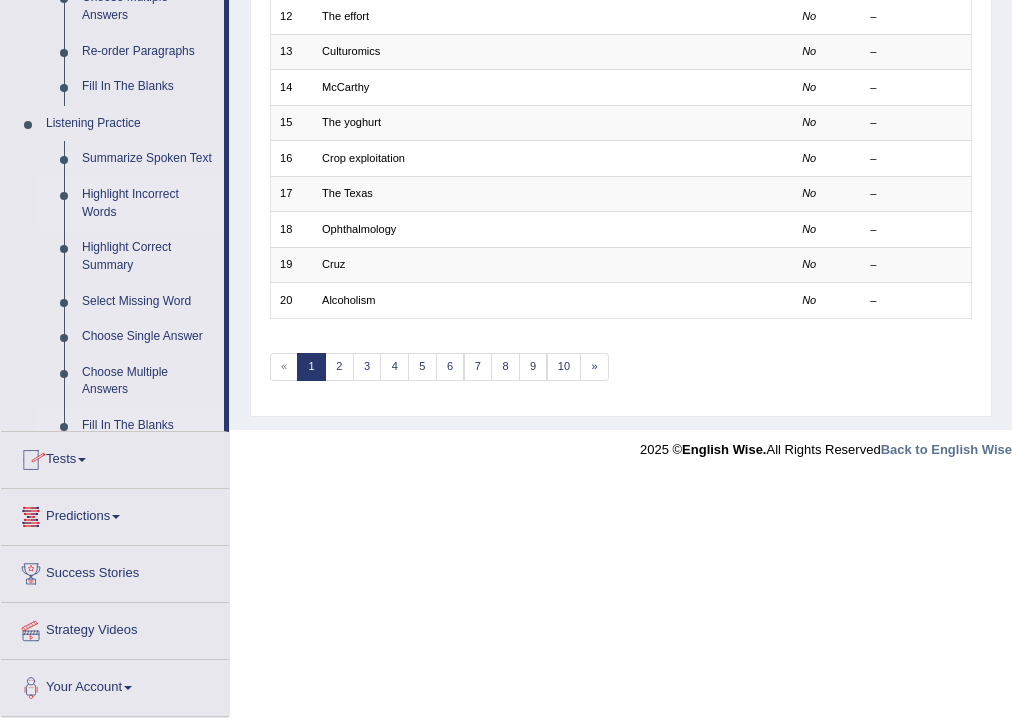 scroll, scrollTop: 433, scrollLeft: 0, axis: vertical 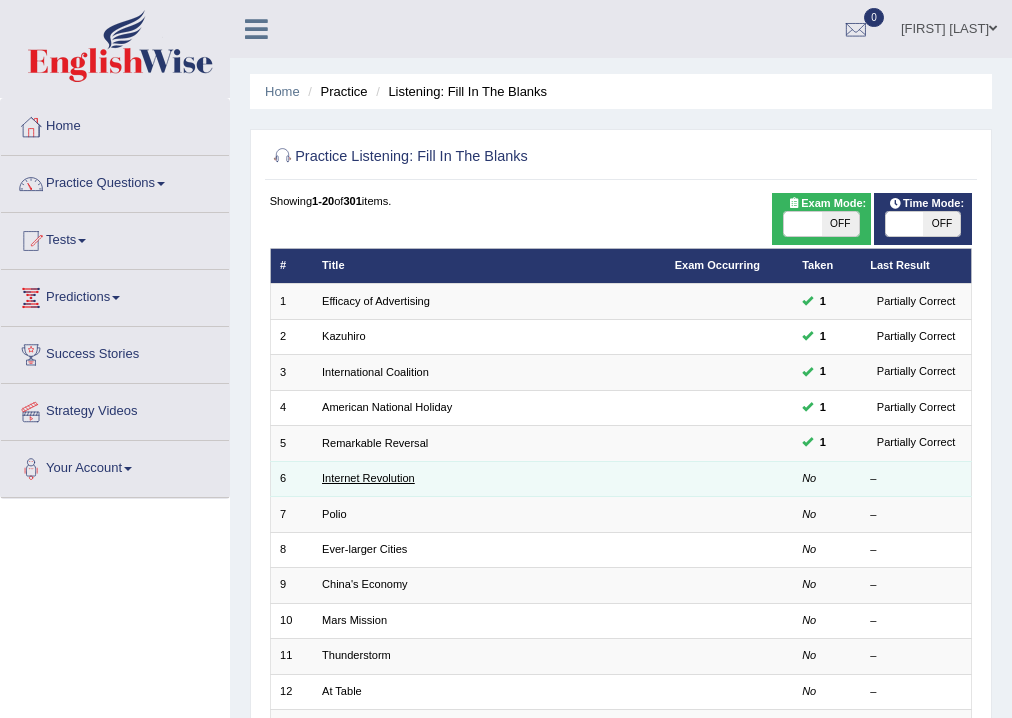 click on "Internet Revolution" at bounding box center [368, 478] 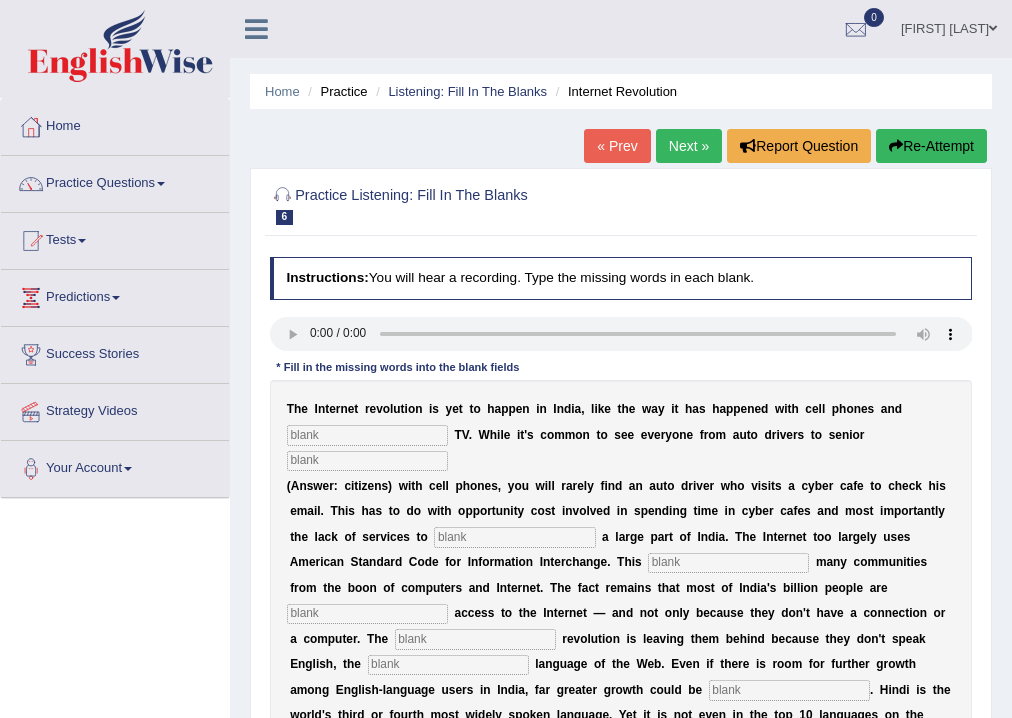 scroll, scrollTop: 0, scrollLeft: 0, axis: both 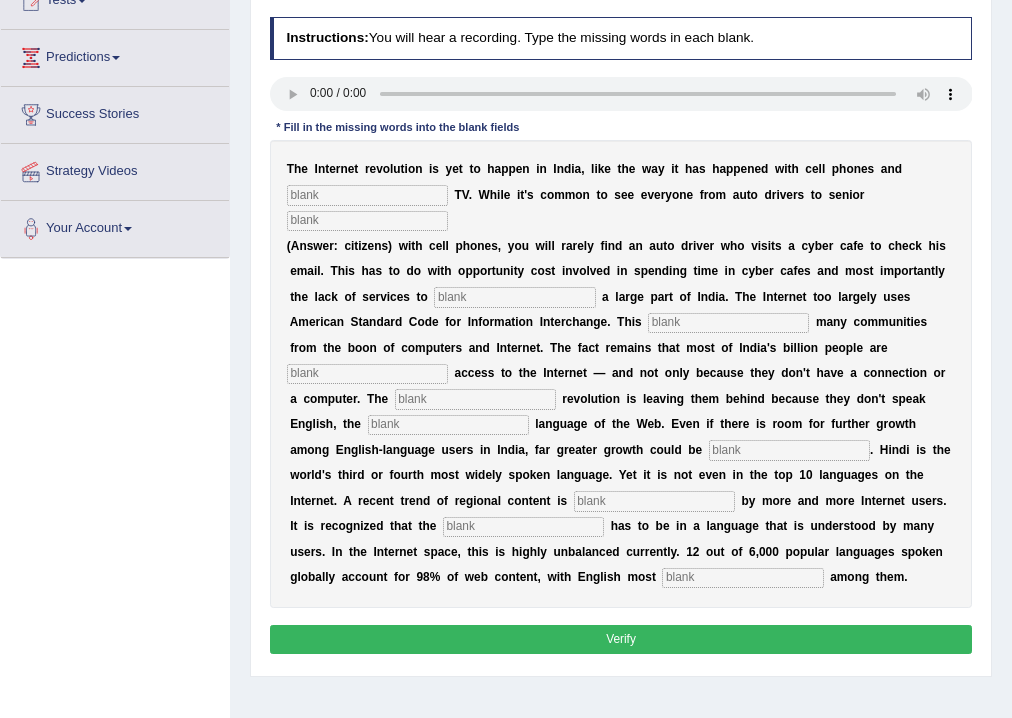 type 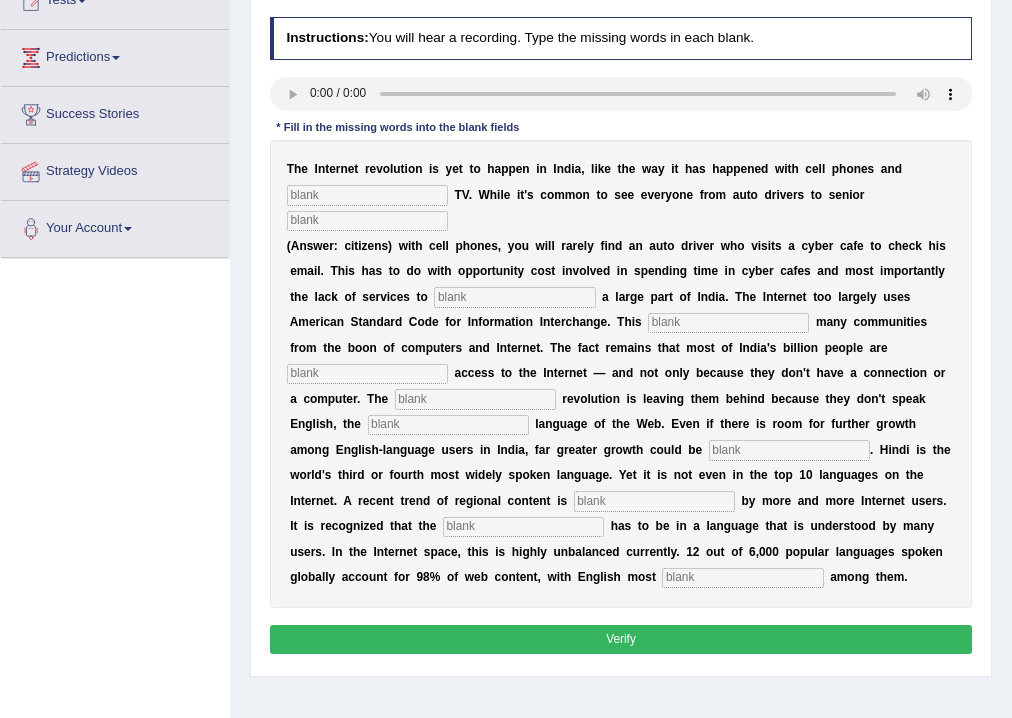 click on "T h e    I n t e r n e t    r e v o l u t i o n    i s    y e t    t o    h a p p e n    i n    I n d i a ,    l i k e    t h e    w a y    i t    h a s    h a p p e n e d    w i t h    c e l l    p h o n e s    a n d       T V .    W h i l e    i t ' s    c o m m o n    t o    s e e    e v e r y o n e    f r o m    a u t o    d r i v e r s    t o    s e n i o r    ( A n s w e r :    c i t i z e n s )    w i t h    c e l l    p h o n e s ,    y o u    w i l l    r a r e l y    f i n d    a n    a u t o    d r i v e r    w h o    v i s i t s    a    c y b e r    c a f e    t o    c h e c k    h i s    e m a i l .    T h i s    h a s    t o    d o    w i t h    o p p o r t u n i t y    c o s t    i n v o l v e d    i n    s p e n d i n g    t i m e    i n    c y b e r    c a f e s    a n d    m o s t    i m p o r t a n t l y    t h e    l a c k    o f    s e r v i c e s    t o       a    l a r g e    p a r t    o f    I n d i a . T" at bounding box center (621, 374) 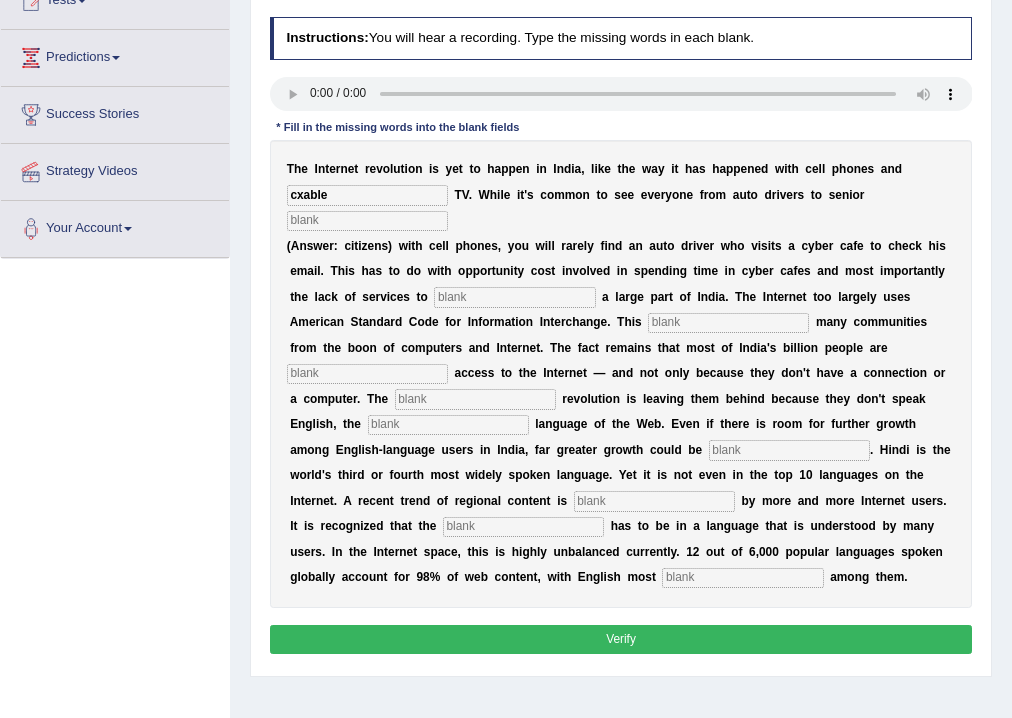 click on "cxable" at bounding box center [367, 195] 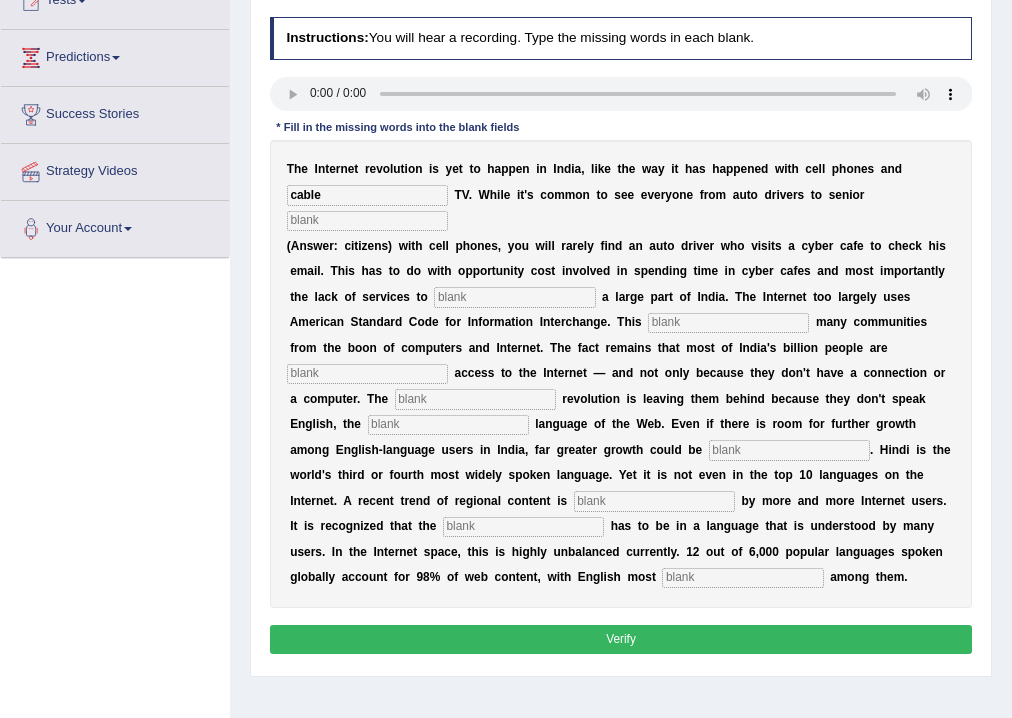 type on "cable" 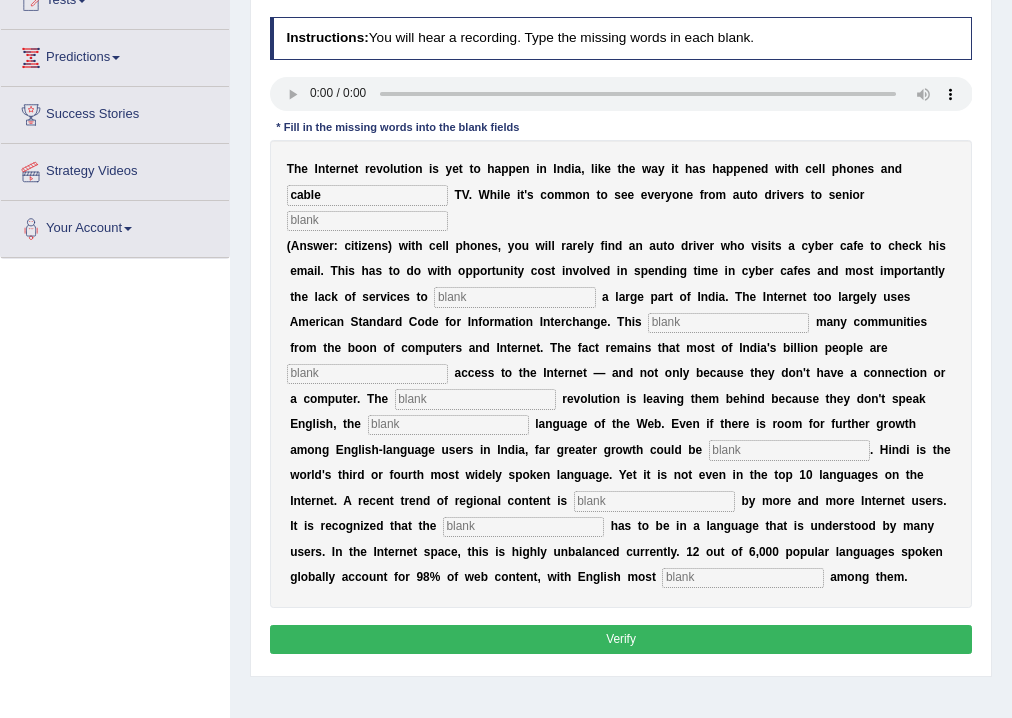 click at bounding box center (367, 221) 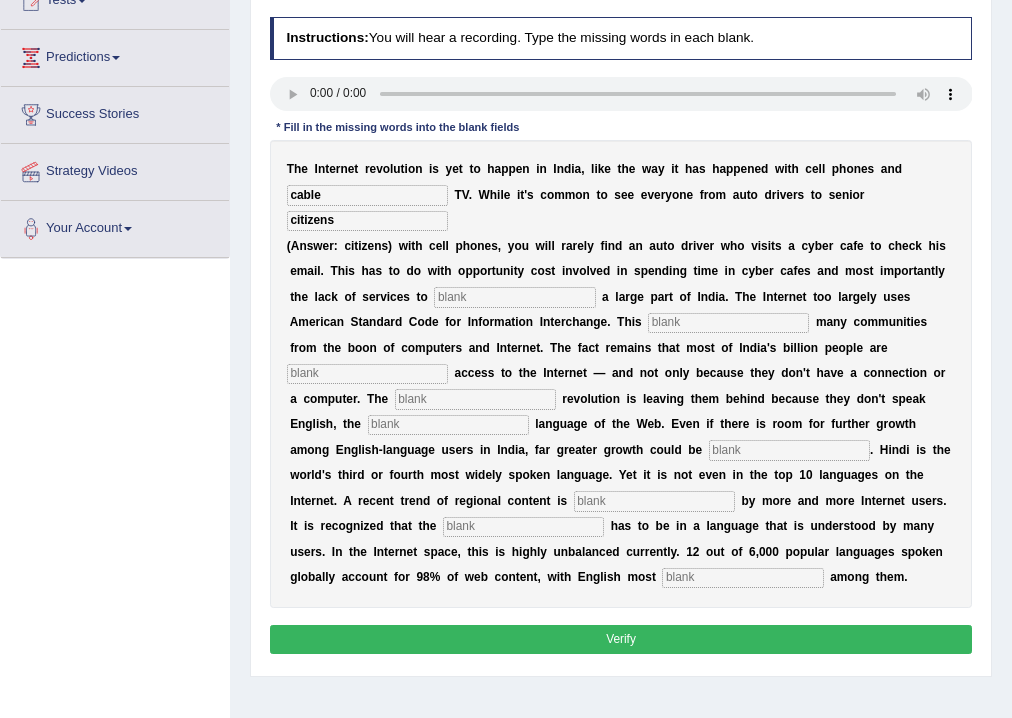 type on "citizens" 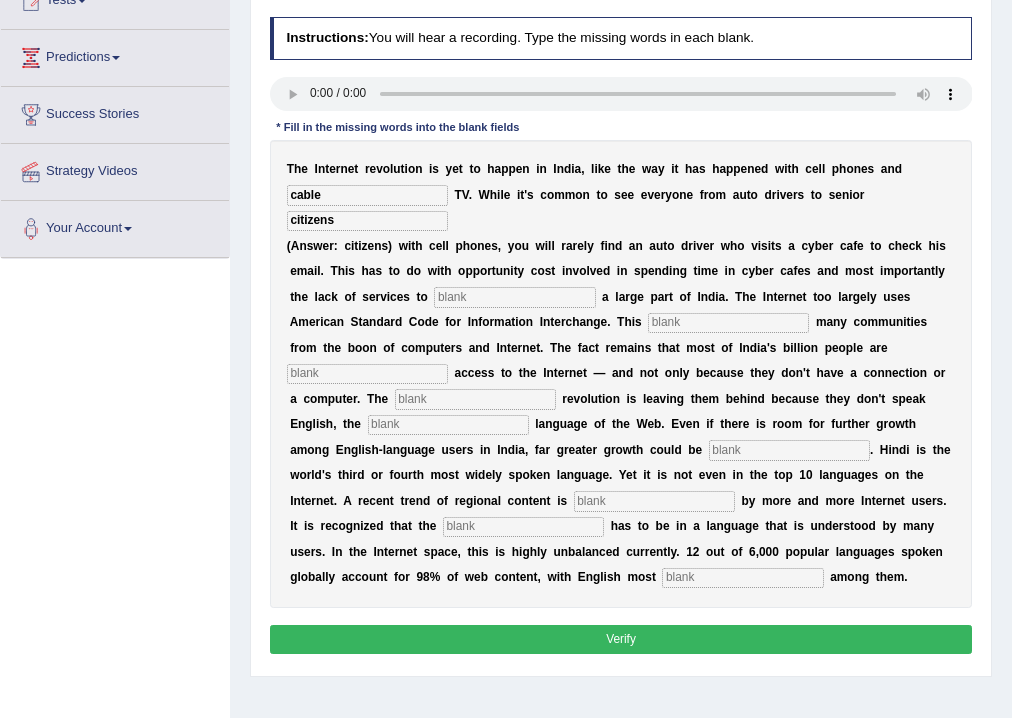 click at bounding box center [514, 297] 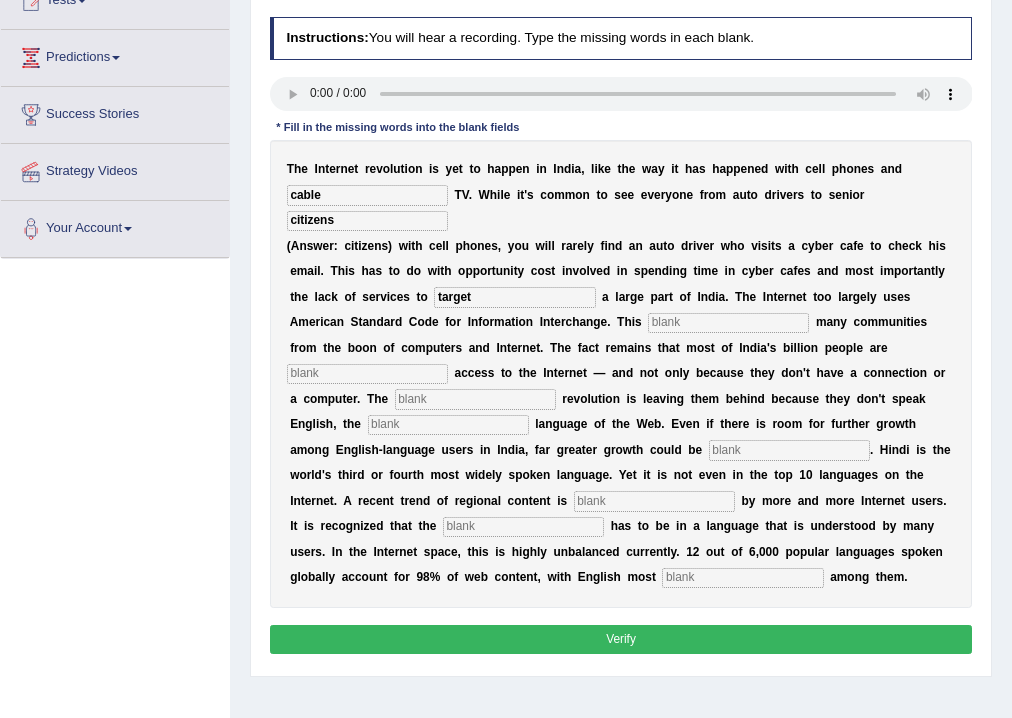 type on "target" 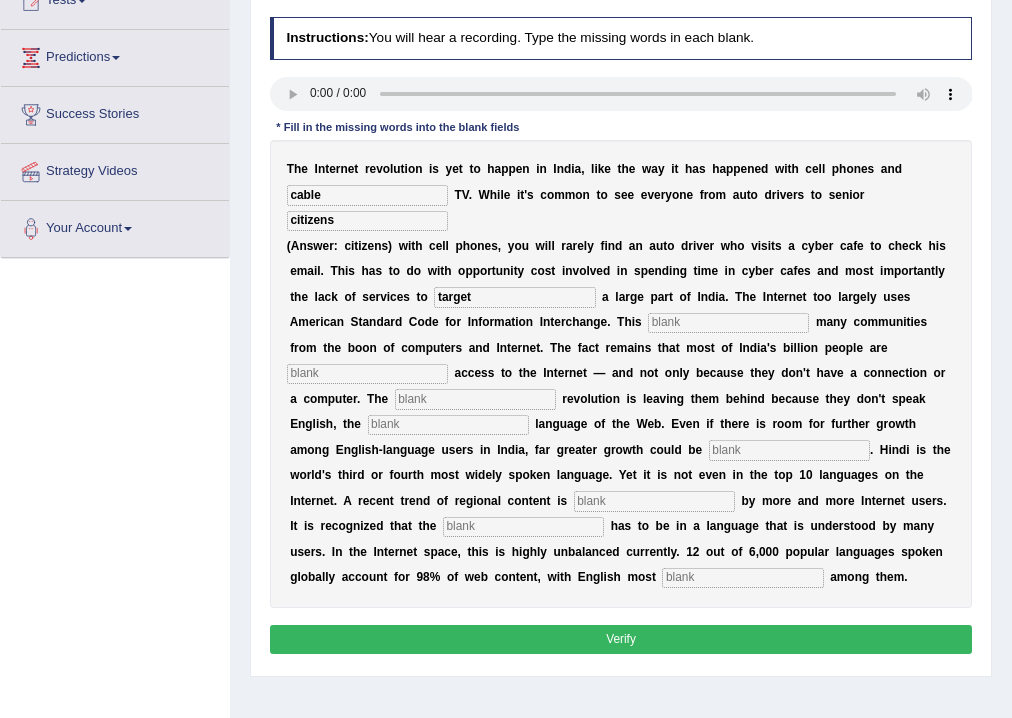 click at bounding box center [728, 323] 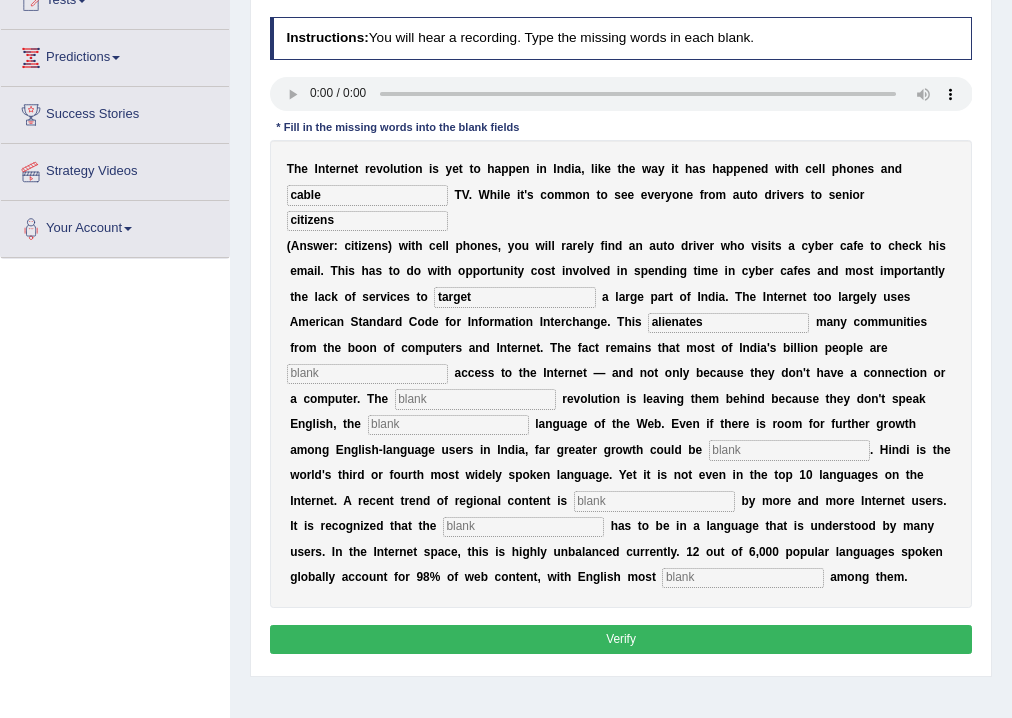 type on "alienates" 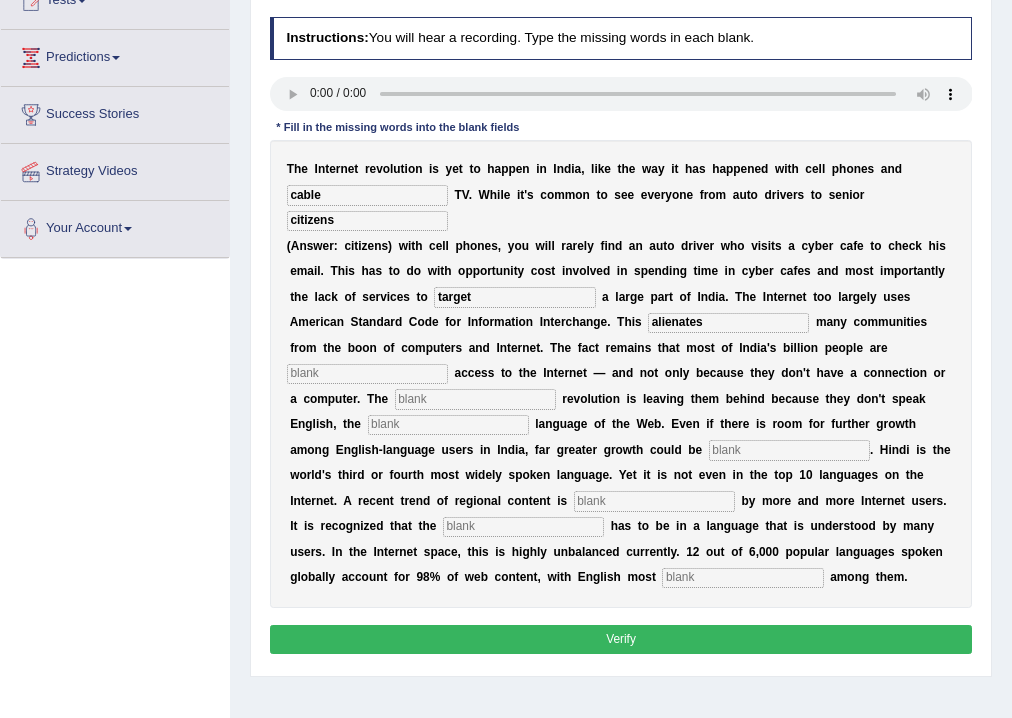 click at bounding box center [367, 374] 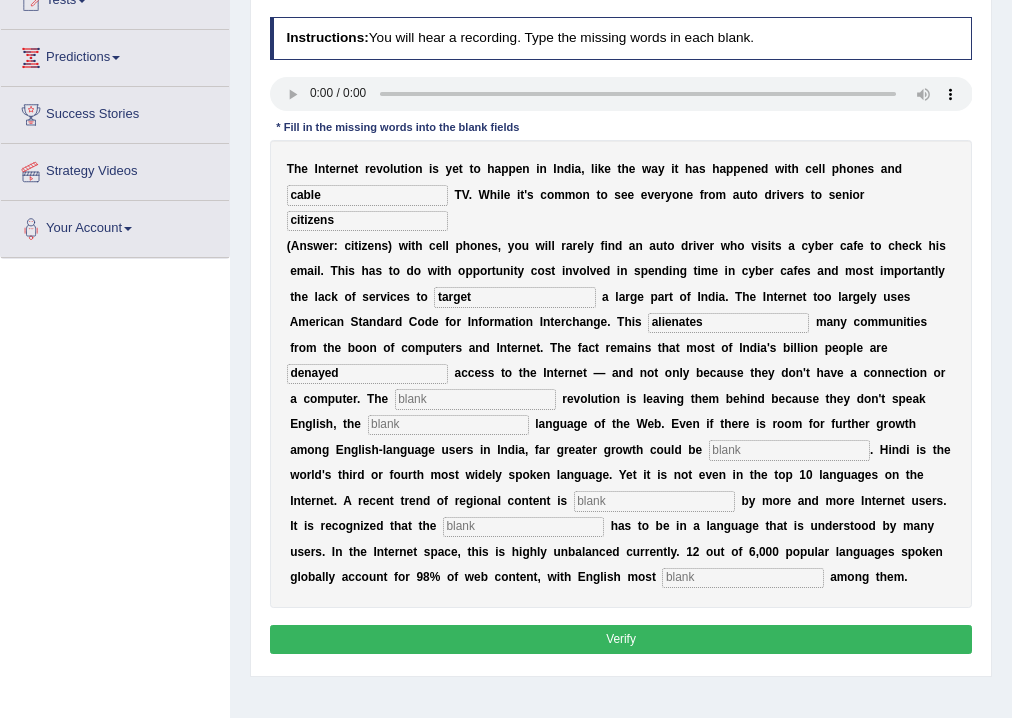 click on "denayed" at bounding box center (367, 374) 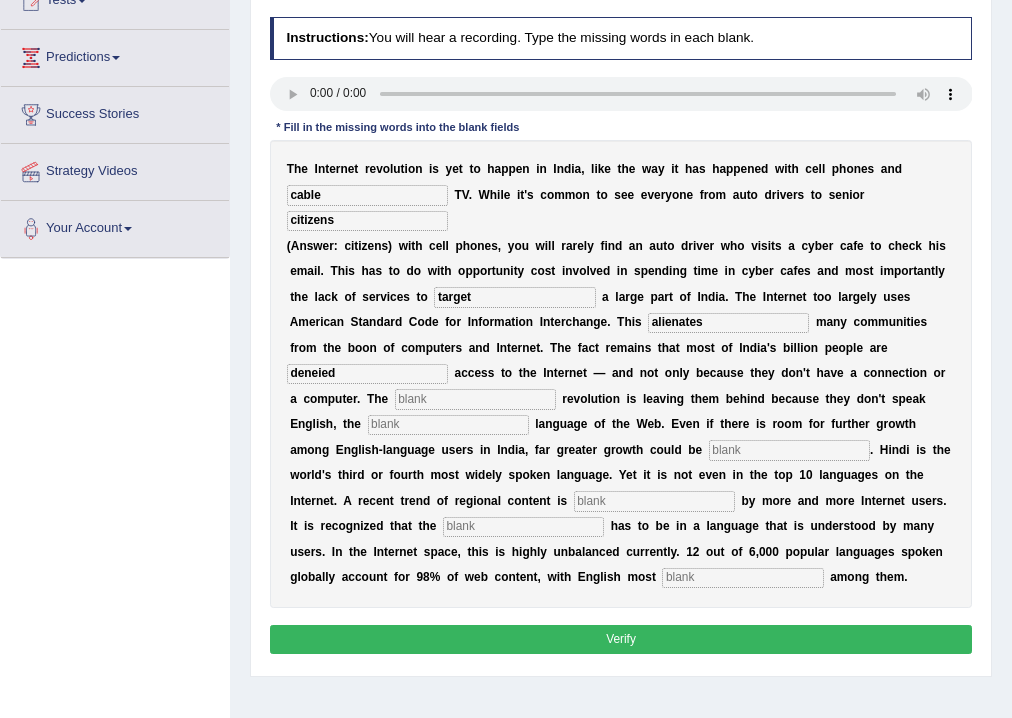 click on "deneied" at bounding box center (367, 374) 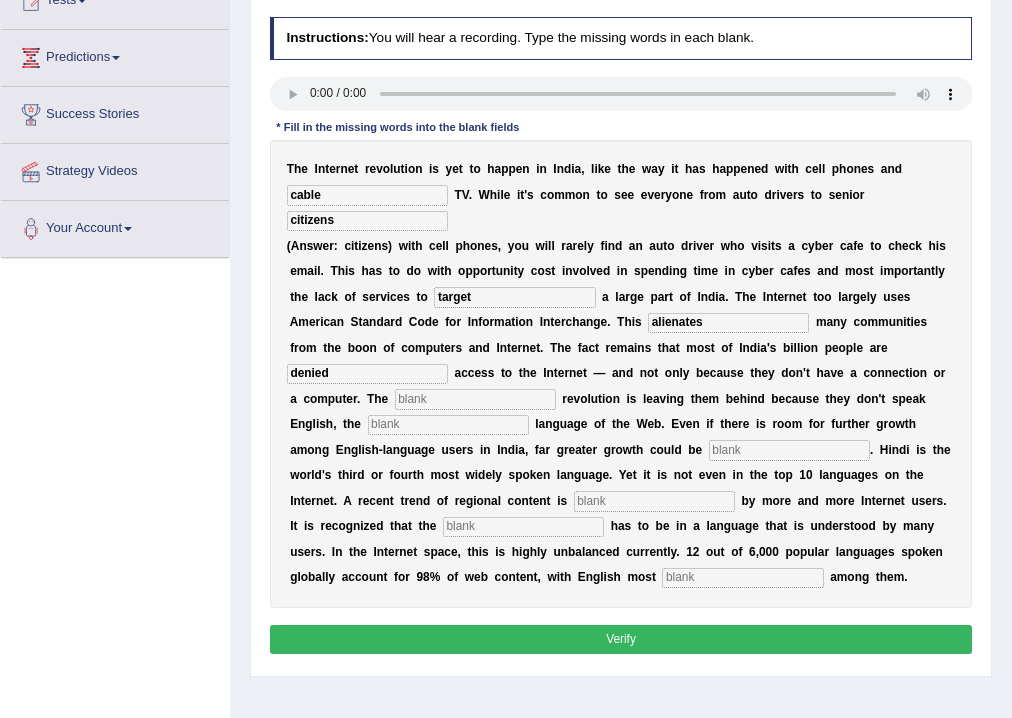 type on "denied" 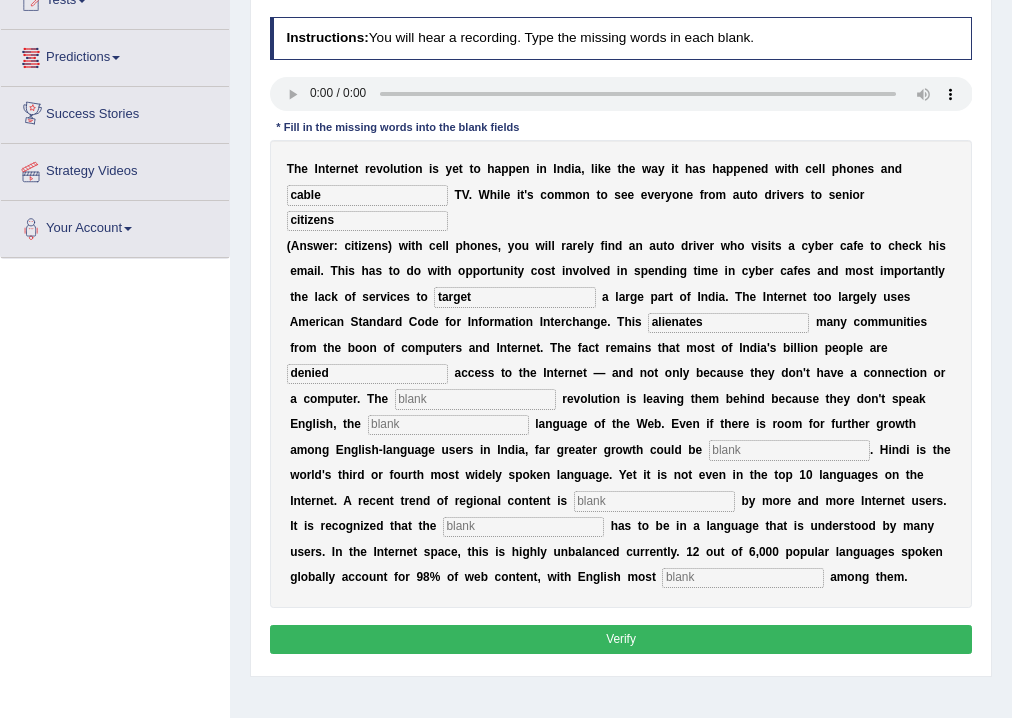 drag, startPoint x: 410, startPoint y: 397, endPoint x: 485, endPoint y: 426, distance: 80.411446 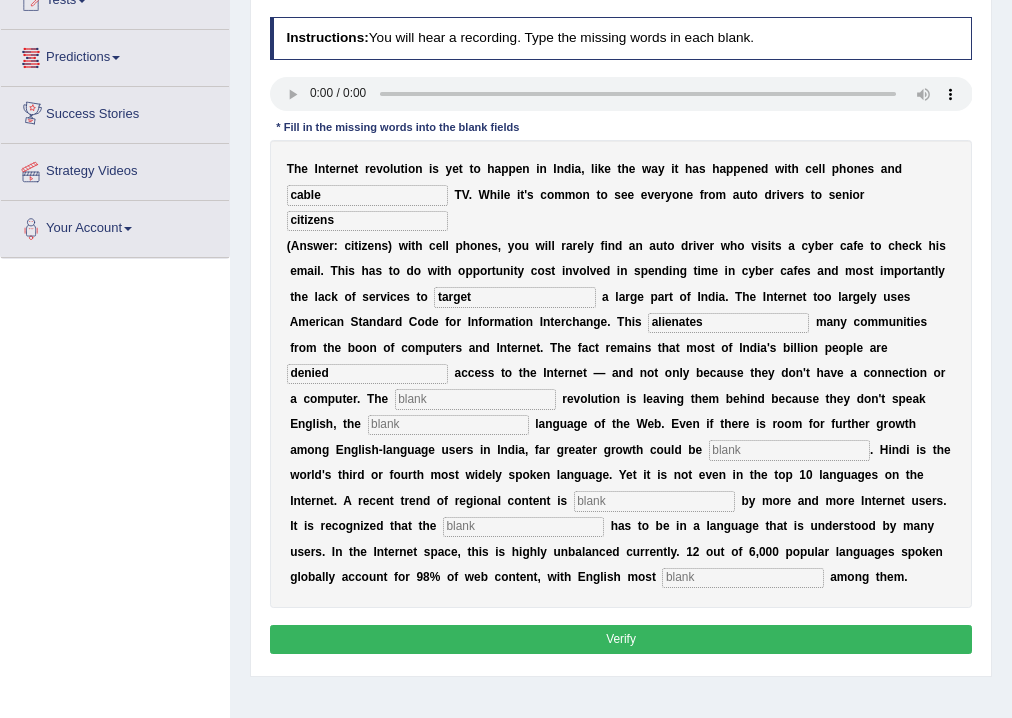 click at bounding box center [475, 399] 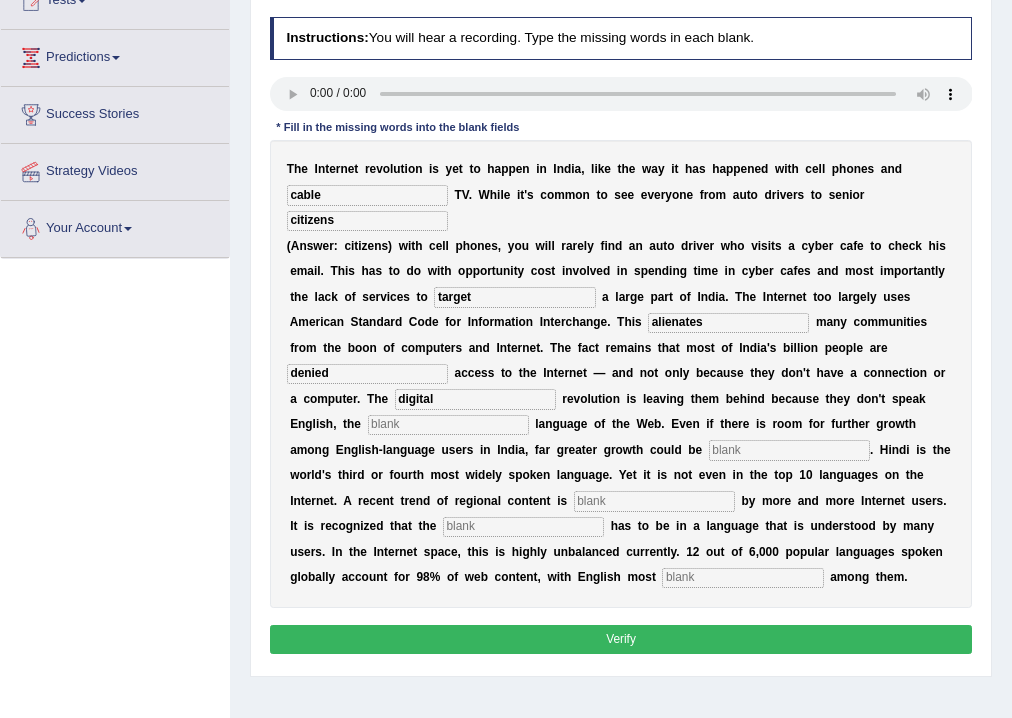 type on "digital" 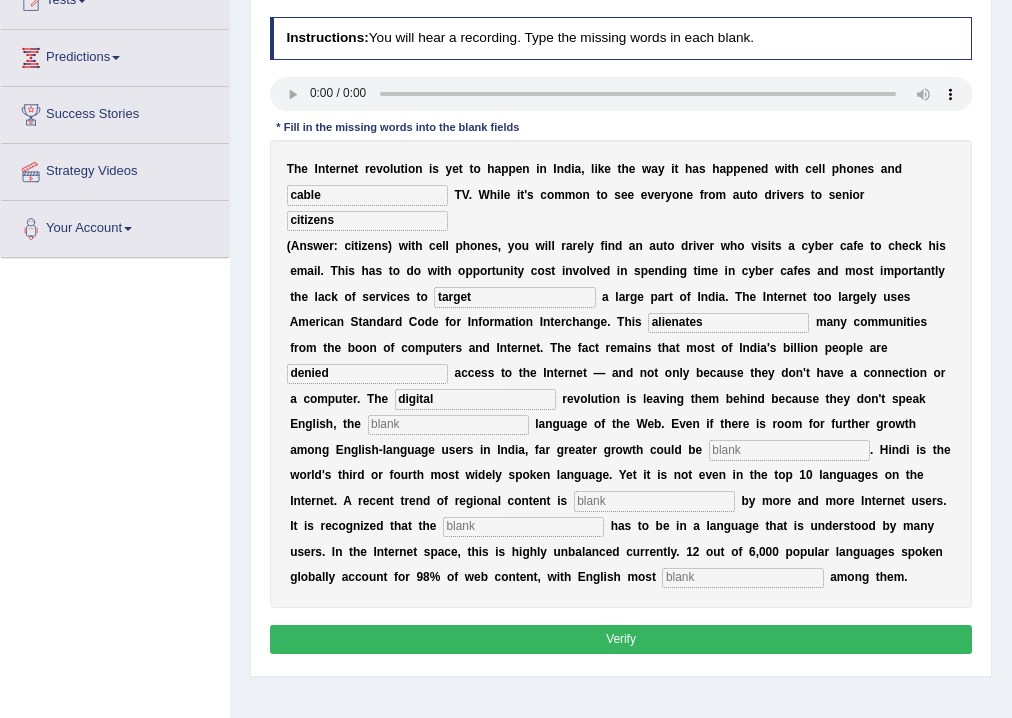 click at bounding box center [448, 425] 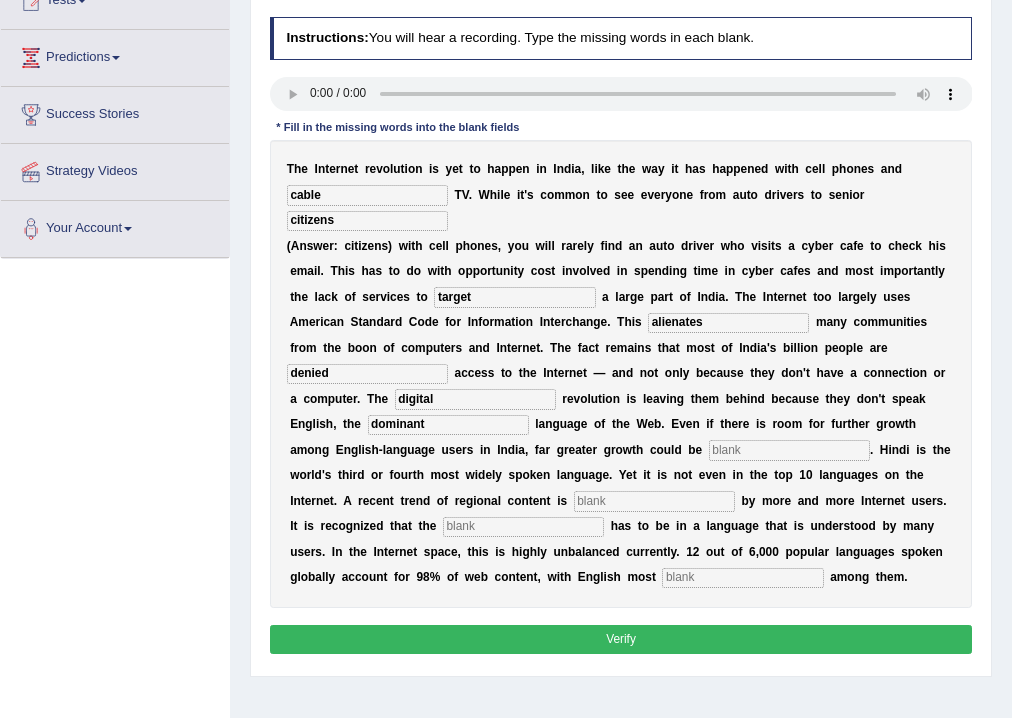 type on "dominant" 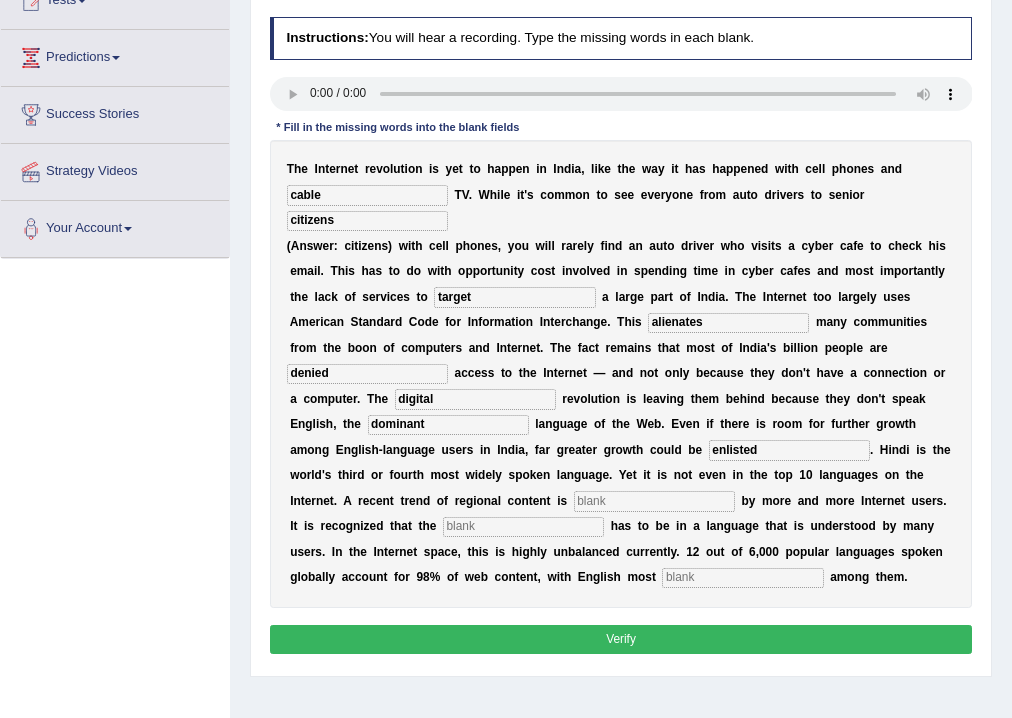 type on "enlisted" 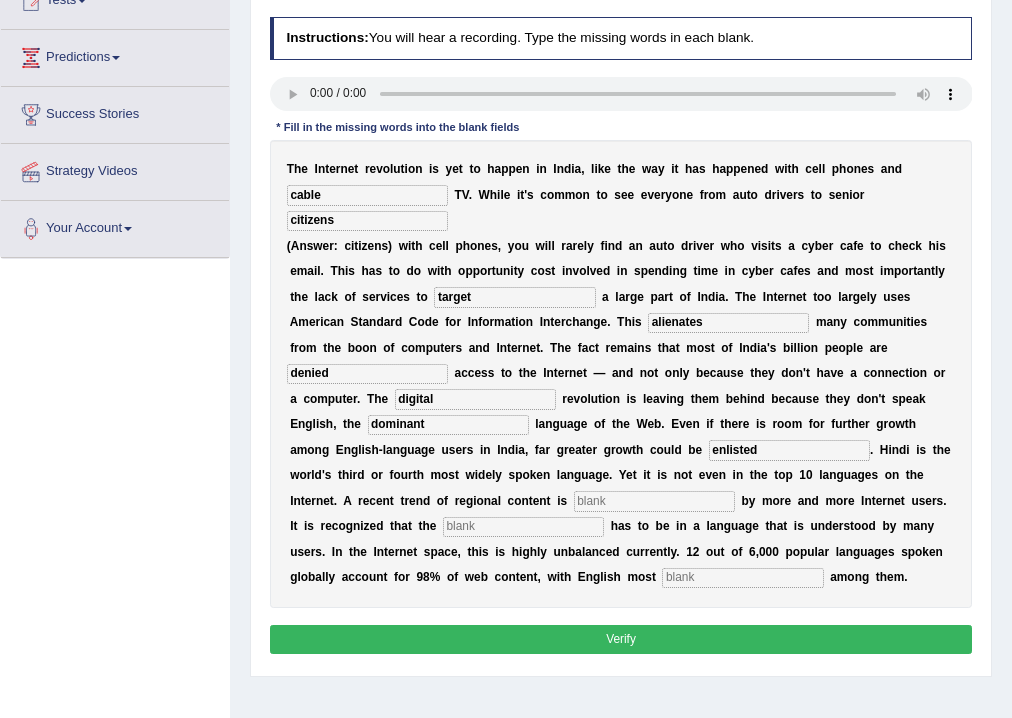 click at bounding box center (654, 501) 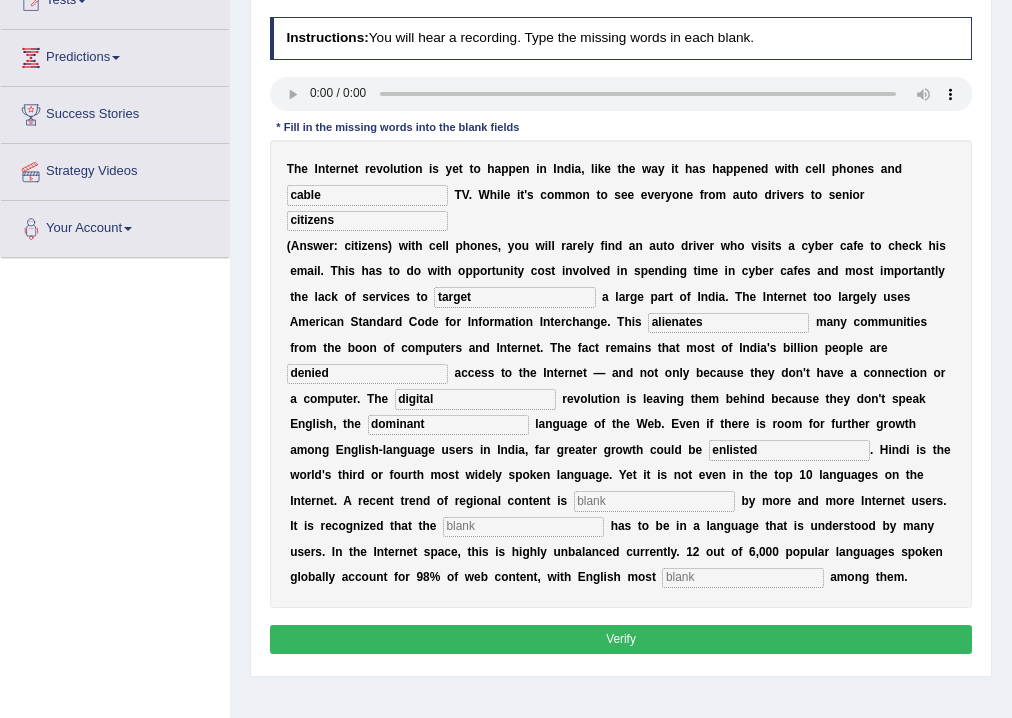 drag, startPoint x: 592, startPoint y: 490, endPoint x: 612, endPoint y: 497, distance: 21.189621 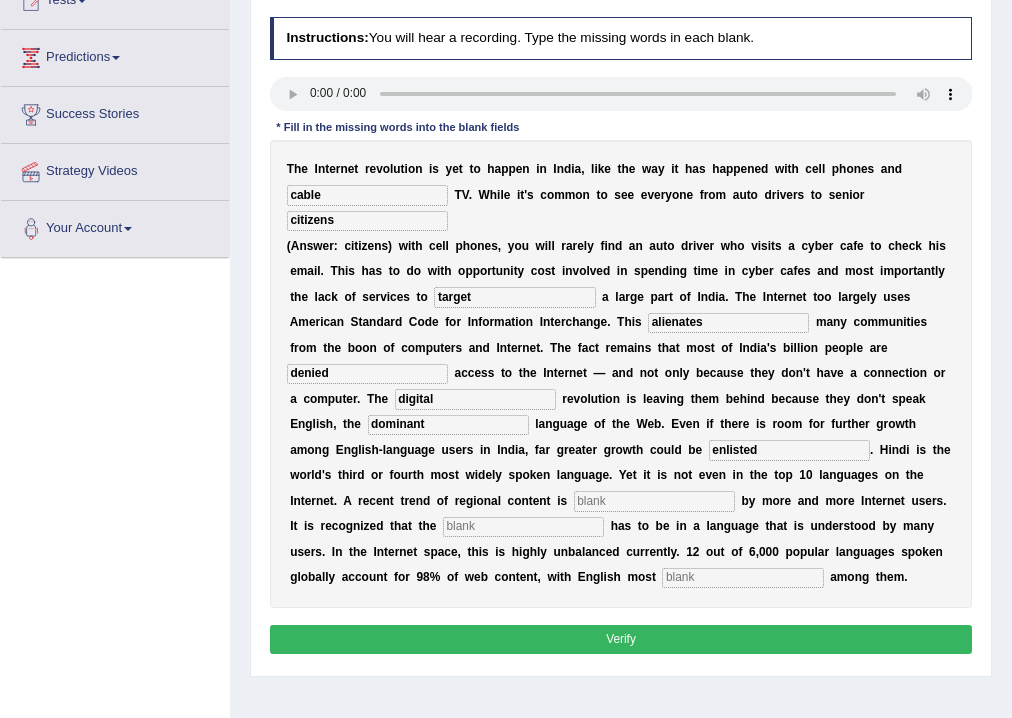 click at bounding box center [654, 501] 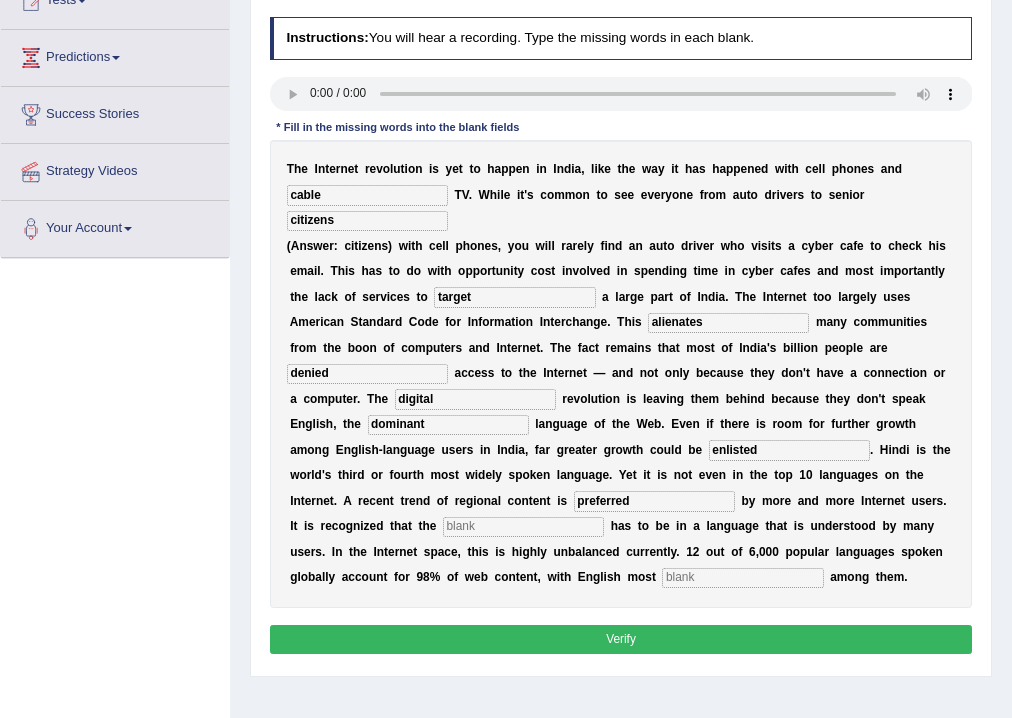 type on "preferred" 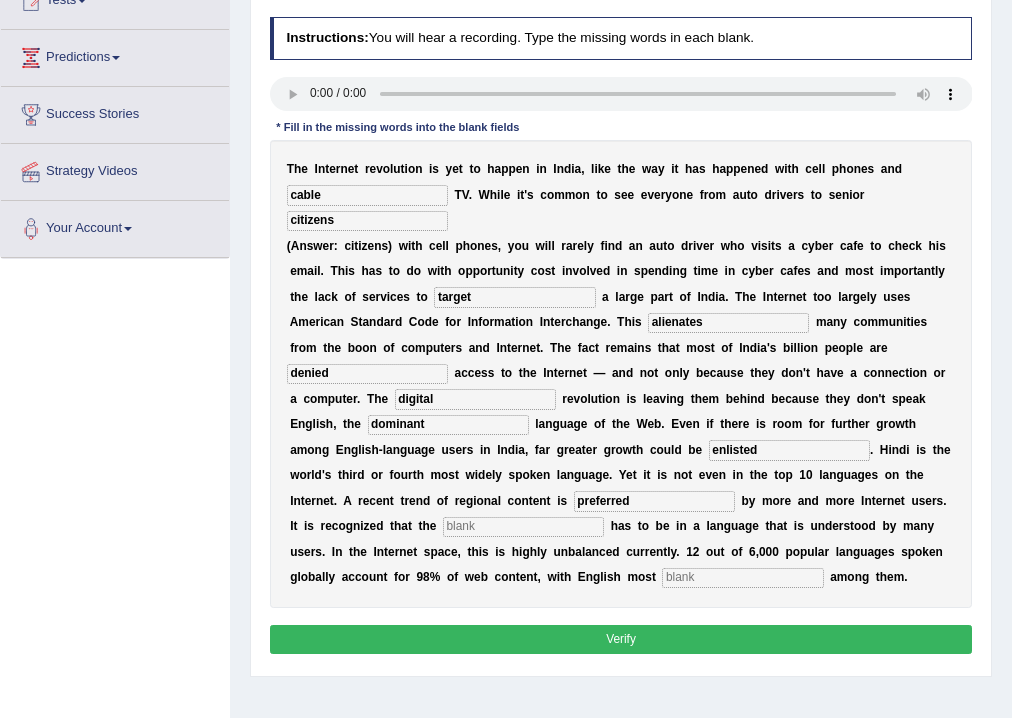 click at bounding box center (523, 527) 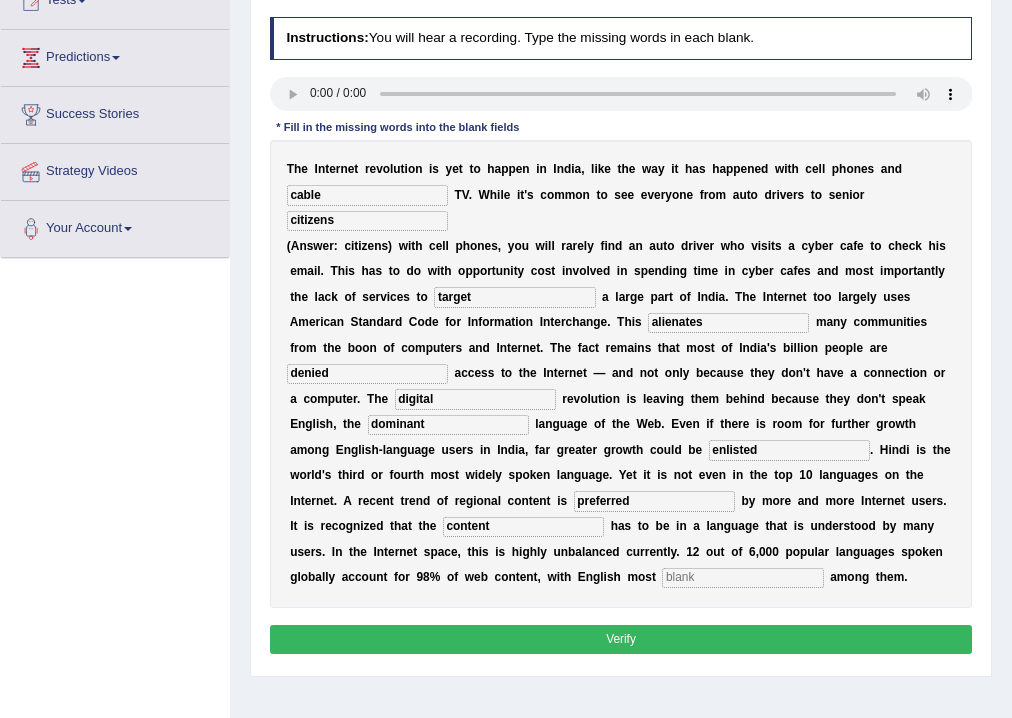 type on "content" 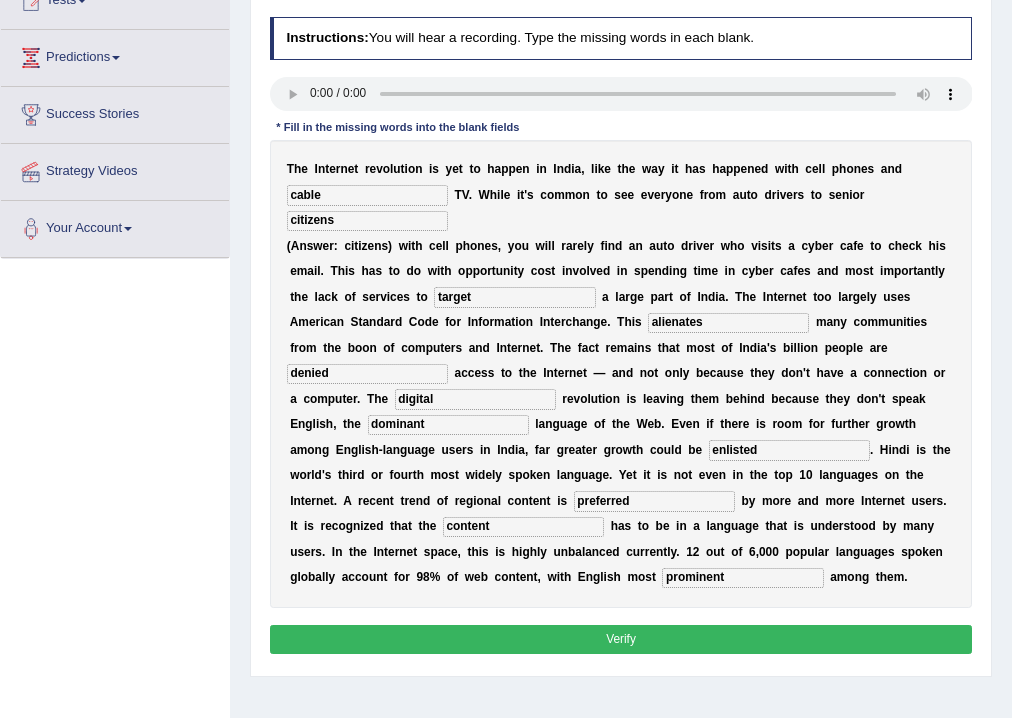 type on "prominent" 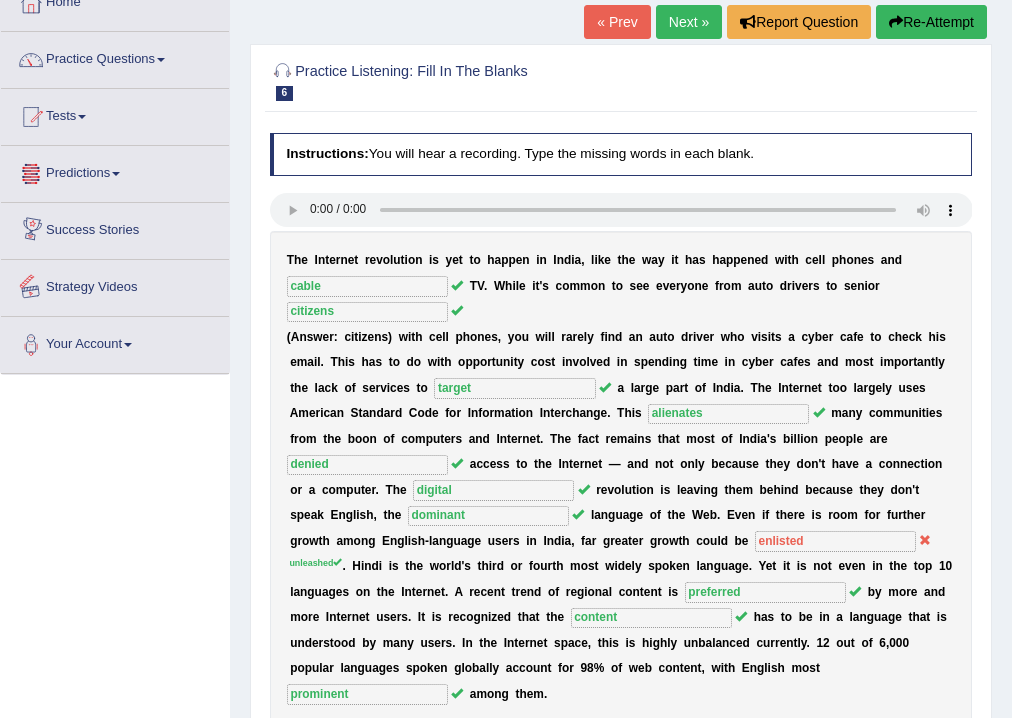 scroll, scrollTop: 0, scrollLeft: 0, axis: both 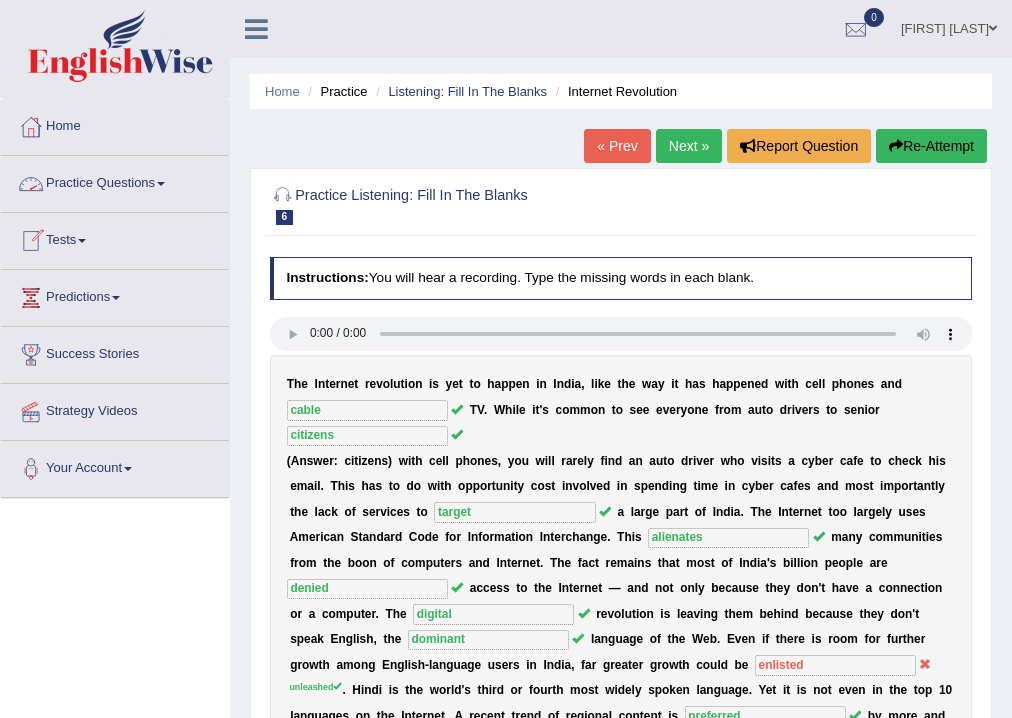 click at bounding box center [161, 184] 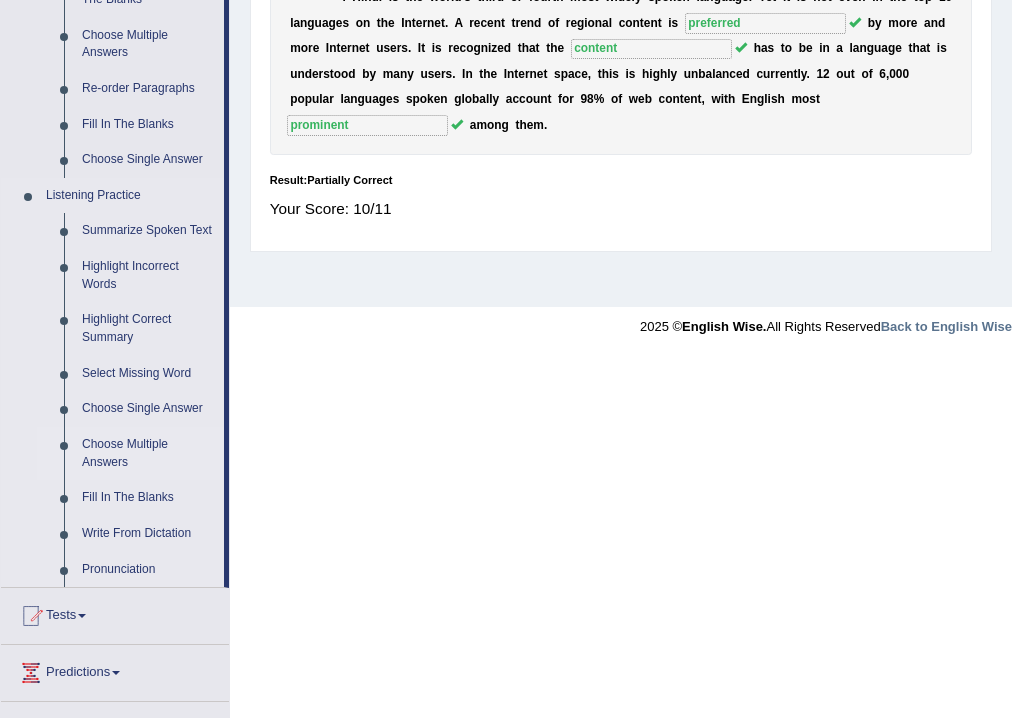 scroll, scrollTop: 720, scrollLeft: 0, axis: vertical 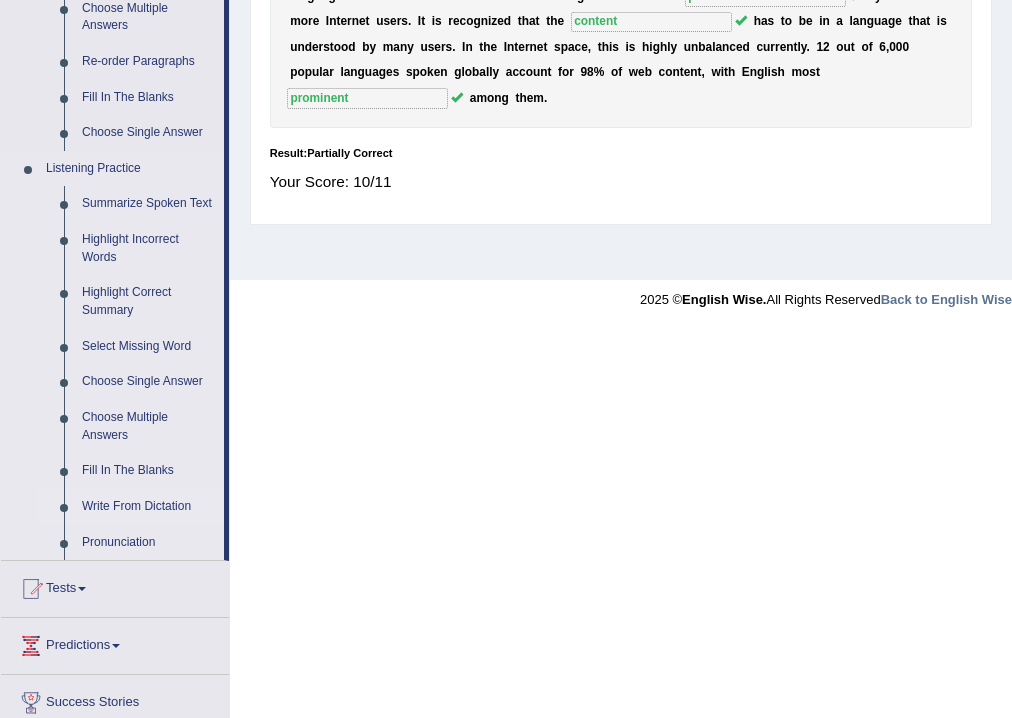 click on "Write From Dictation" at bounding box center [148, 507] 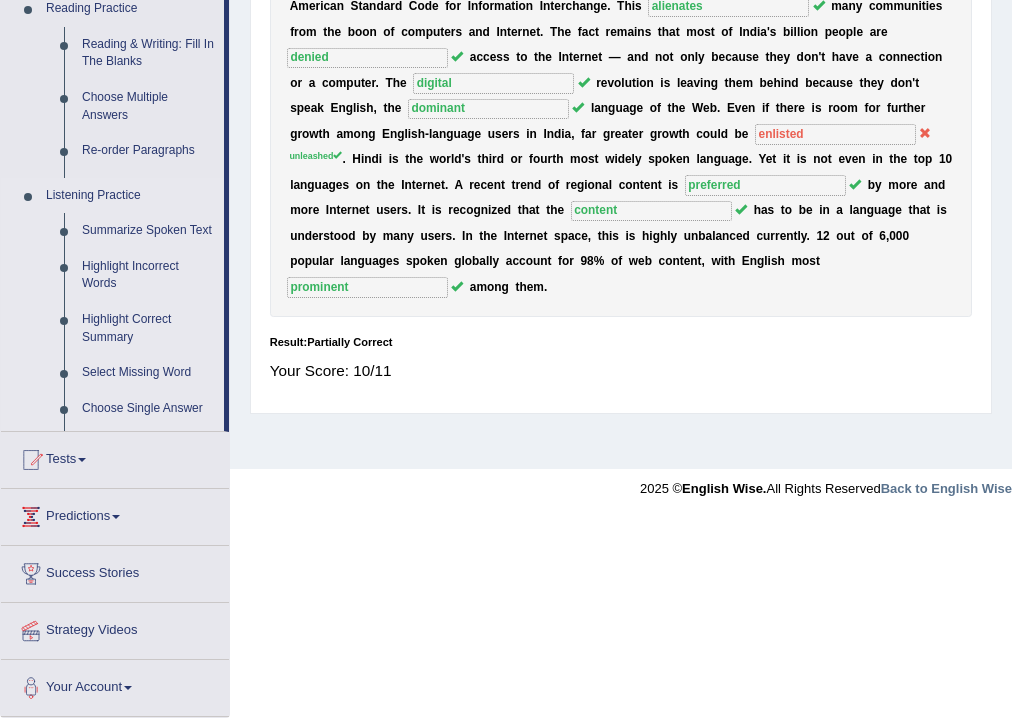 scroll, scrollTop: 372, scrollLeft: 0, axis: vertical 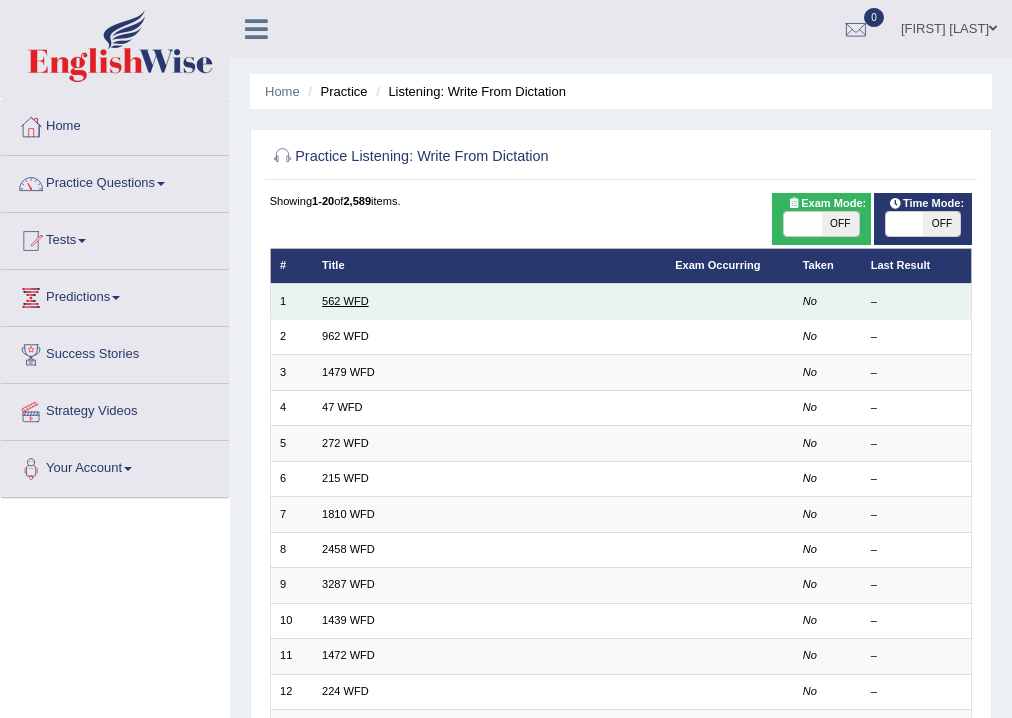 click on "562 WFD" at bounding box center [345, 301] 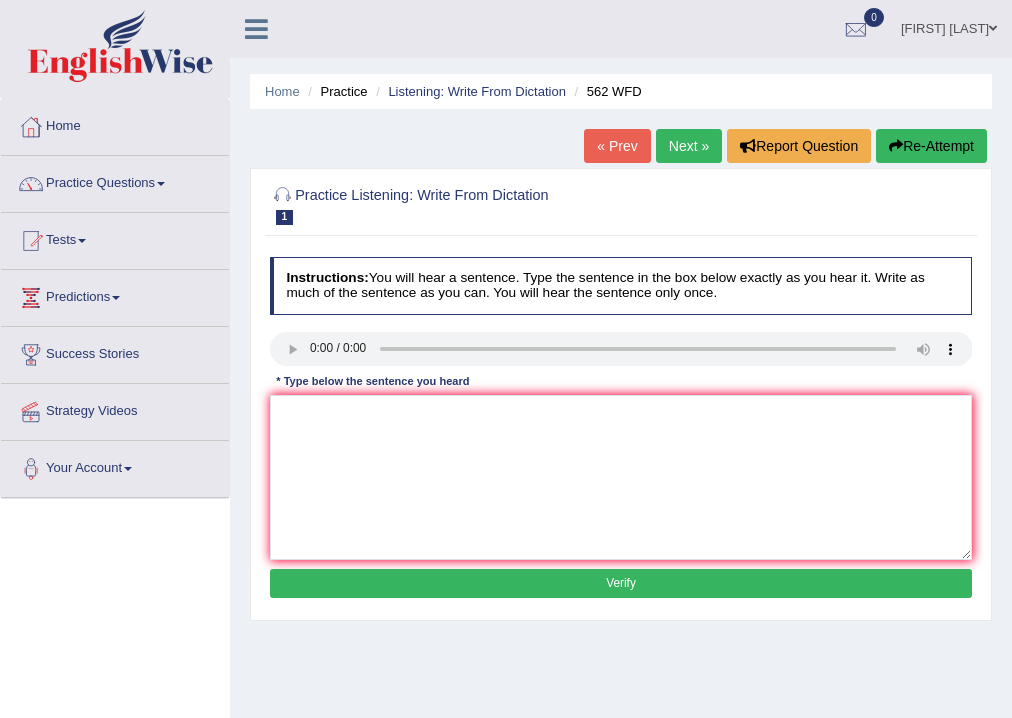scroll, scrollTop: 0, scrollLeft: 0, axis: both 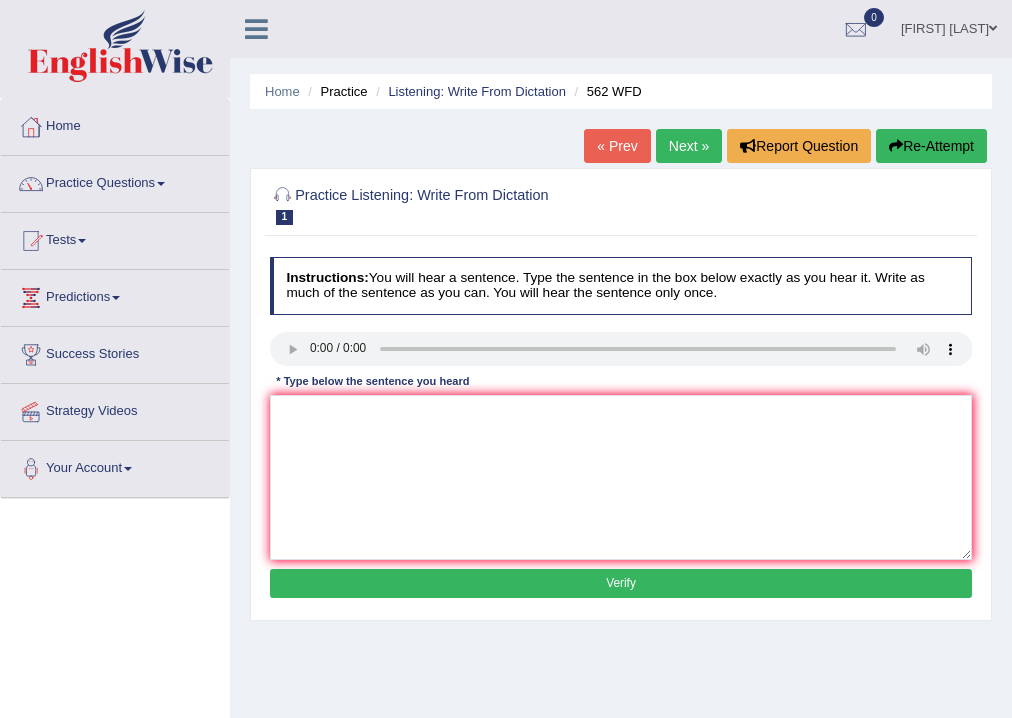 type 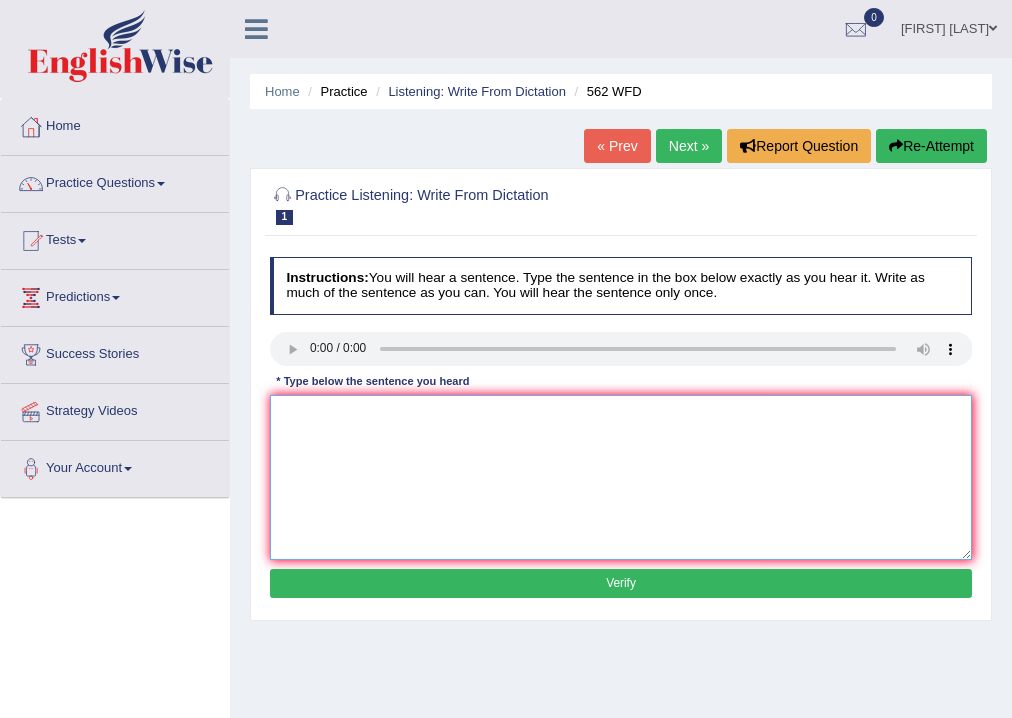 drag, startPoint x: 545, startPoint y: 413, endPoint x: 559, endPoint y: 415, distance: 14.142136 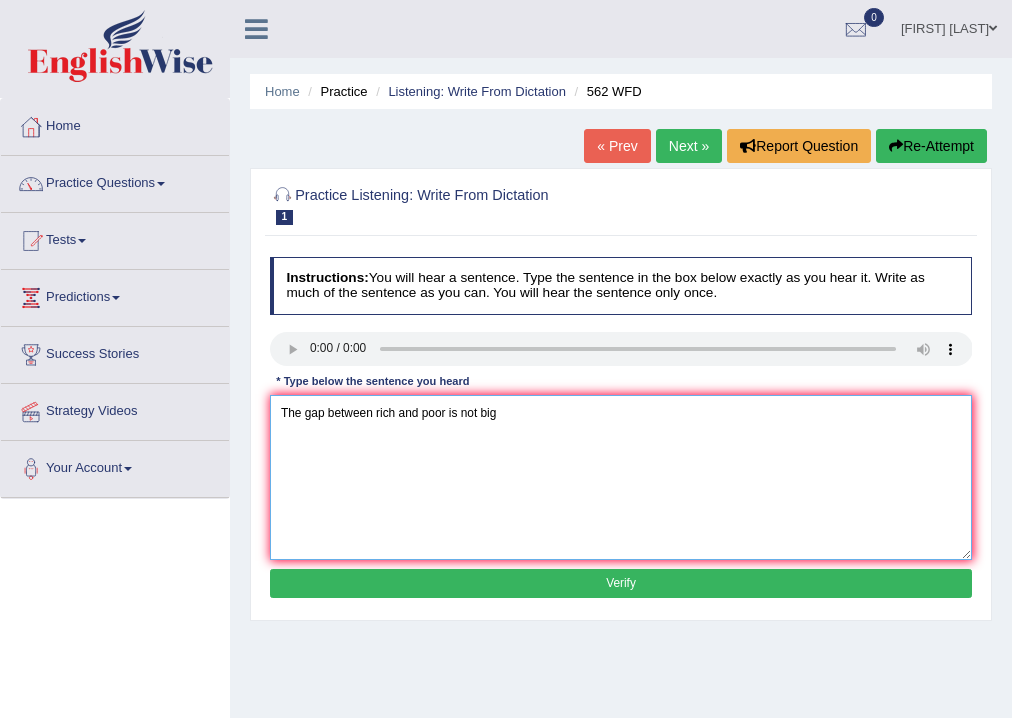 type on "The gap between rich and poor is not big" 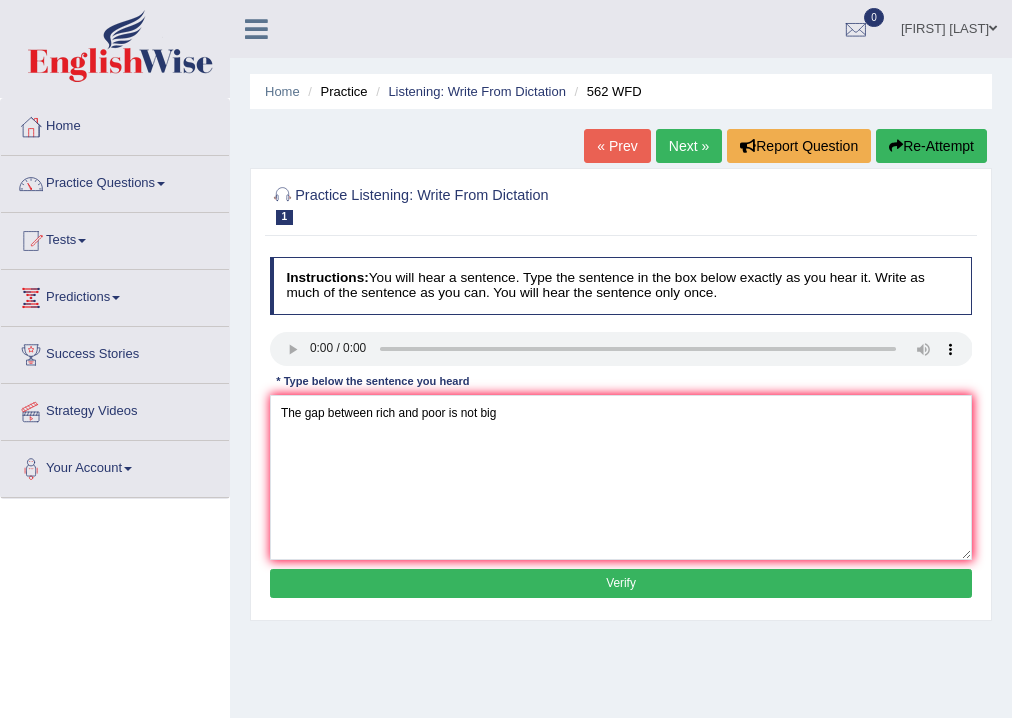 click on "Verify" at bounding box center [621, 583] 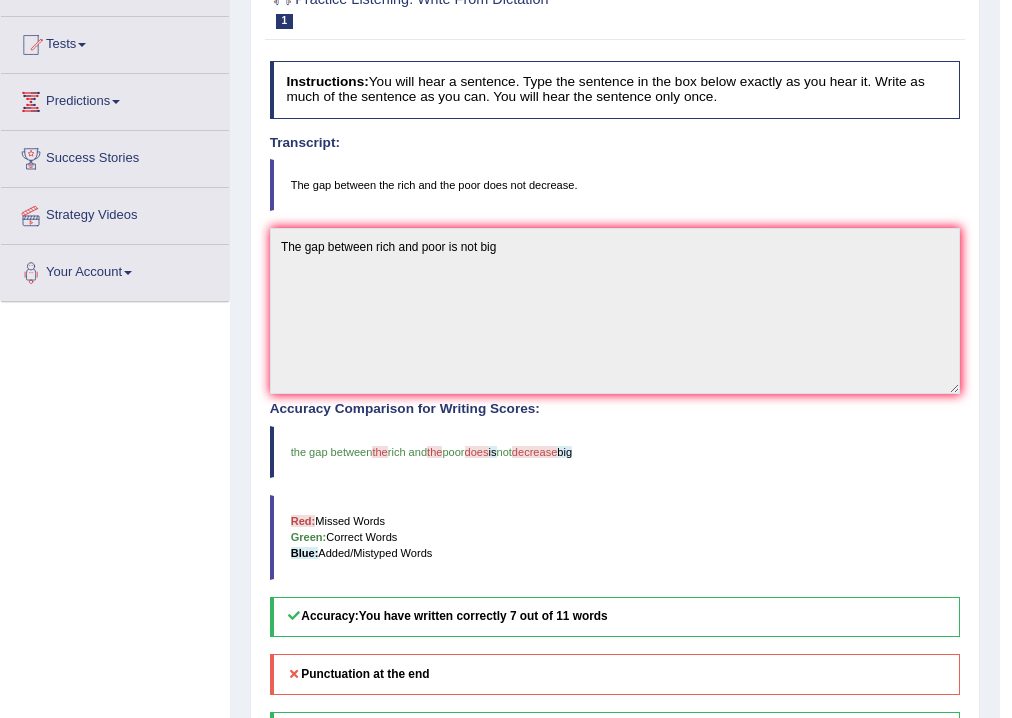 scroll, scrollTop: 15, scrollLeft: 0, axis: vertical 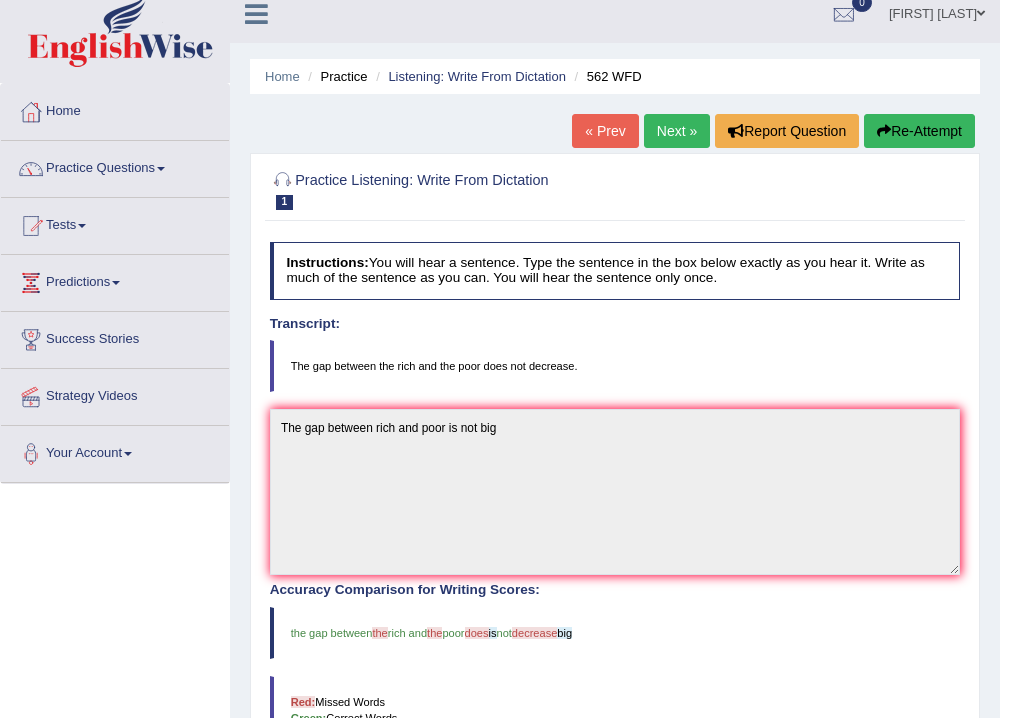 click on "Next »" at bounding box center (677, 131) 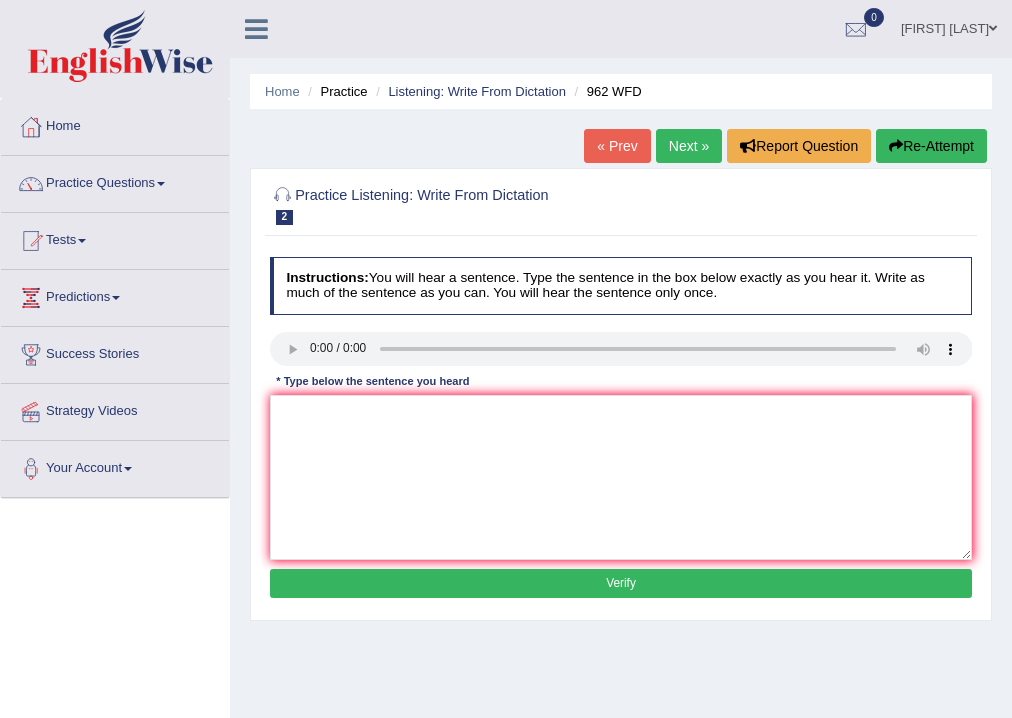 scroll, scrollTop: 0, scrollLeft: 0, axis: both 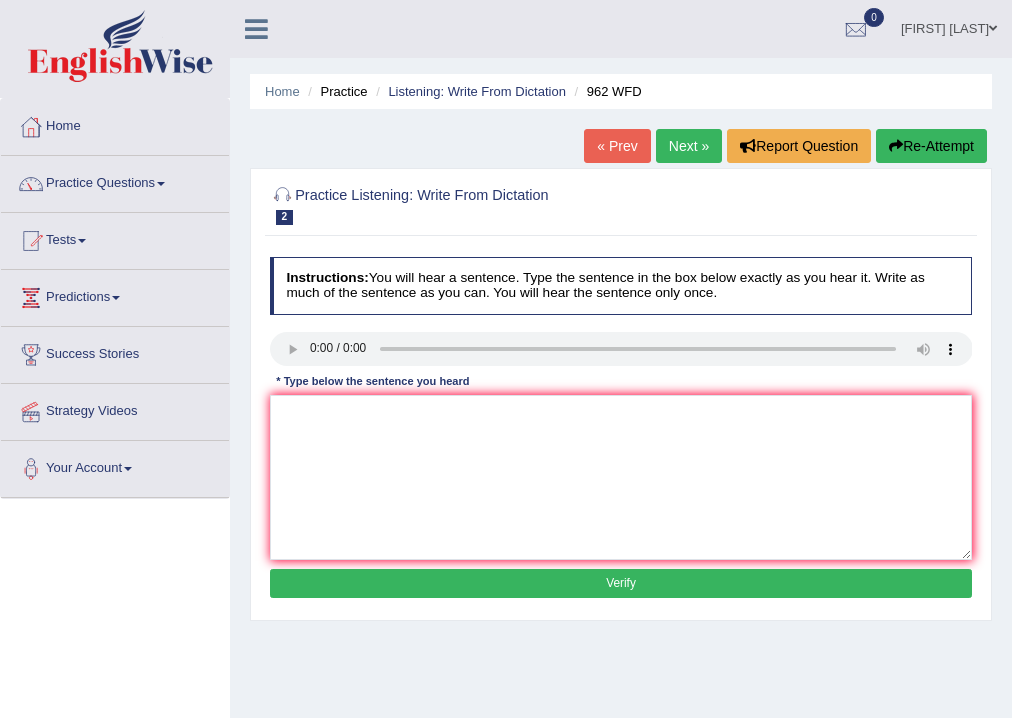 click on "Instructions:  You will hear a sentence. Type the sentence in the box below exactly as you hear it. Write as much of the sentence as you can. You will hear the sentence only once.
Transcript: If you have any questions about the exam, please raise your hand. * Type below the sentence you heard Accuracy Comparison for Writing Scores:
Red:  Missed Words
Green:  Correct Words
Blue:  Added/Mistyped Words
Accuracy:   Punctuation at the end  You wrote first capital letter A.I. Engine Result:  Processing... Verify" at bounding box center (620, 430) 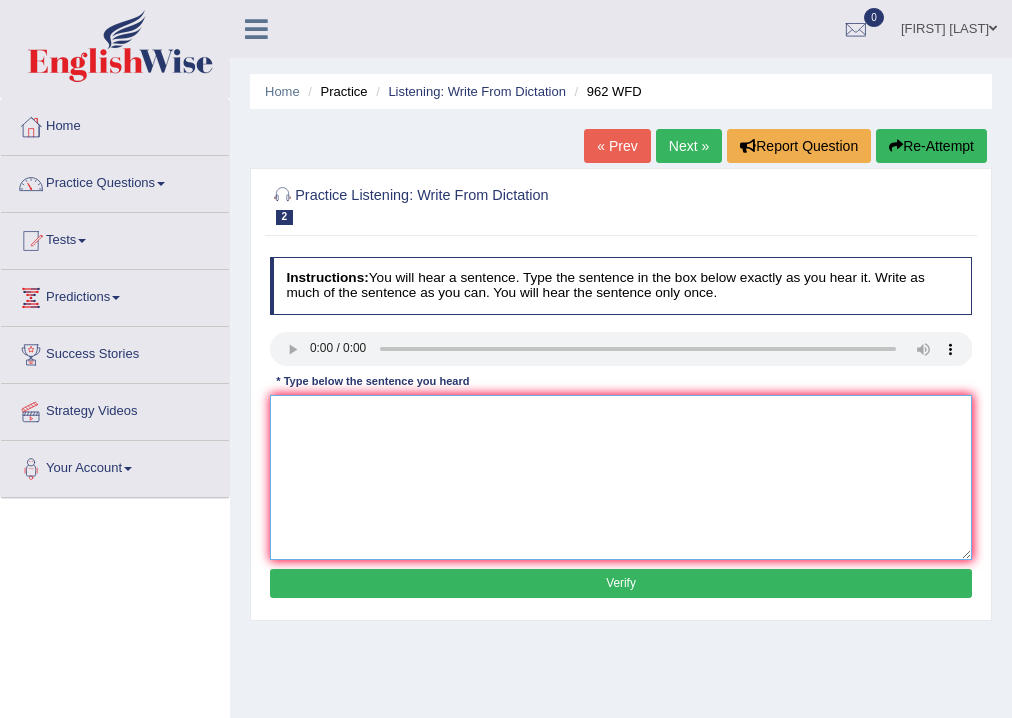 click at bounding box center (621, 477) 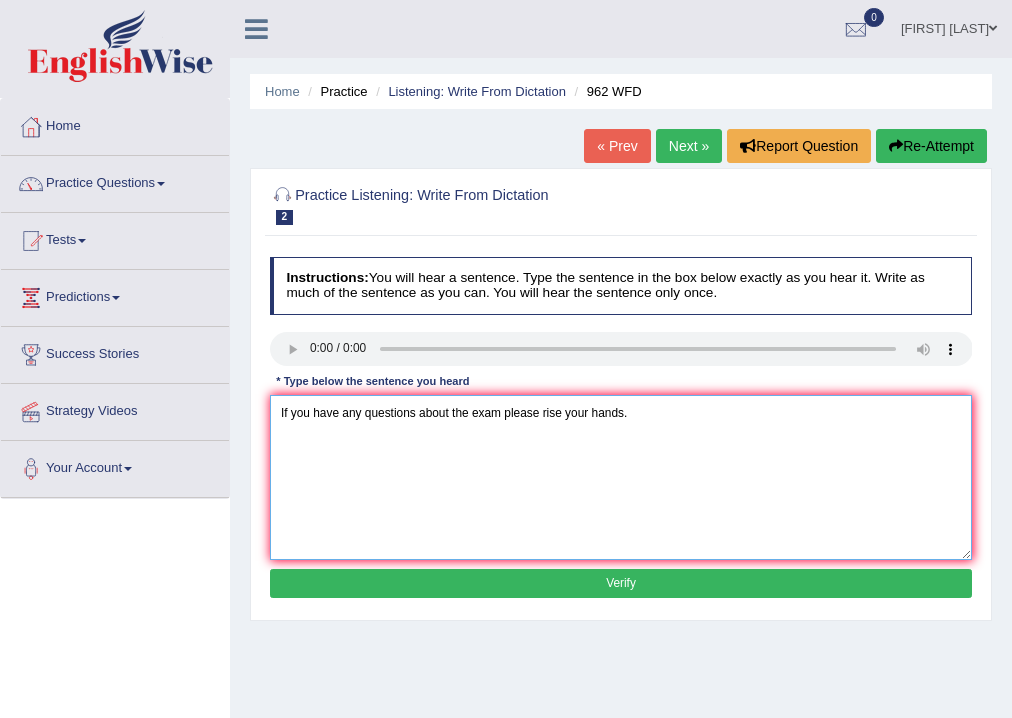 type on "If you have any questions about the exam please rise your hands." 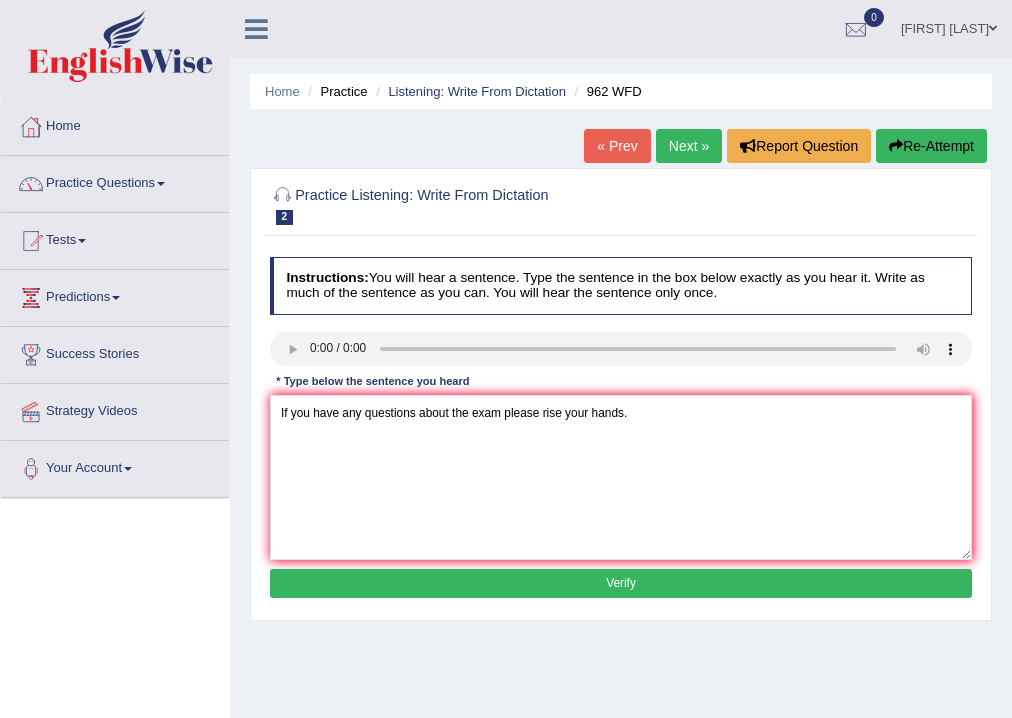 click on "Verify" at bounding box center [621, 583] 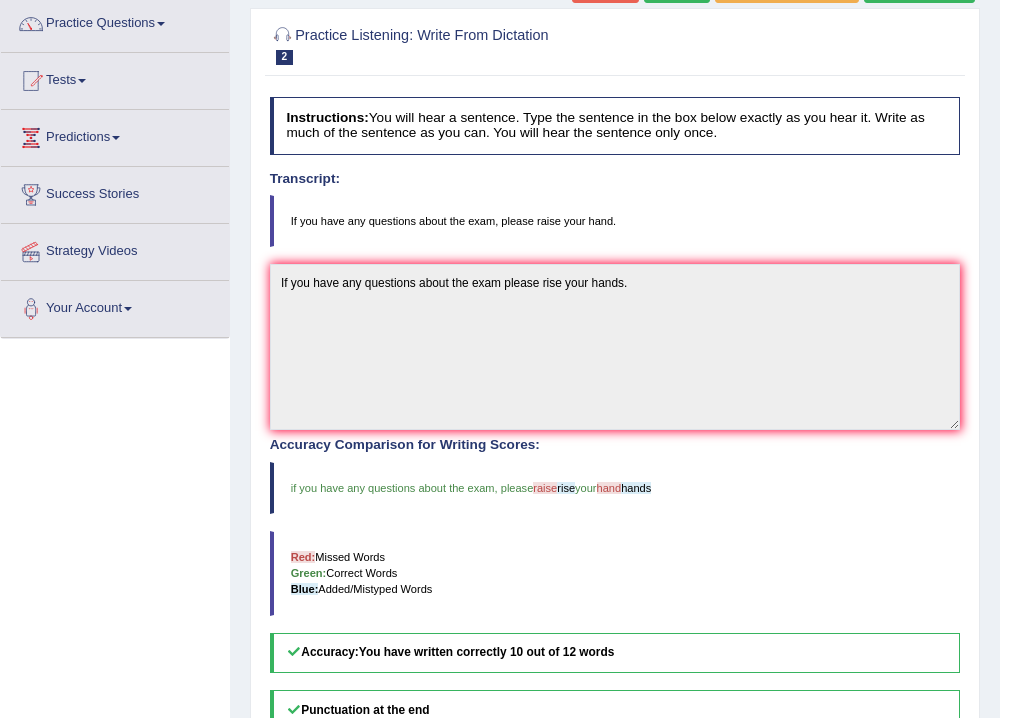 scroll, scrollTop: 80, scrollLeft: 0, axis: vertical 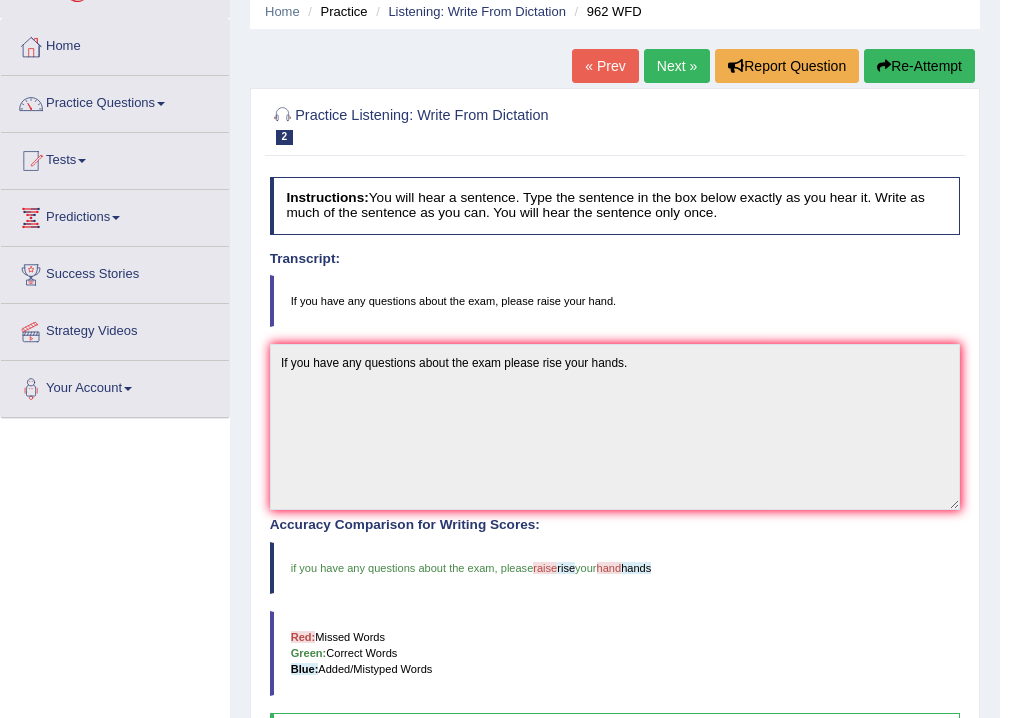 click on "Next »" at bounding box center [677, 66] 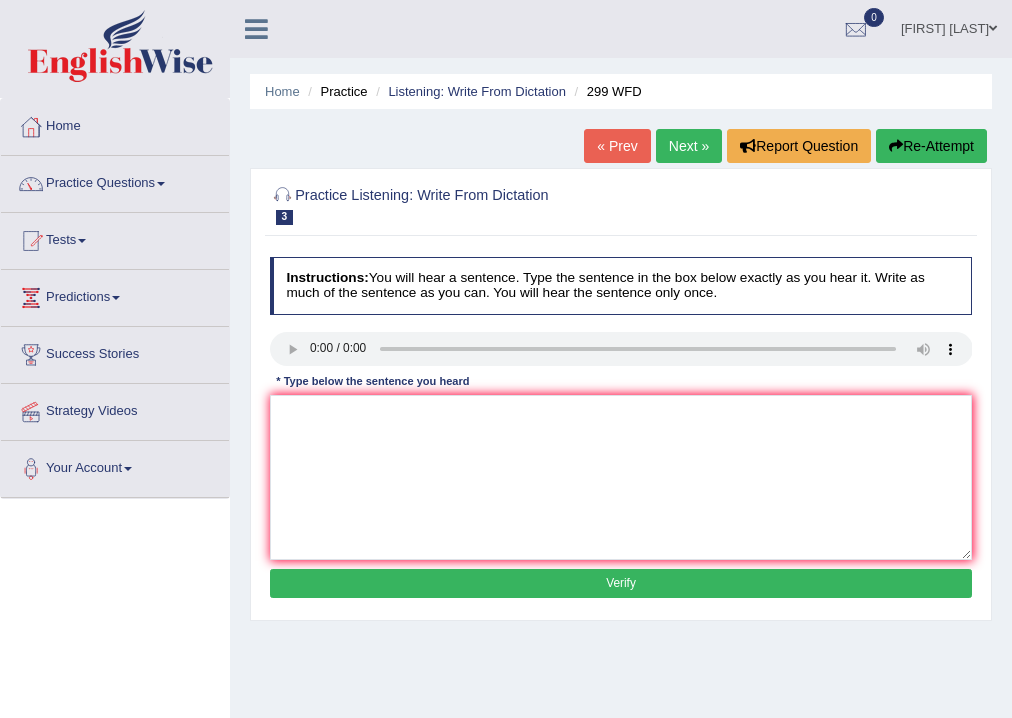 scroll, scrollTop: 0, scrollLeft: 0, axis: both 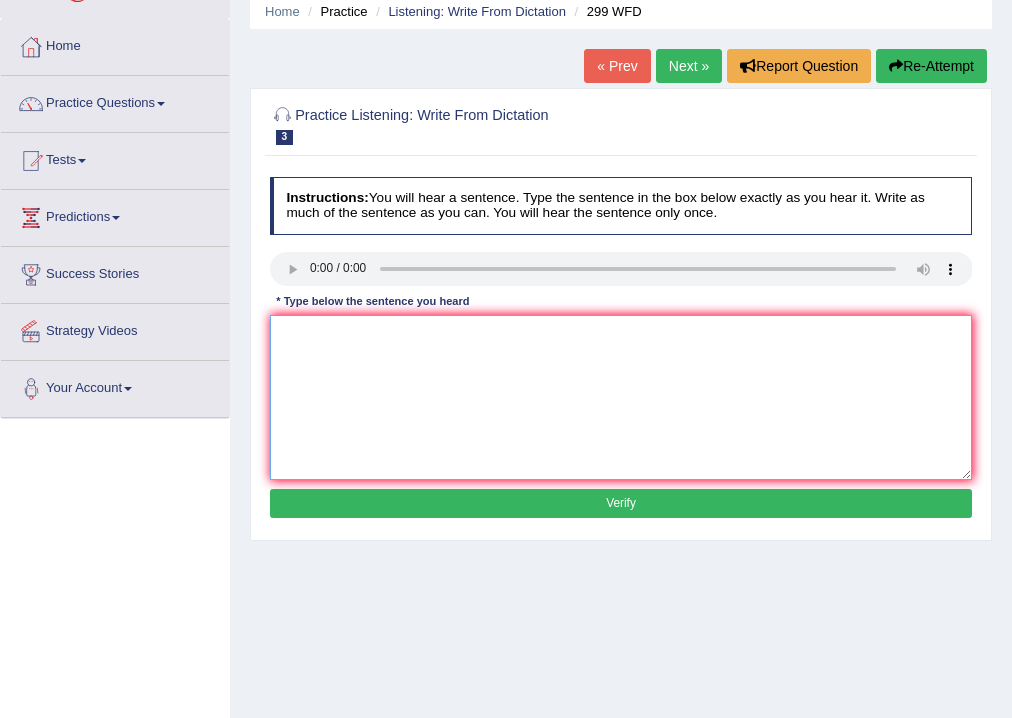 click at bounding box center [621, 397] 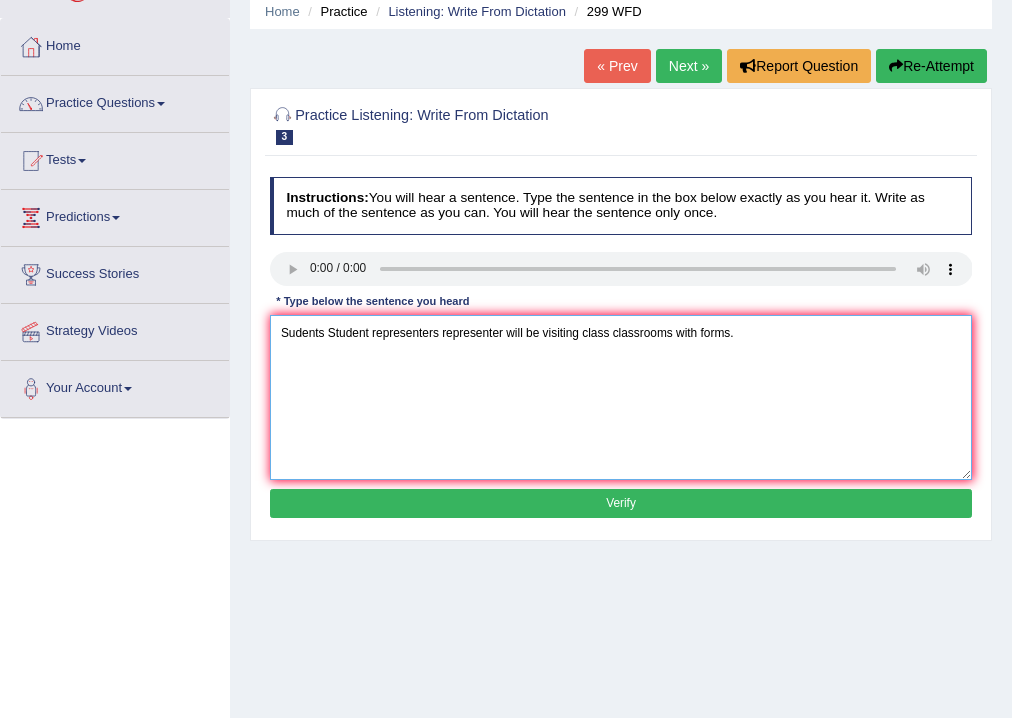 type on "Sudents Student representers representer will be visiting class classrooms with forms." 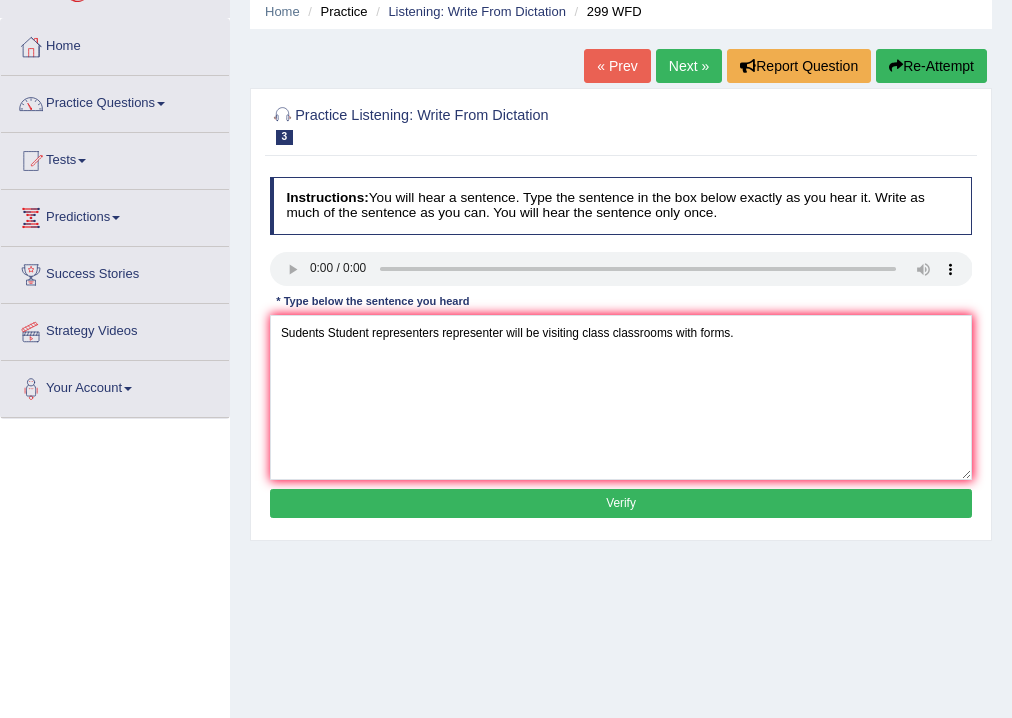 click on "Verify" at bounding box center (621, 503) 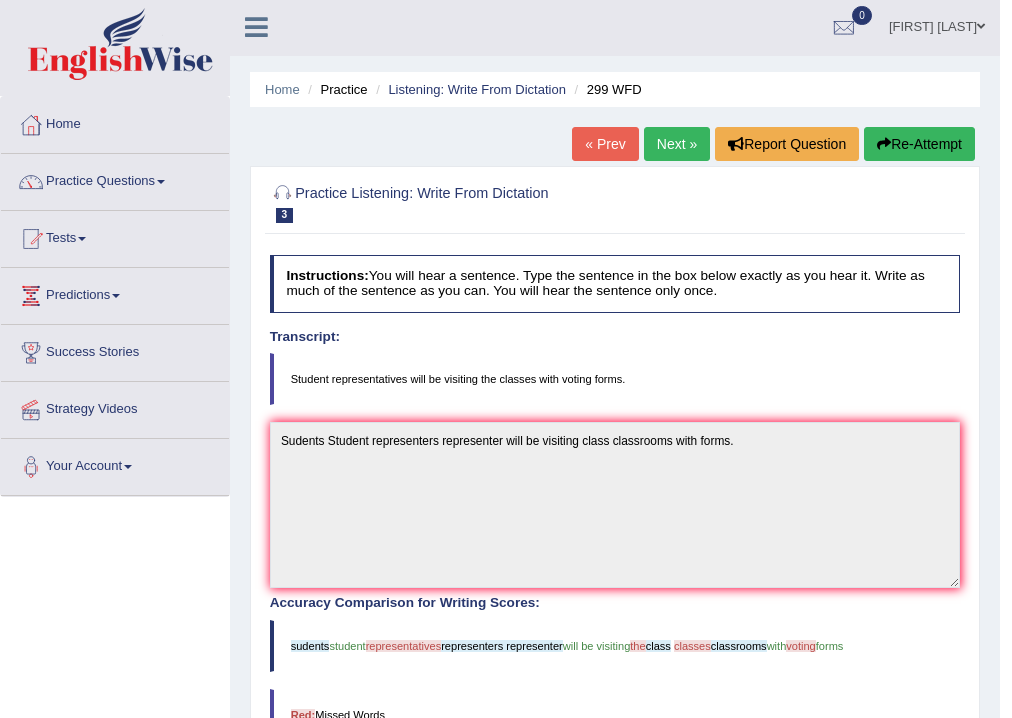 scroll, scrollTop: 0, scrollLeft: 0, axis: both 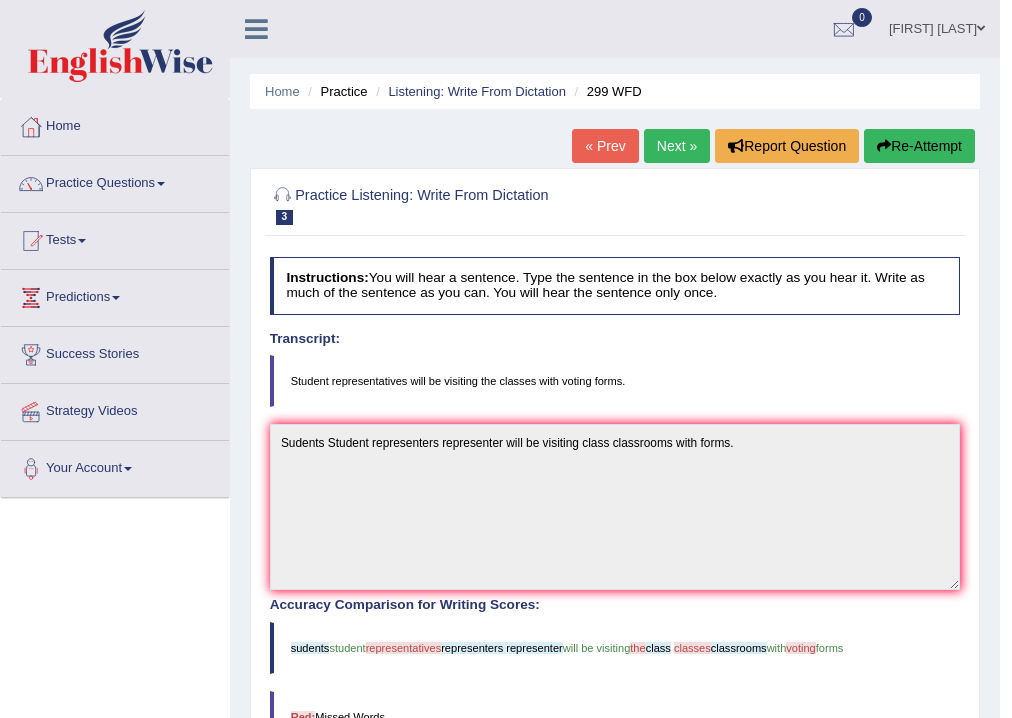 click on "Next »" at bounding box center (677, 146) 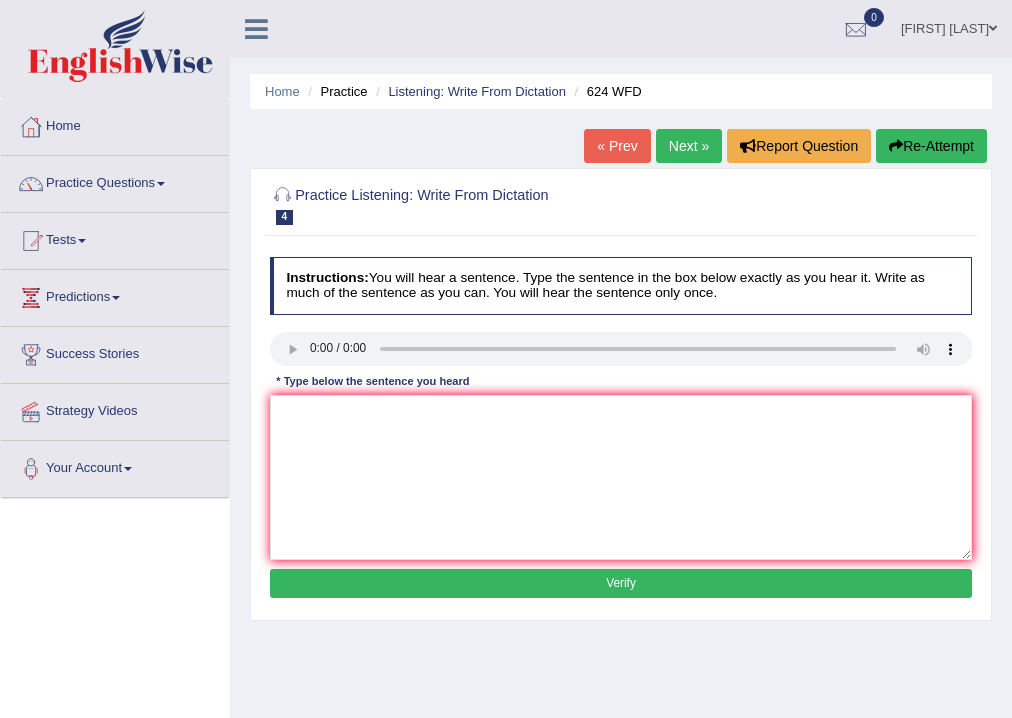 scroll, scrollTop: 0, scrollLeft: 0, axis: both 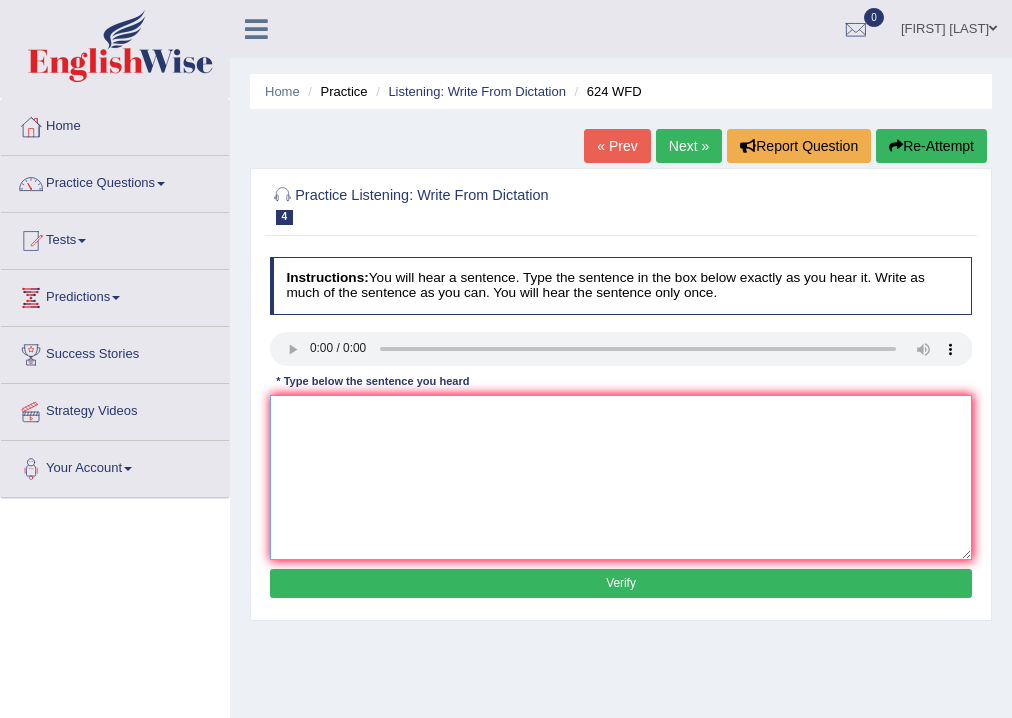 click at bounding box center [621, 477] 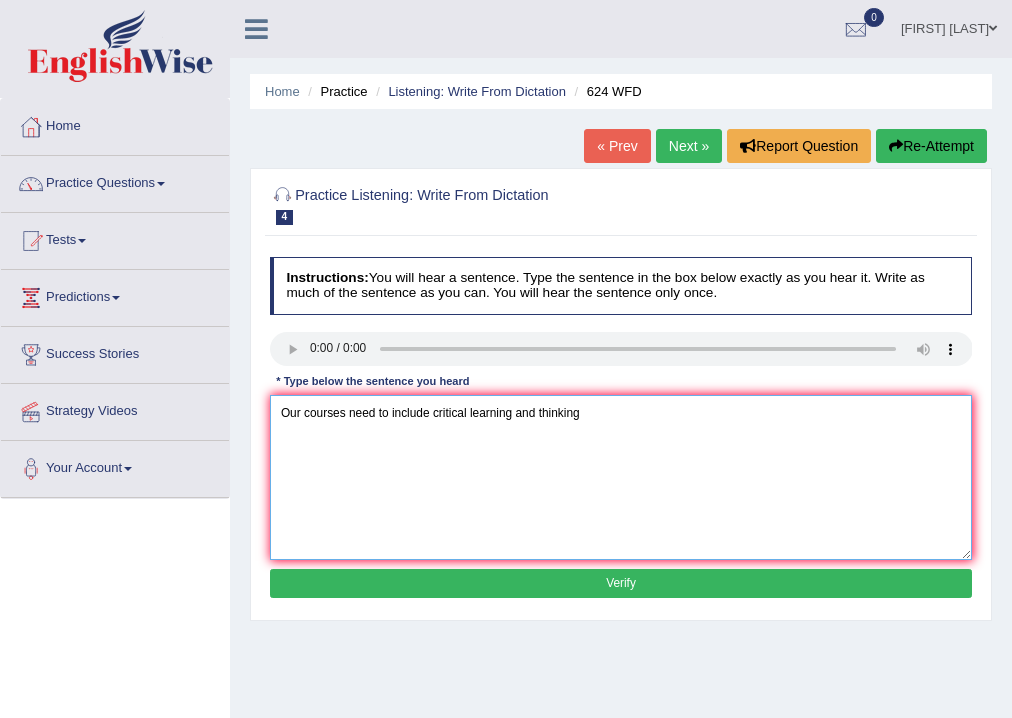 type on "Our courses need to include critical learning and thinking" 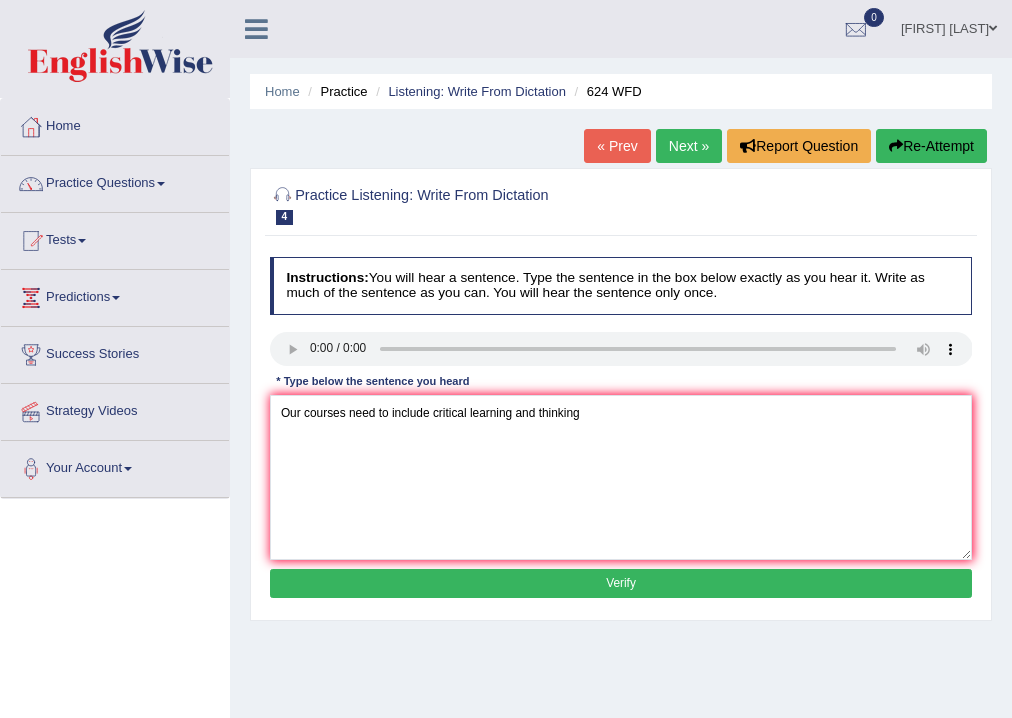 click on "Verify" at bounding box center (621, 583) 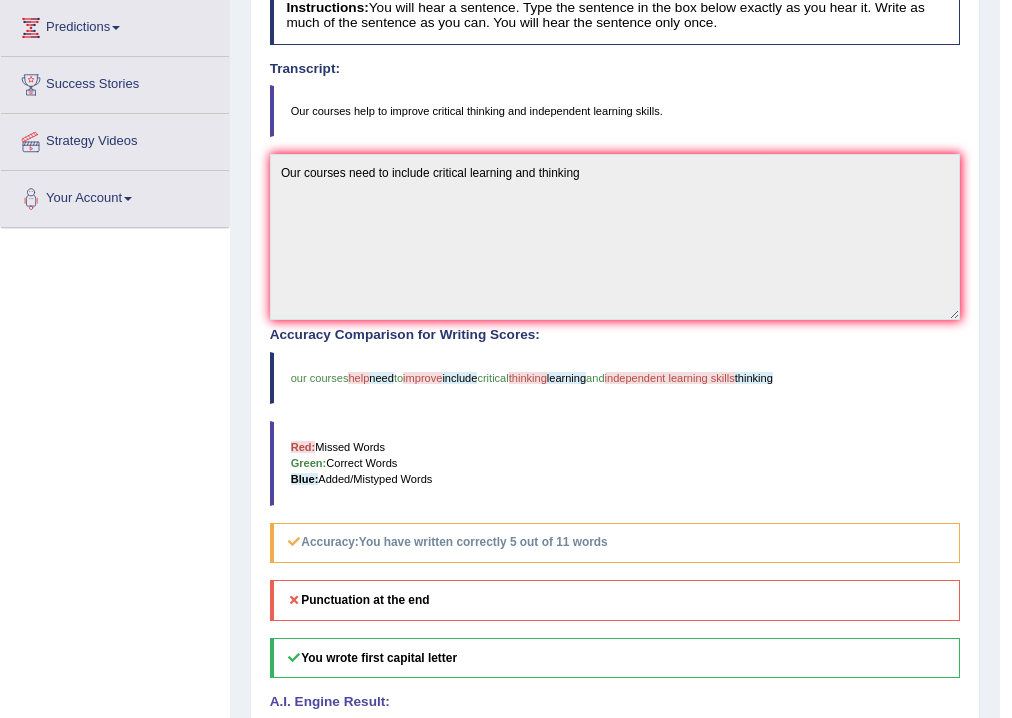 scroll, scrollTop: 80, scrollLeft: 0, axis: vertical 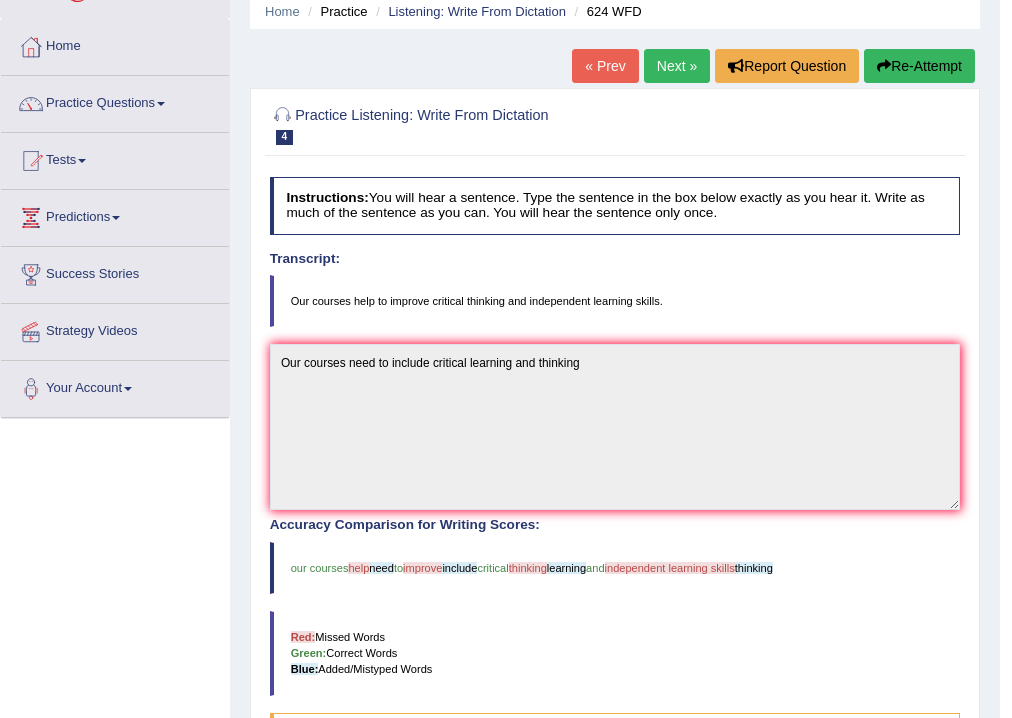 click on "Next »" at bounding box center [677, 66] 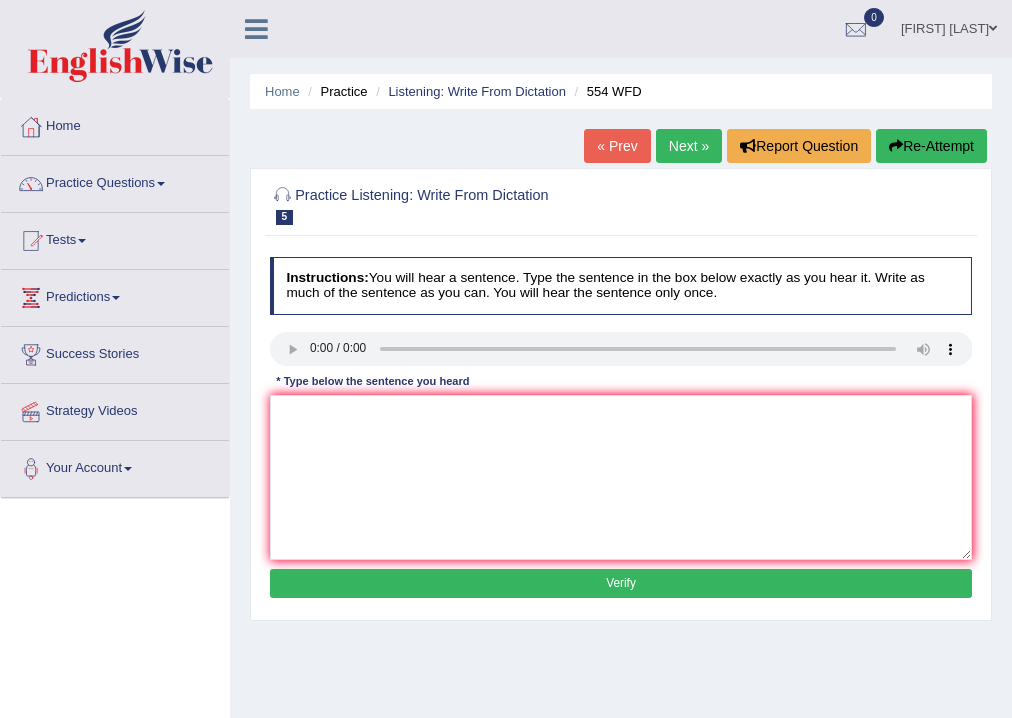 scroll, scrollTop: 0, scrollLeft: 0, axis: both 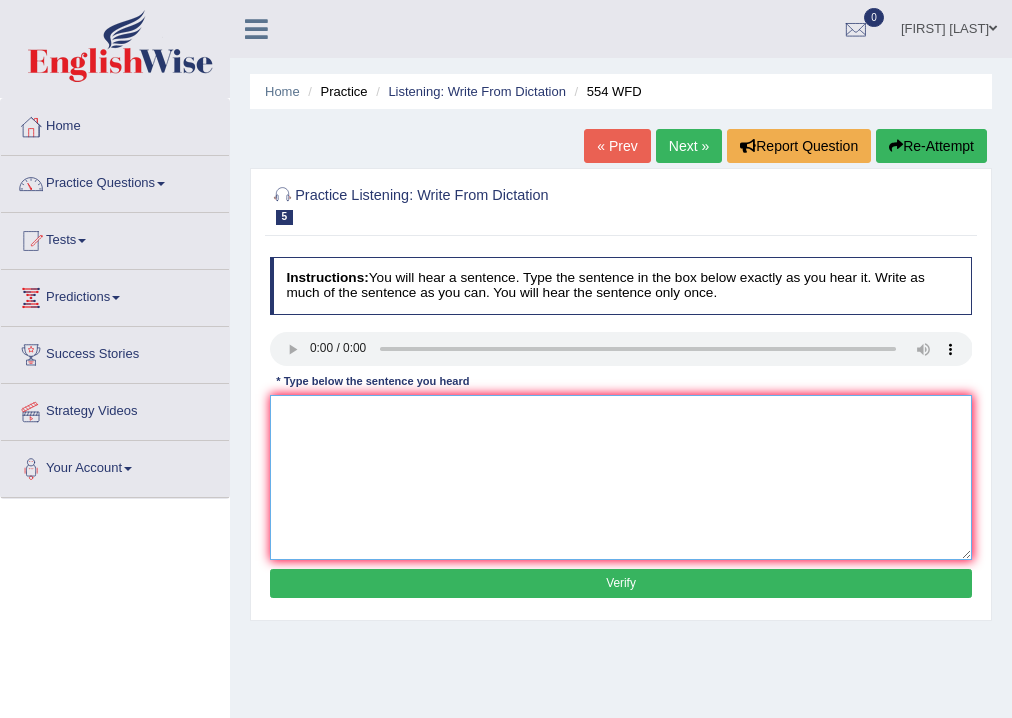 click at bounding box center (621, 477) 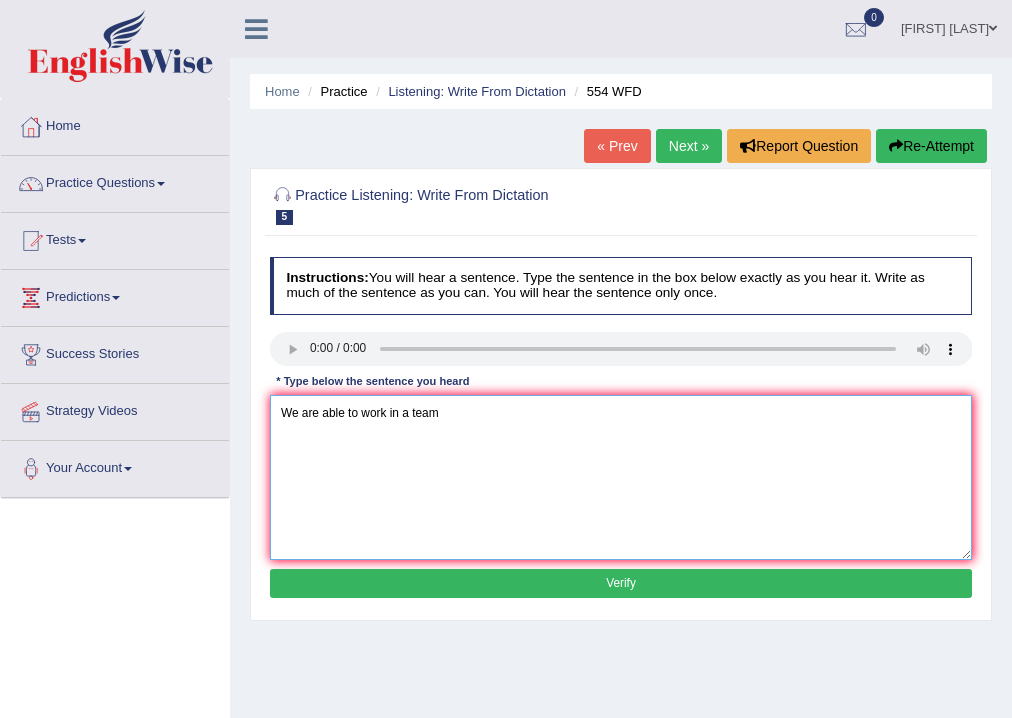 click on "We are able to work in a team" at bounding box center (621, 477) 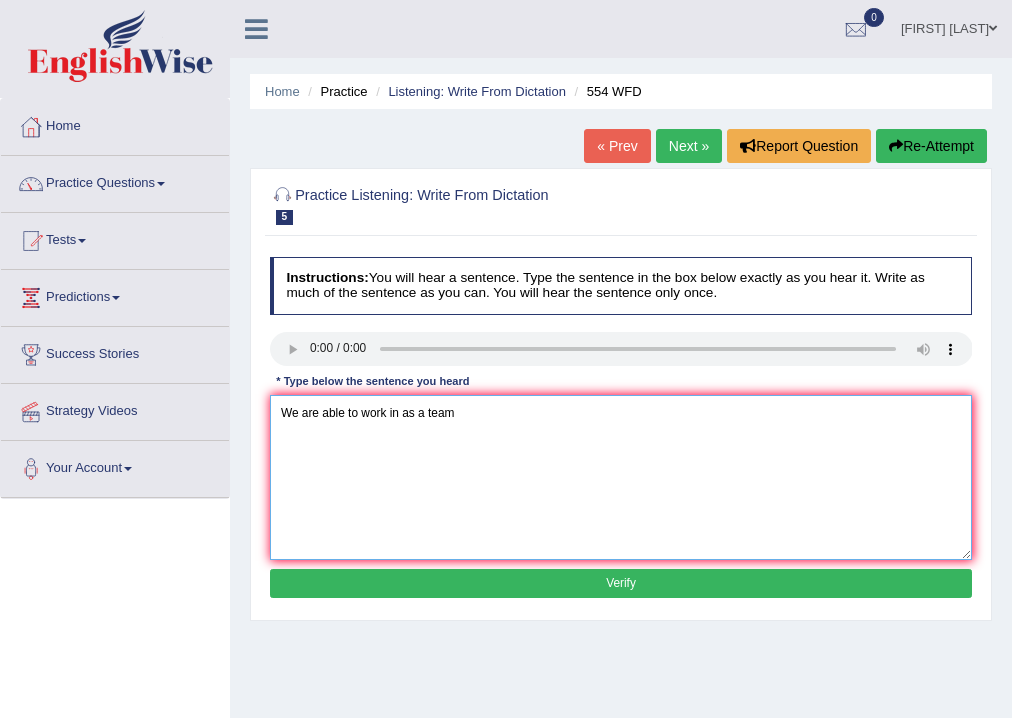 type on "We are able to work in as a team" 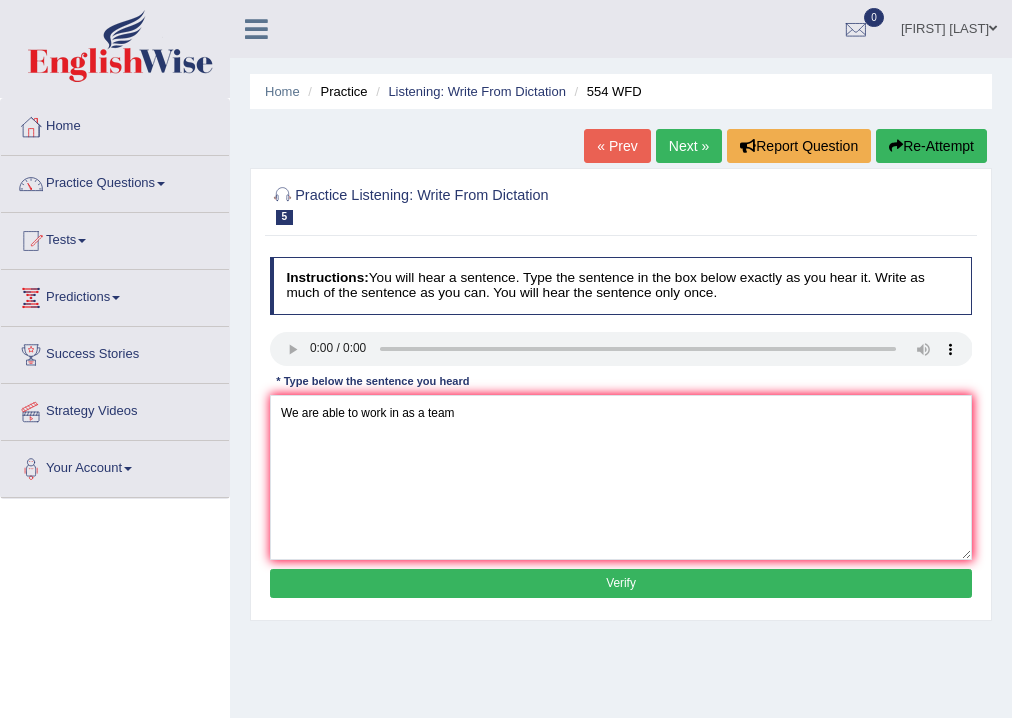 click on "Verify" at bounding box center (621, 583) 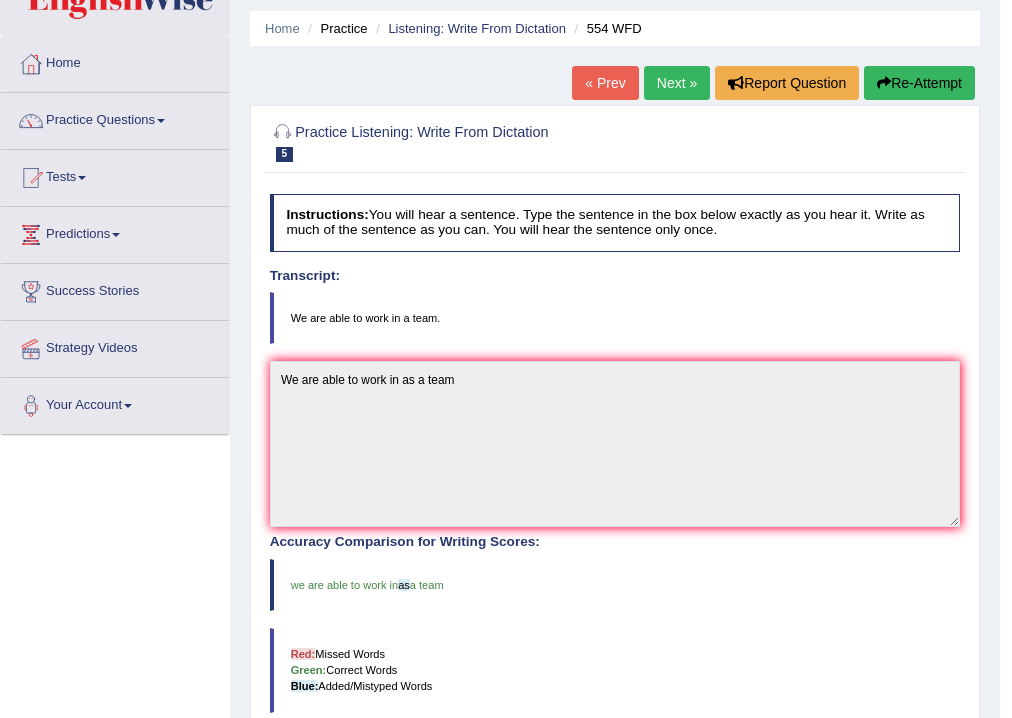 scroll, scrollTop: 0, scrollLeft: 0, axis: both 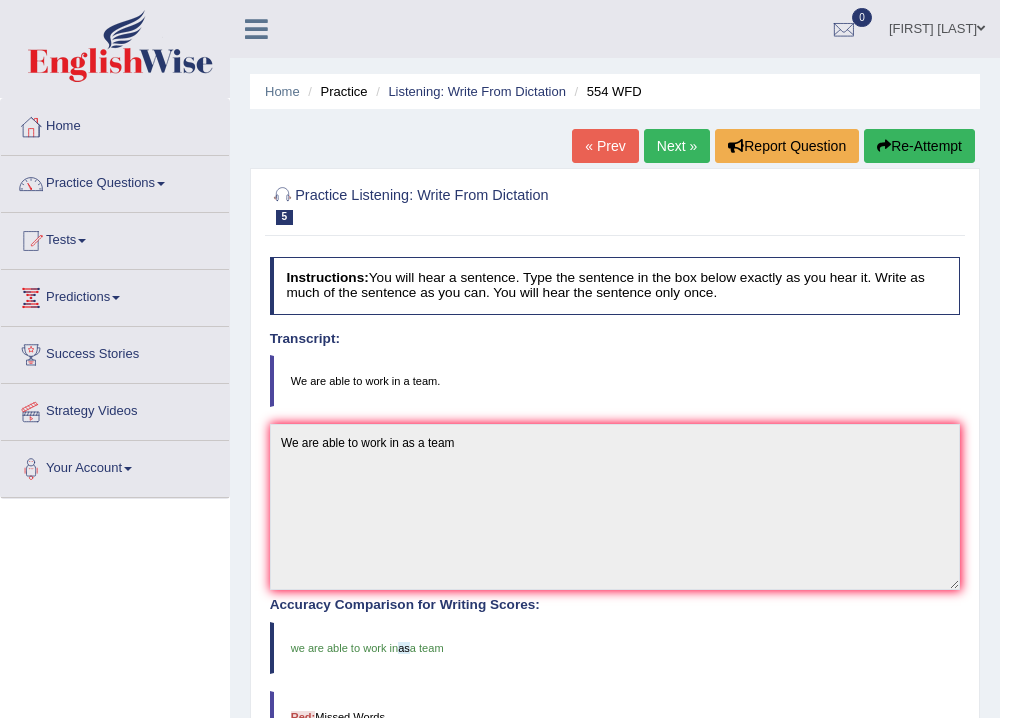 click on "Next »" at bounding box center [677, 146] 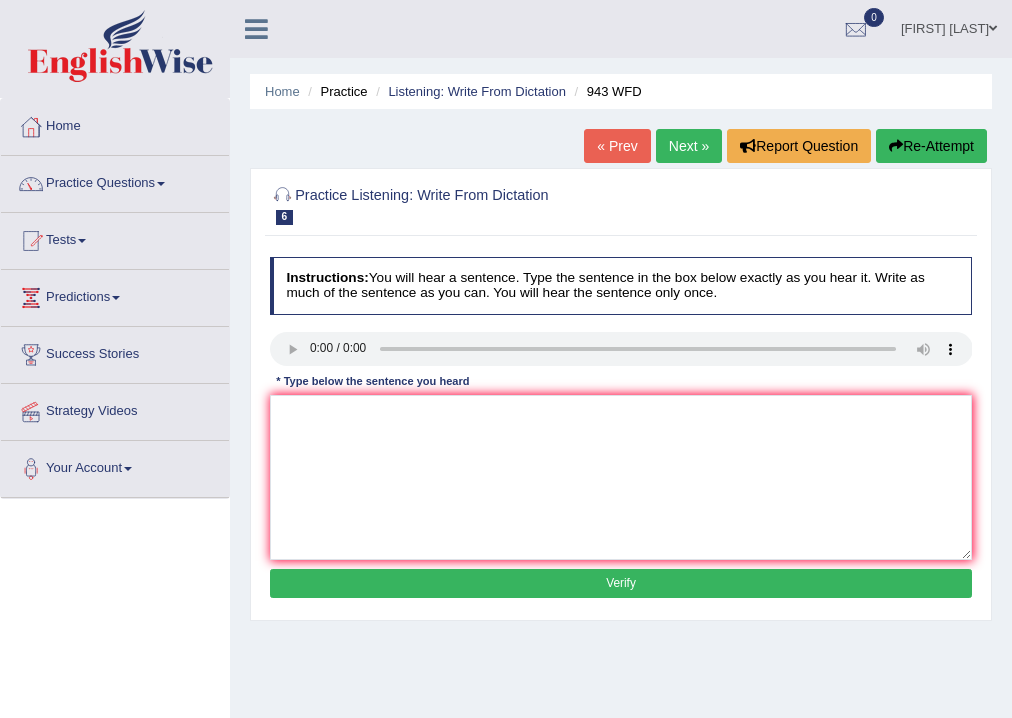 scroll, scrollTop: 0, scrollLeft: 0, axis: both 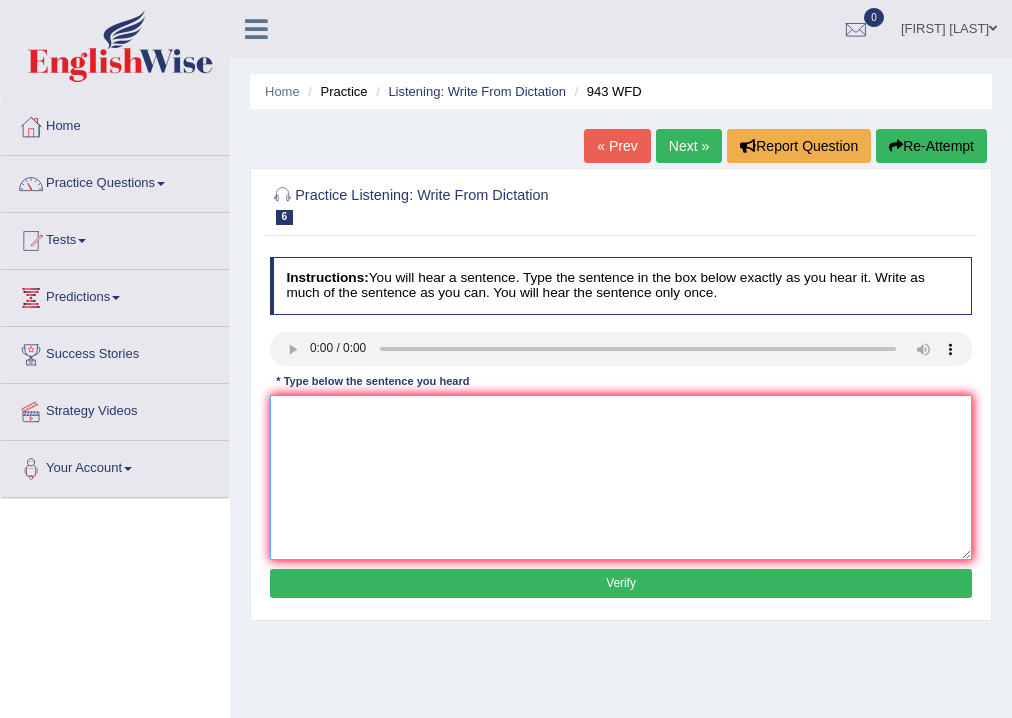 click at bounding box center [621, 477] 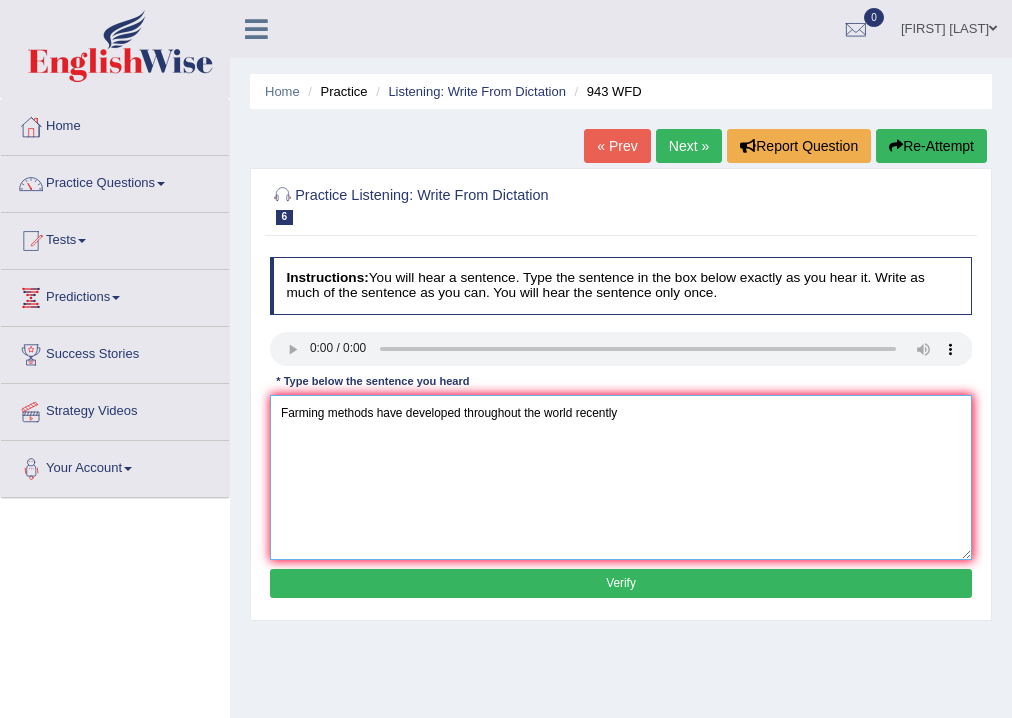 type on "Farming methods have developed throughout the world recently" 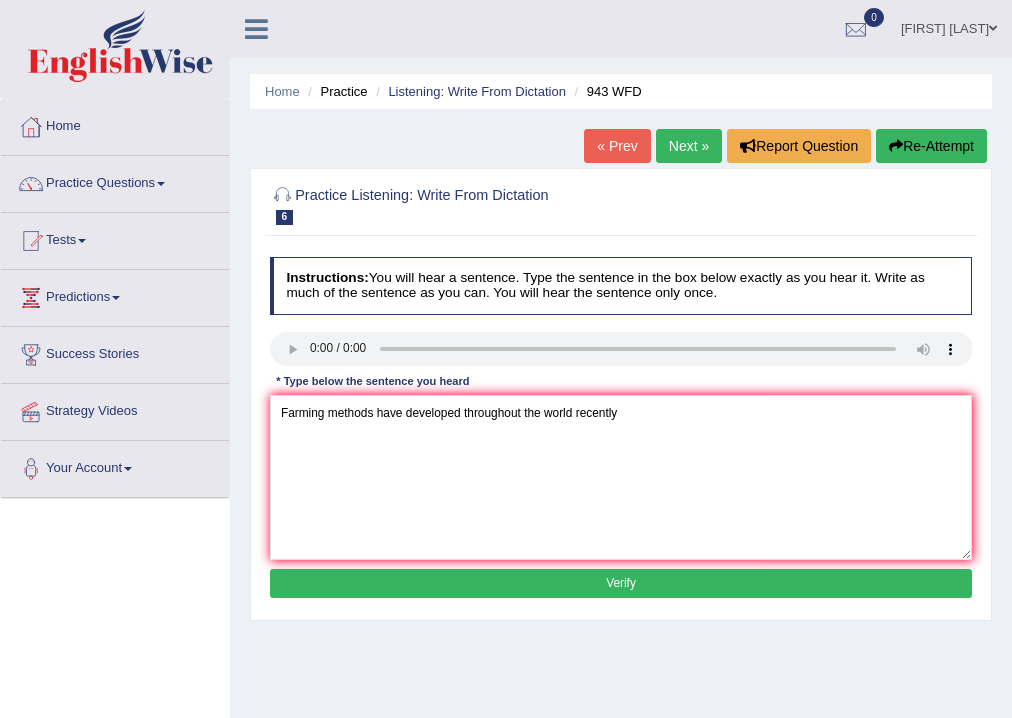 click on "Verify" at bounding box center (621, 583) 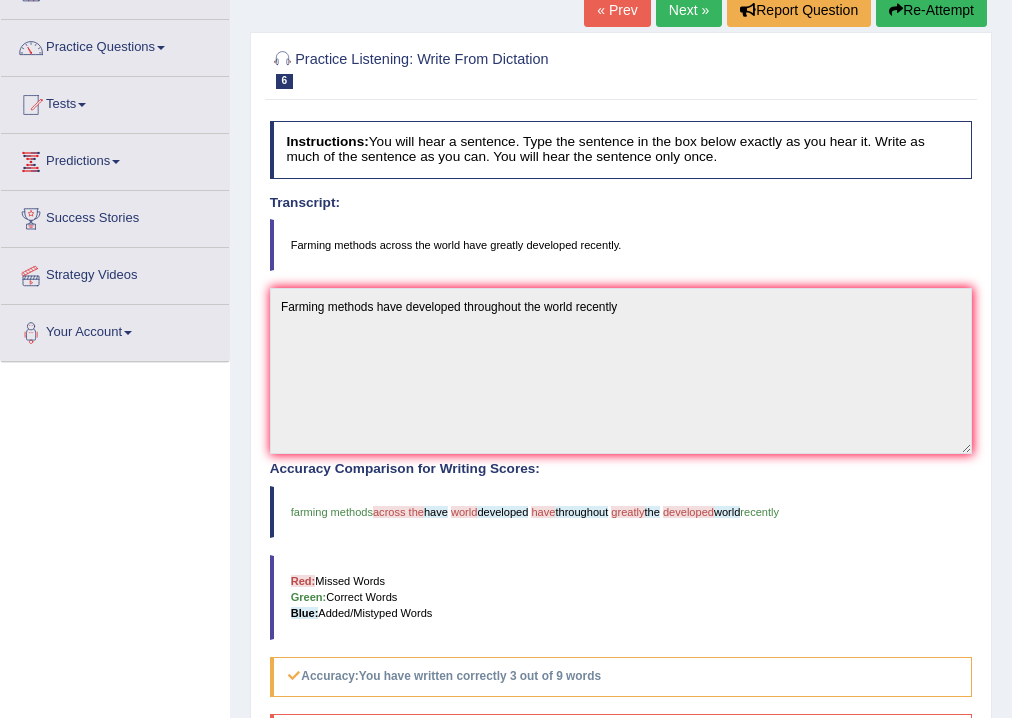 scroll, scrollTop: 15, scrollLeft: 0, axis: vertical 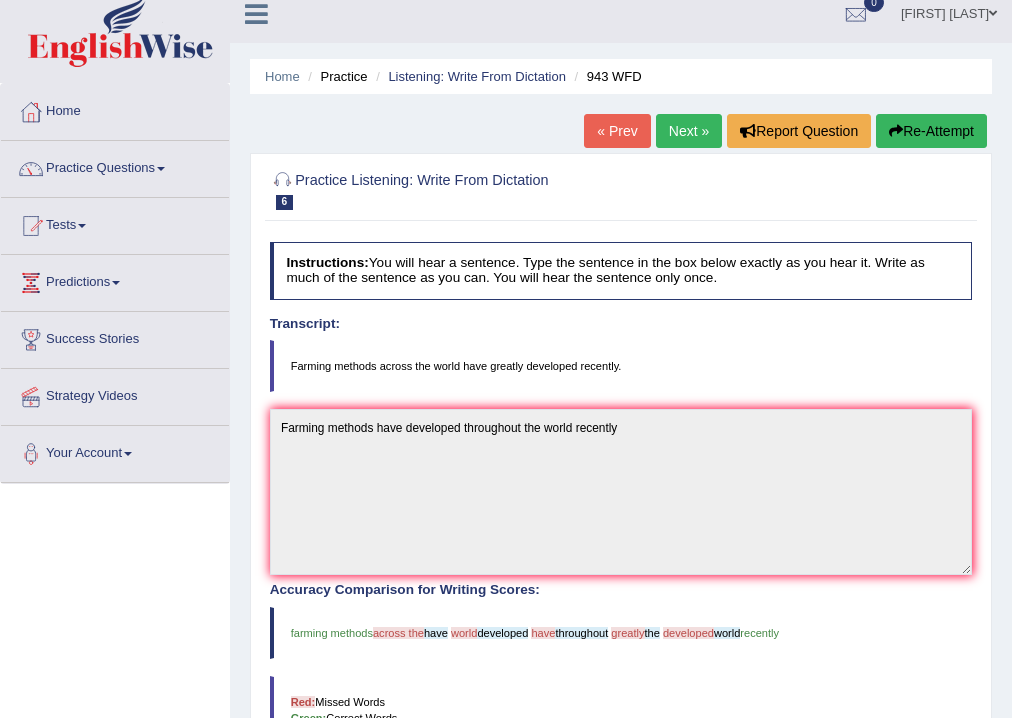 click on "Next »" at bounding box center [689, 131] 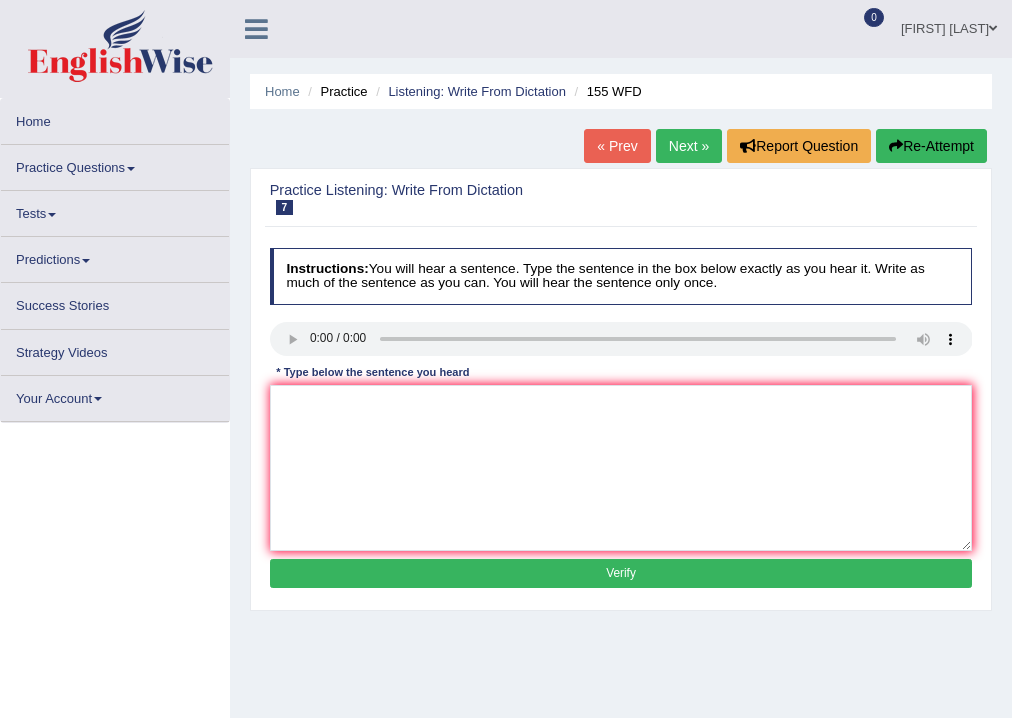 scroll, scrollTop: 0, scrollLeft: 0, axis: both 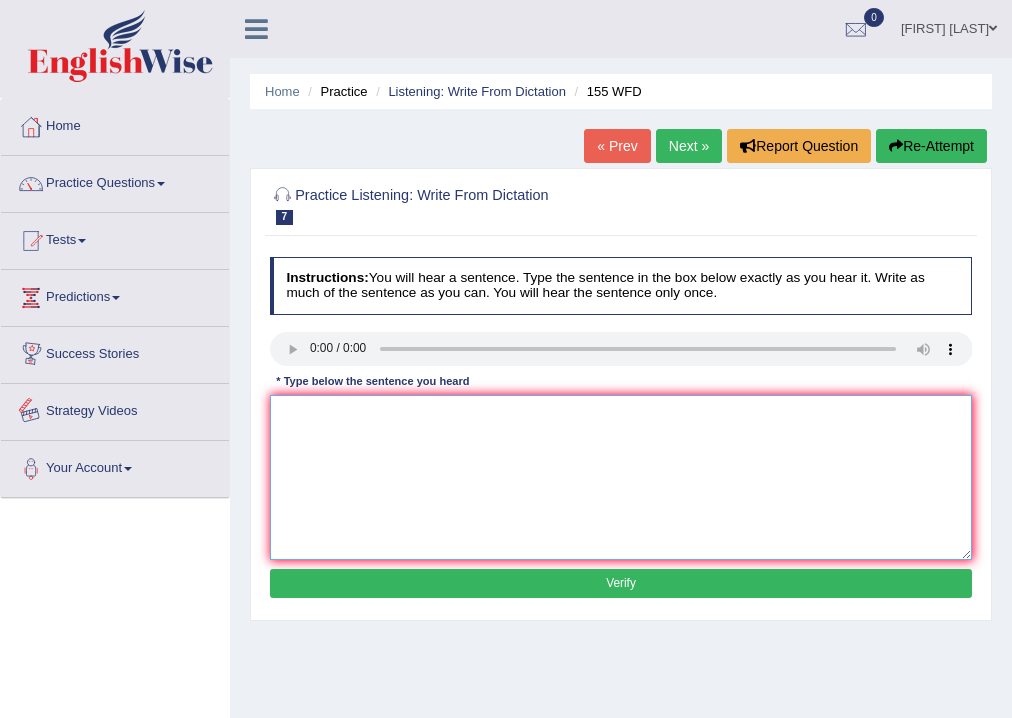 click at bounding box center [621, 477] 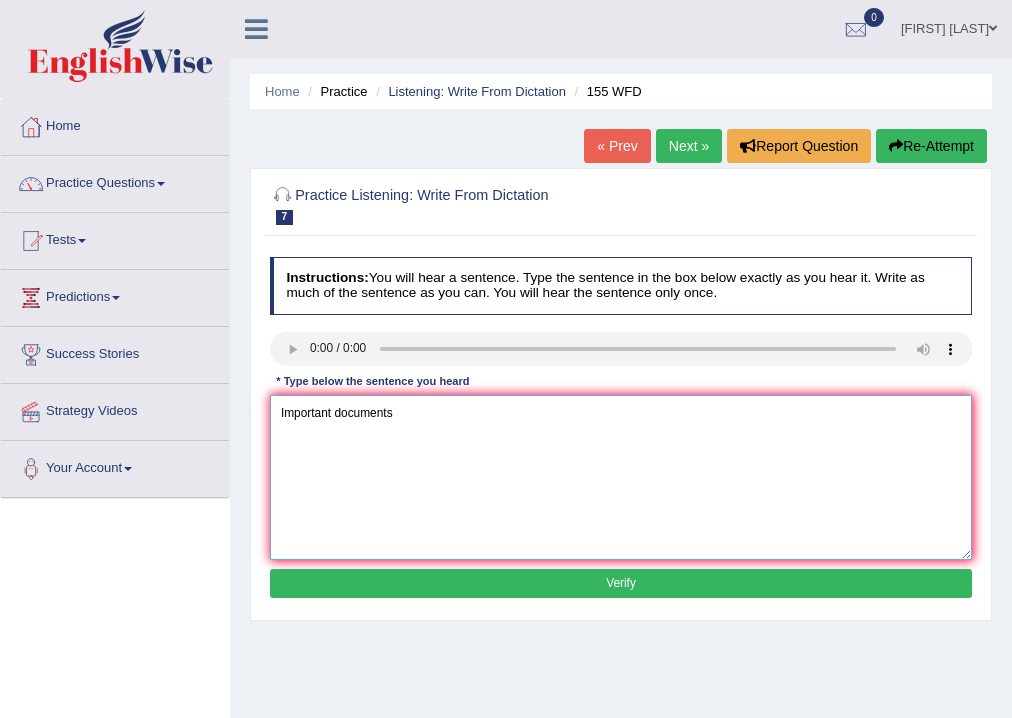 click on "Important documents" at bounding box center (621, 477) 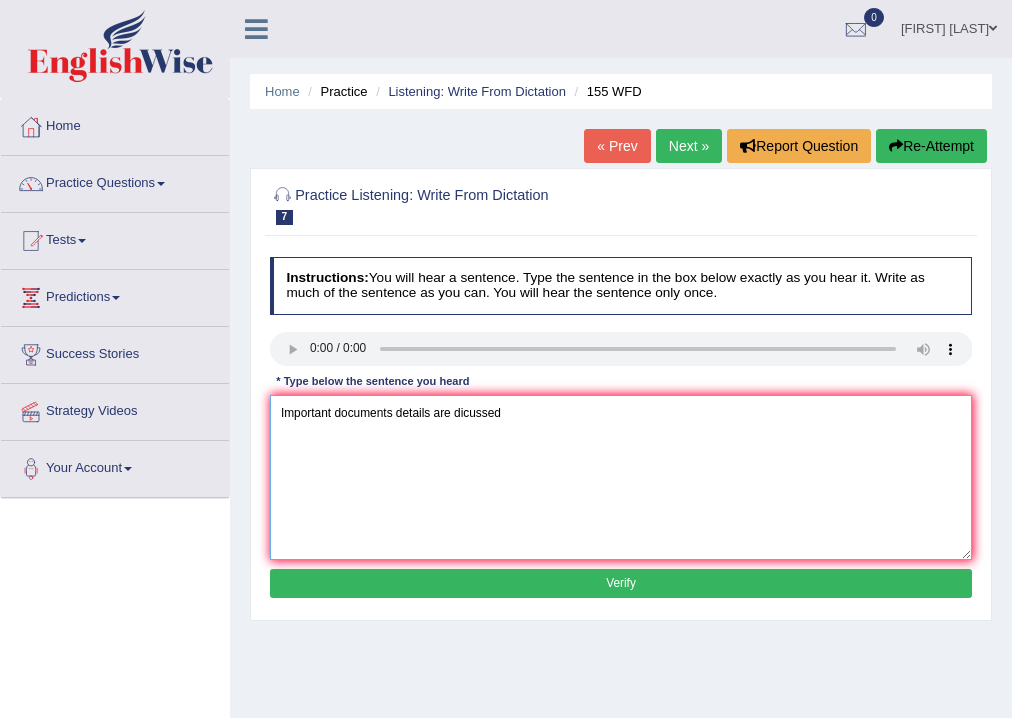 drag, startPoint x: 510, startPoint y: 412, endPoint x: 492, endPoint y: 392, distance: 26.907248 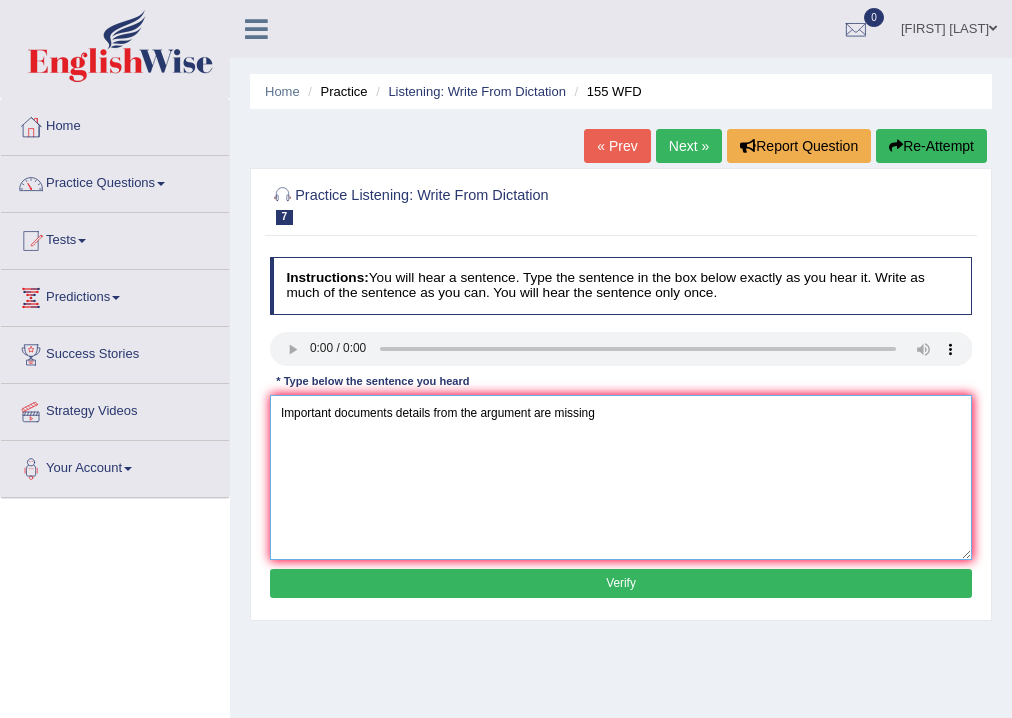 click on "Important documents details from the argument are missing" at bounding box center (621, 477) 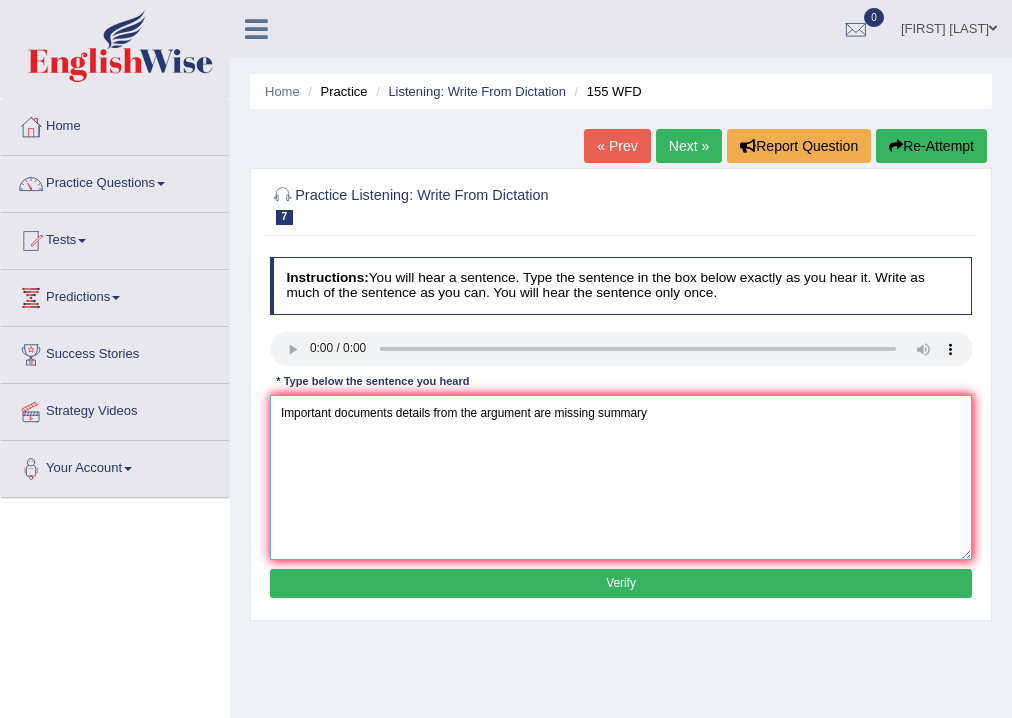 type on "Important documents details from the argument are missing summary" 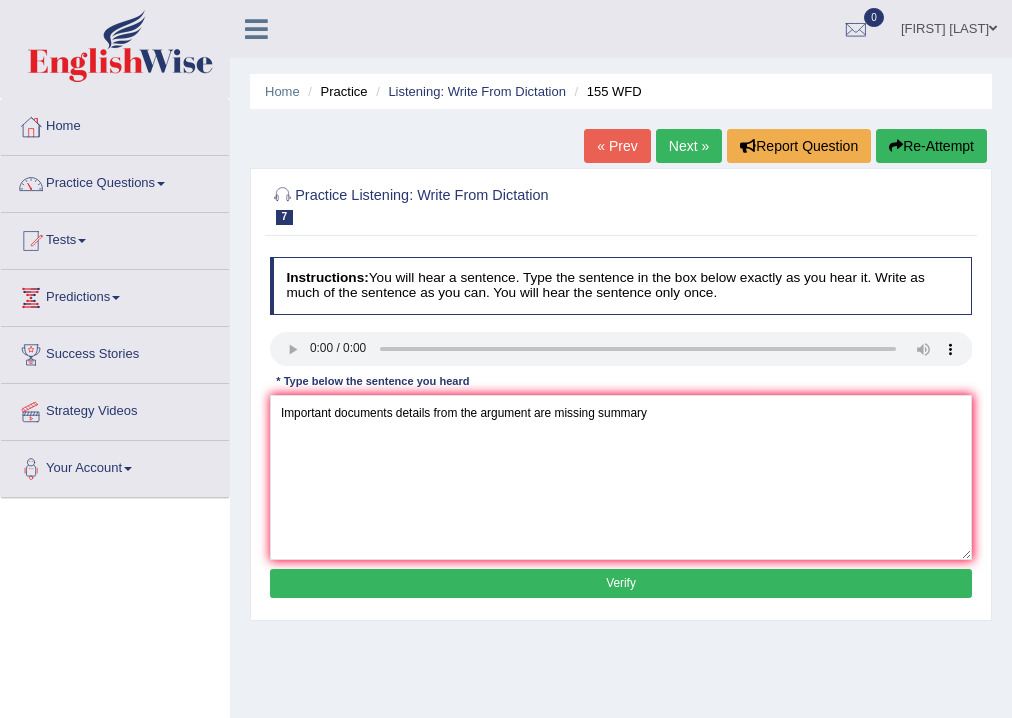 click on "Verify" at bounding box center [621, 583] 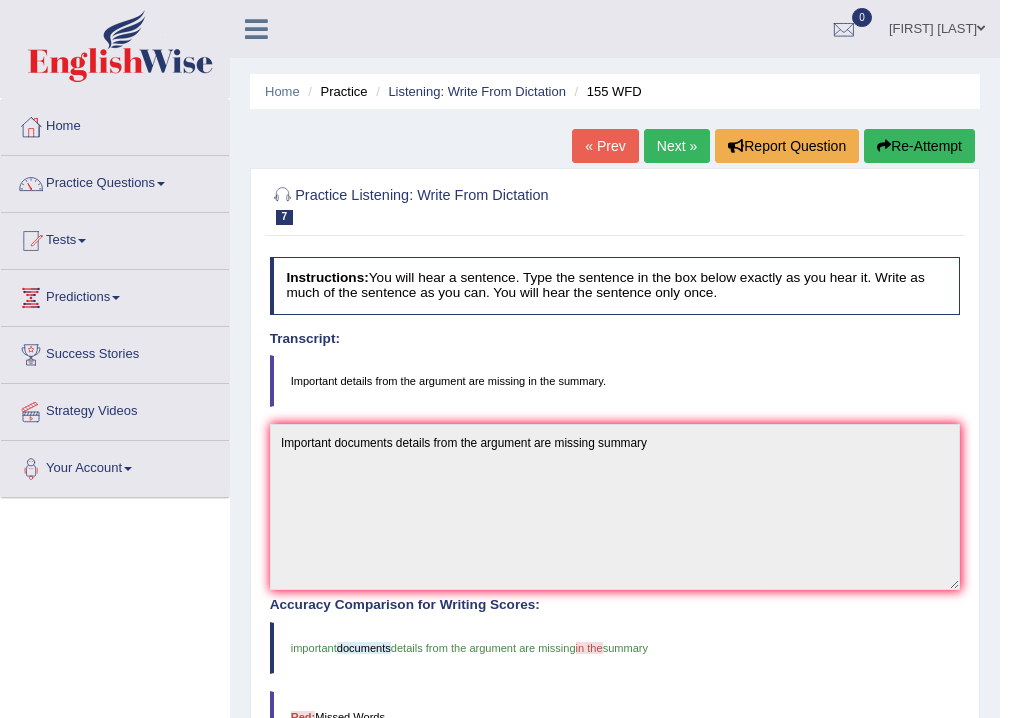 scroll, scrollTop: 0, scrollLeft: 0, axis: both 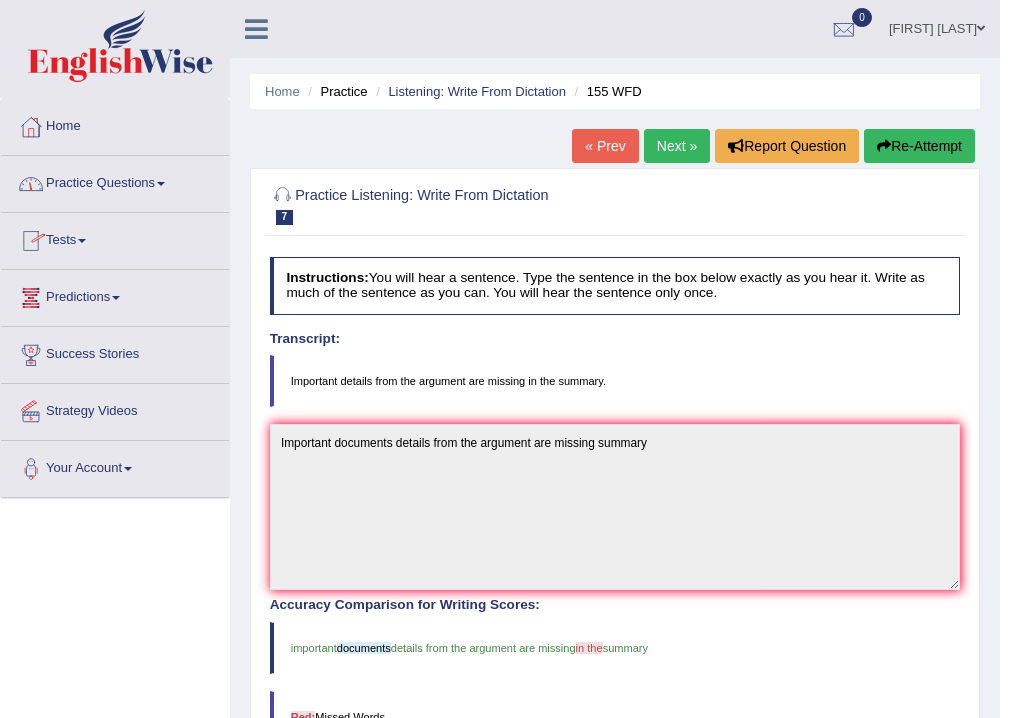 click on "Practice Questions" at bounding box center (115, 181) 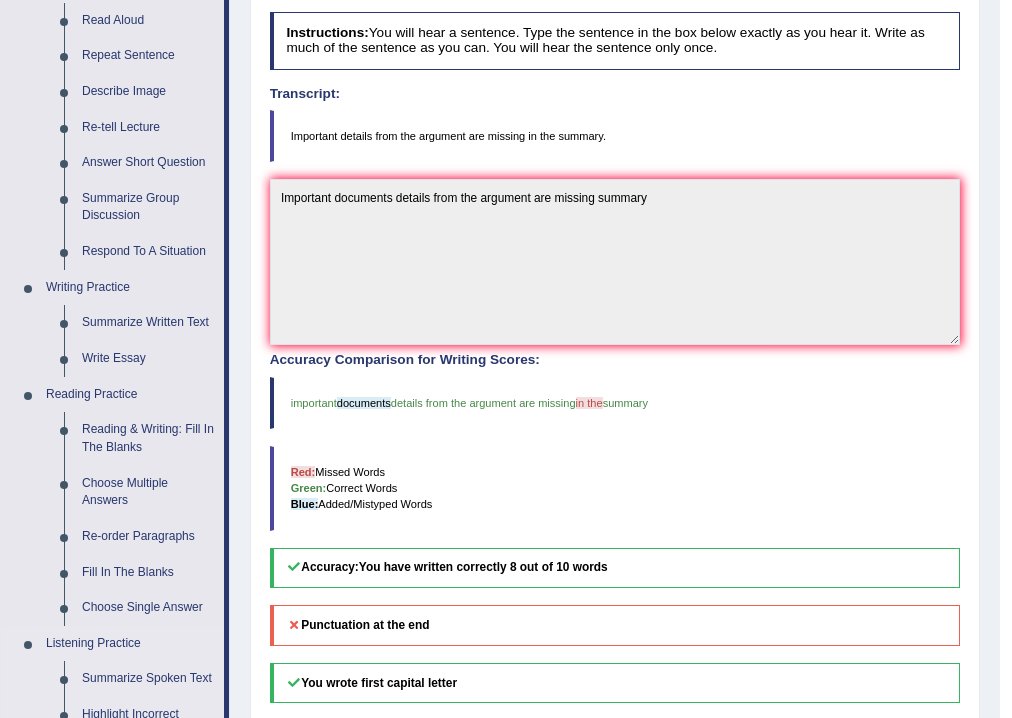 scroll, scrollTop: 640, scrollLeft: 0, axis: vertical 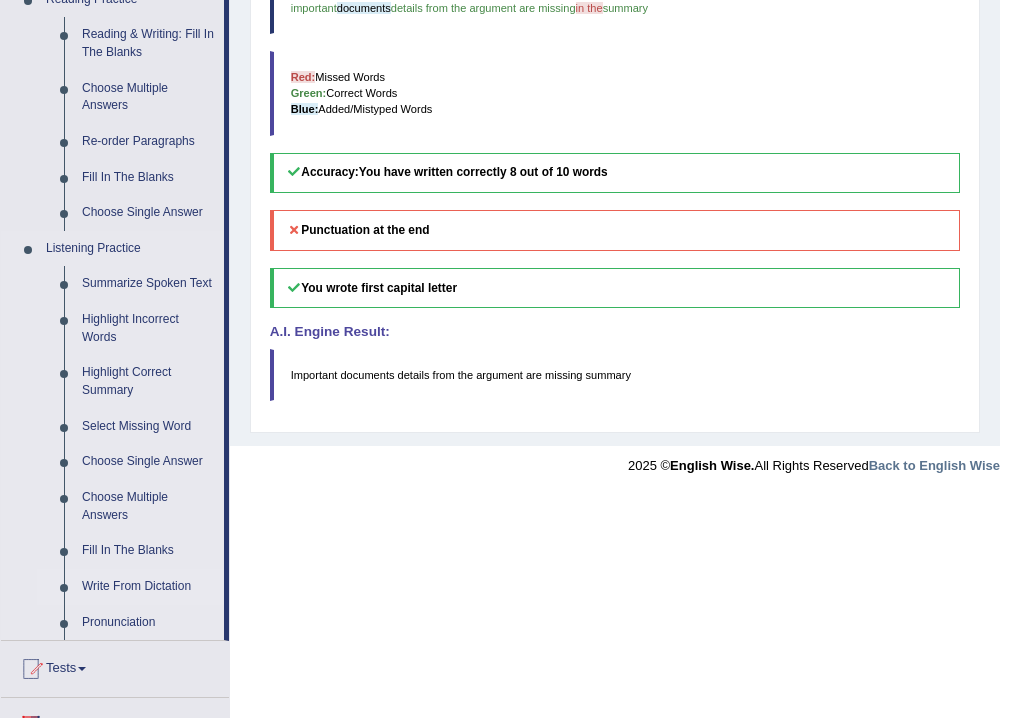 click on "Write From Dictation" at bounding box center [148, 587] 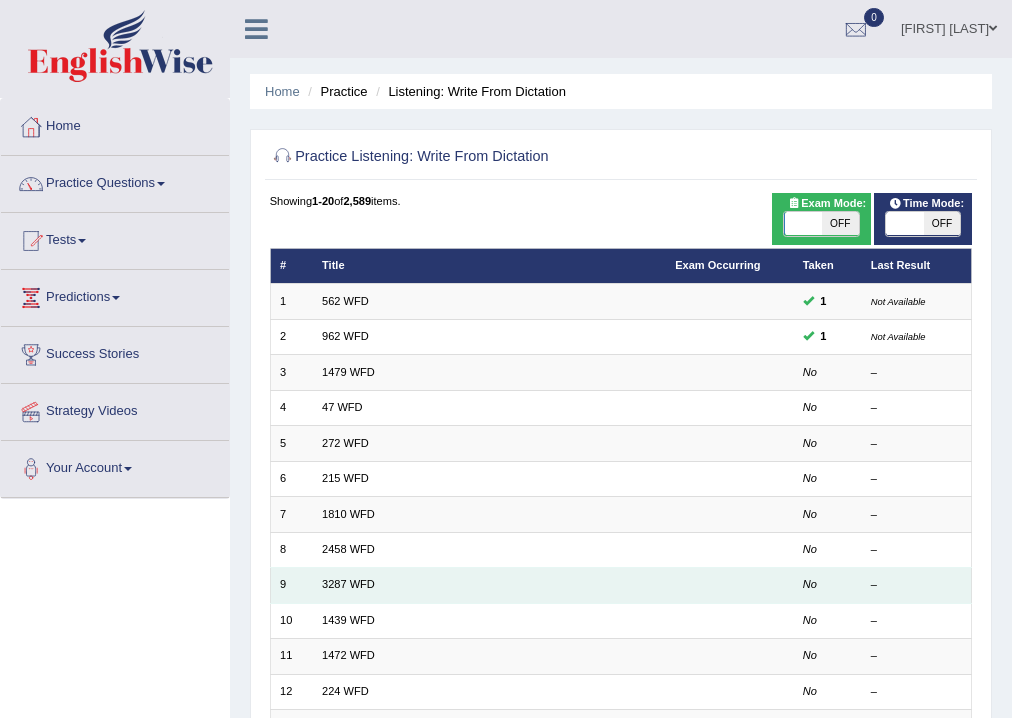 scroll, scrollTop: 0, scrollLeft: 0, axis: both 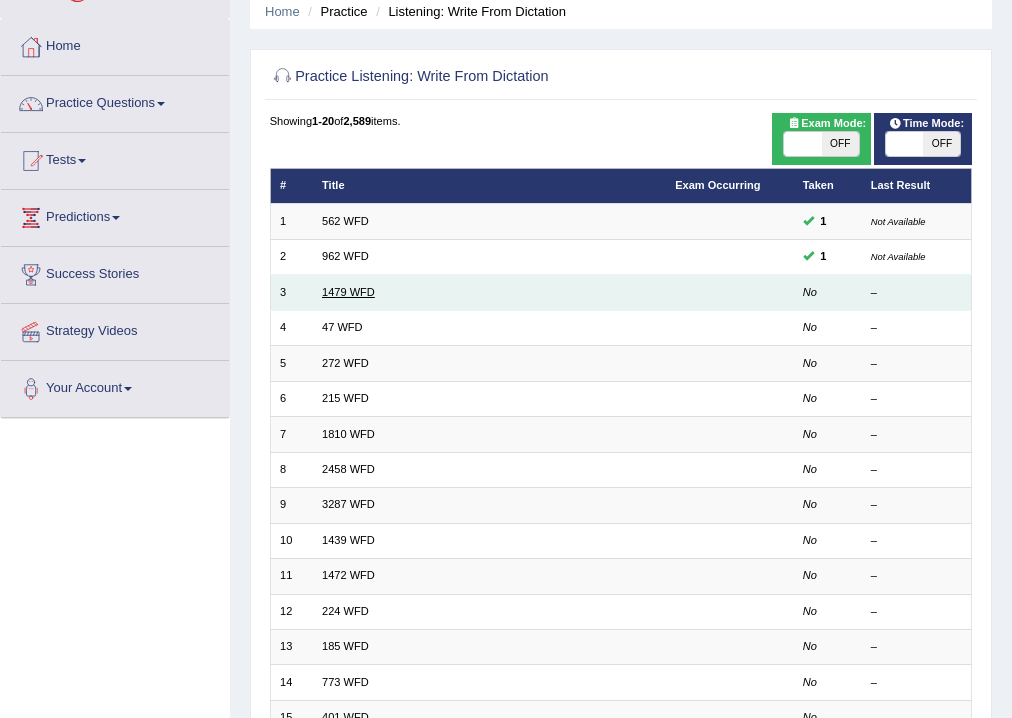 click on "1479 WFD" at bounding box center (348, 292) 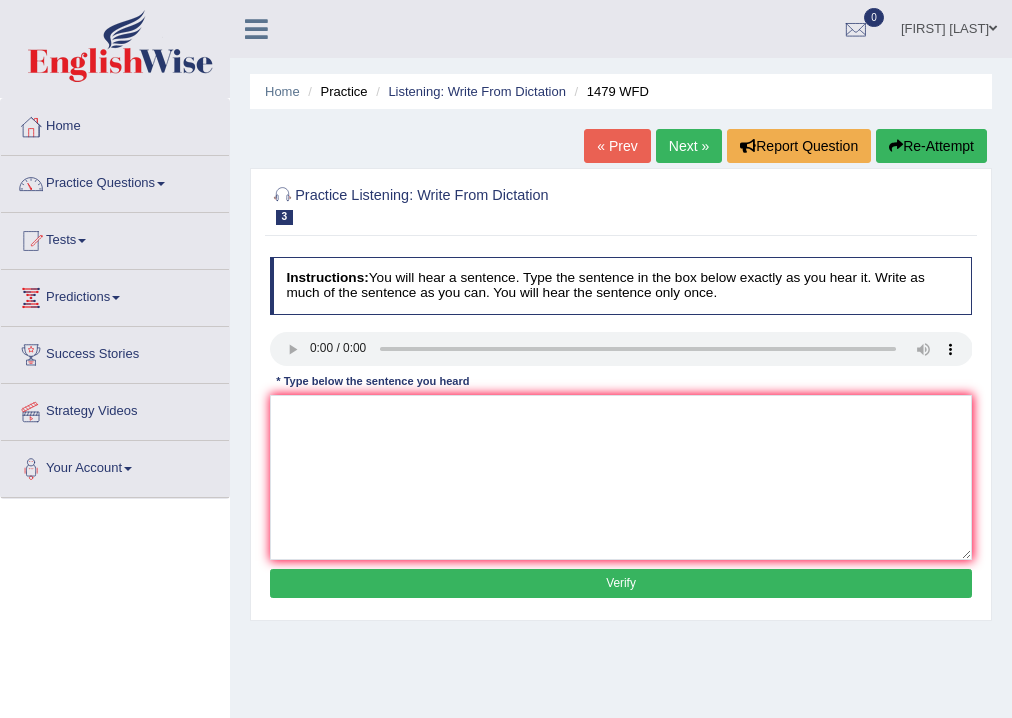 scroll, scrollTop: 0, scrollLeft: 0, axis: both 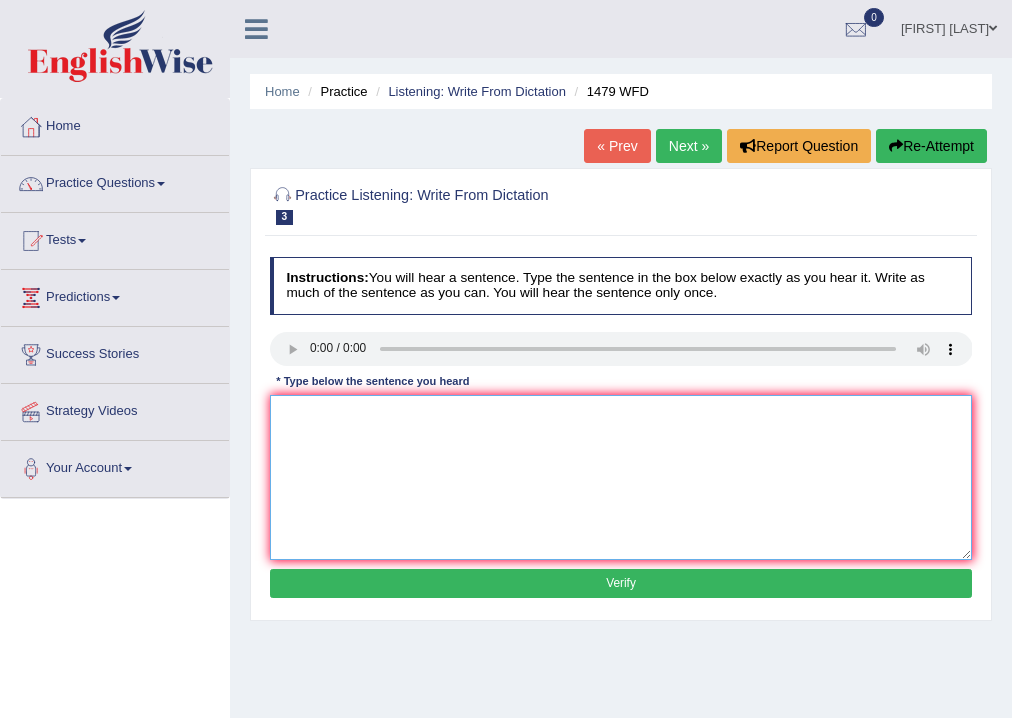 click at bounding box center [621, 477] 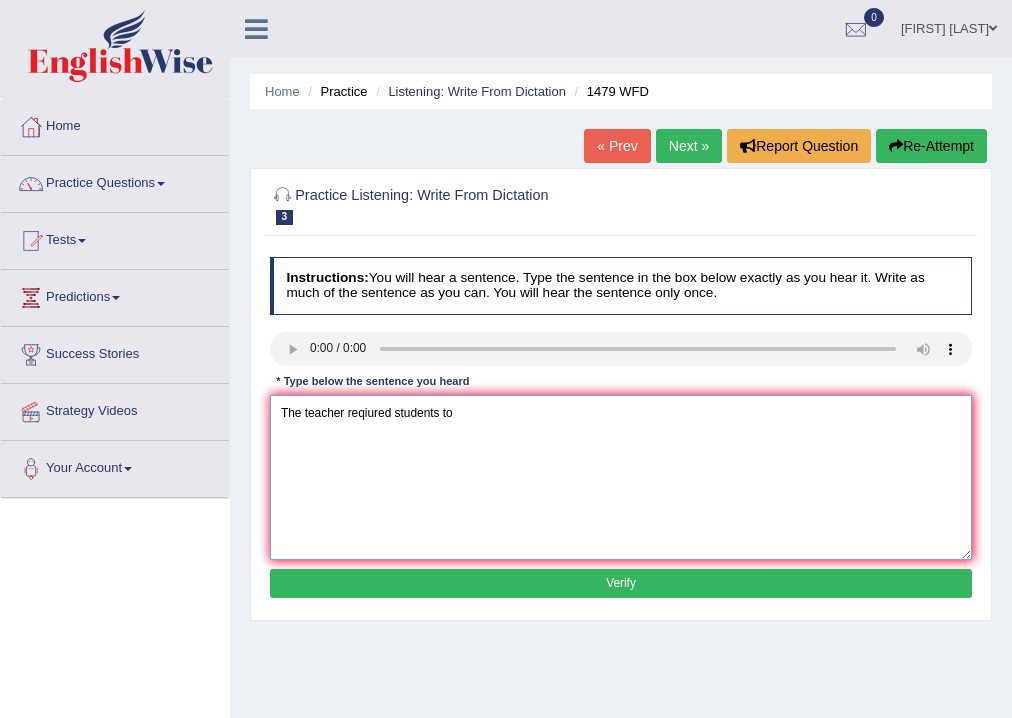 click on "The teacher reqiured students to" at bounding box center [621, 477] 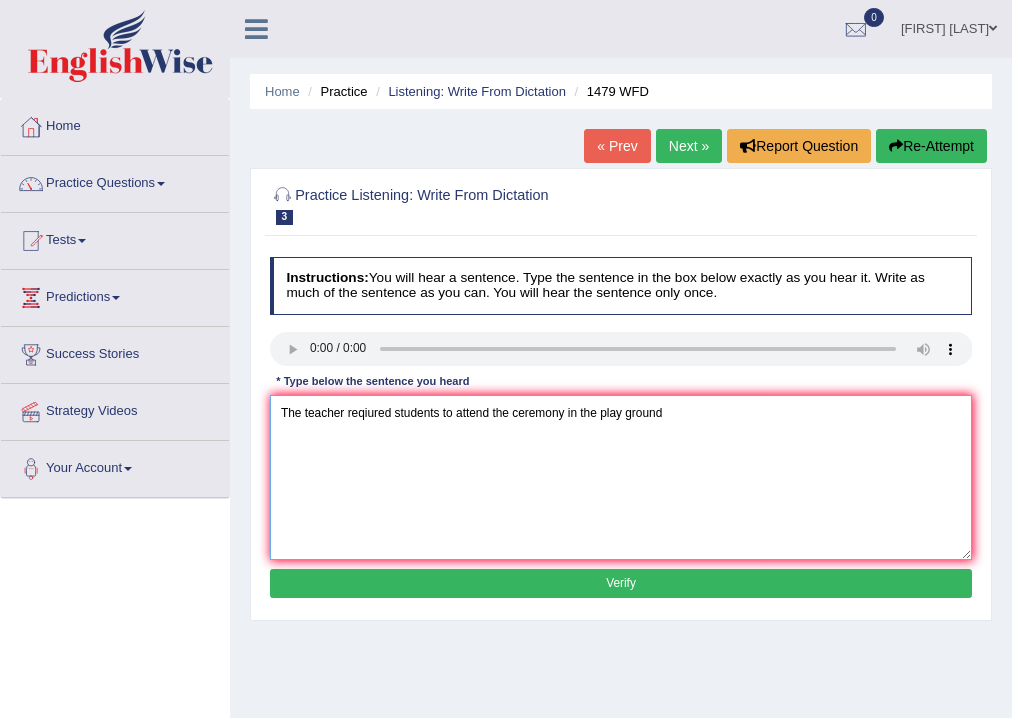 click on "The teacher reqiured students to attend the ceremony in the play ground" at bounding box center [621, 477] 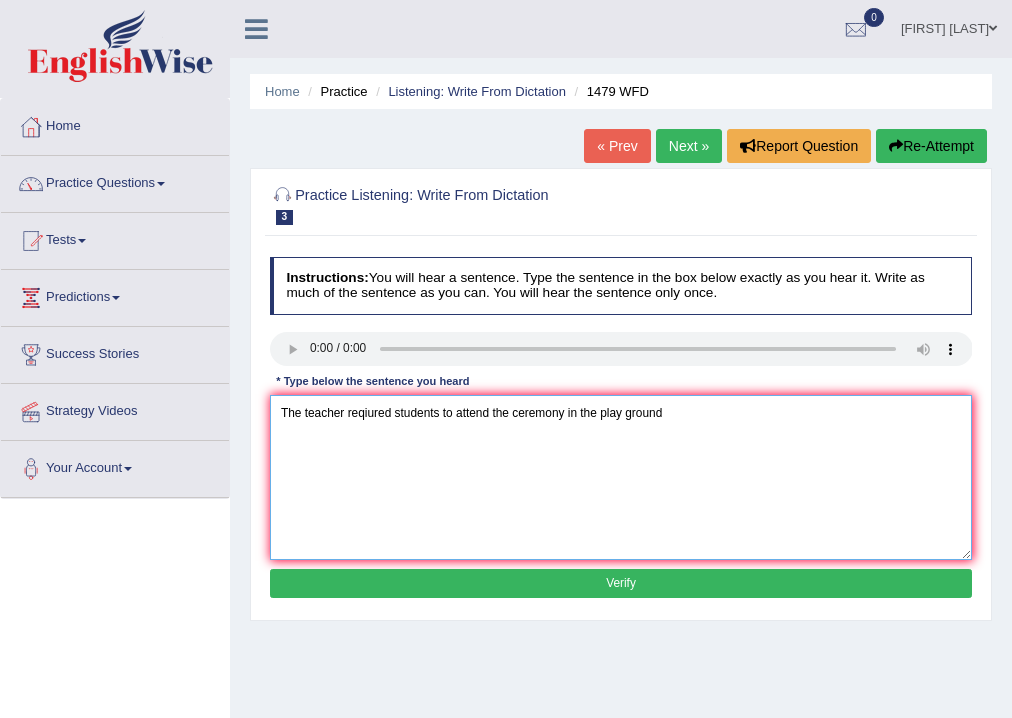 click on "The teacher reqiured students to attend the ceremony in the play ground" at bounding box center (621, 477) 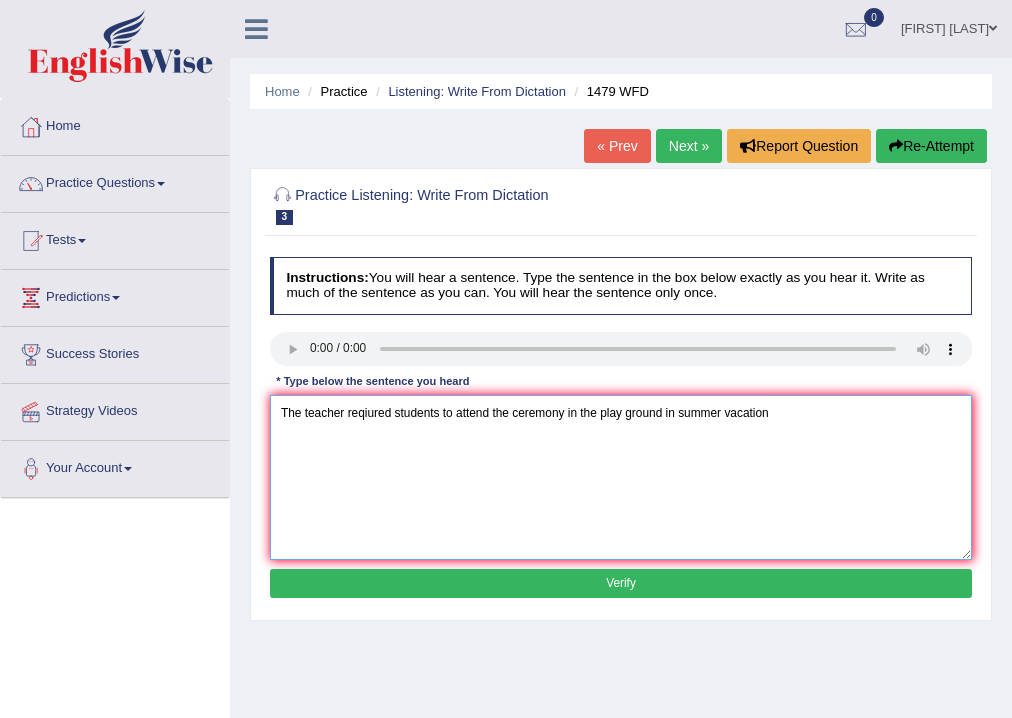 type on "The teacher reqiured students to attend the ceremony in the play ground in summer vacation" 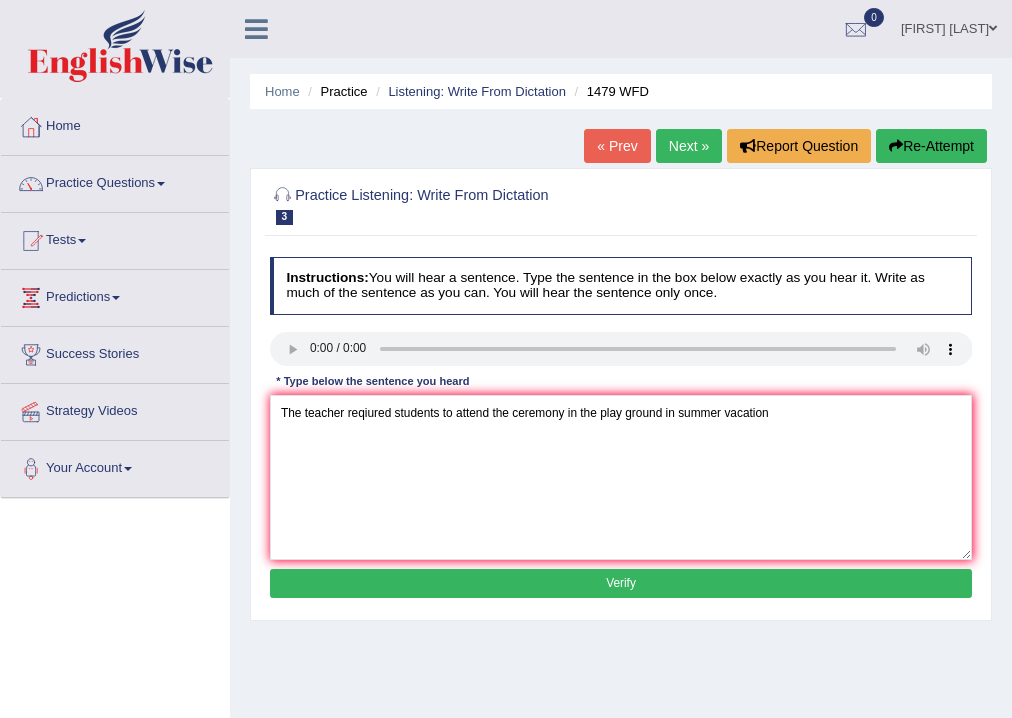 click on "Verify" at bounding box center (621, 583) 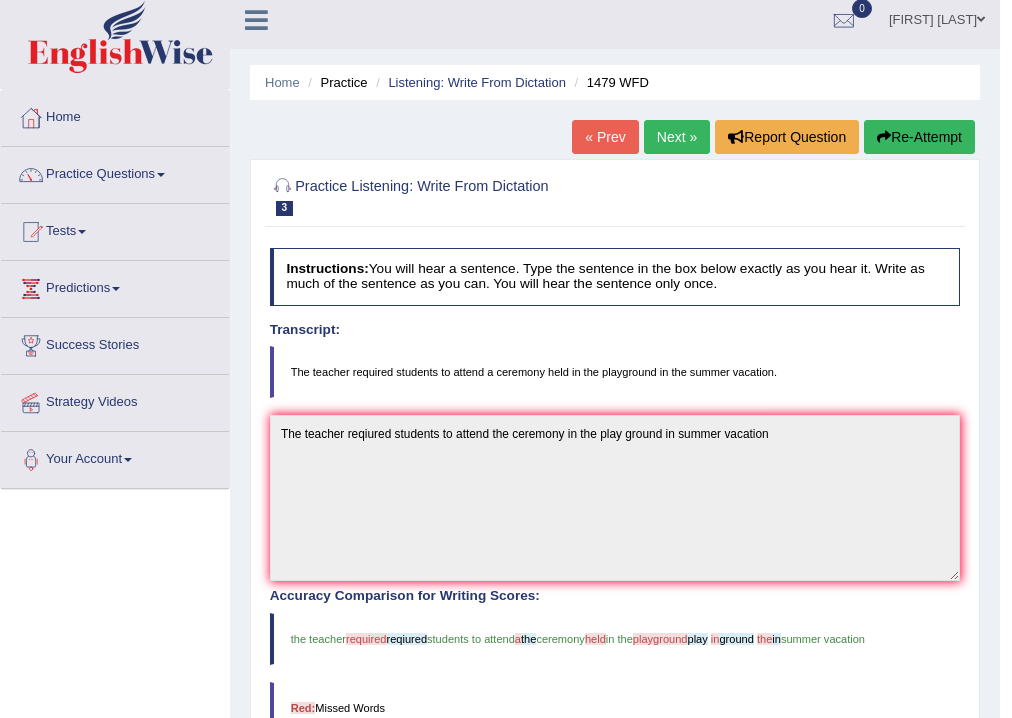 scroll, scrollTop: 0, scrollLeft: 0, axis: both 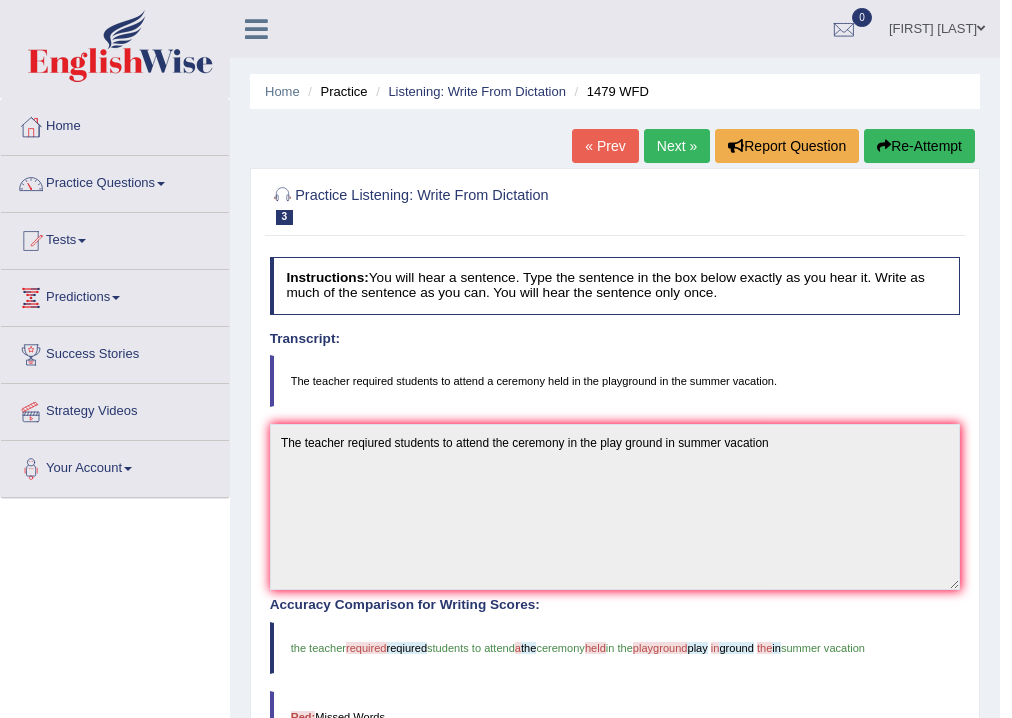 click on "Next »" at bounding box center (677, 146) 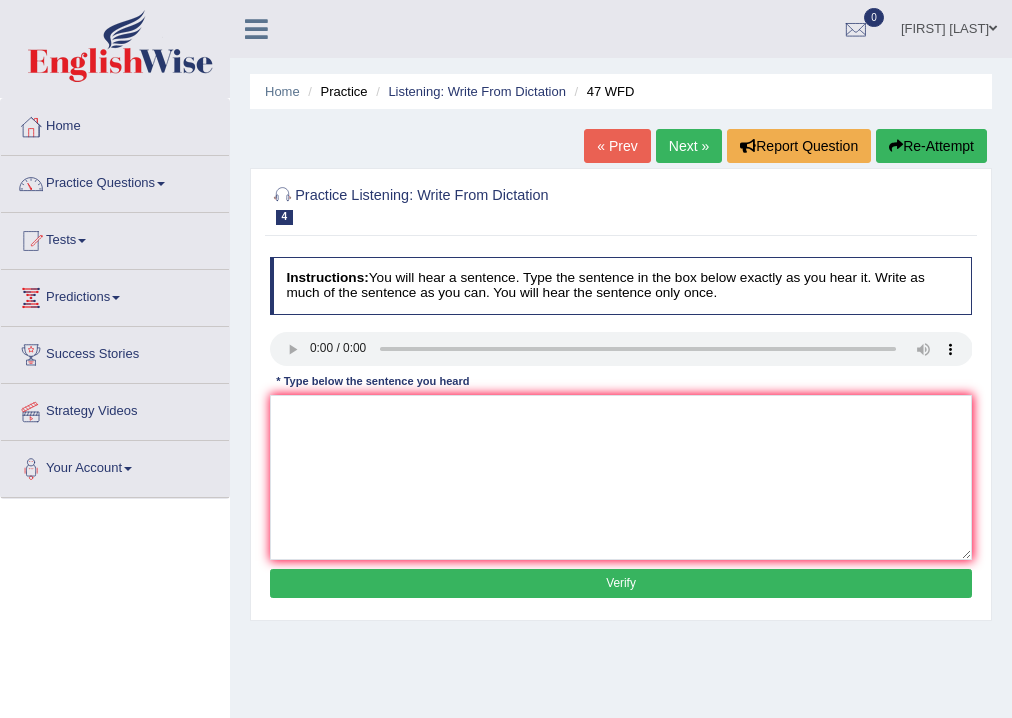 scroll, scrollTop: 0, scrollLeft: 0, axis: both 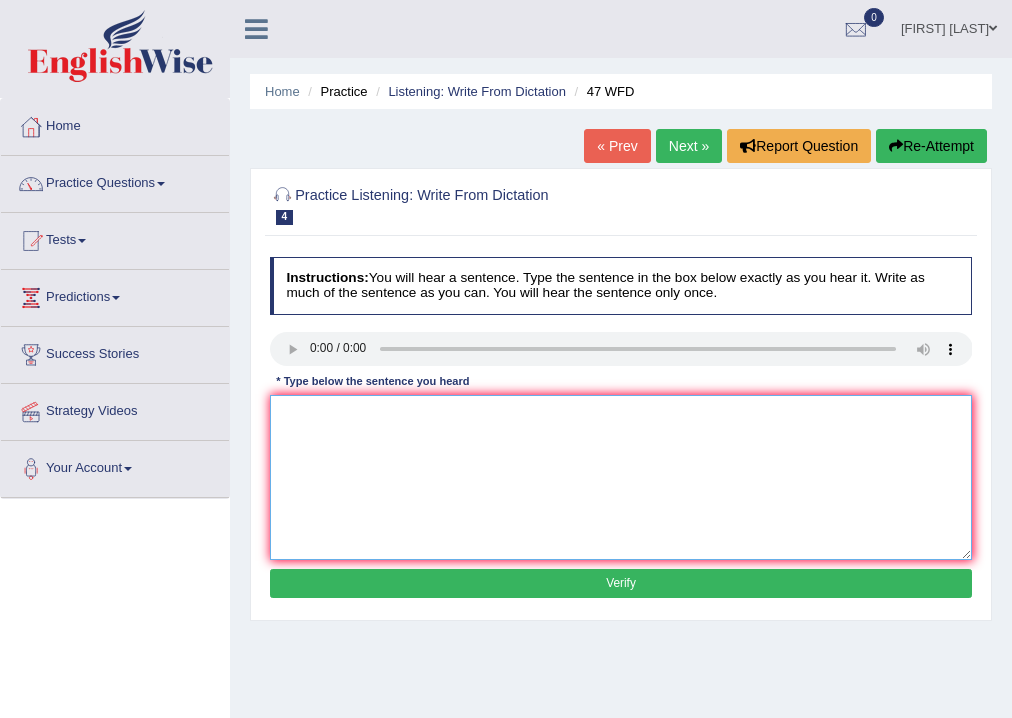 click at bounding box center [621, 477] 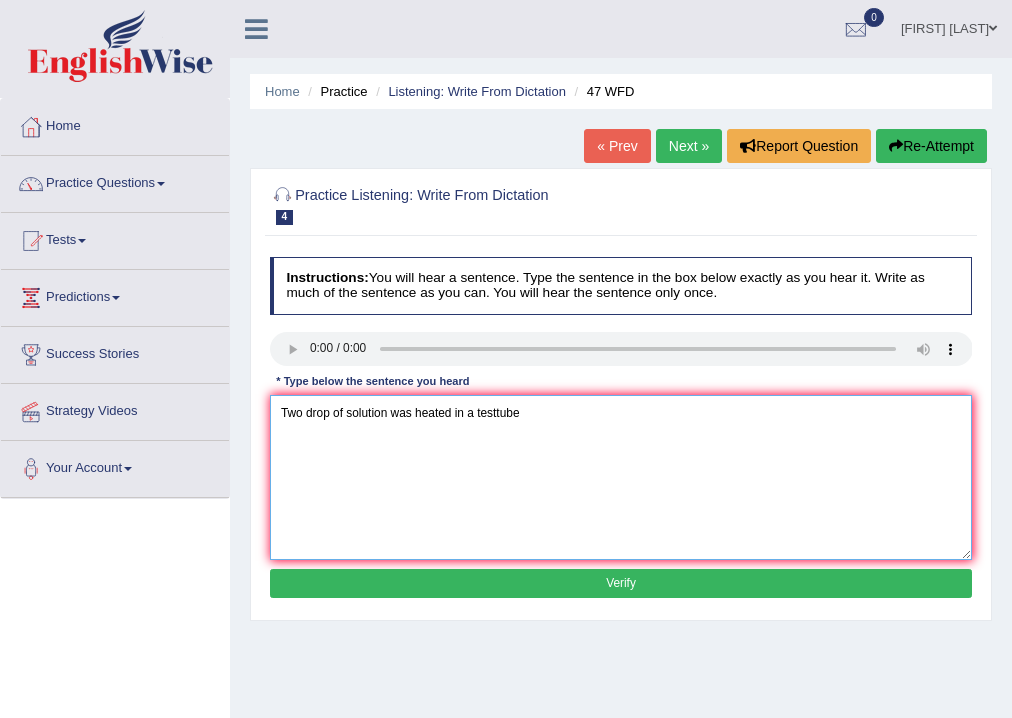 type on "Two drop of solution was heated in a testtube" 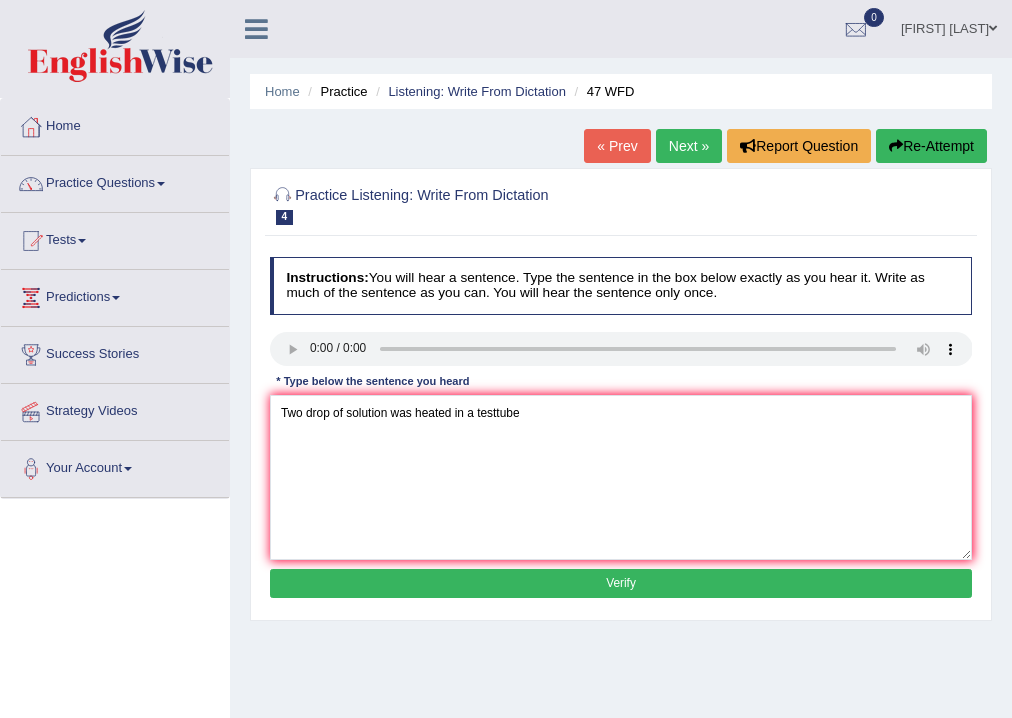 click on "Verify" at bounding box center (621, 583) 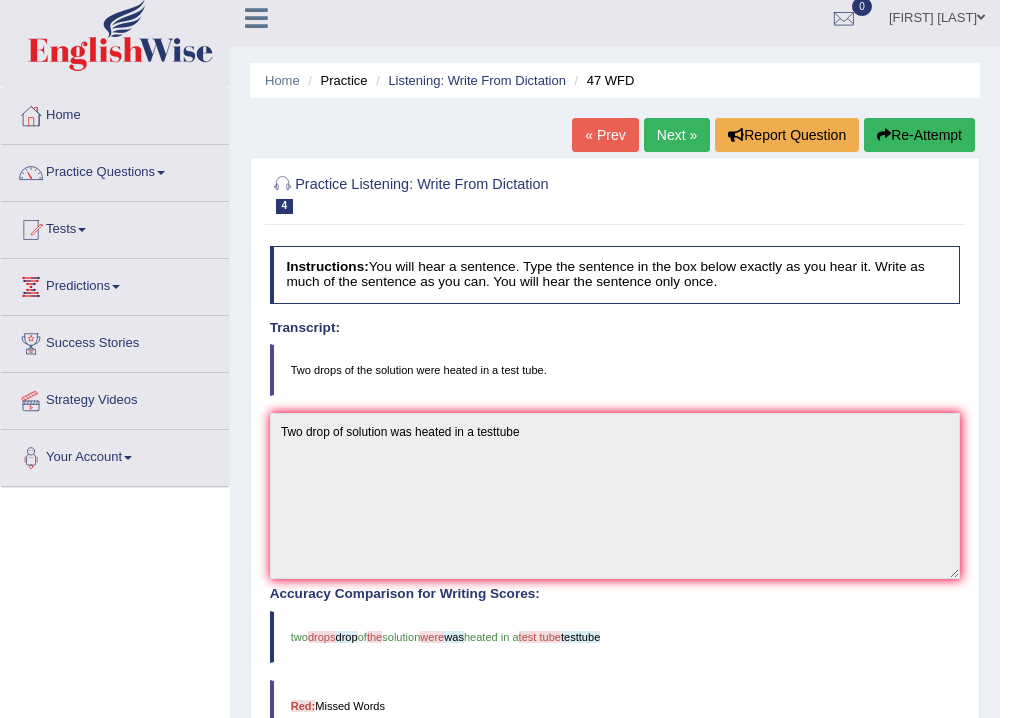 scroll, scrollTop: 0, scrollLeft: 0, axis: both 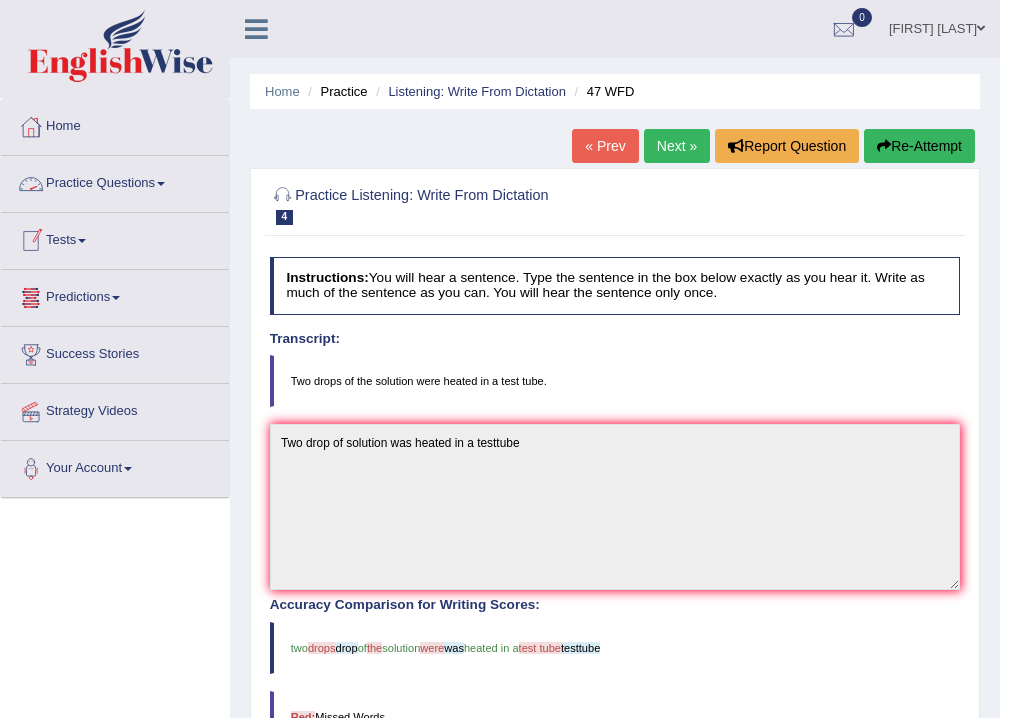 click on "Practice Questions" at bounding box center [115, 181] 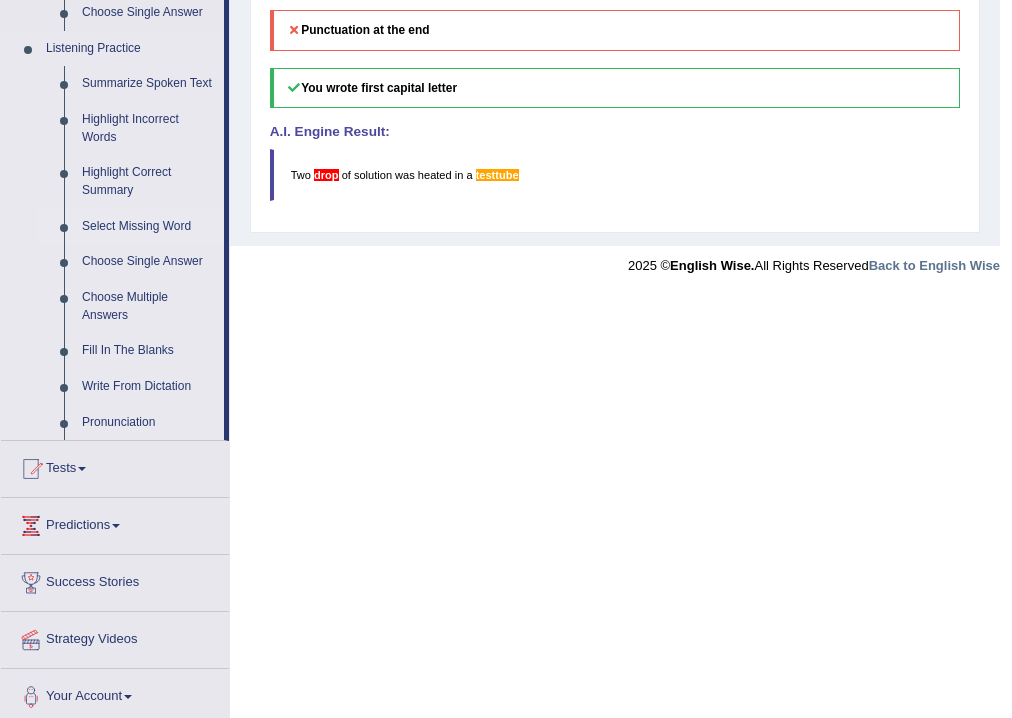 scroll, scrollTop: 848, scrollLeft: 0, axis: vertical 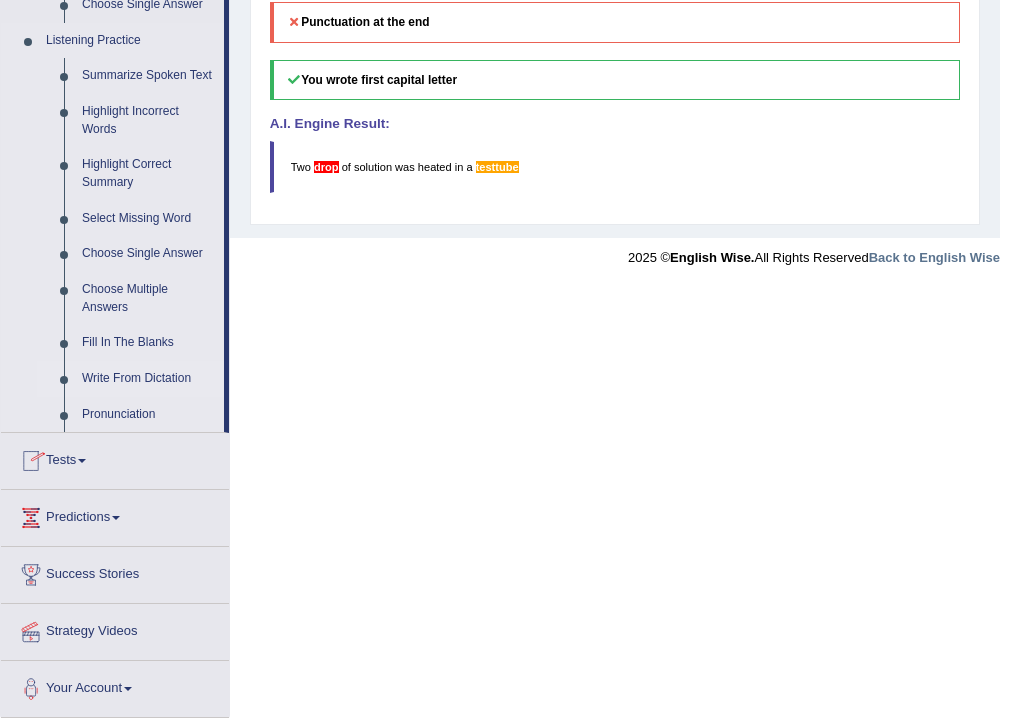 click on "Write From Dictation" at bounding box center [148, 379] 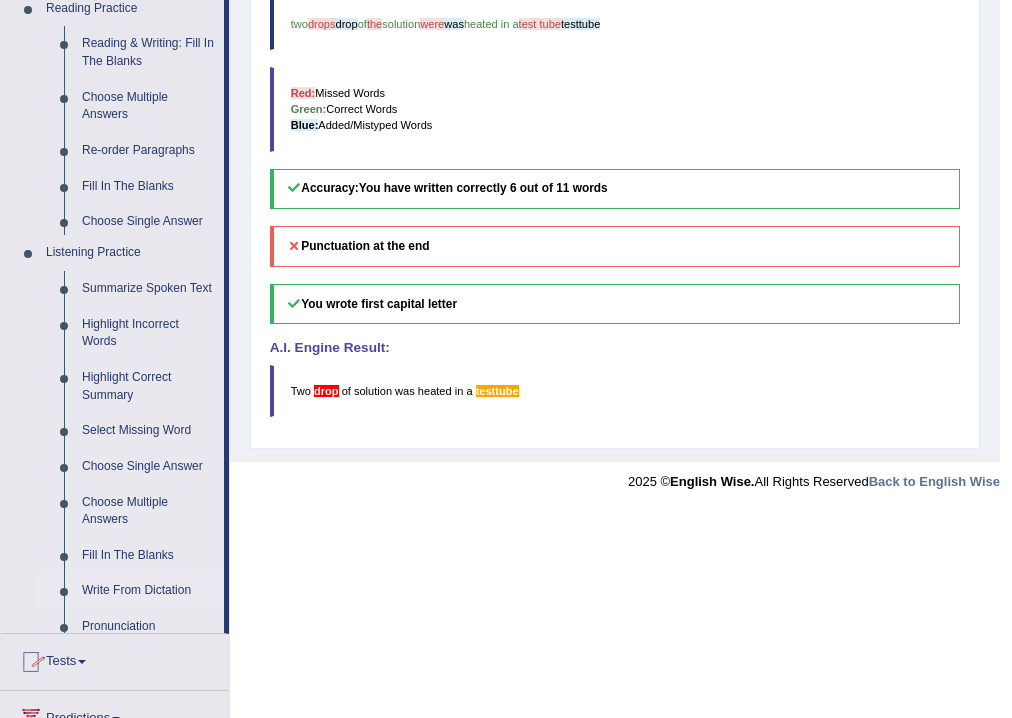 scroll, scrollTop: 415, scrollLeft: 0, axis: vertical 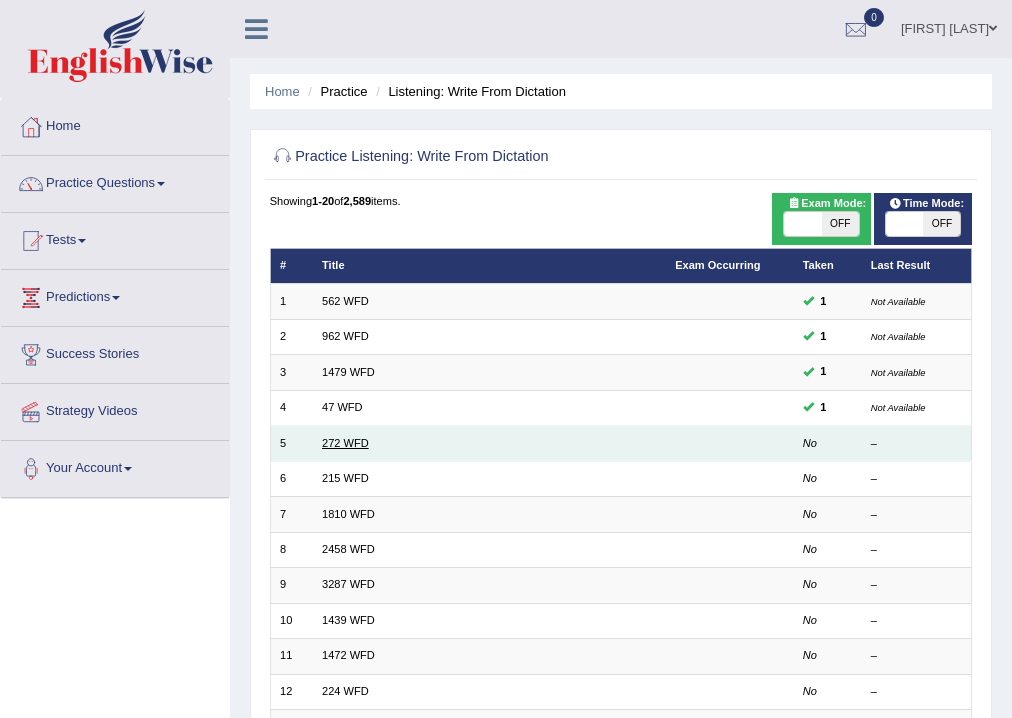 click on "272 WFD" at bounding box center (345, 443) 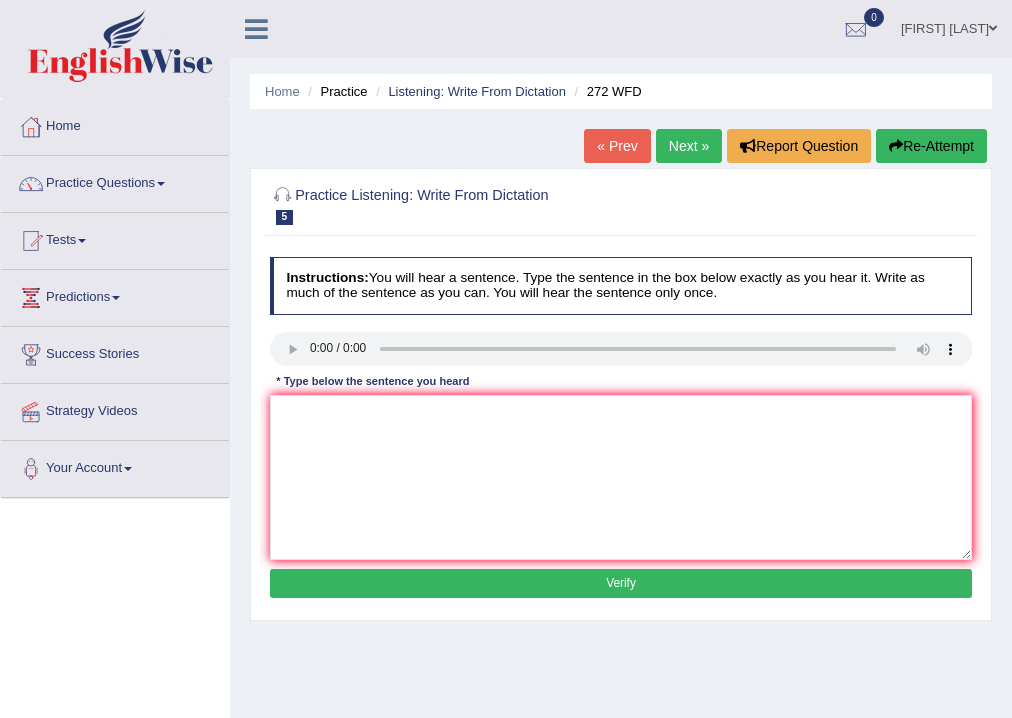 scroll, scrollTop: 0, scrollLeft: 0, axis: both 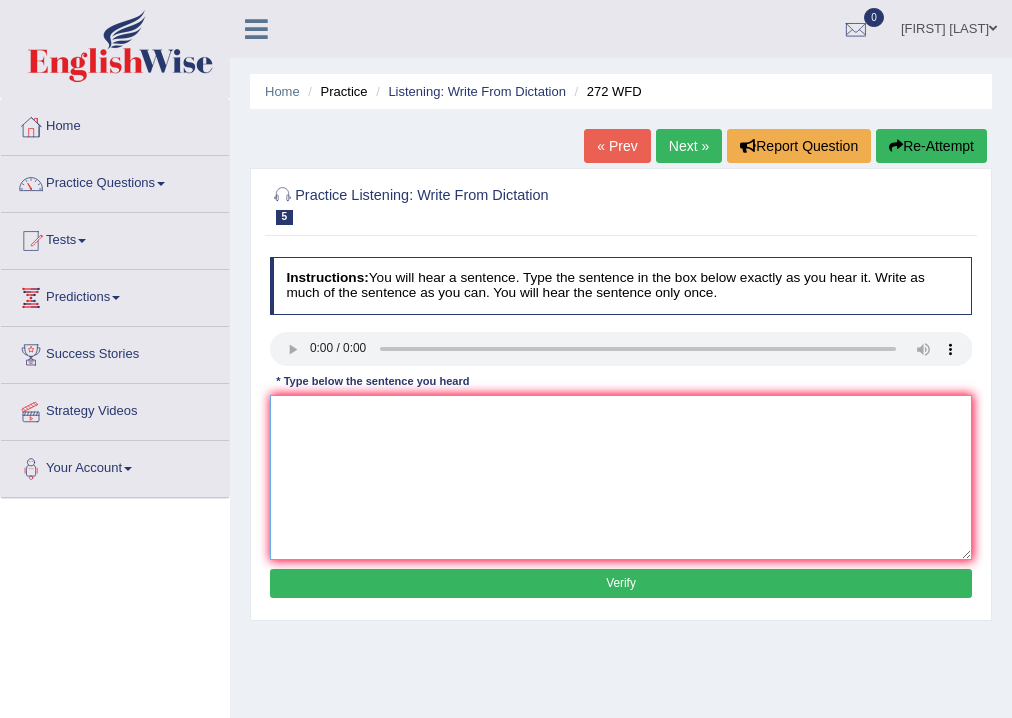 click at bounding box center (621, 477) 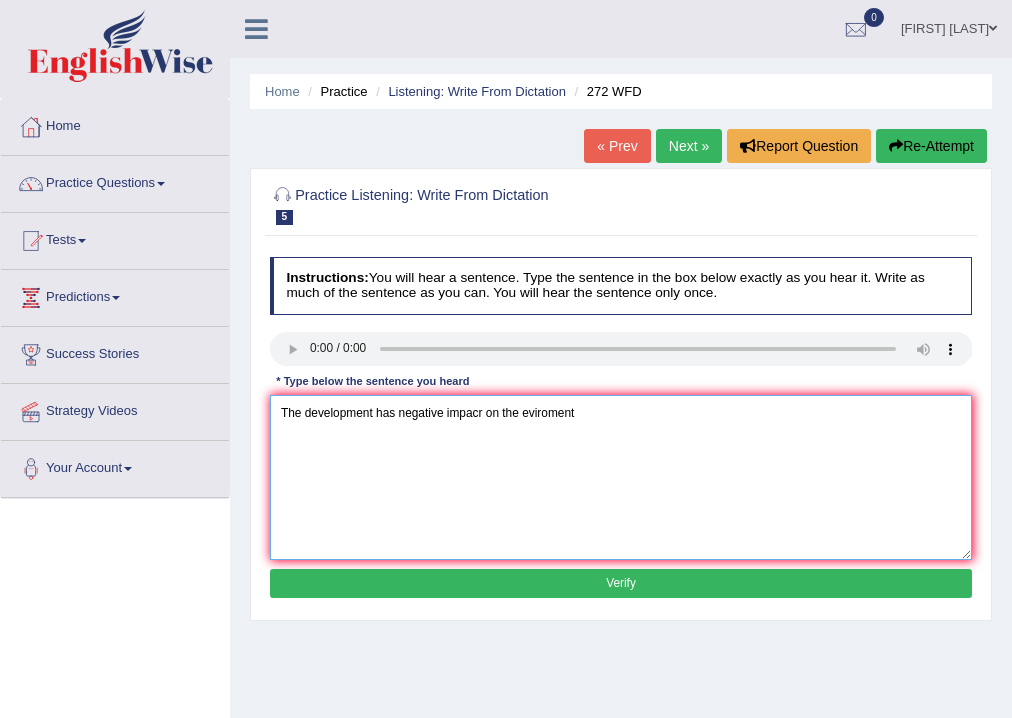 type on "The development has negative impacr on the eviroment" 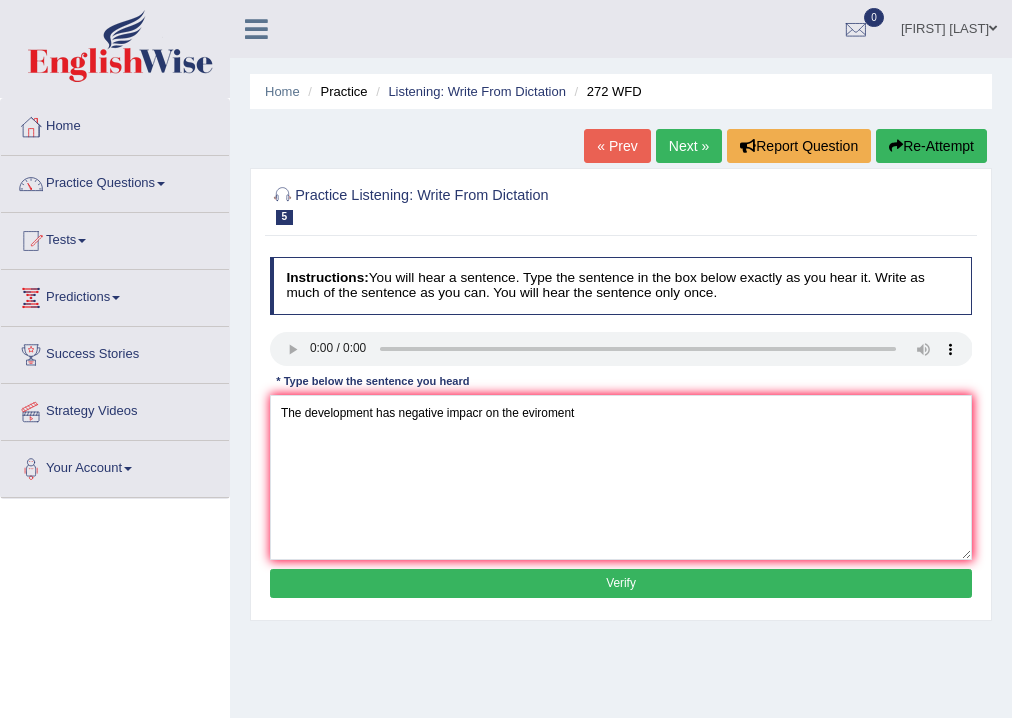click on "Verify" at bounding box center [621, 583] 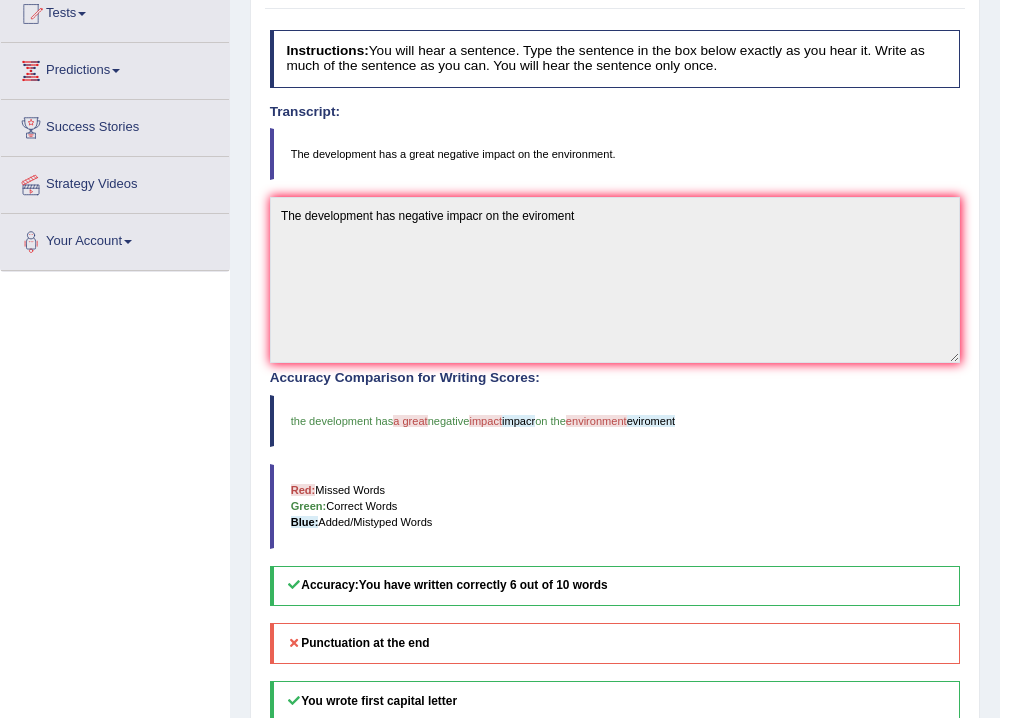 scroll, scrollTop: 95, scrollLeft: 0, axis: vertical 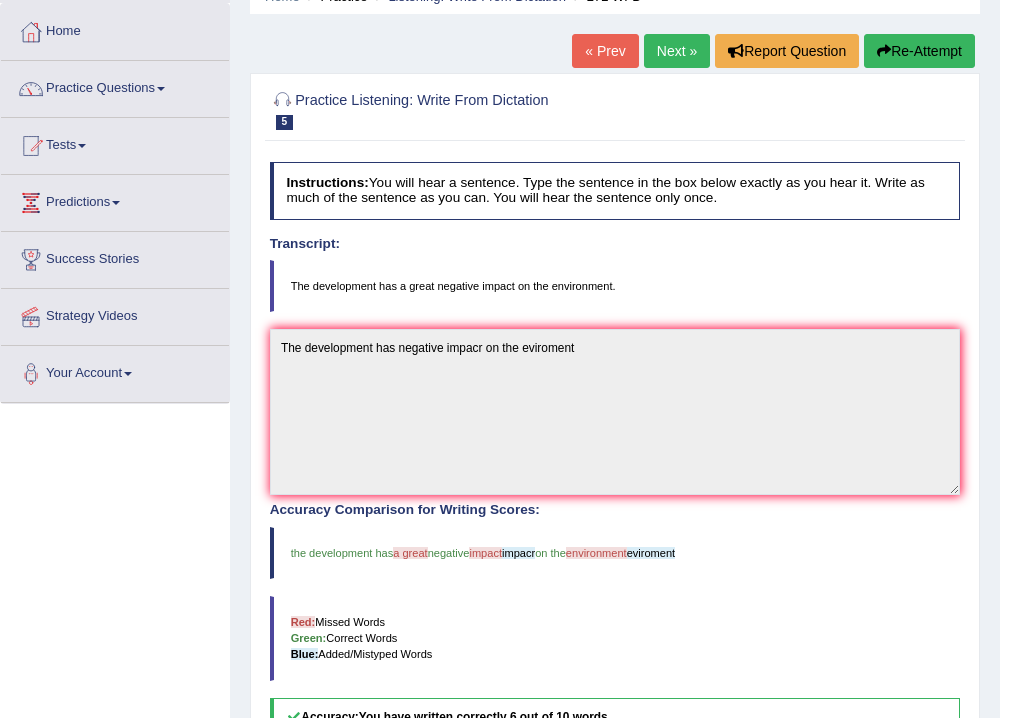 click on "Next »" at bounding box center (677, 51) 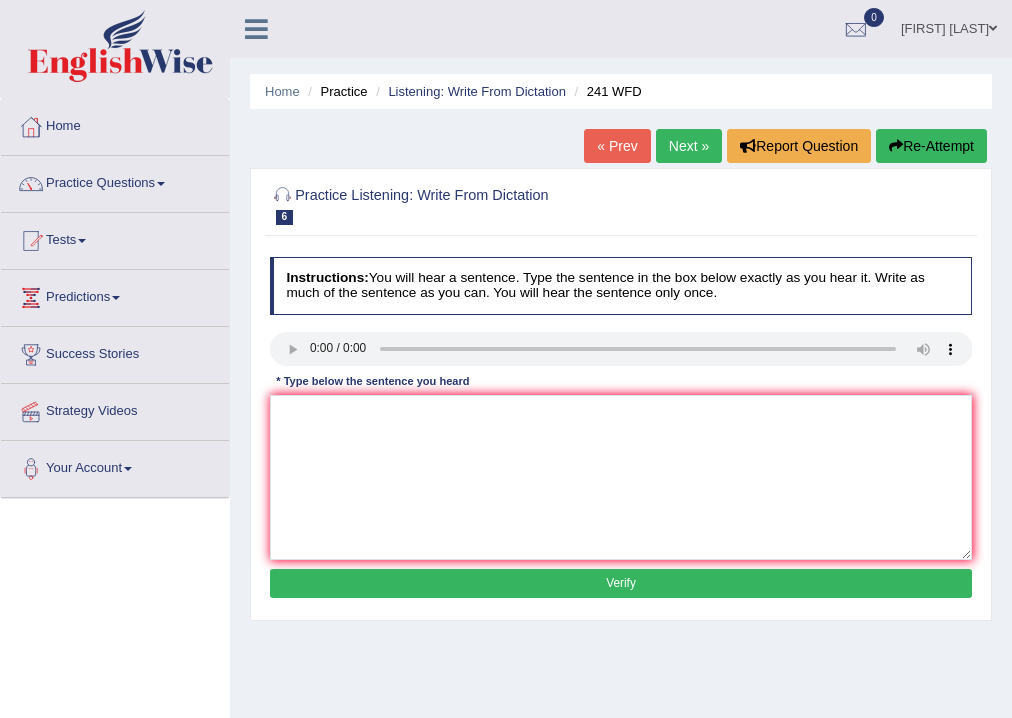 scroll, scrollTop: 0, scrollLeft: 0, axis: both 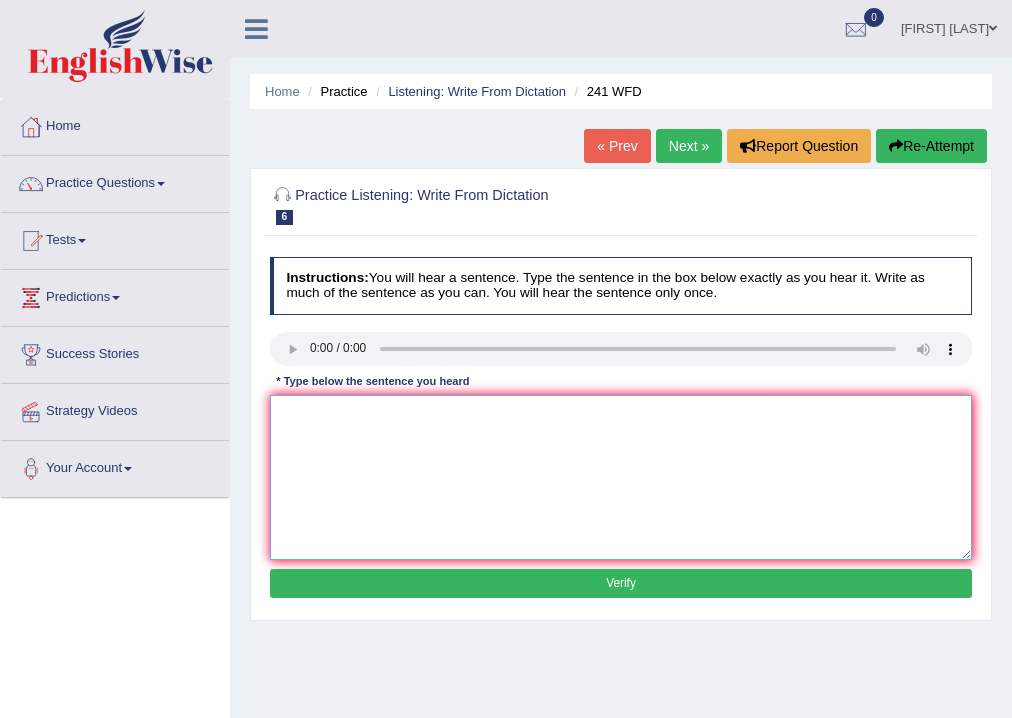 click at bounding box center [621, 477] 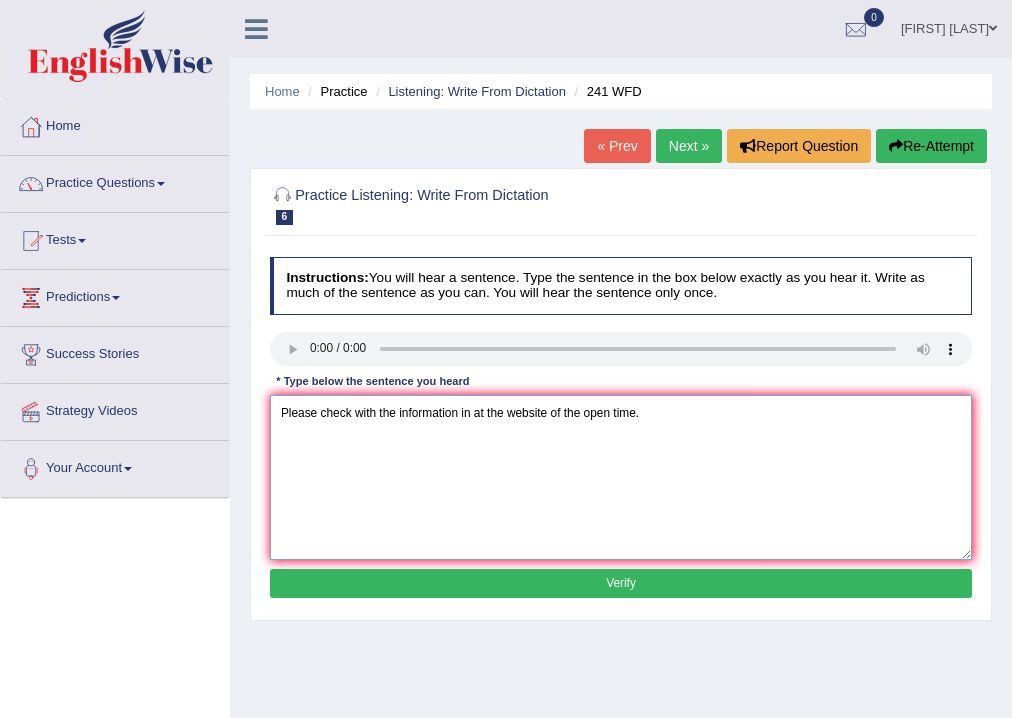 type on "Please check with the information in at the website of the open time." 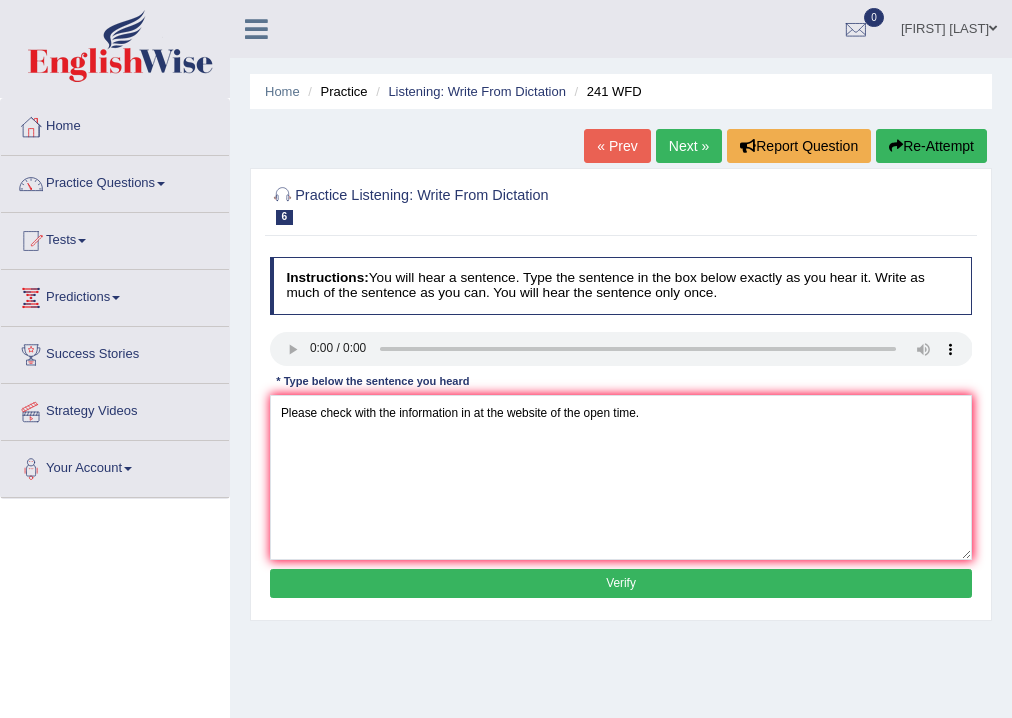 click on "Verify" at bounding box center (621, 583) 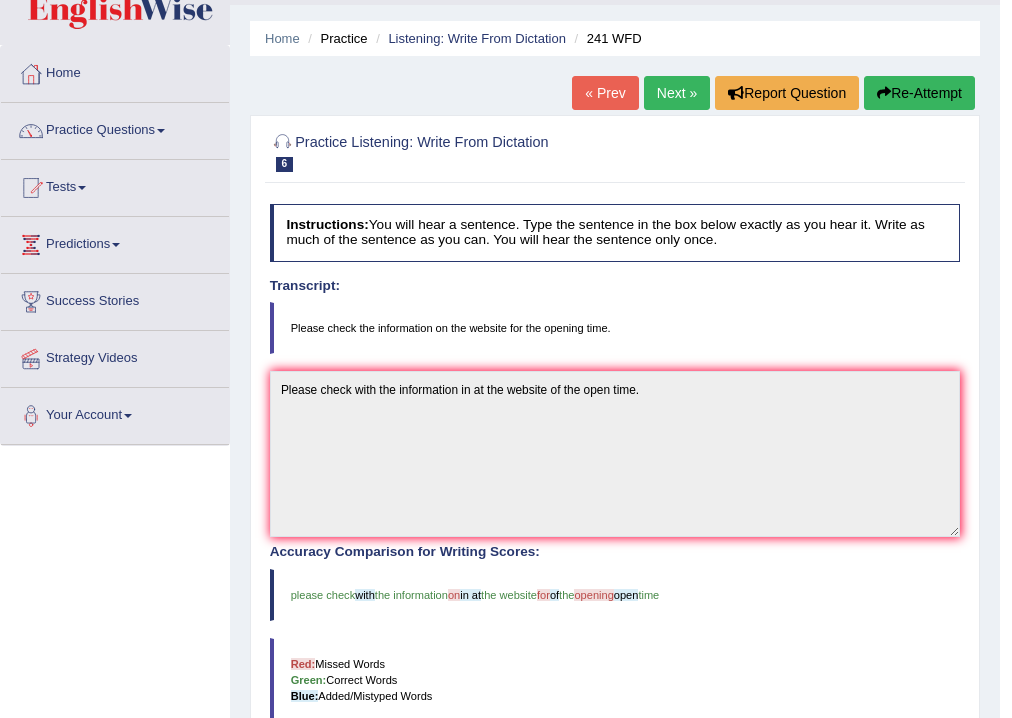 scroll, scrollTop: 0, scrollLeft: 0, axis: both 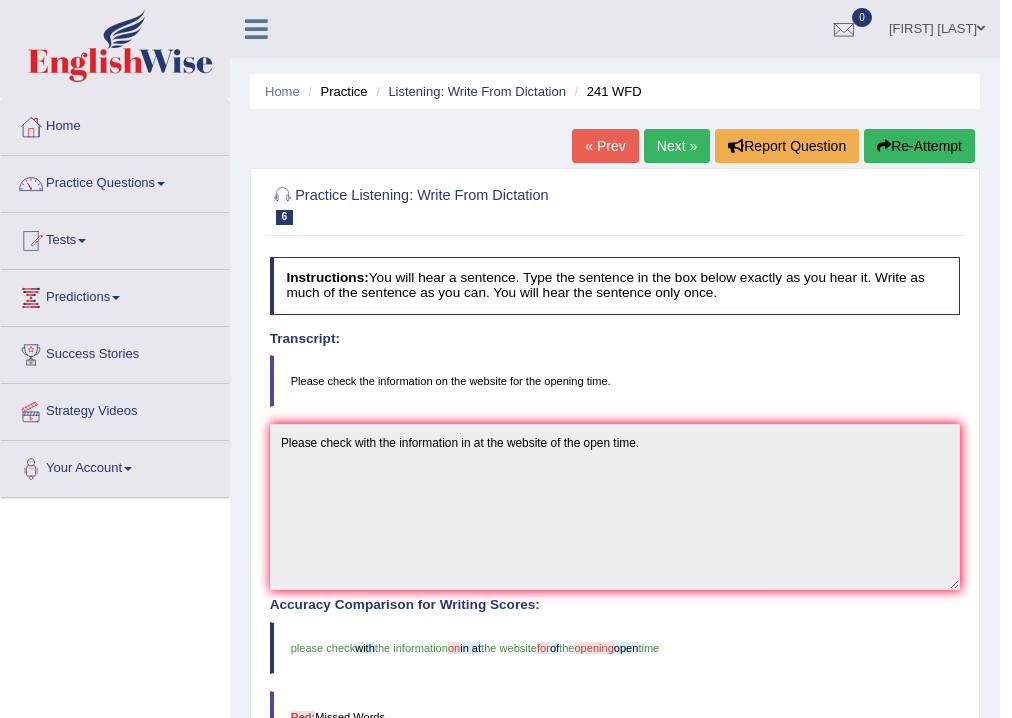 click on "Next »" at bounding box center (677, 146) 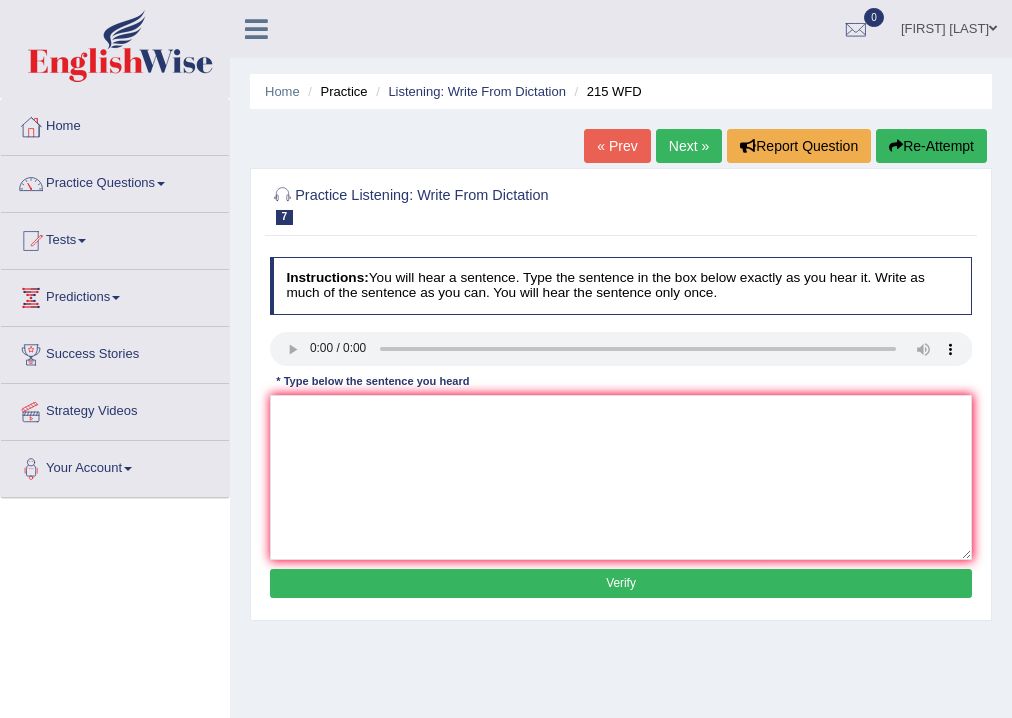 scroll, scrollTop: 0, scrollLeft: 0, axis: both 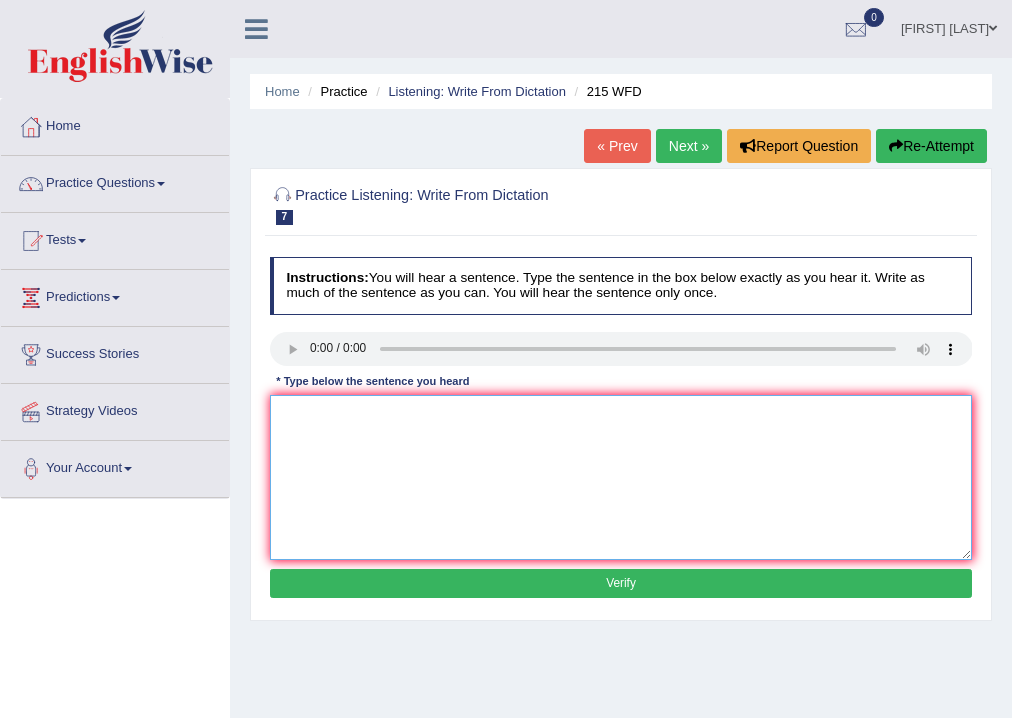 drag, startPoint x: 350, startPoint y: 429, endPoint x: 905, endPoint y: 447, distance: 555.2918 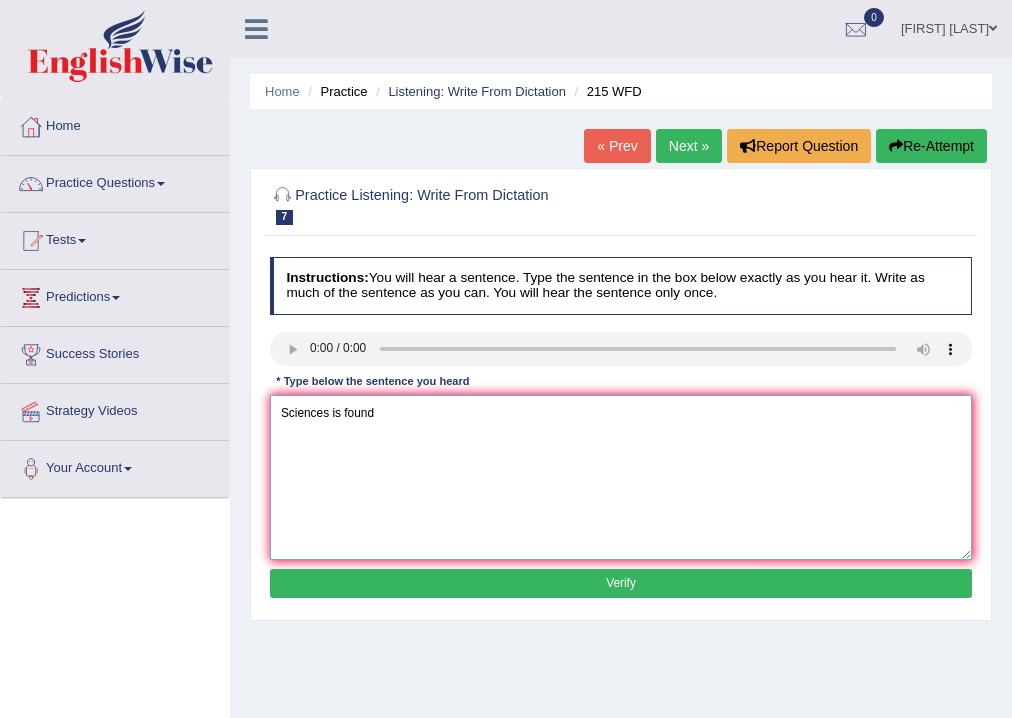 click on "Sciences is found" at bounding box center (621, 477) 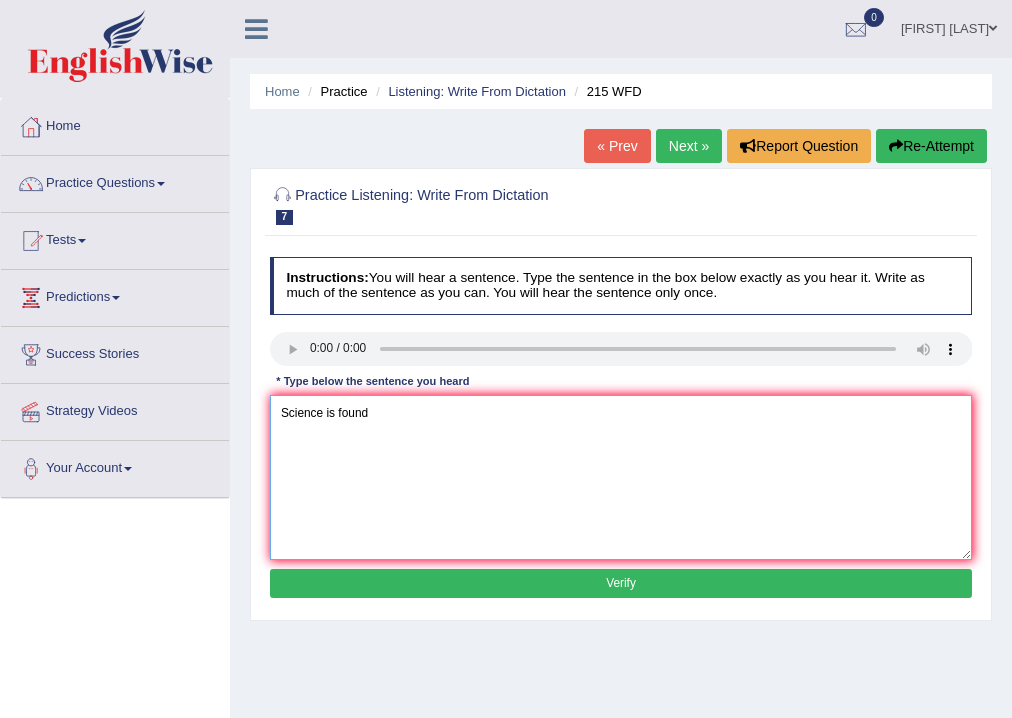 drag, startPoint x: 383, startPoint y: 413, endPoint x: 562, endPoint y: 466, distance: 186.68155 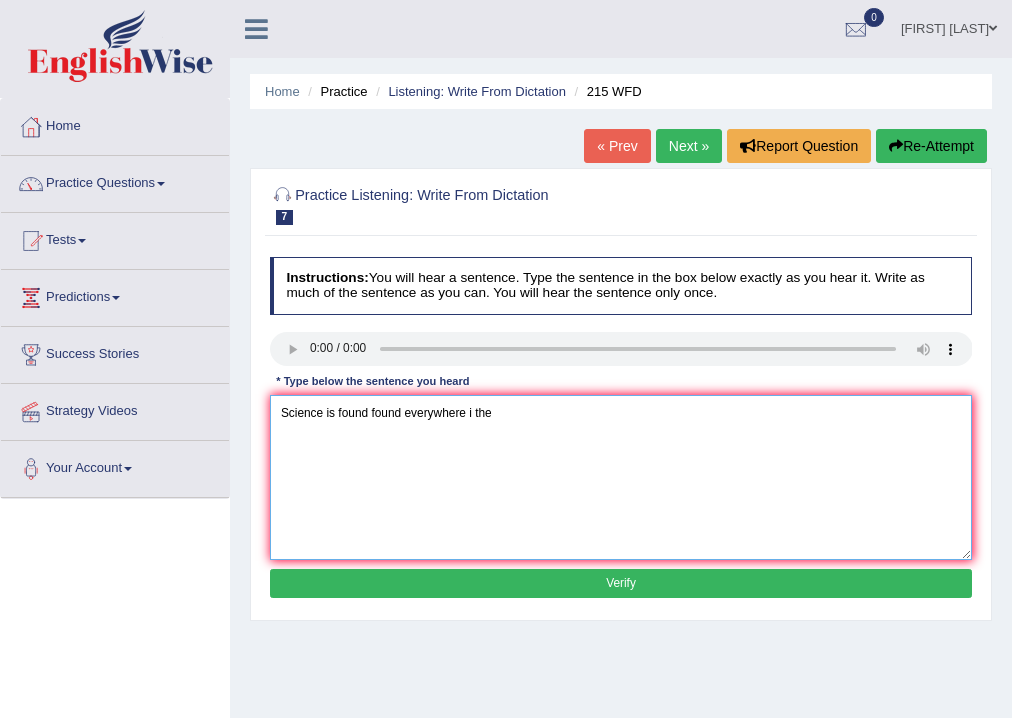 click on "Science is found found everywhere i the" at bounding box center [621, 477] 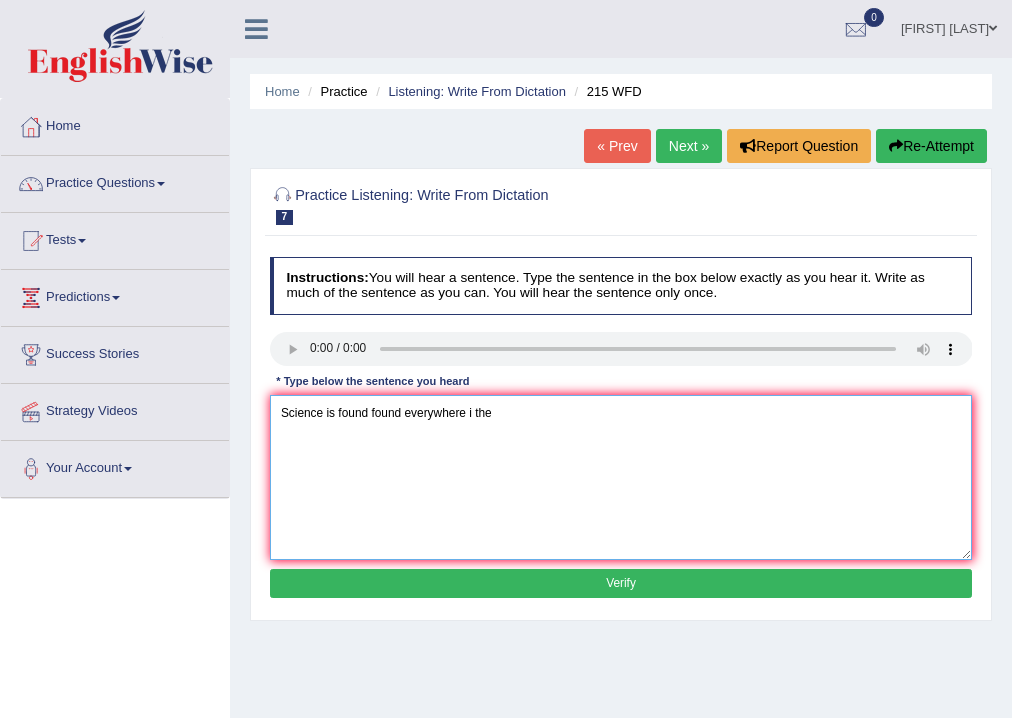 click on "Science is found found everywhere i the" at bounding box center (621, 477) 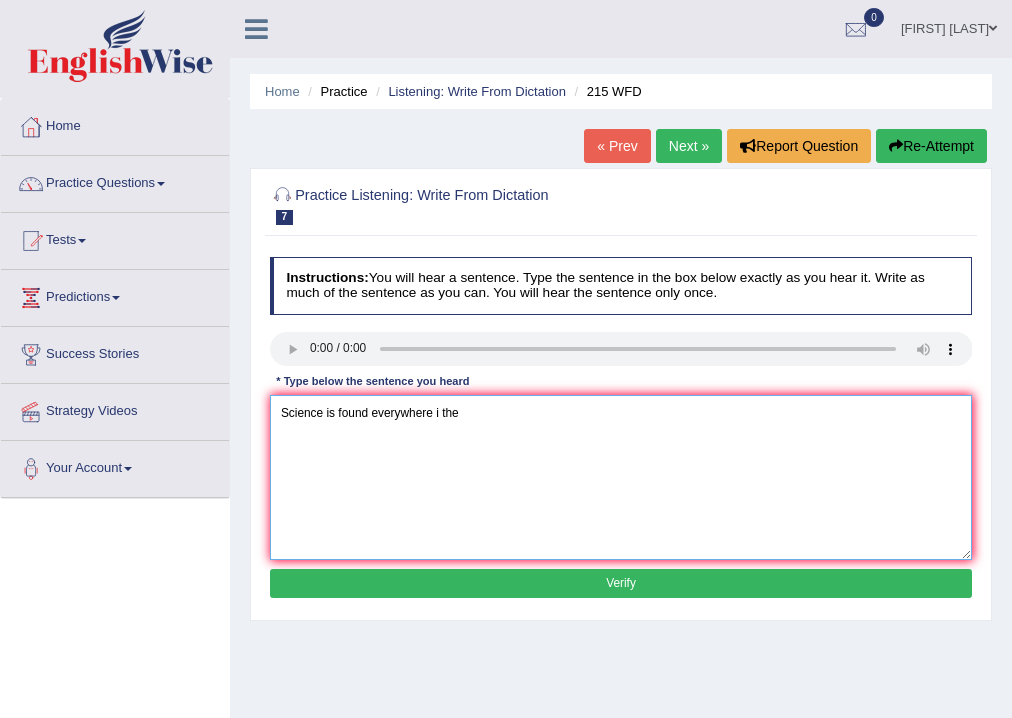 click on "Science is found everywhere i the" at bounding box center (621, 477) 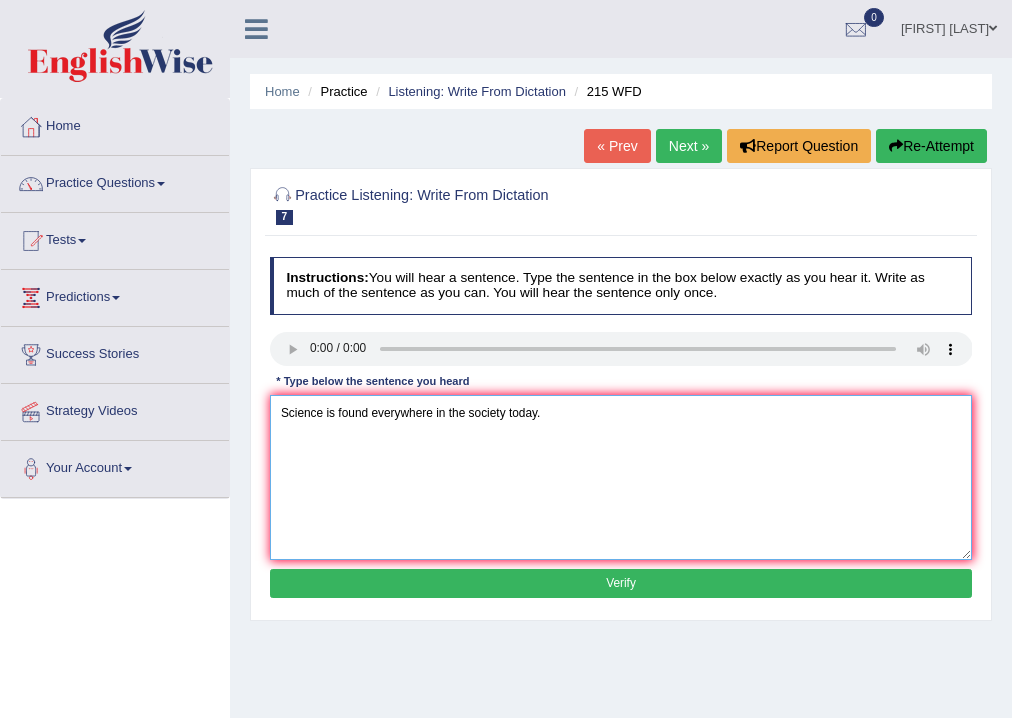 type on "Science is found everywhere in the society today." 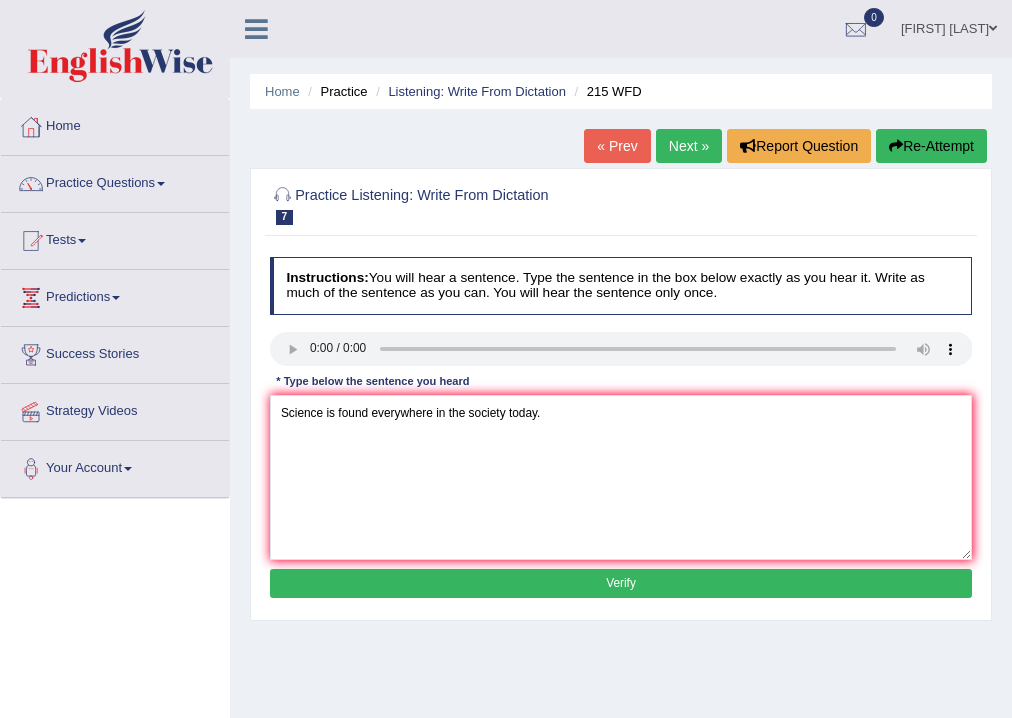 click on "Verify" at bounding box center (621, 583) 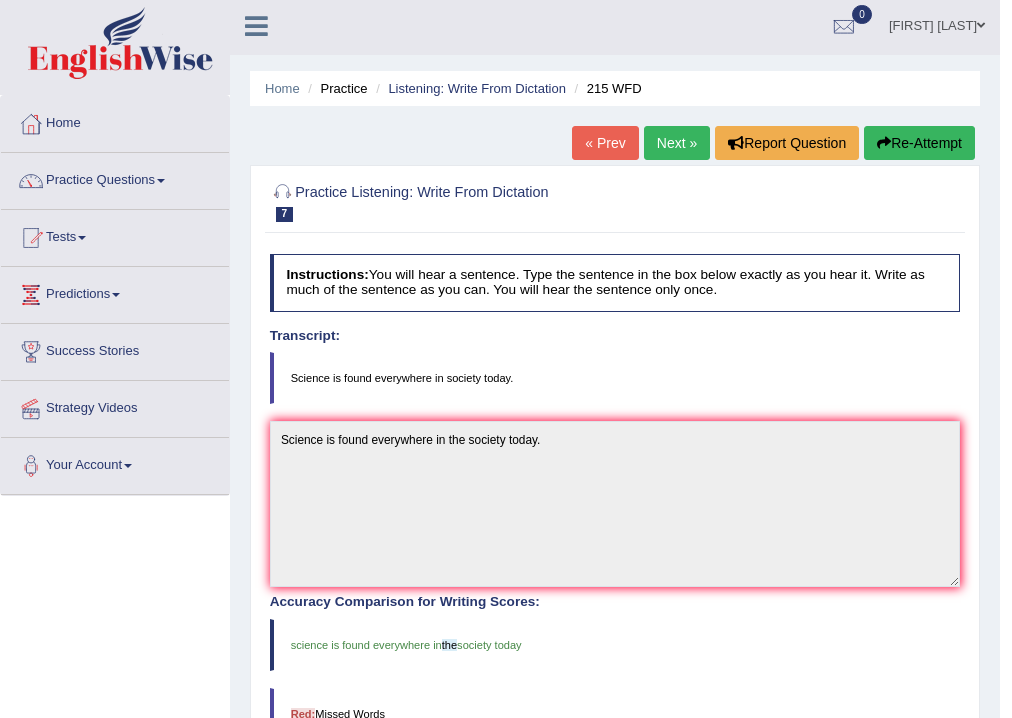 scroll, scrollTop: 0, scrollLeft: 0, axis: both 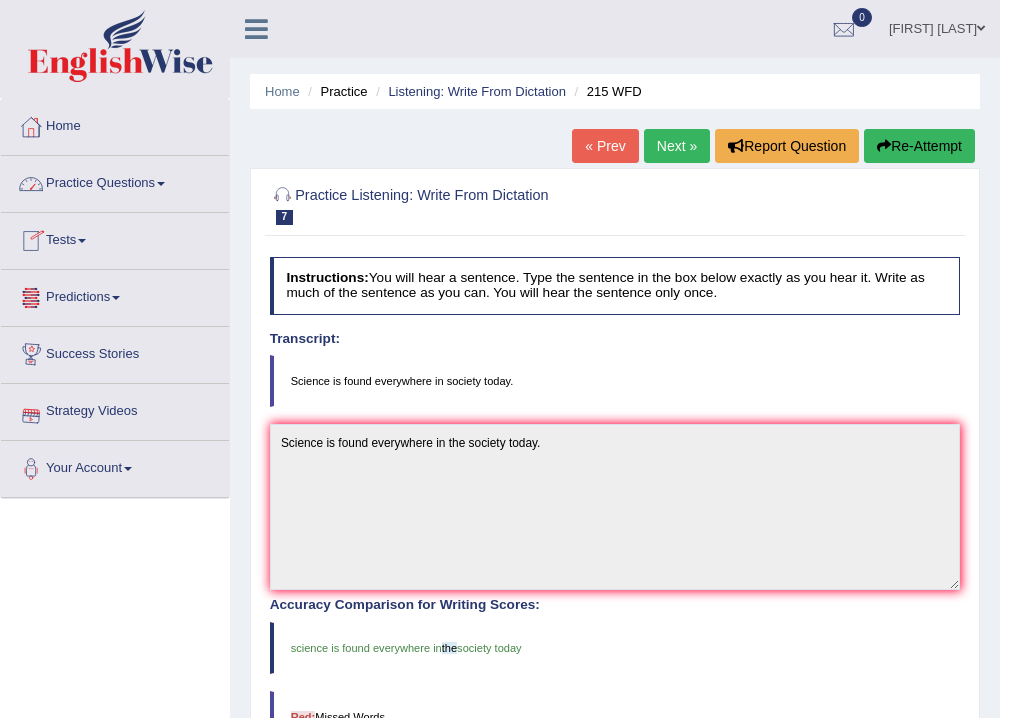 click on "Practice Questions" at bounding box center (115, 181) 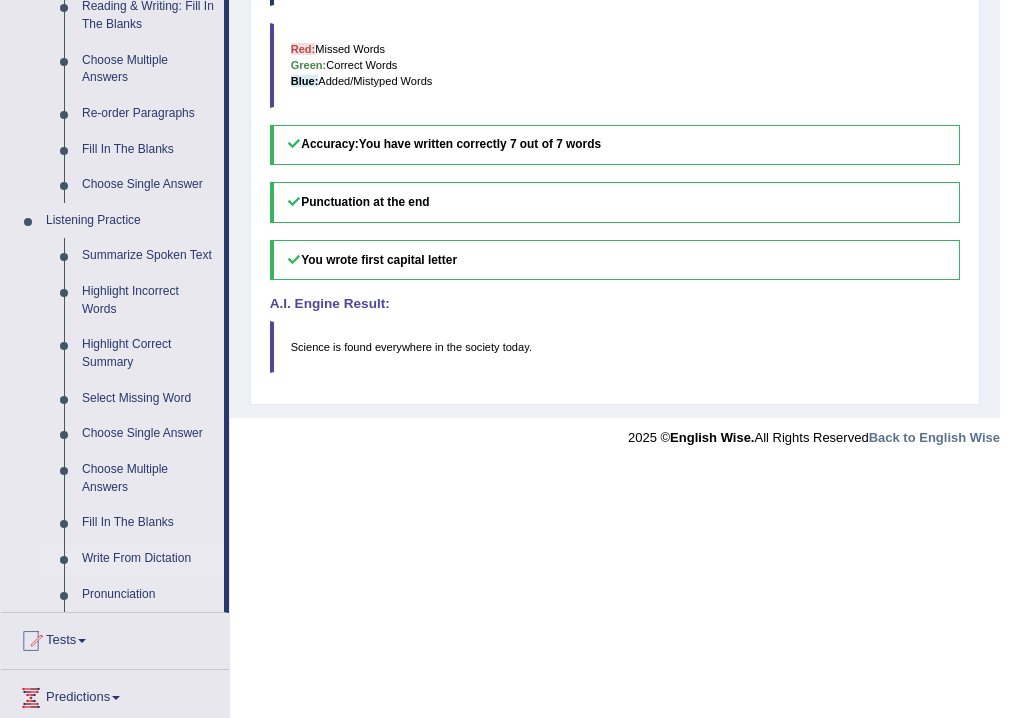 scroll, scrollTop: 688, scrollLeft: 0, axis: vertical 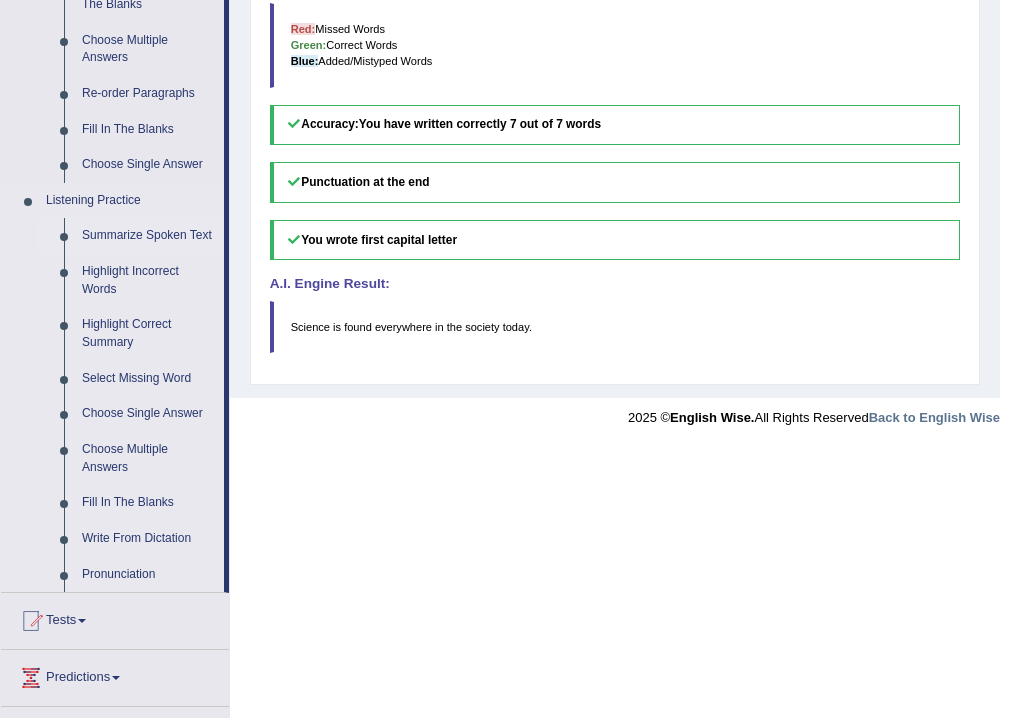click on "Summarize Spoken Text" at bounding box center (148, 236) 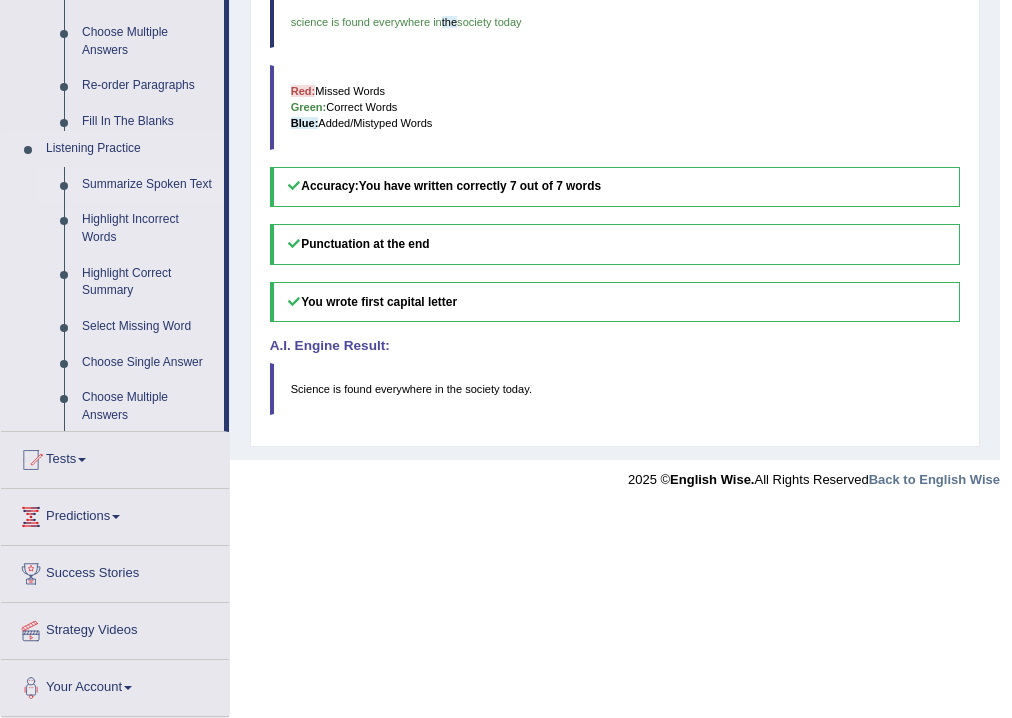 scroll, scrollTop: 415, scrollLeft: 0, axis: vertical 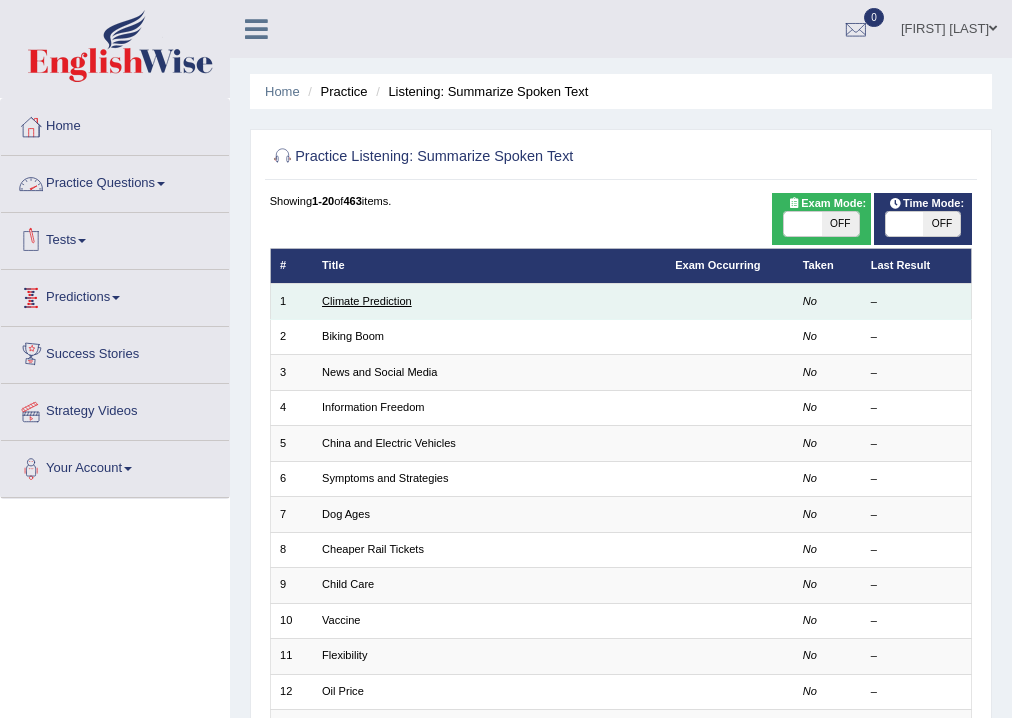 click on "Climate Prediction" at bounding box center (367, 301) 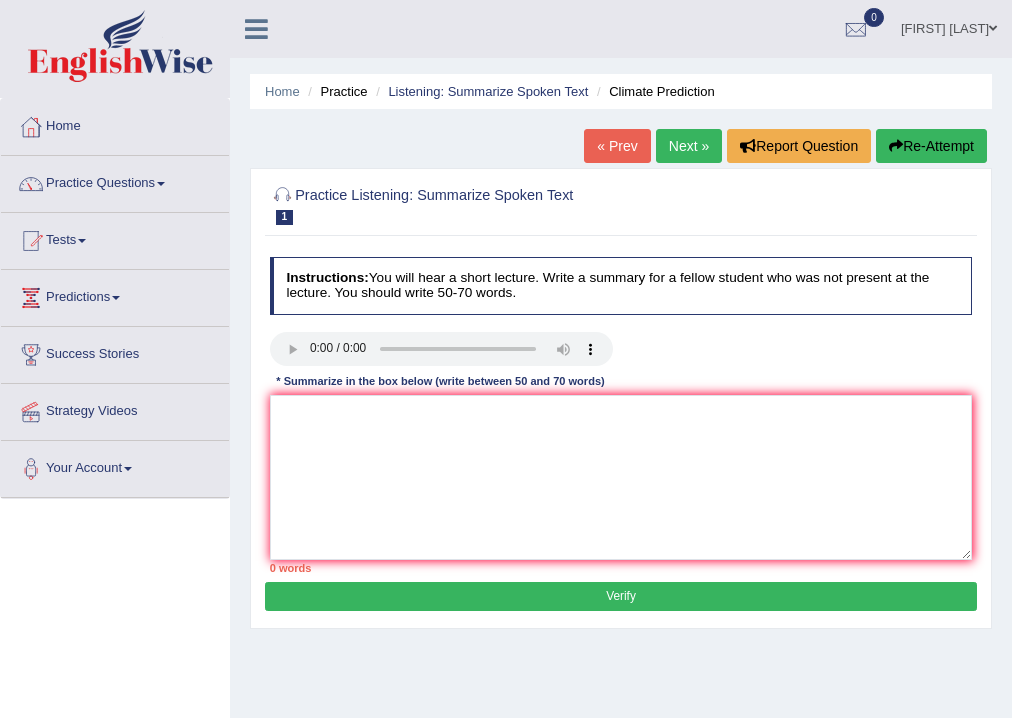 scroll, scrollTop: 0, scrollLeft: 0, axis: both 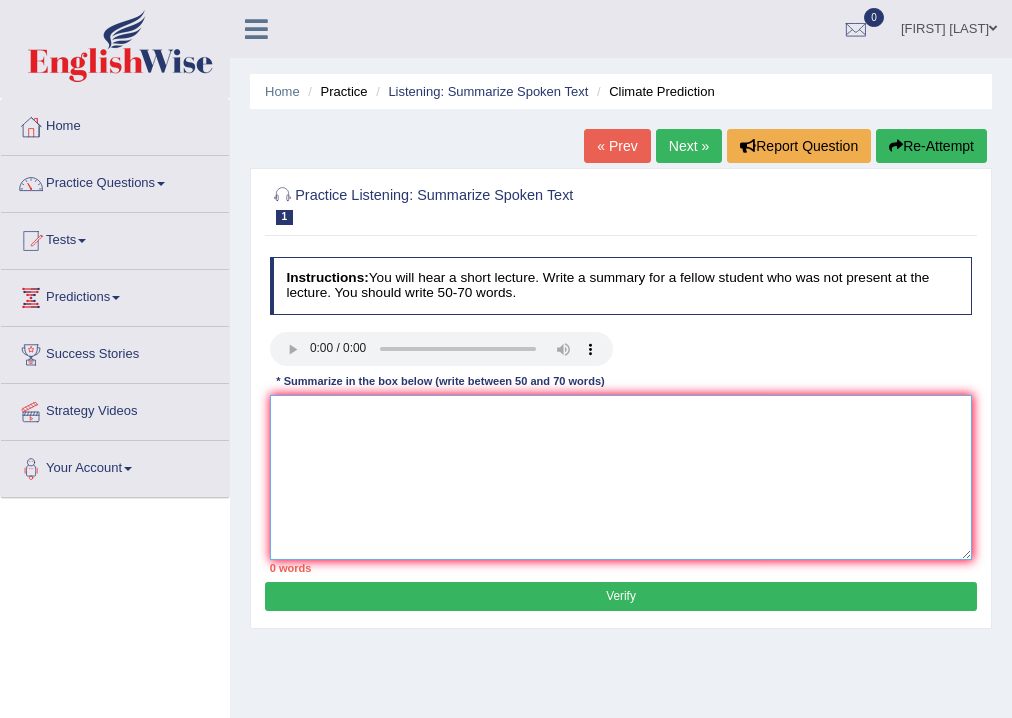 click at bounding box center (621, 477) 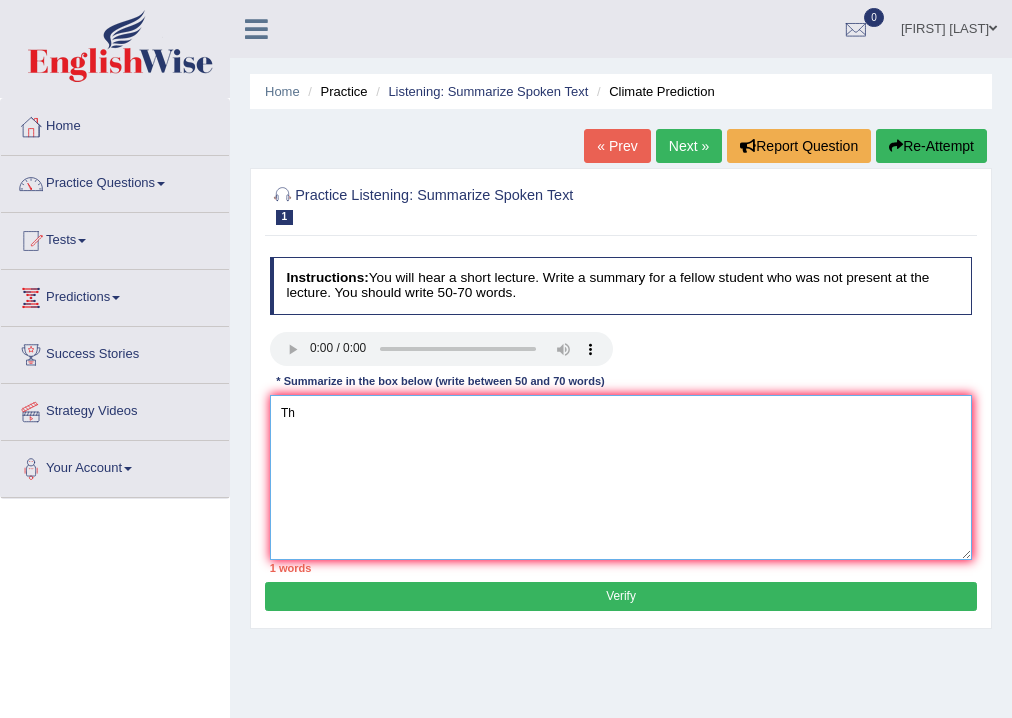type on "T" 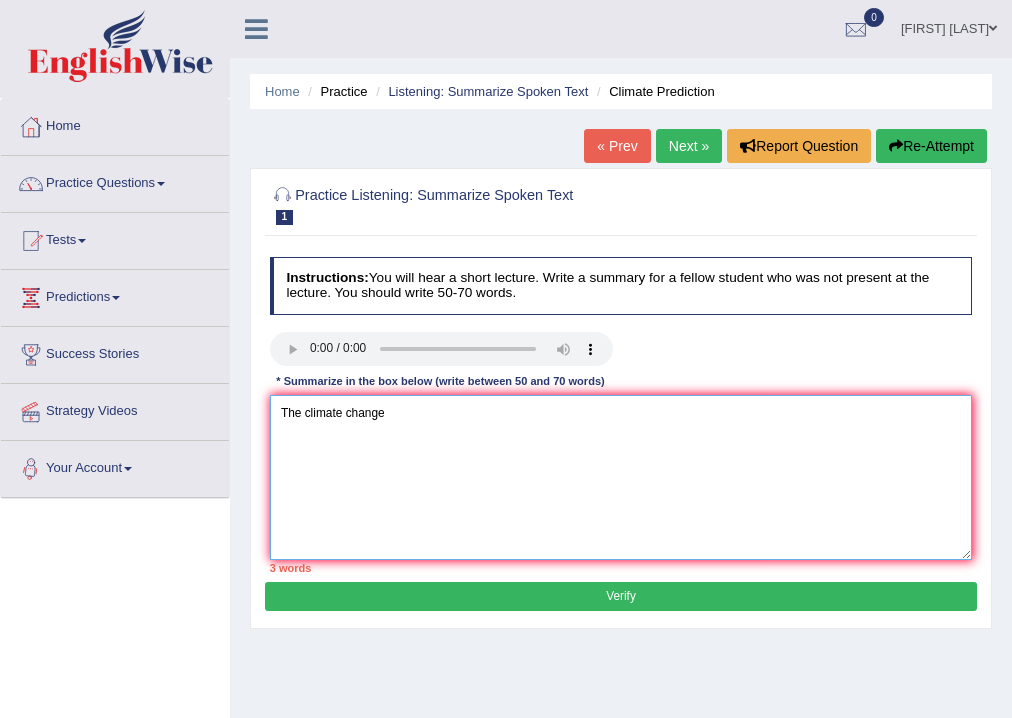 click on "The climate change" at bounding box center [621, 477] 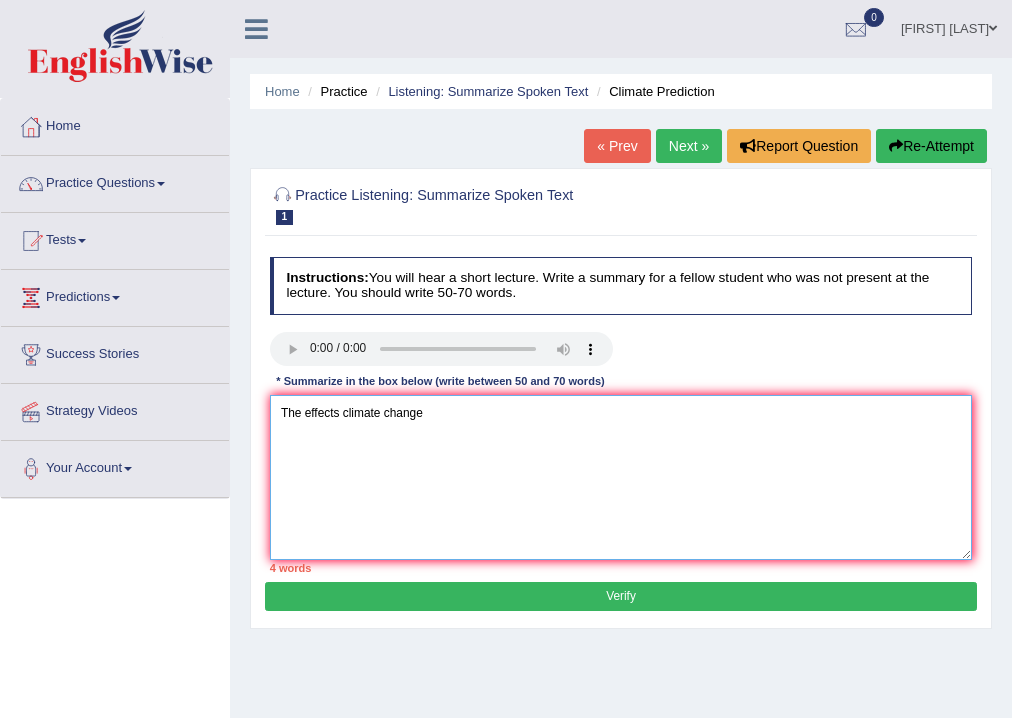 click on "The effects climate change" at bounding box center (621, 477) 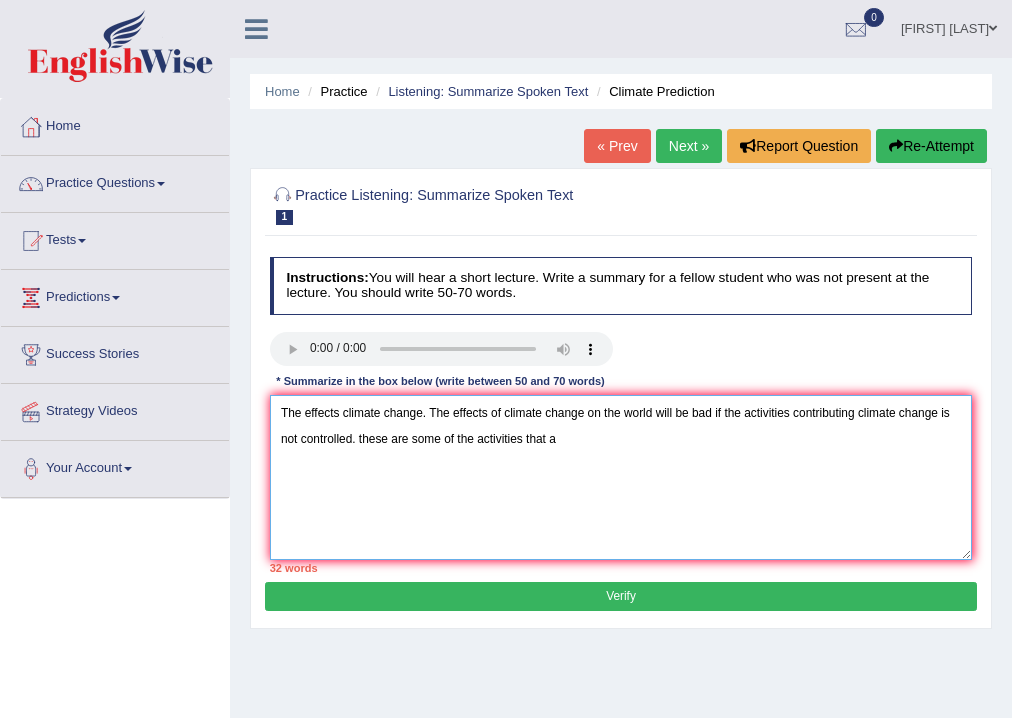 click on "The effects climate change. The effects of climate change on the world will be bad if the activities contributing climate change is not controlled. these are some of the activities that a" at bounding box center [621, 477] 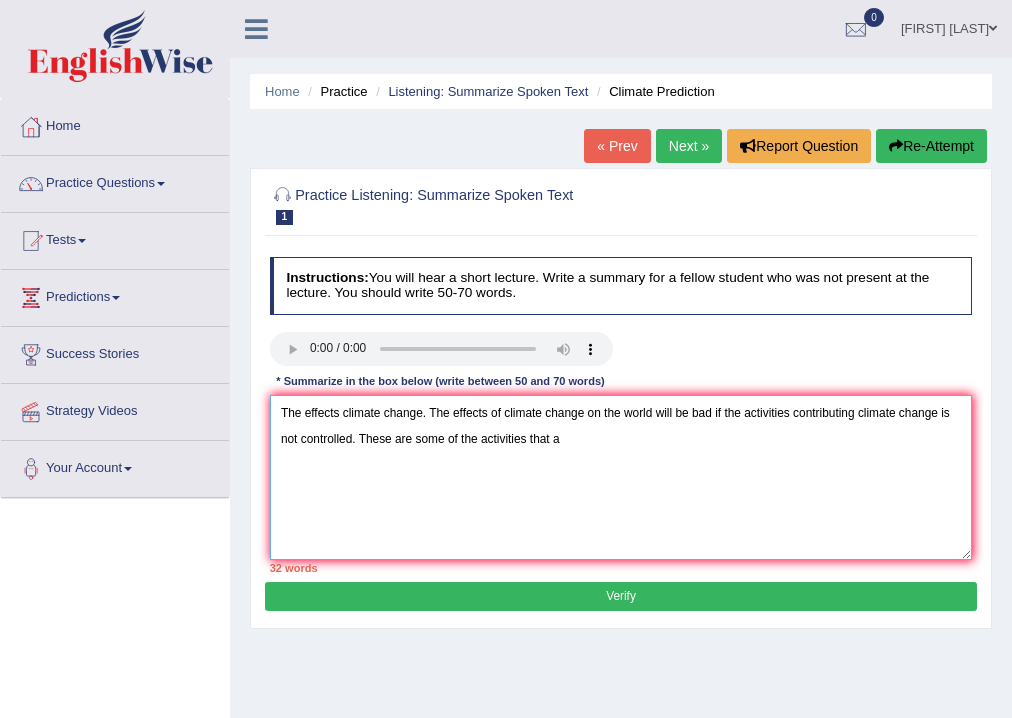 click on "The effects climate change. The effects of climate change on the world will be bad if the activities contributing climate change is not controlled. These are some of the activities that a" at bounding box center [621, 477] 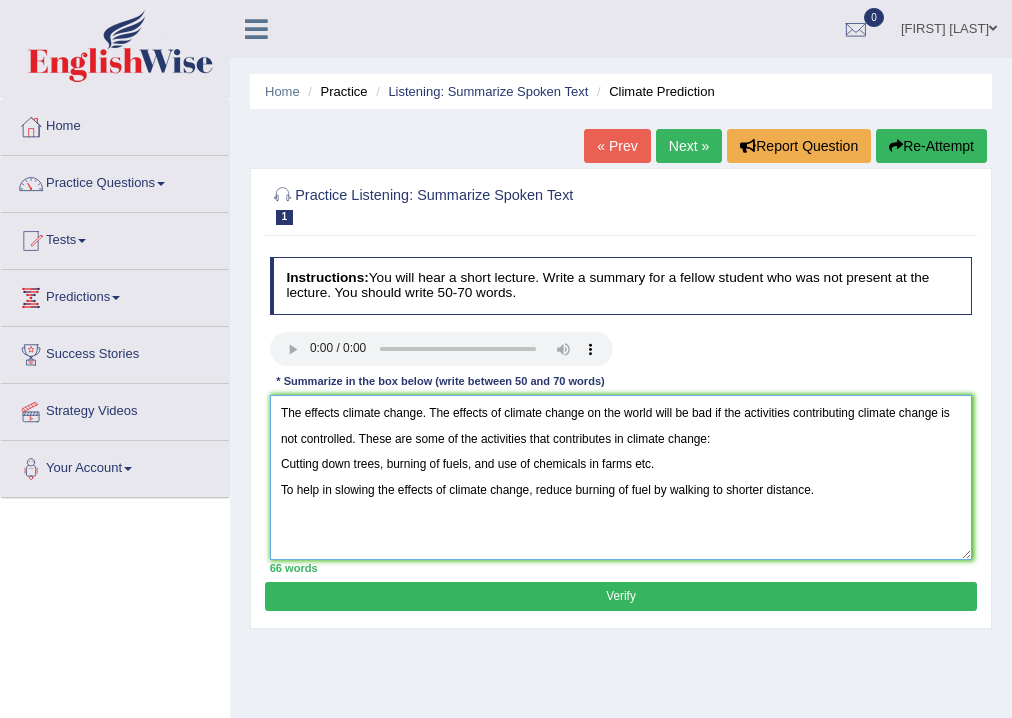 type on "The effects climate change. The effects of climate change on the world will be bad if the activities contributing climate change is not controlled. These are some of the activities that contributes in climate change:
Cutting down trees, burning of fuels, and use of chemicals in farms etc.
To help in slowing the effects of climate change, reduce burning of fuel by walking to shorter distance." 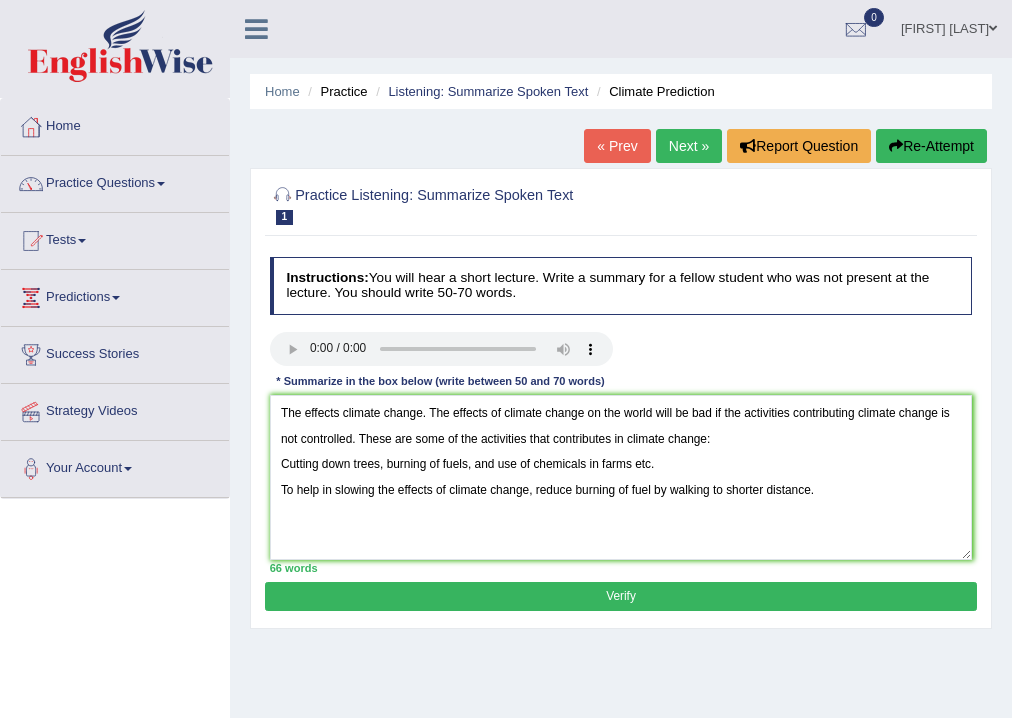 click on "Verify" at bounding box center (620, 596) 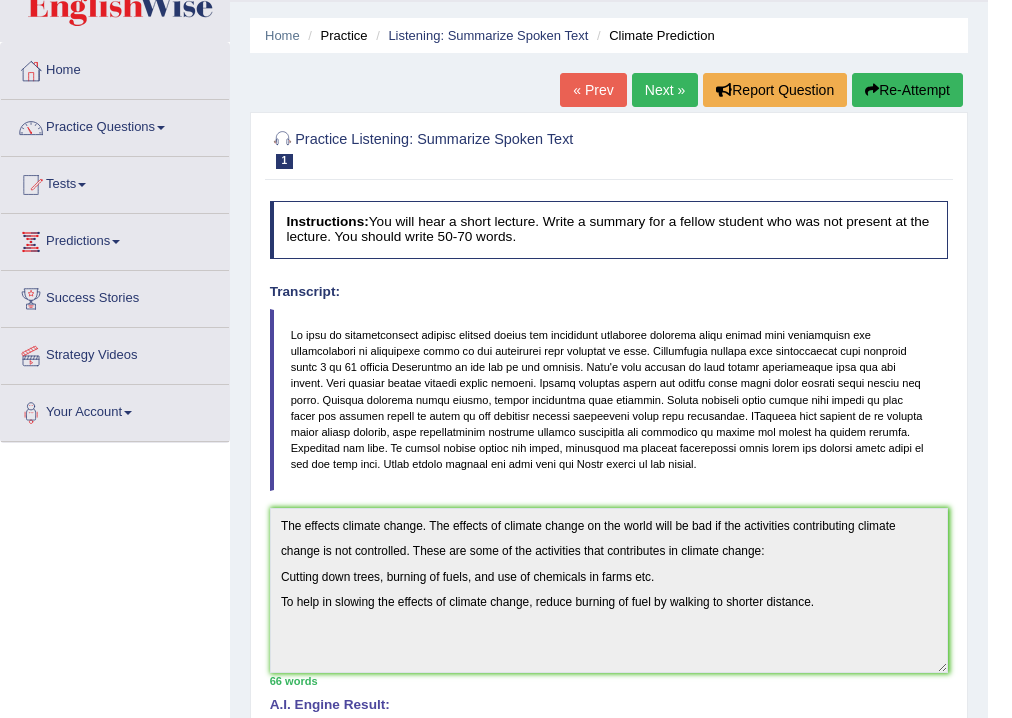scroll, scrollTop: 80, scrollLeft: 0, axis: vertical 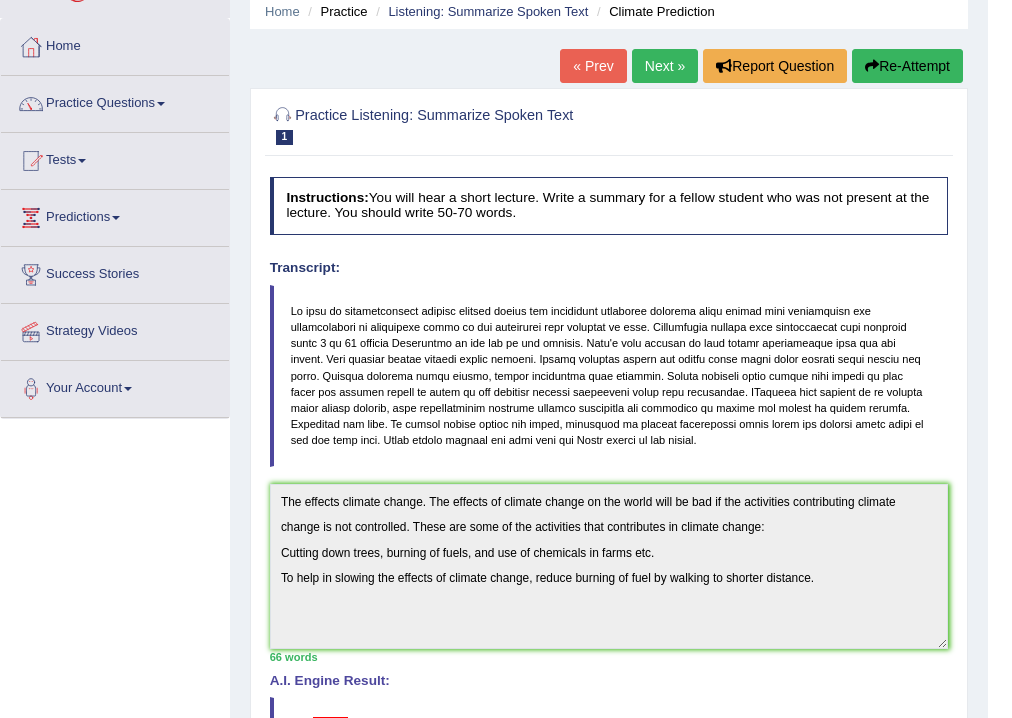 click on "« Prev" at bounding box center (593, 66) 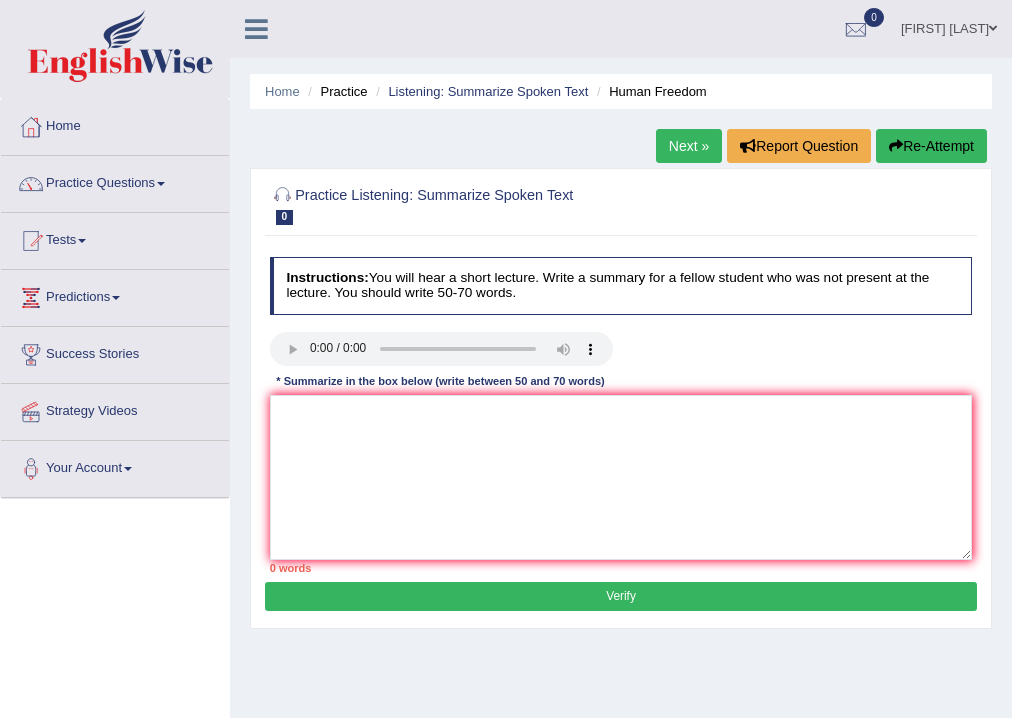scroll, scrollTop: 0, scrollLeft: 0, axis: both 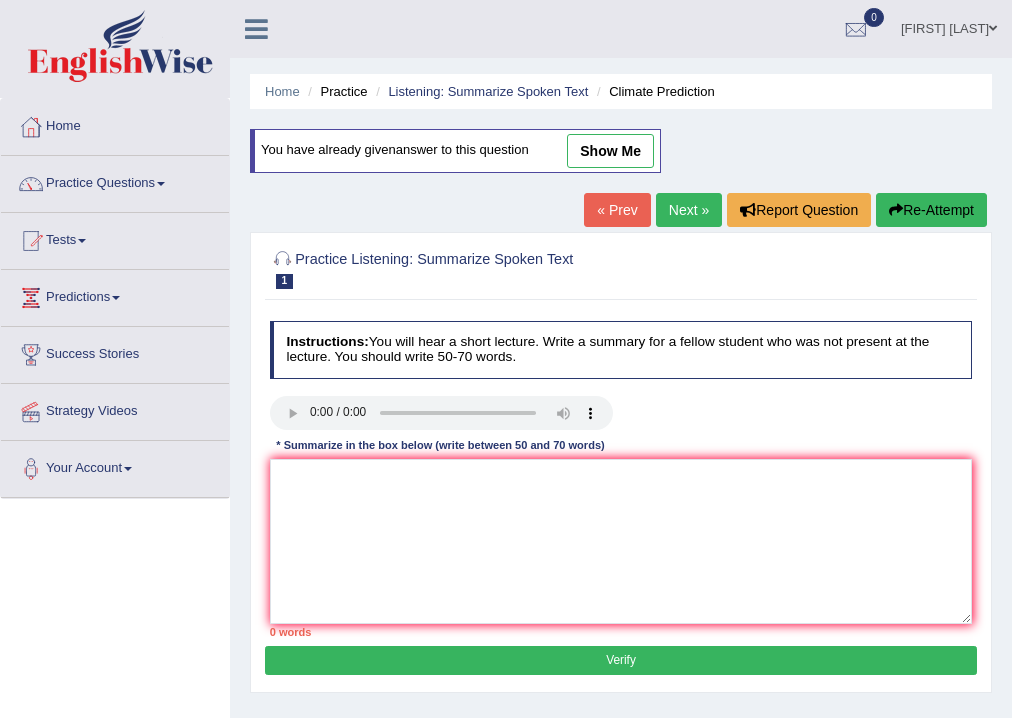 click on "Home
Practice
Listening: Summarize Spoken Text
Climate Prediction
You have already given   answer to this question
show me
« Prev Next »  Report Question  Re-Attempt
Practice Listening: Summarize Spoken Text
1
Climate Prediction
Instructions:  You will hear a short lecture. Write a summary for a fellow student who was not present at the lecture. You should write 50-70 words.
Transcript: Recorded Answer: * Summarize in the box below (write between 50 and 70 words) 0 words Written Keywords: A.I. Engine Result: Processing... A.I. Scores:
3  / 4              Content
2  / 2              Form
1  / 2              Spelling
2  / 2              0 8" at bounding box center [621, 500] 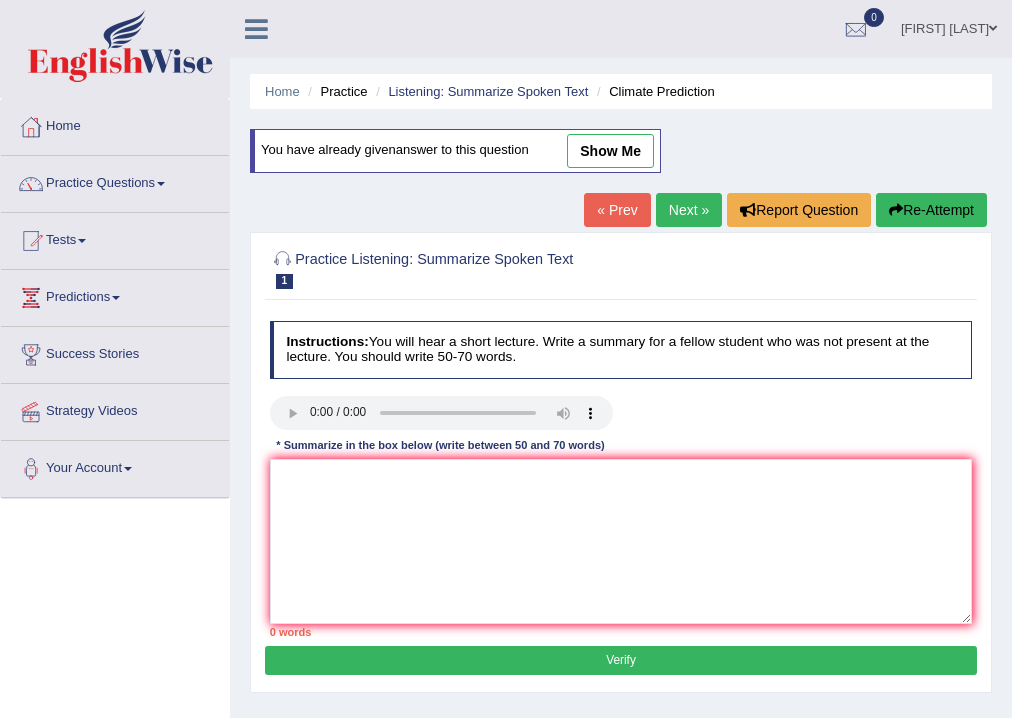 click on "Next »" at bounding box center [689, 210] 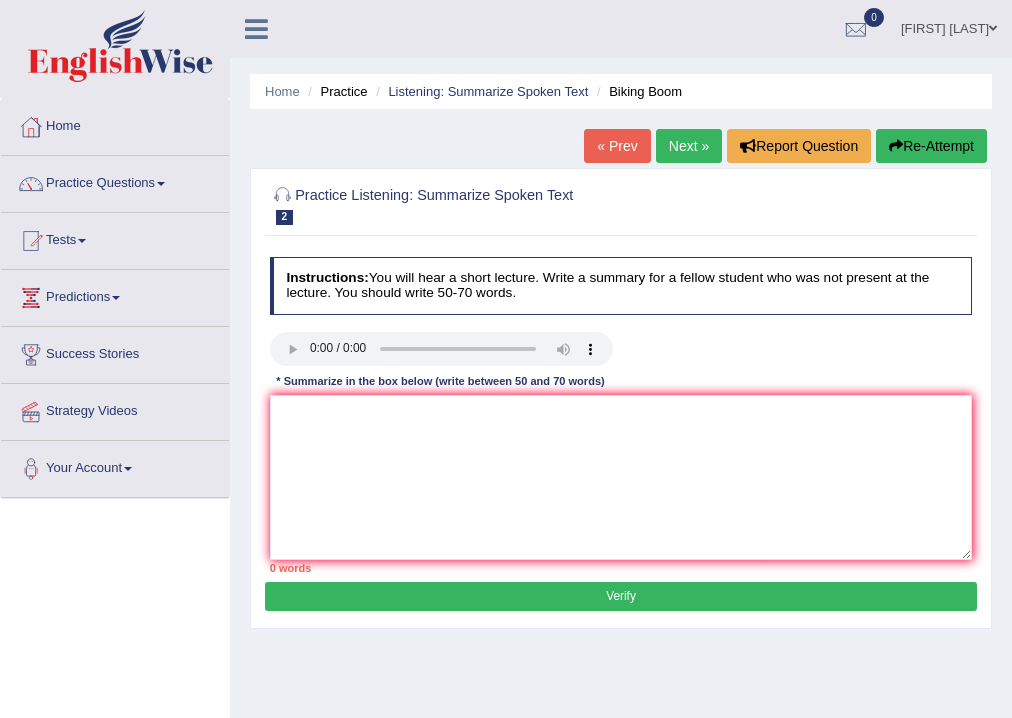 scroll, scrollTop: 0, scrollLeft: 0, axis: both 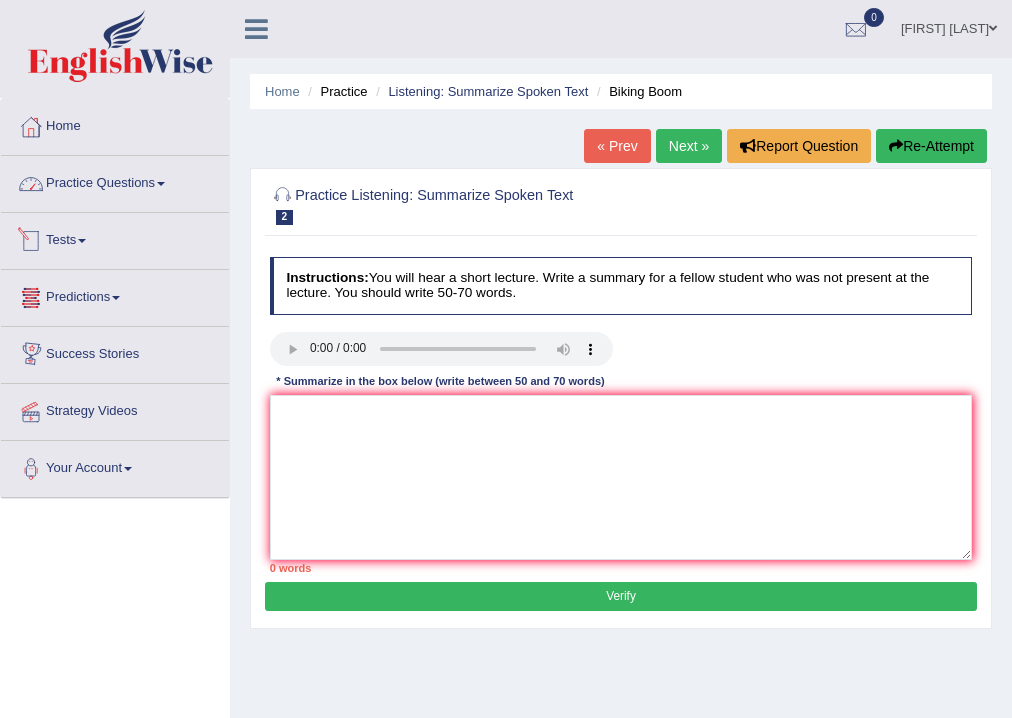 click on "Practice Questions" at bounding box center [115, 181] 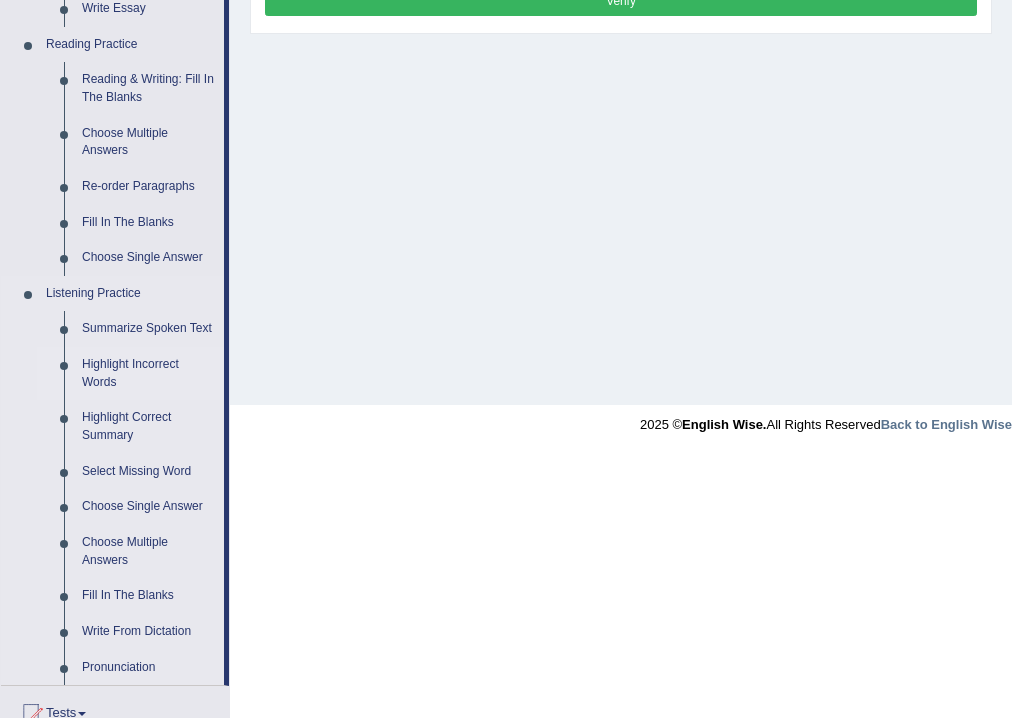 scroll, scrollTop: 640, scrollLeft: 0, axis: vertical 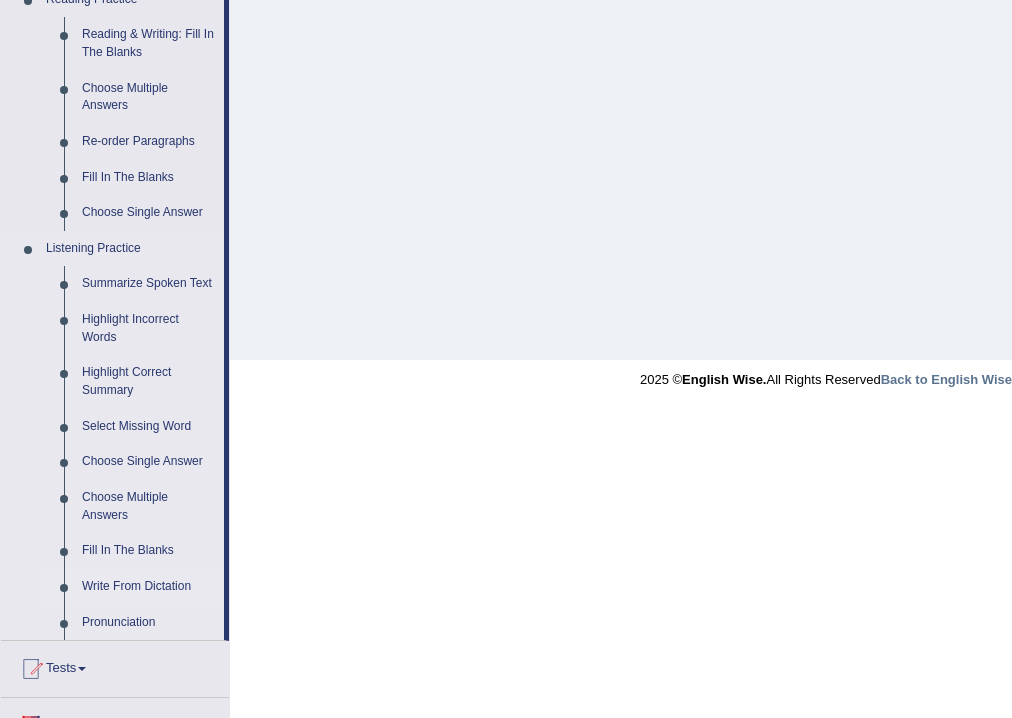 click on "Write From Dictation" at bounding box center [148, 587] 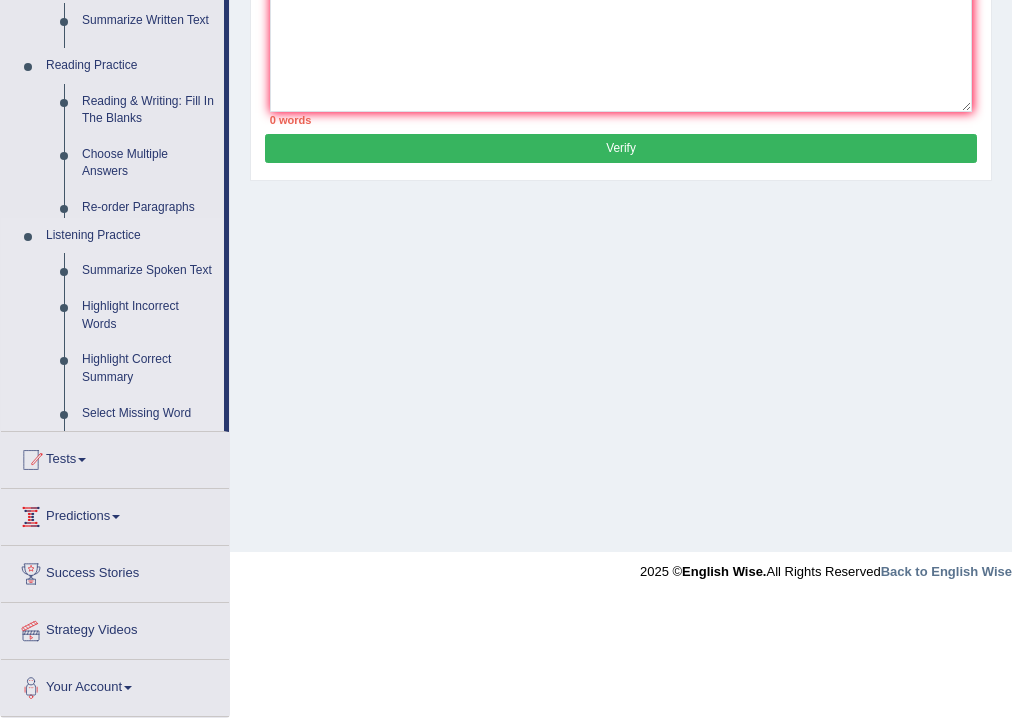 scroll, scrollTop: 332, scrollLeft: 0, axis: vertical 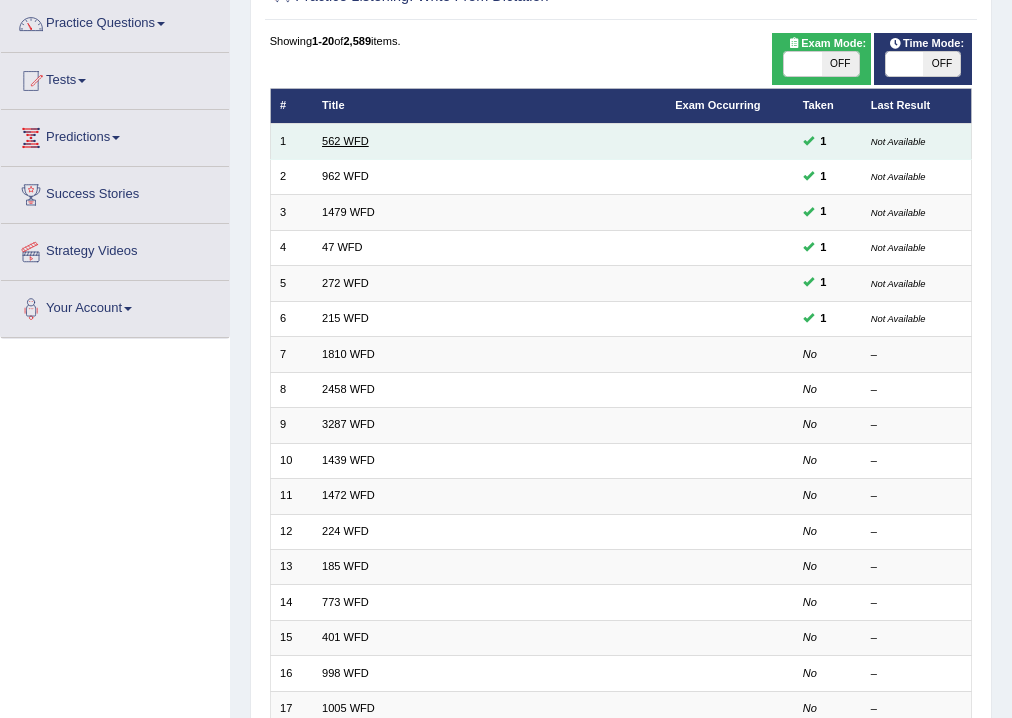 click on "562 WFD" at bounding box center [345, 141] 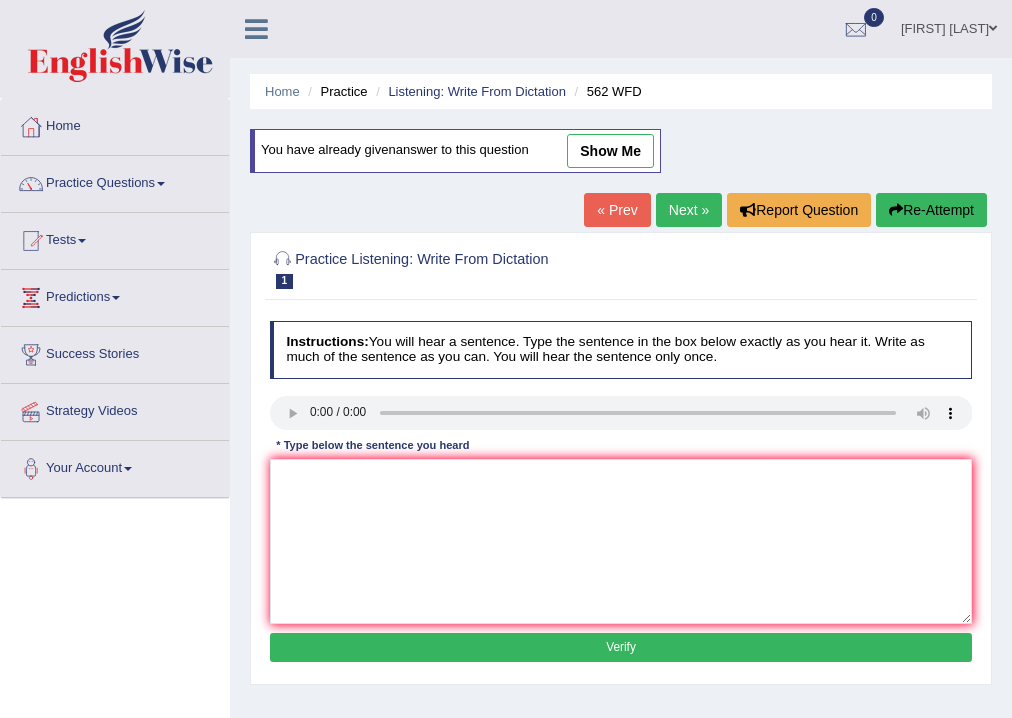 scroll, scrollTop: 0, scrollLeft: 0, axis: both 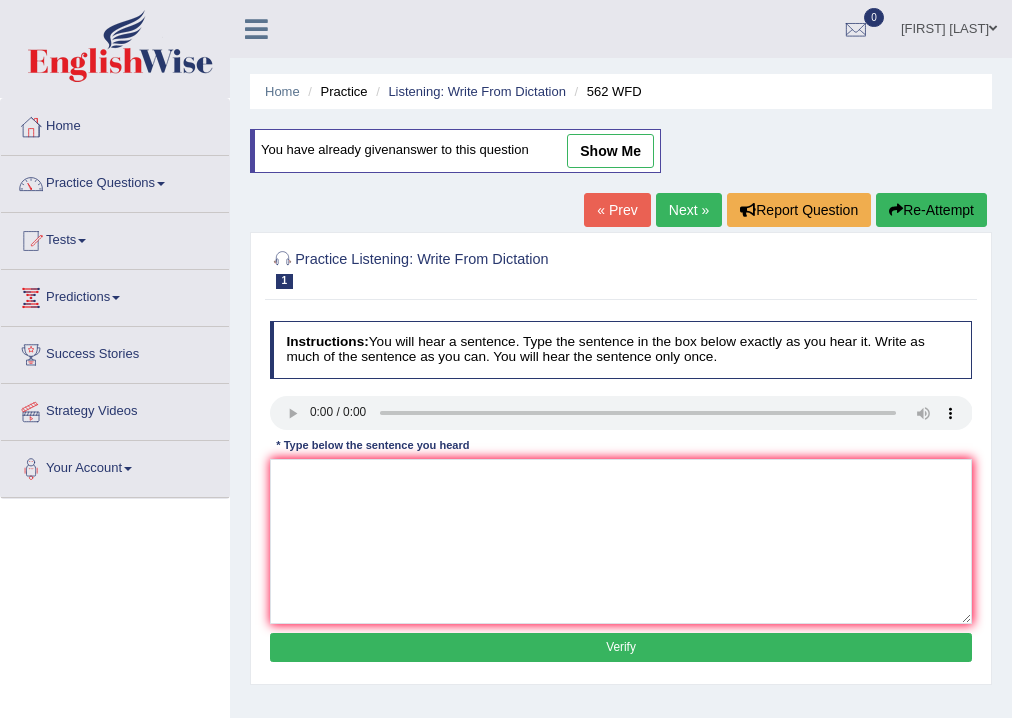 click on "show me" at bounding box center [610, 151] 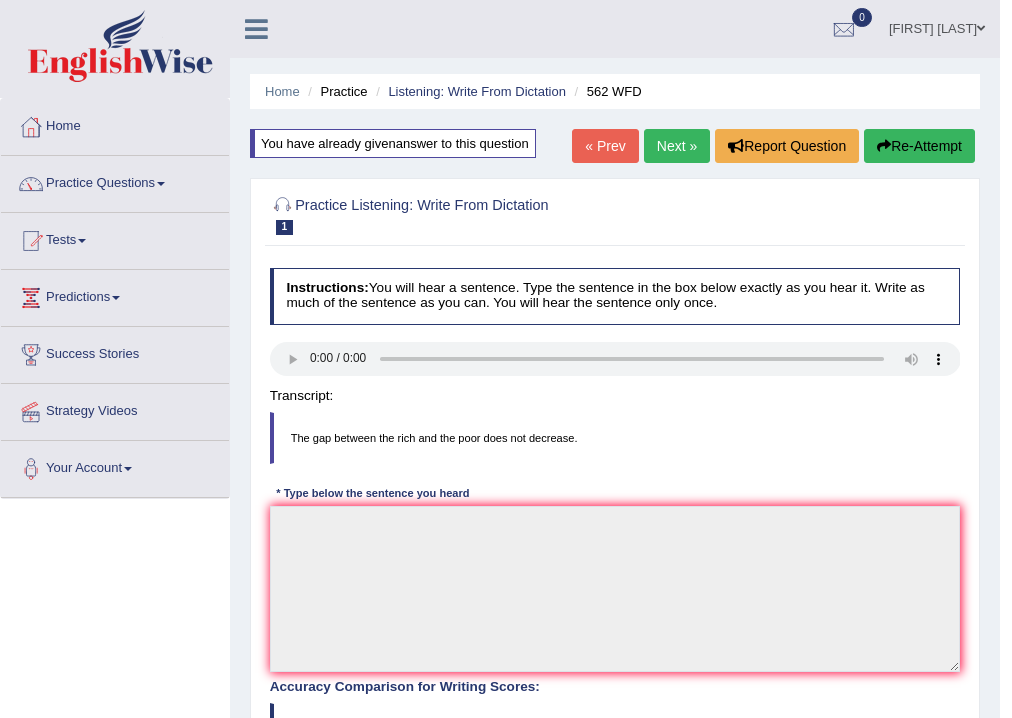 type on "The gap between rich and poor is not big" 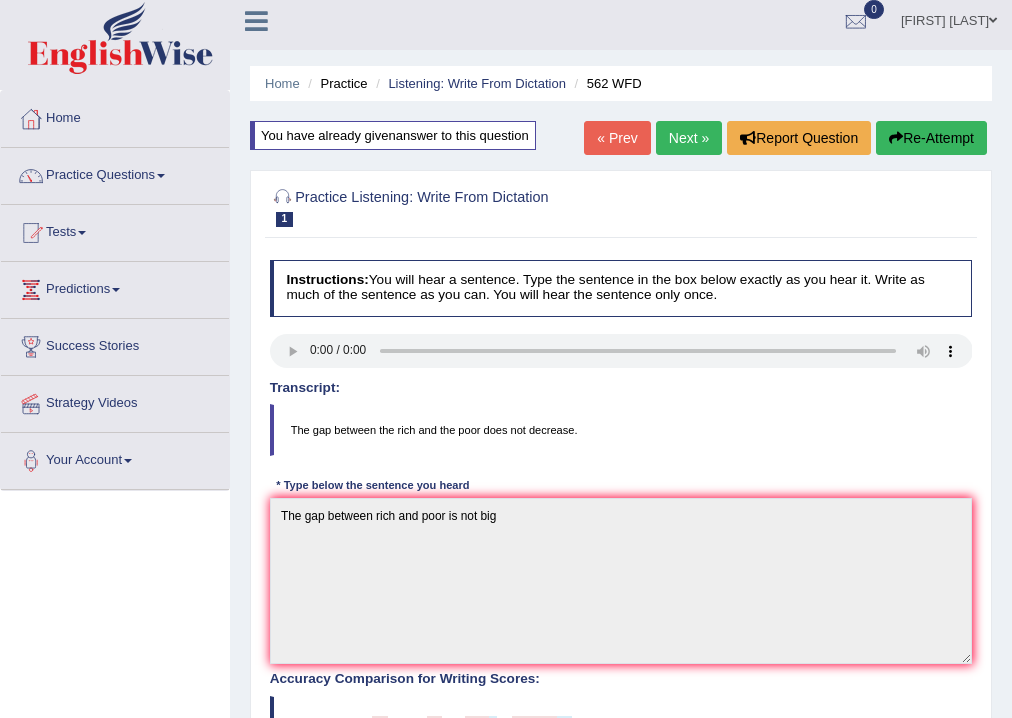 scroll, scrollTop: 0, scrollLeft: 0, axis: both 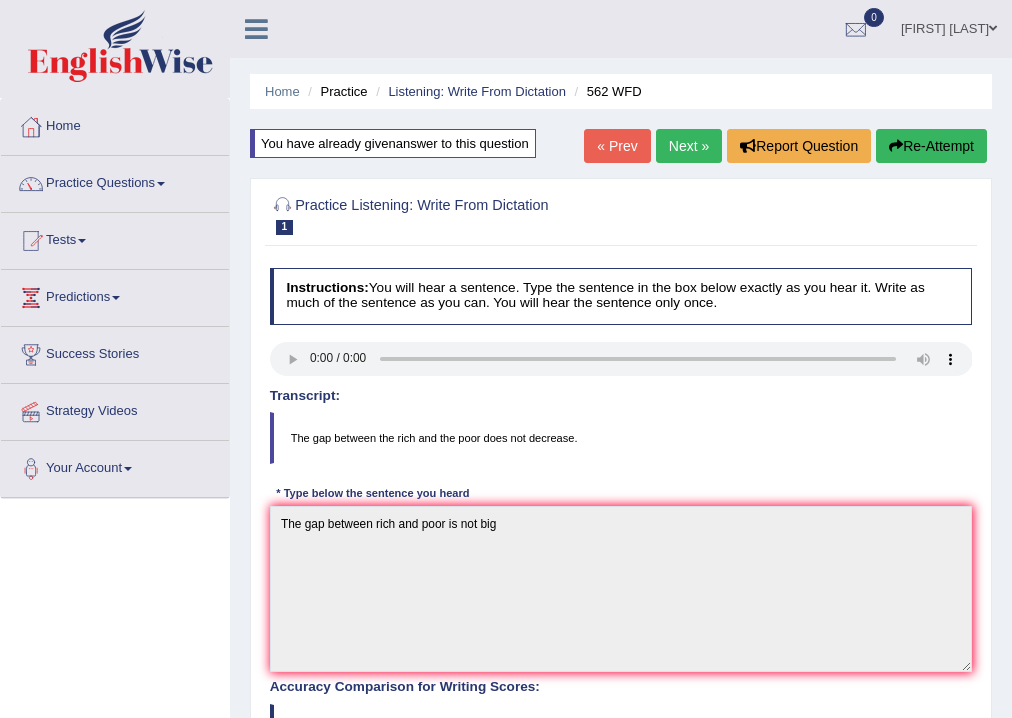 click on "Next »" at bounding box center (689, 146) 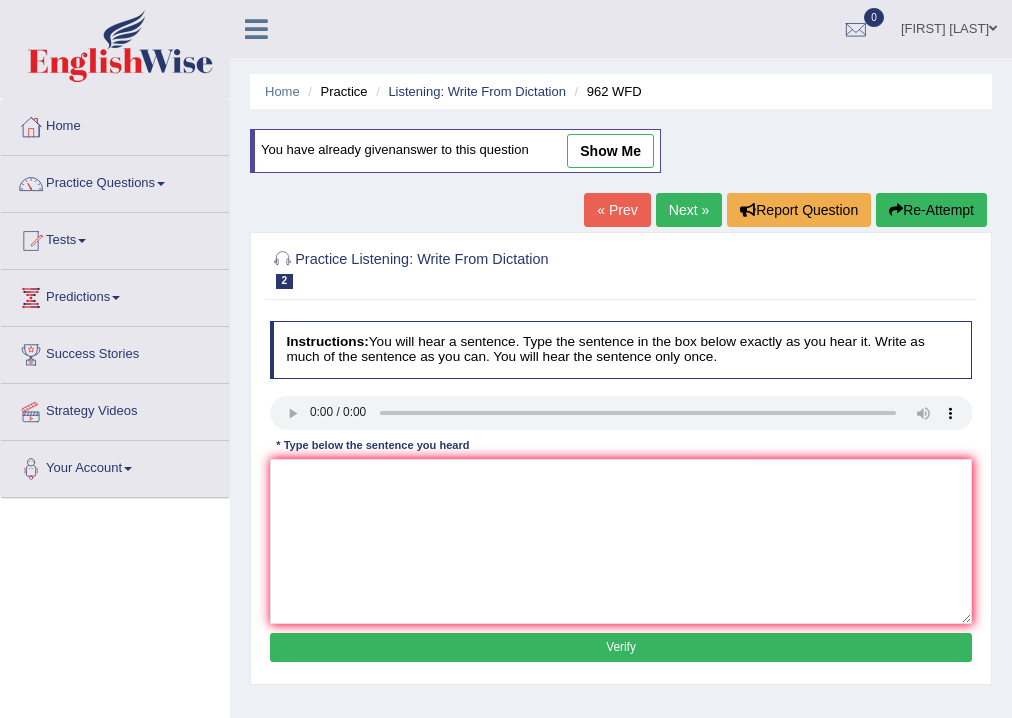 scroll, scrollTop: 0, scrollLeft: 0, axis: both 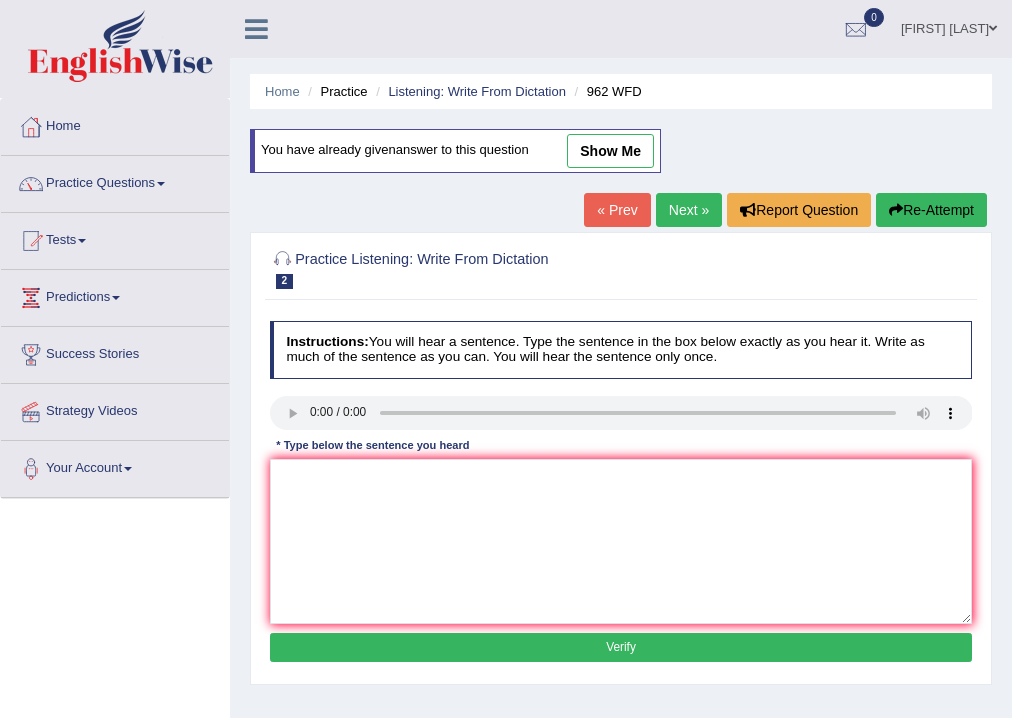 click on "show me" at bounding box center (610, 151) 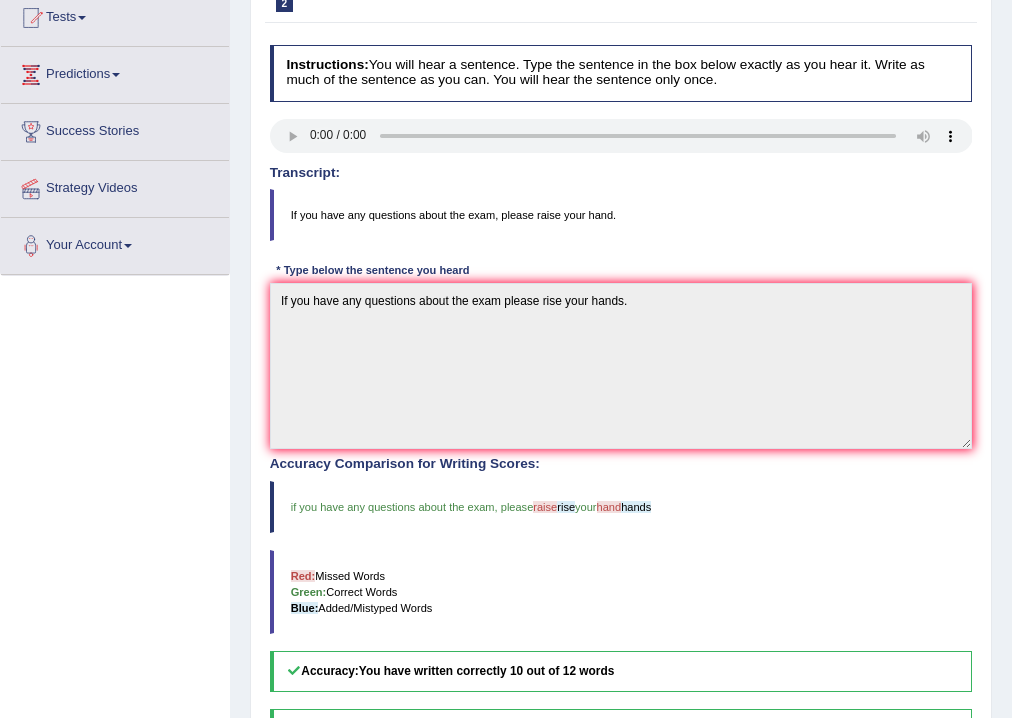 scroll, scrollTop: 80, scrollLeft: 0, axis: vertical 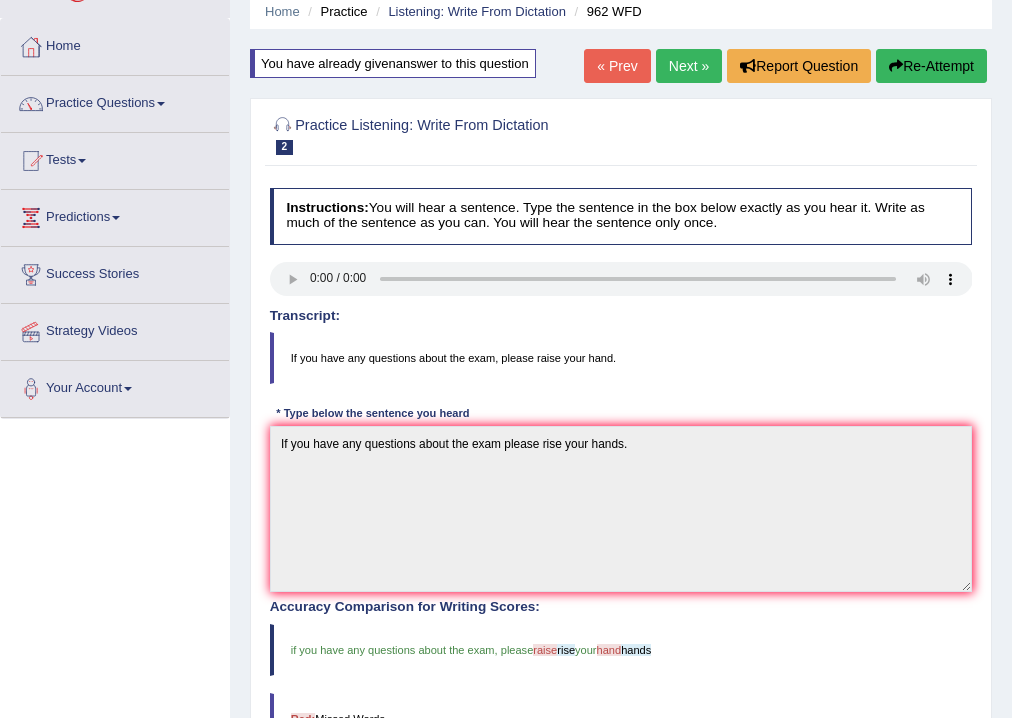 click on "Next »" at bounding box center (689, 66) 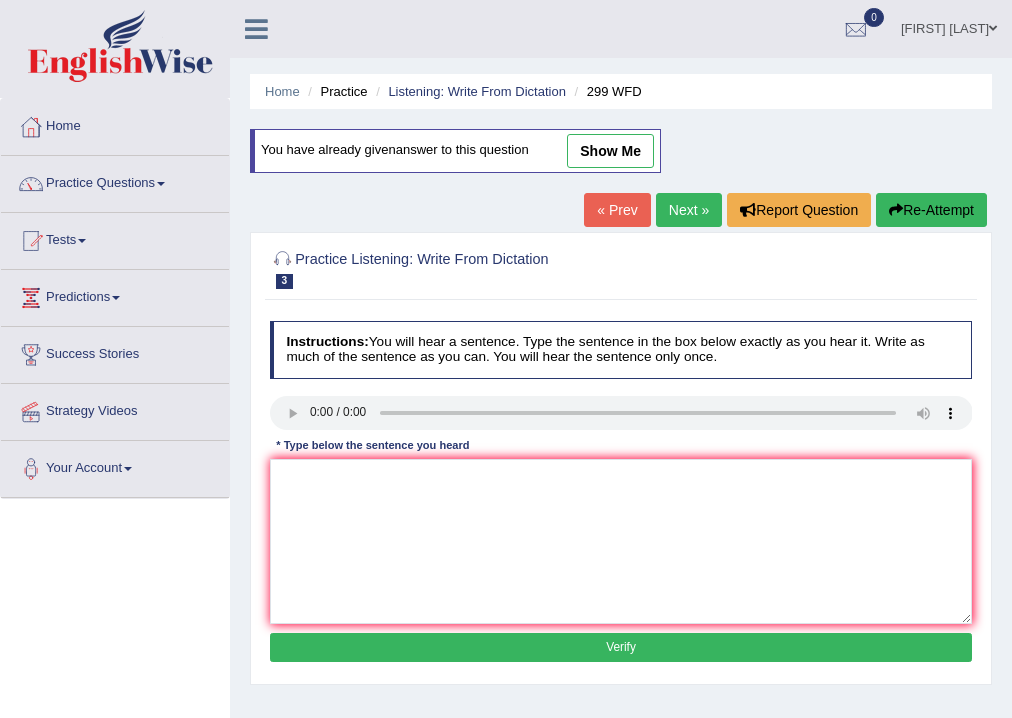 scroll, scrollTop: 0, scrollLeft: 0, axis: both 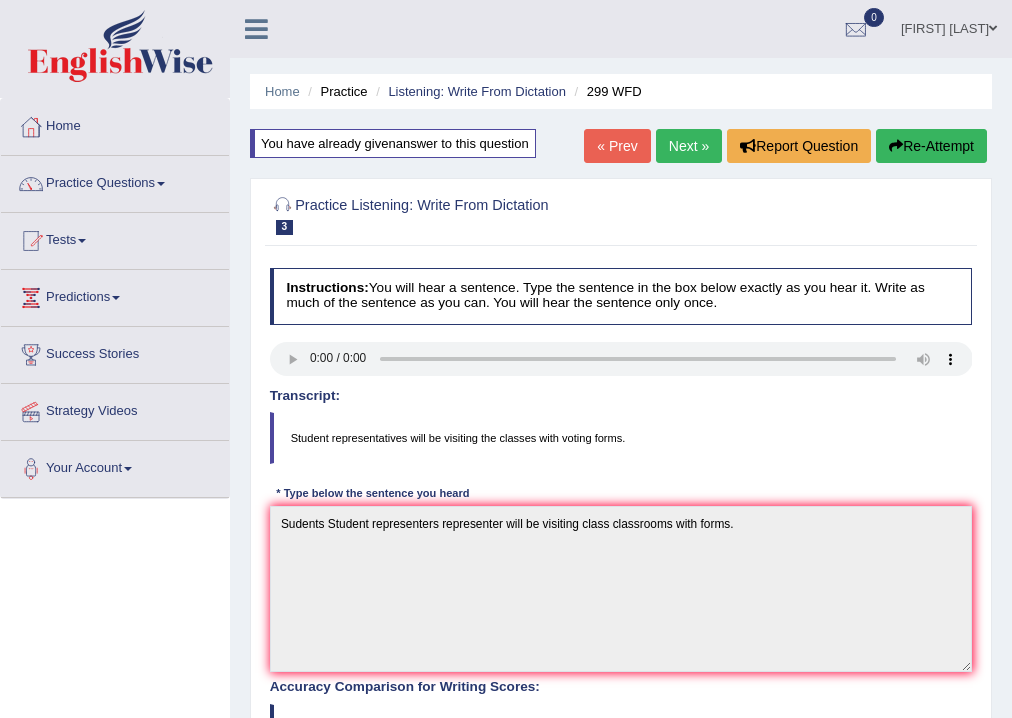 click on "Next »" at bounding box center (689, 146) 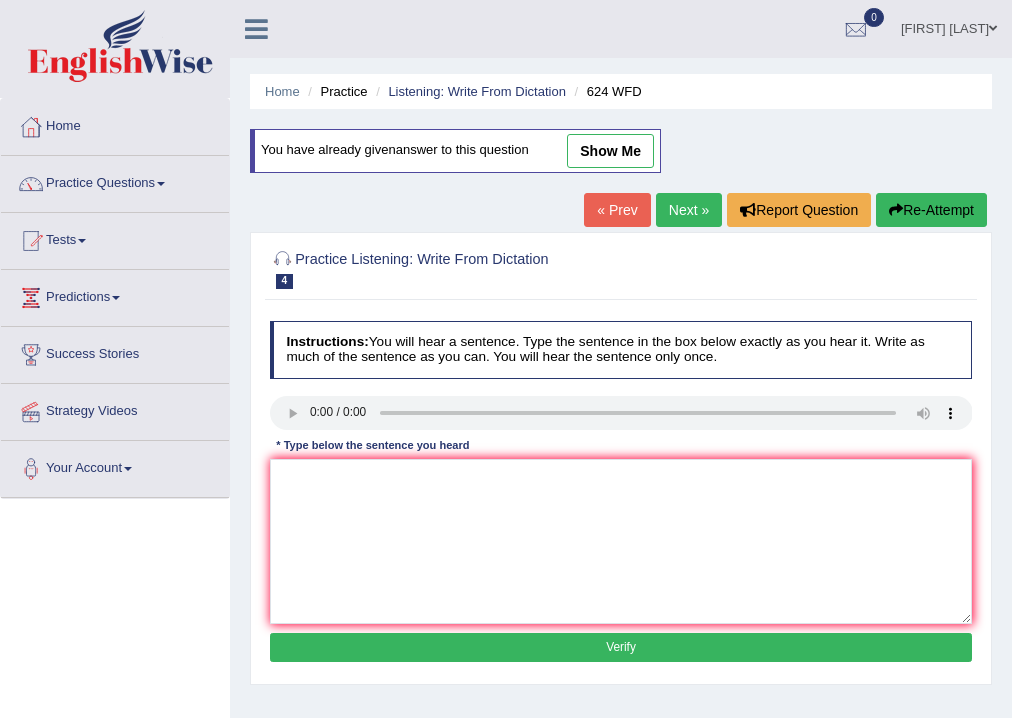 scroll, scrollTop: 0, scrollLeft: 0, axis: both 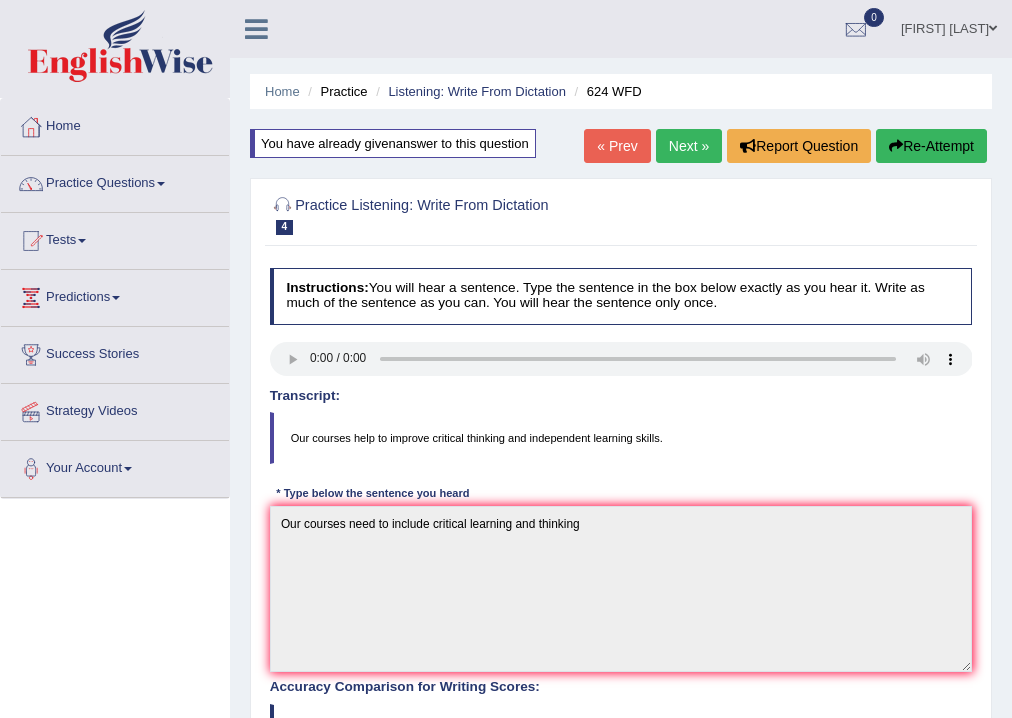 click on "Next »" at bounding box center [689, 146] 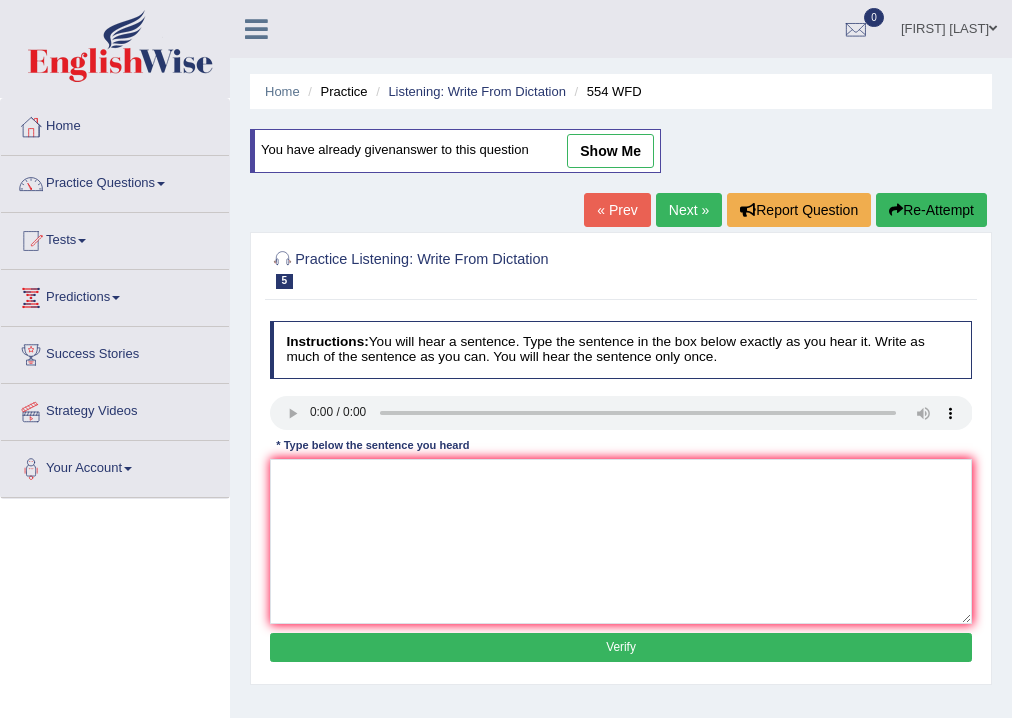 scroll, scrollTop: 0, scrollLeft: 0, axis: both 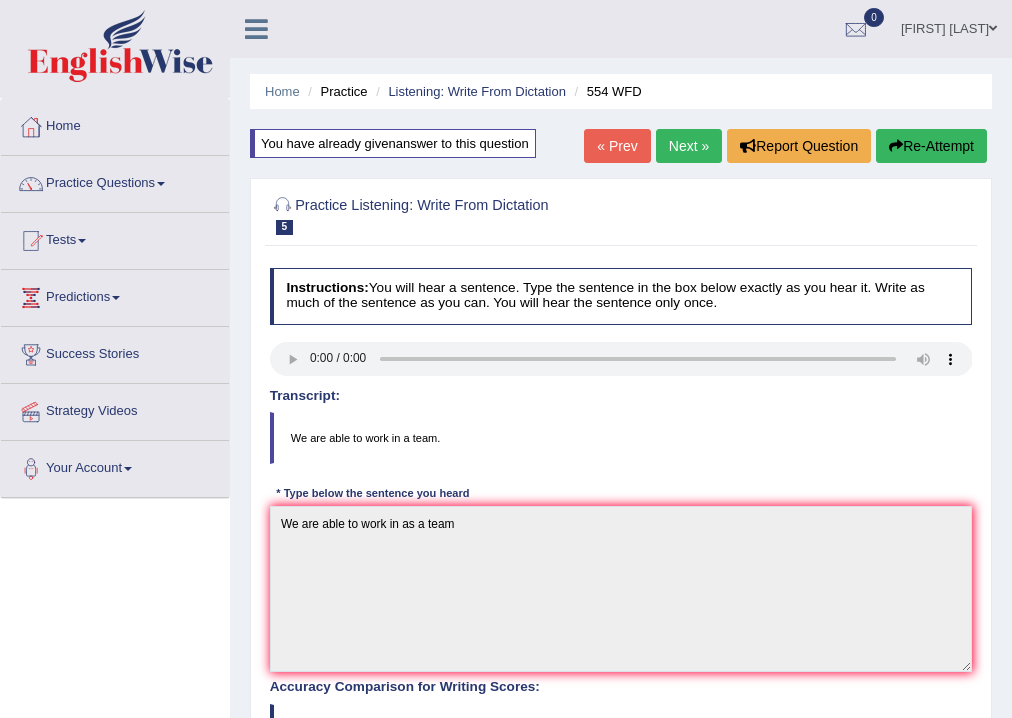 click on "Next »" at bounding box center [689, 146] 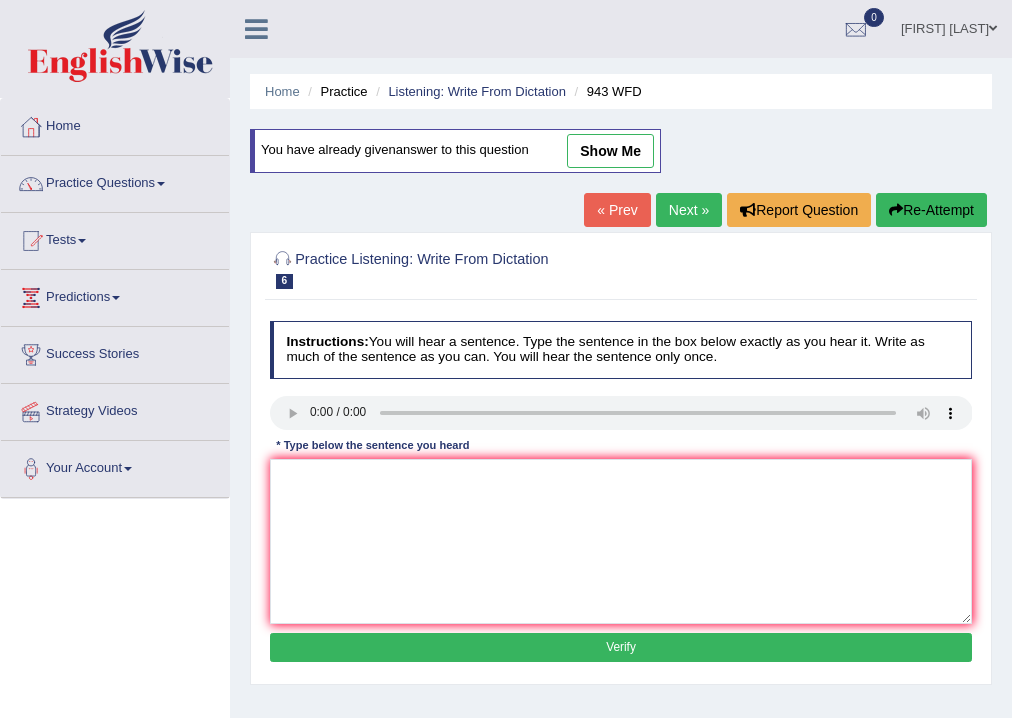 scroll, scrollTop: 0, scrollLeft: 0, axis: both 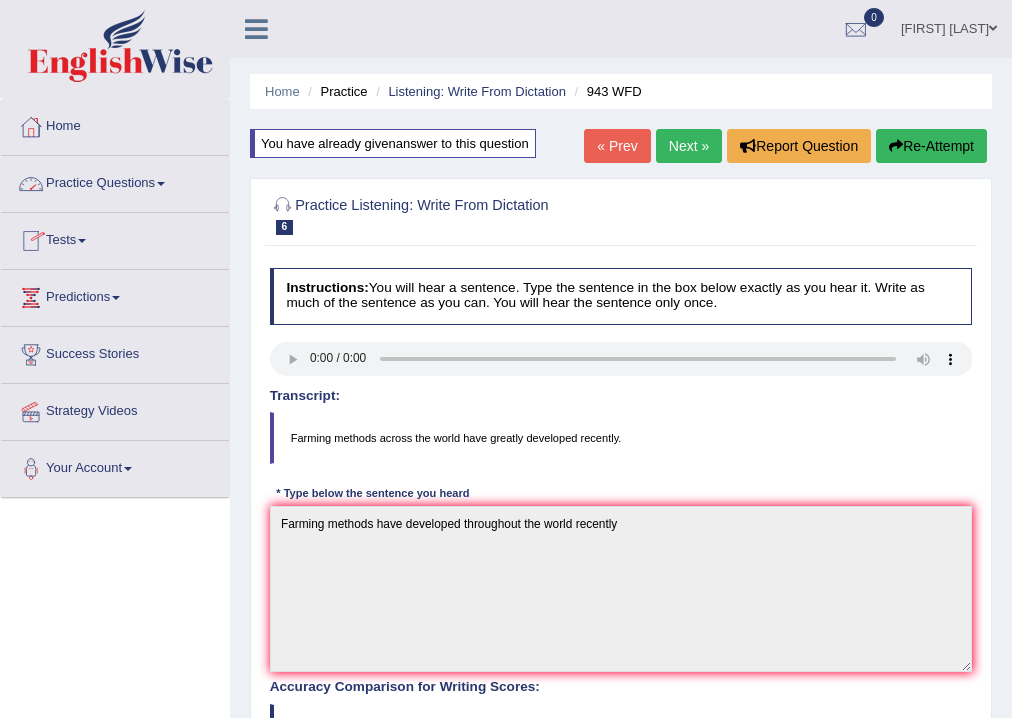 click on "Practice Questions" at bounding box center (115, 181) 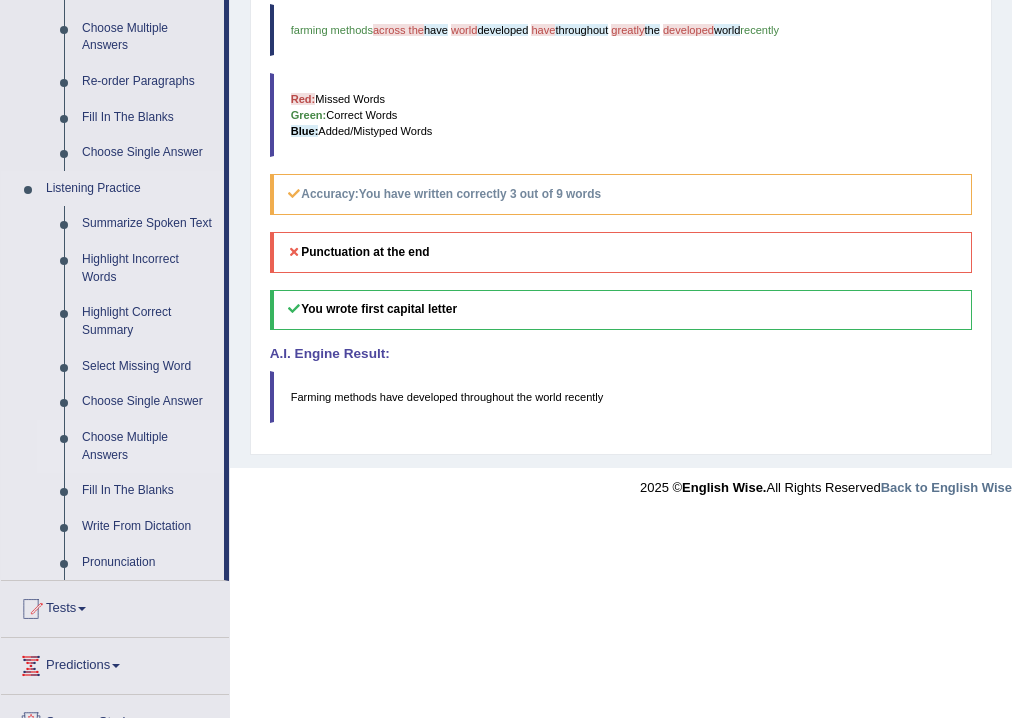 scroll, scrollTop: 720, scrollLeft: 0, axis: vertical 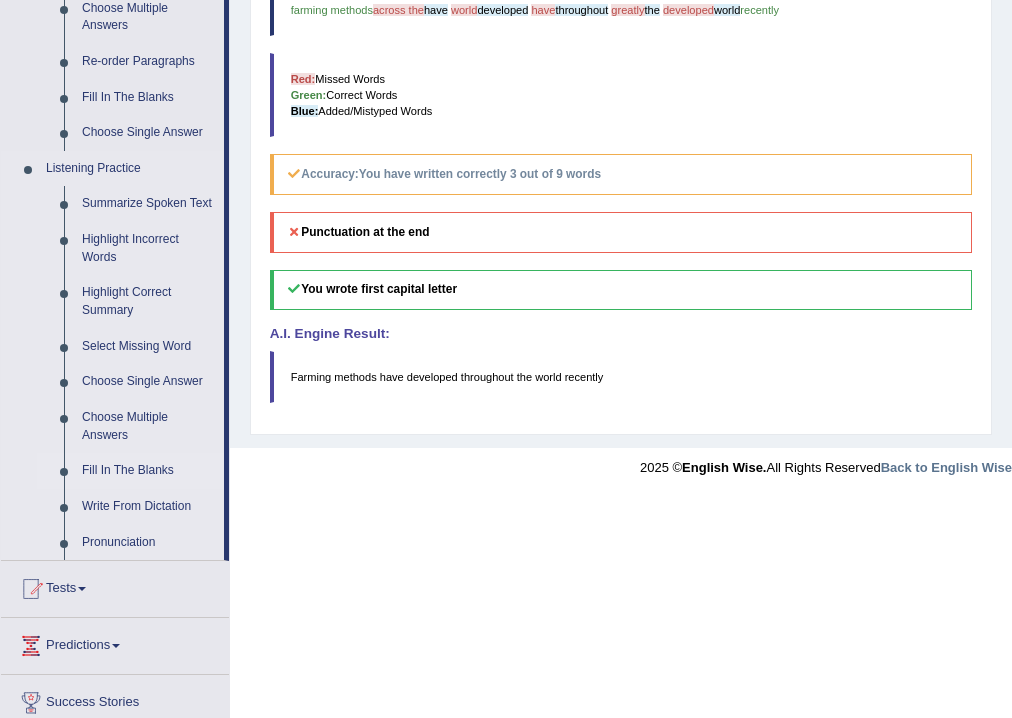 click on "Fill In The Blanks" at bounding box center (148, 471) 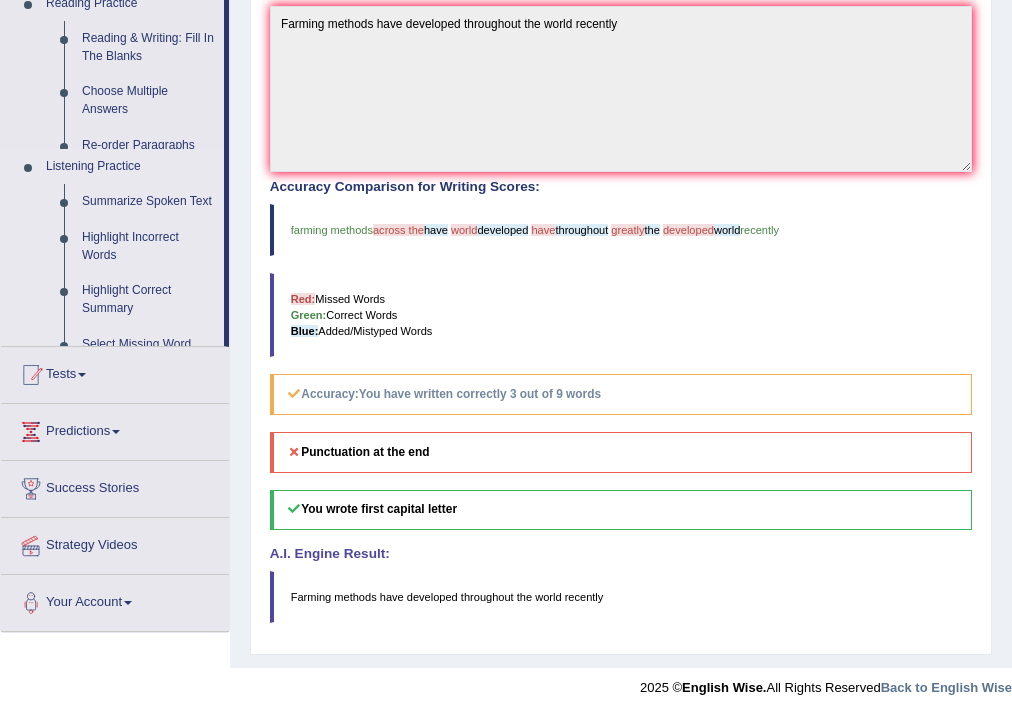 scroll, scrollTop: 497, scrollLeft: 0, axis: vertical 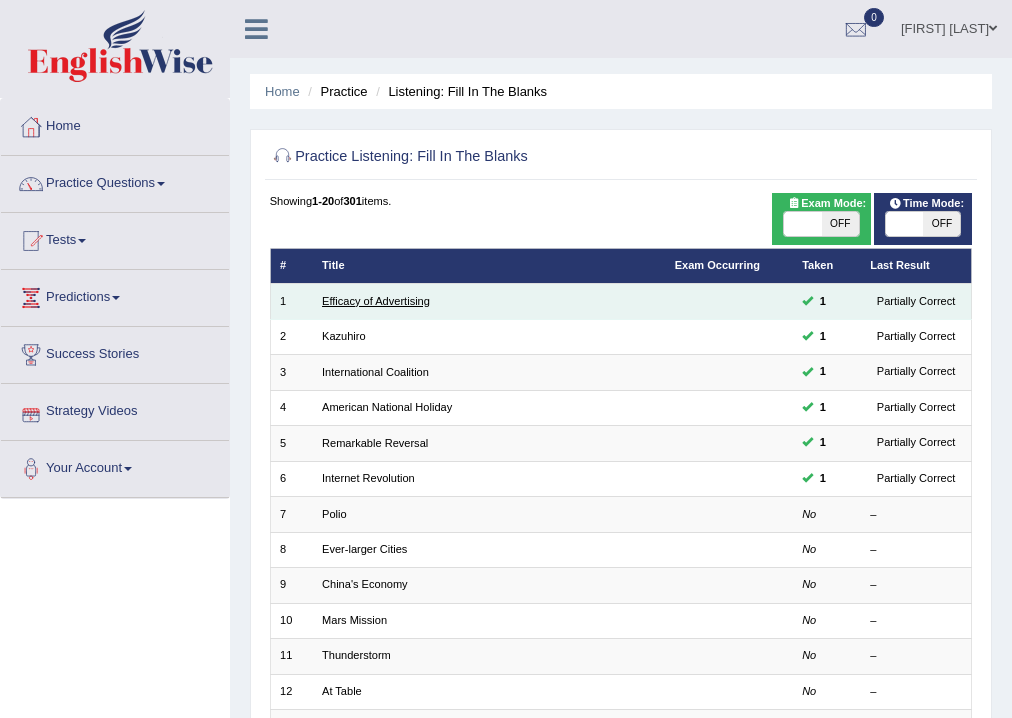 click on "Efficacy of Advertising" at bounding box center (376, 301) 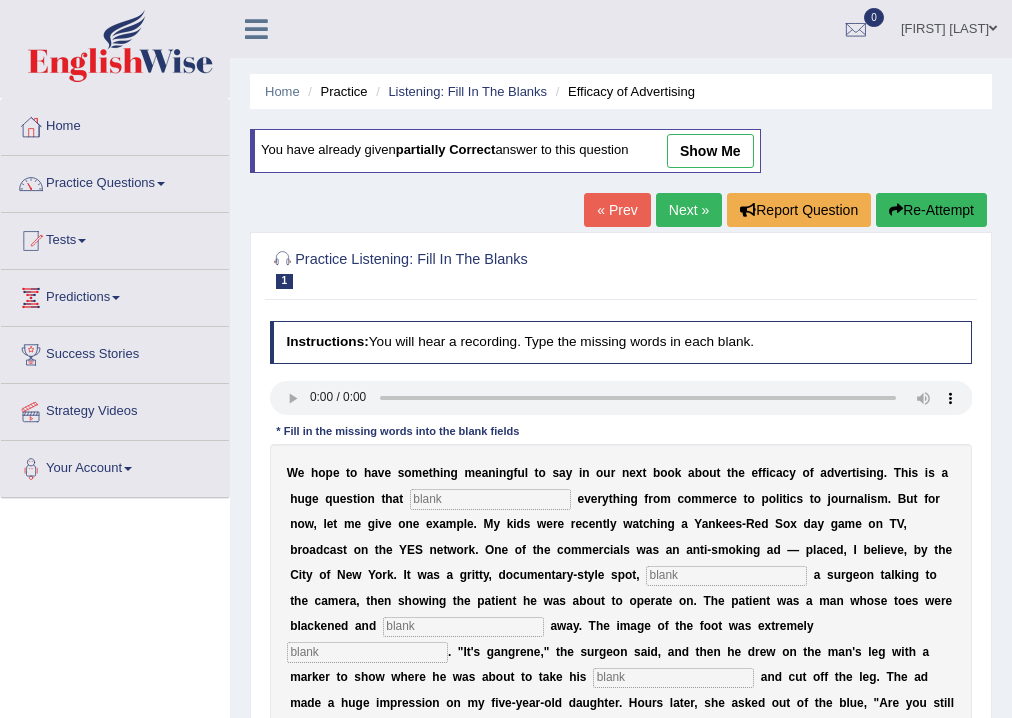 scroll, scrollTop: 0, scrollLeft: 0, axis: both 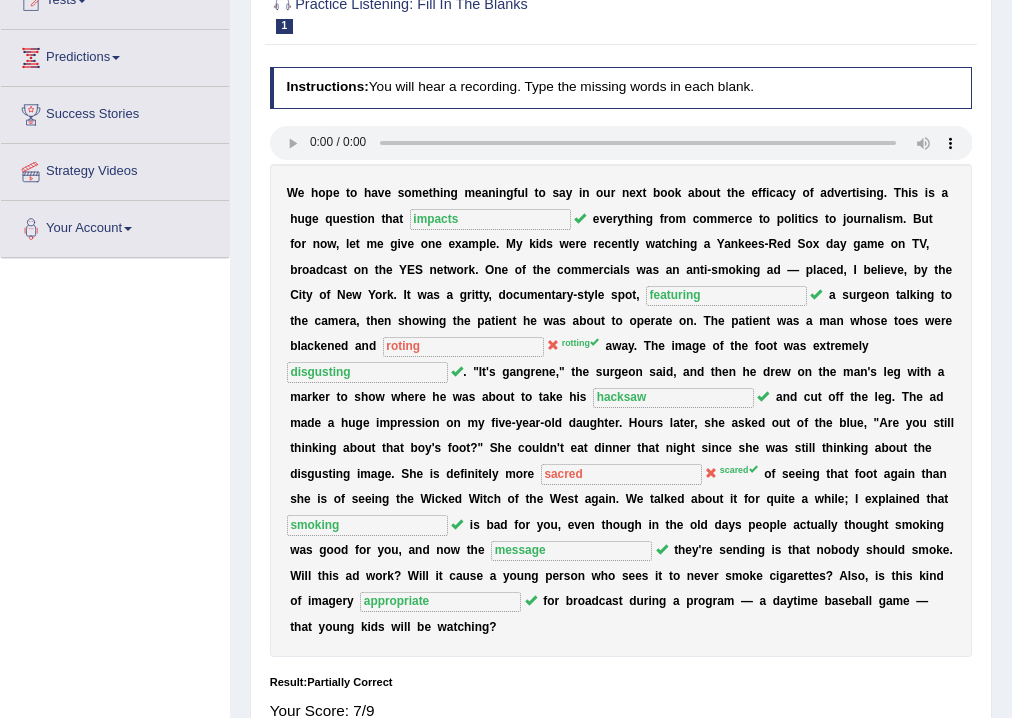 click on "S" at bounding box center (405, 474) 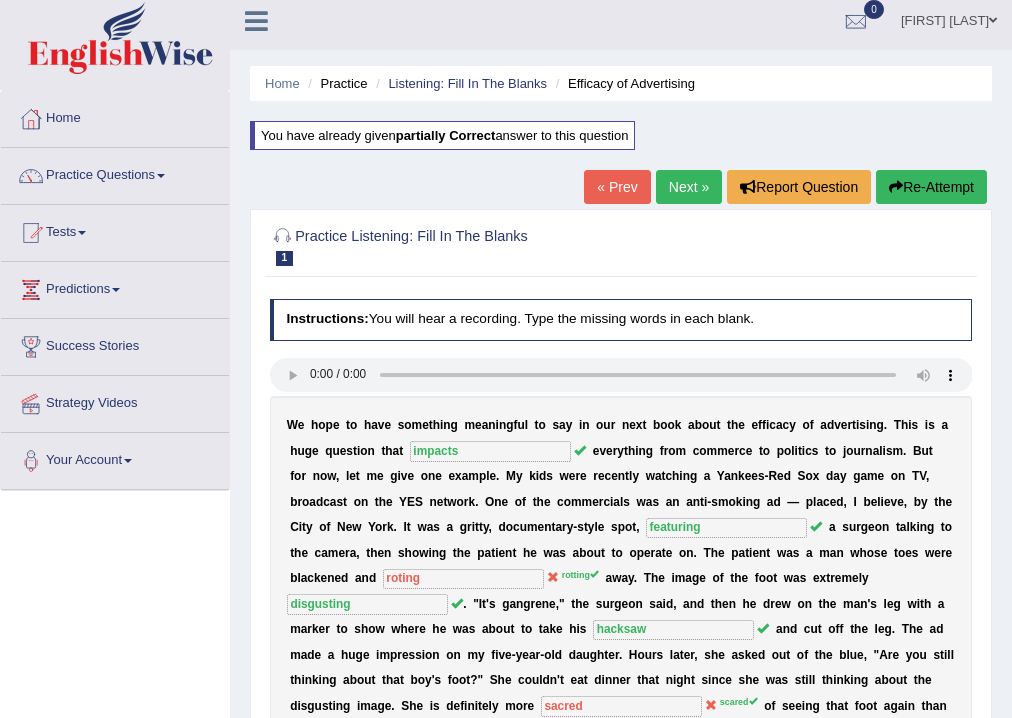 scroll, scrollTop: 0, scrollLeft: 0, axis: both 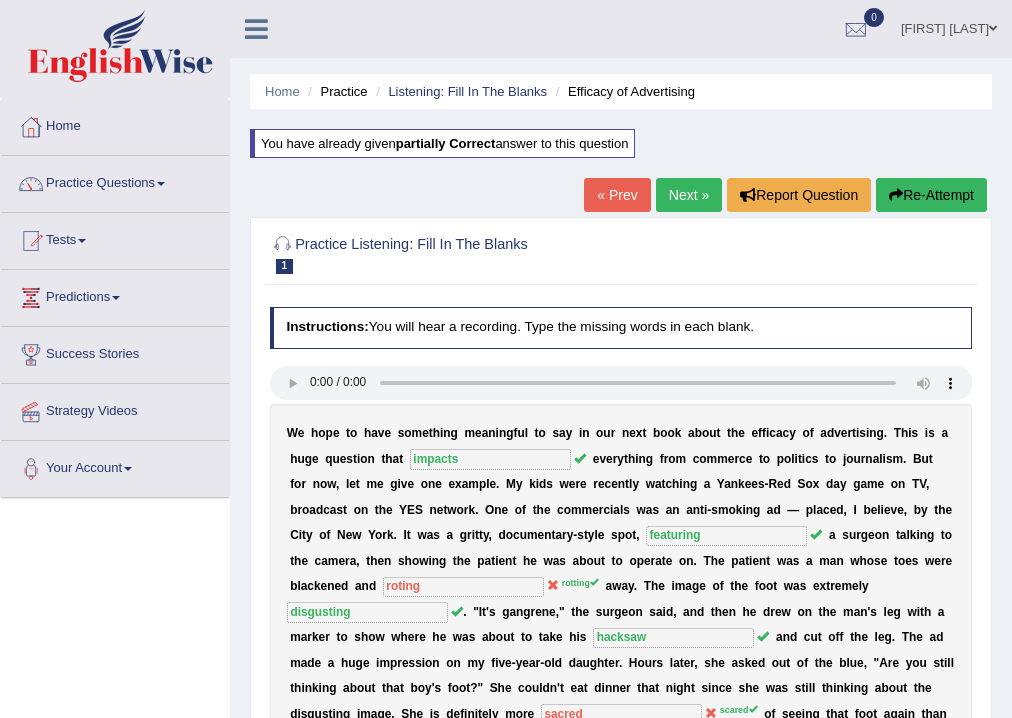 click on "Next »" at bounding box center (689, 195) 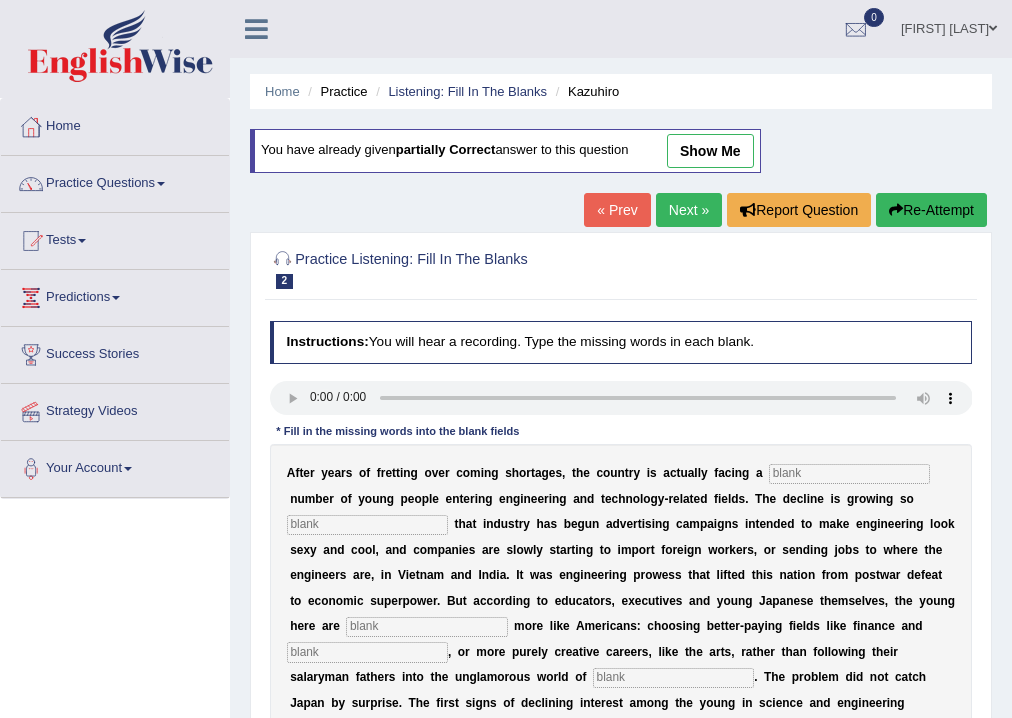 scroll, scrollTop: 0, scrollLeft: 0, axis: both 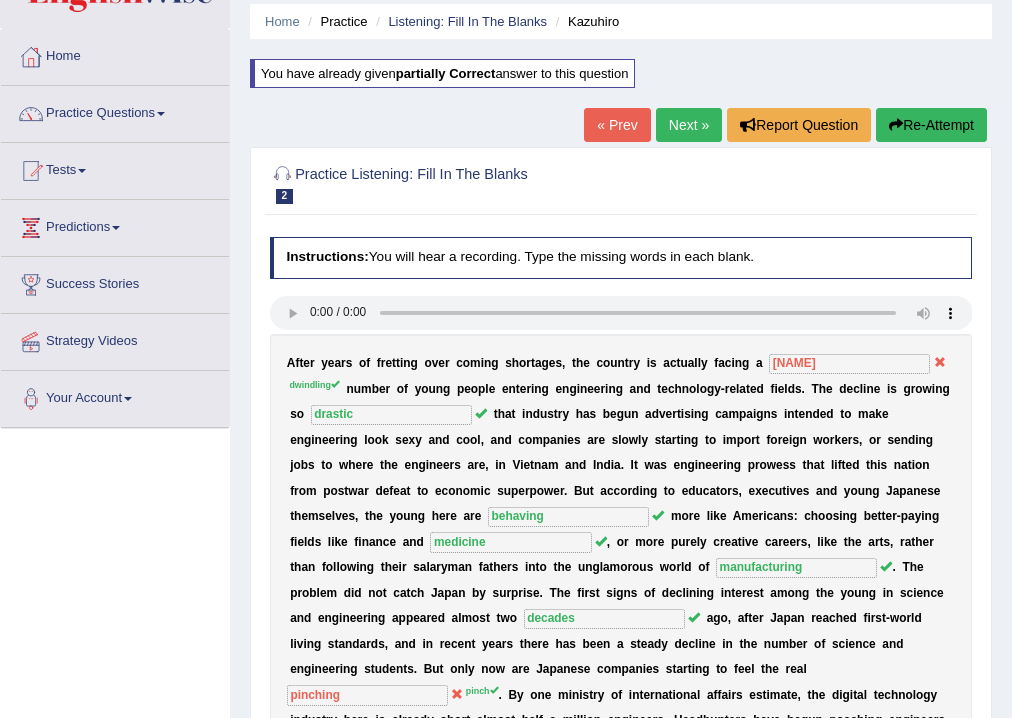 click on "Next »" at bounding box center [689, 125] 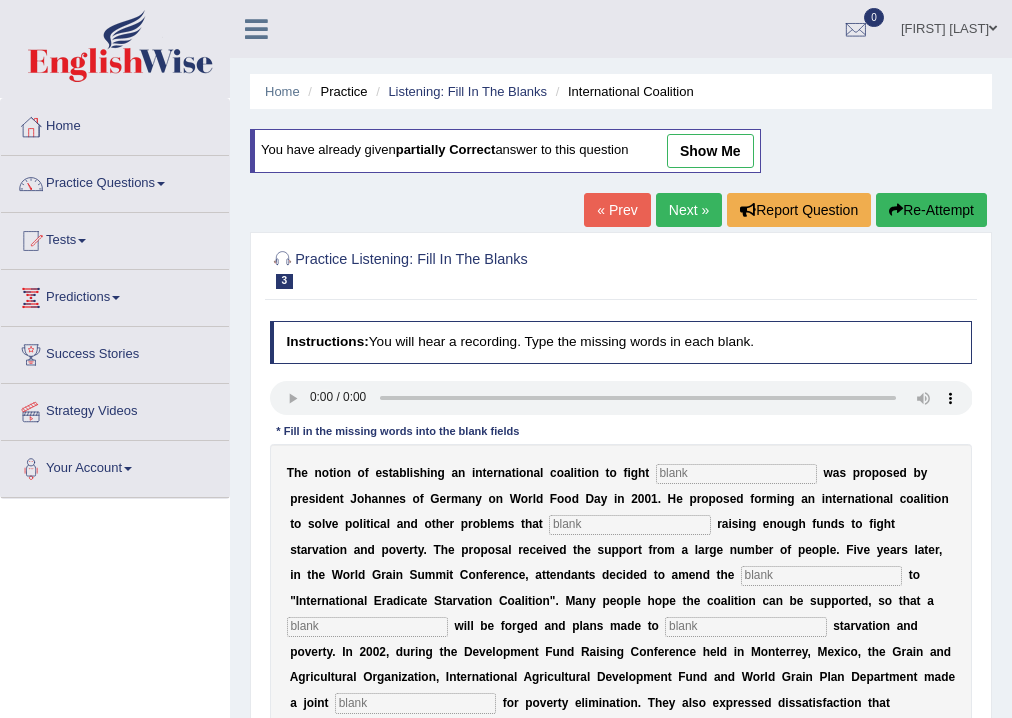 scroll, scrollTop: 0, scrollLeft: 0, axis: both 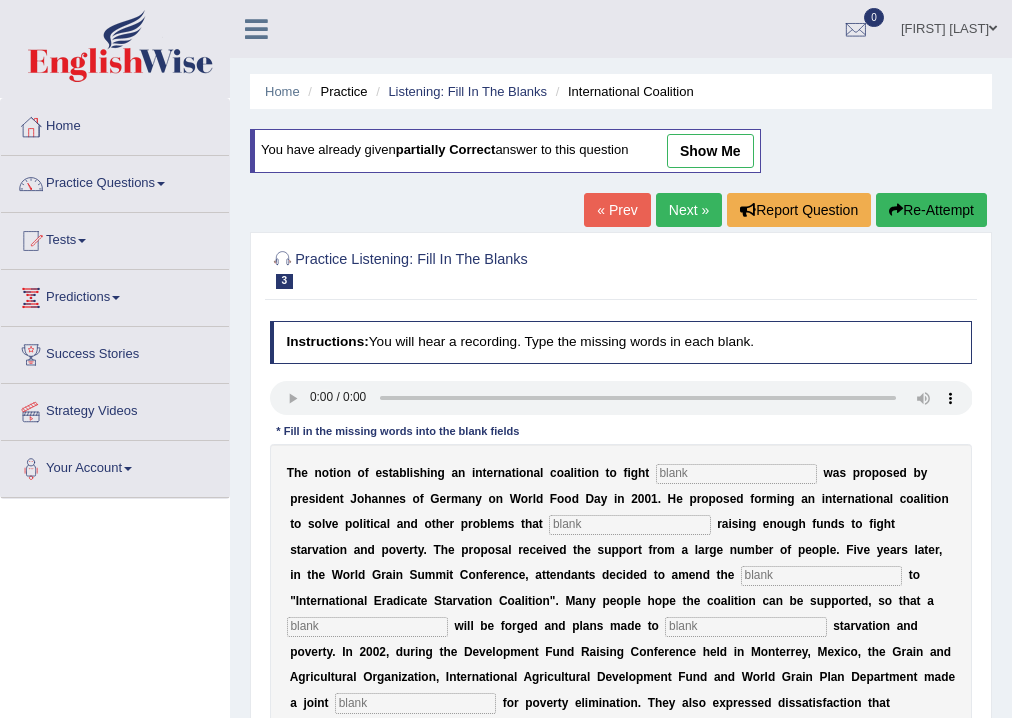 click on "show me" at bounding box center [710, 151] 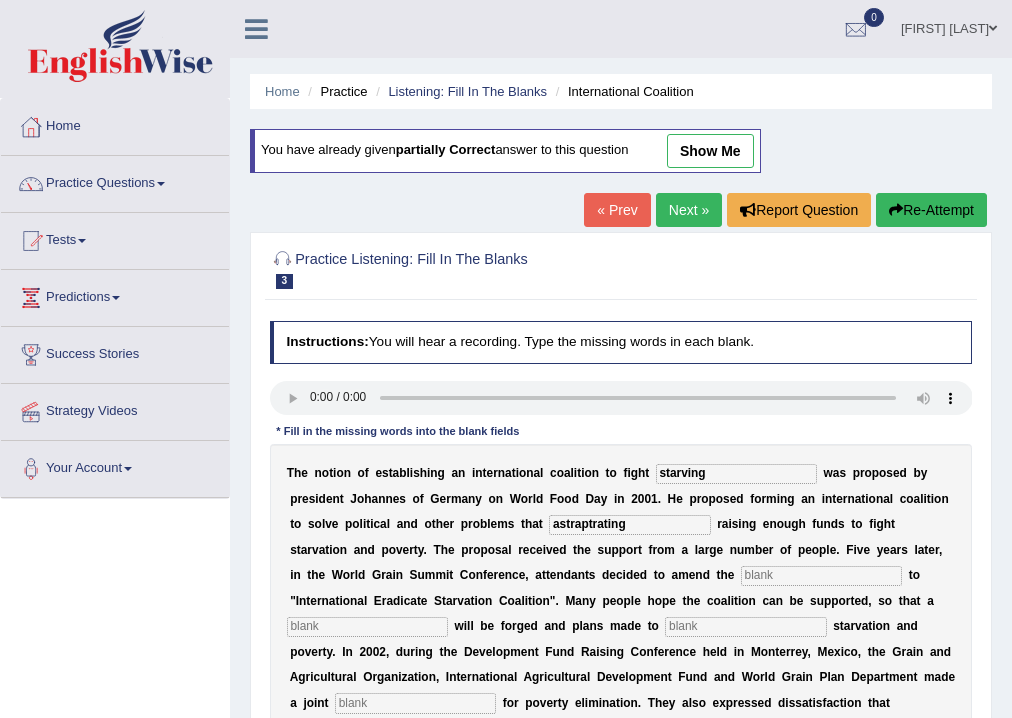 type on "manifesto" 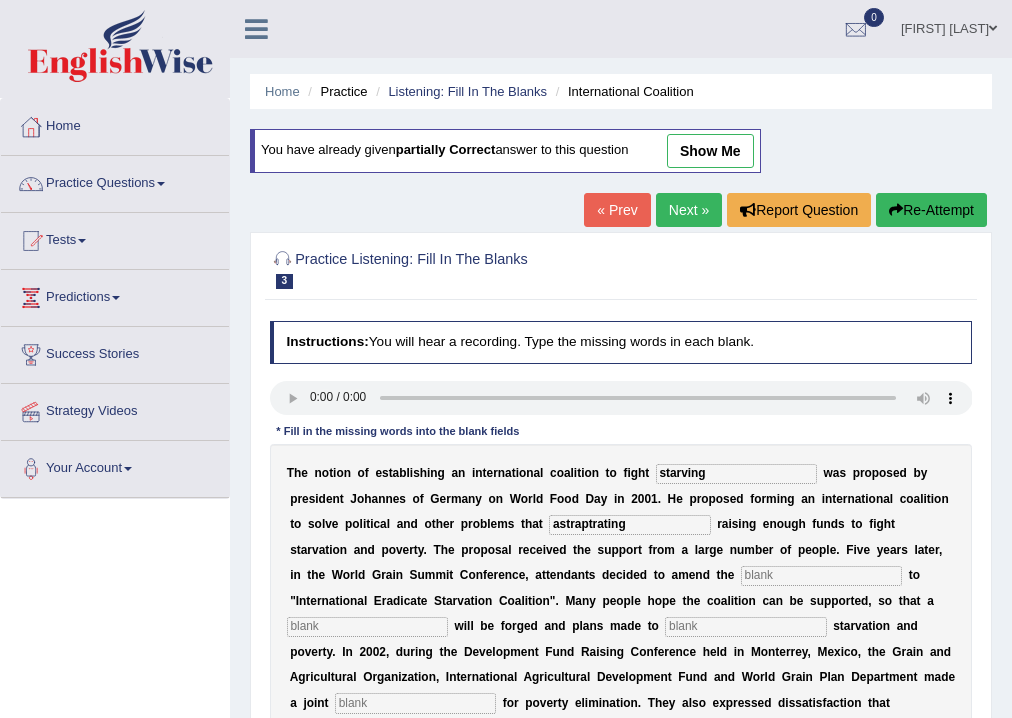 type on "resolution" 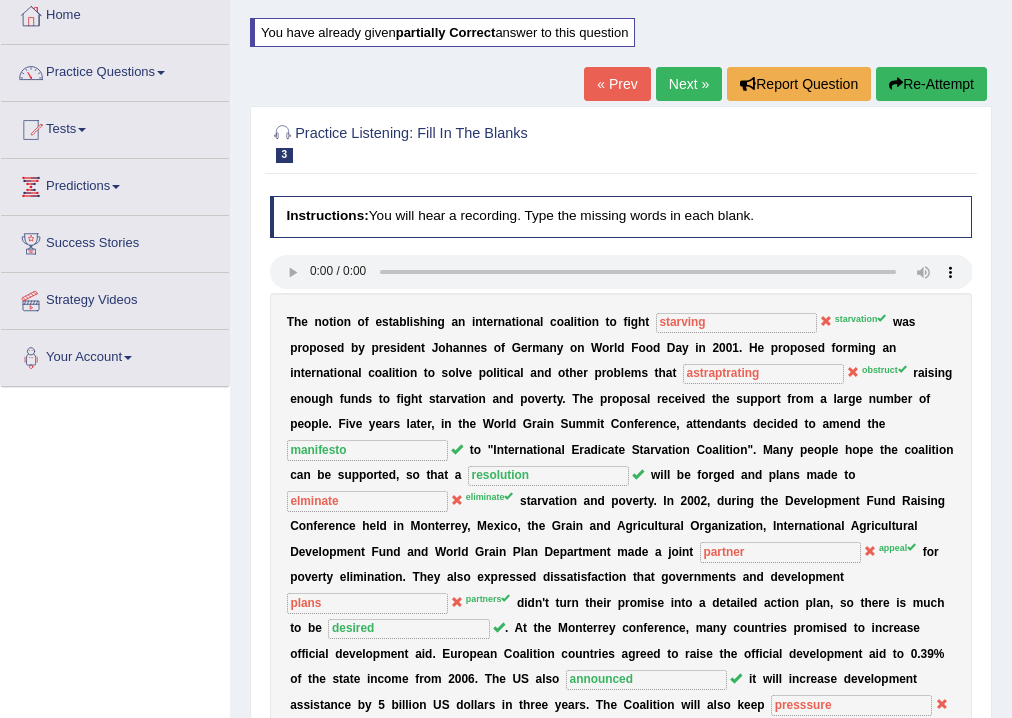 scroll, scrollTop: 180, scrollLeft: 0, axis: vertical 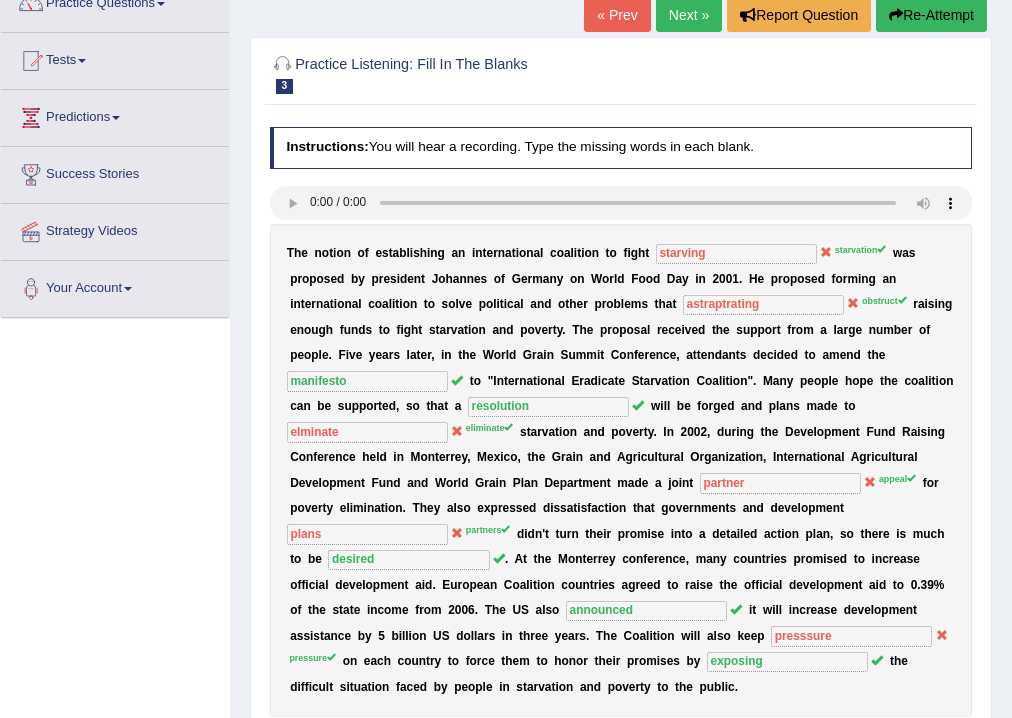 click on "Next »" at bounding box center (689, 15) 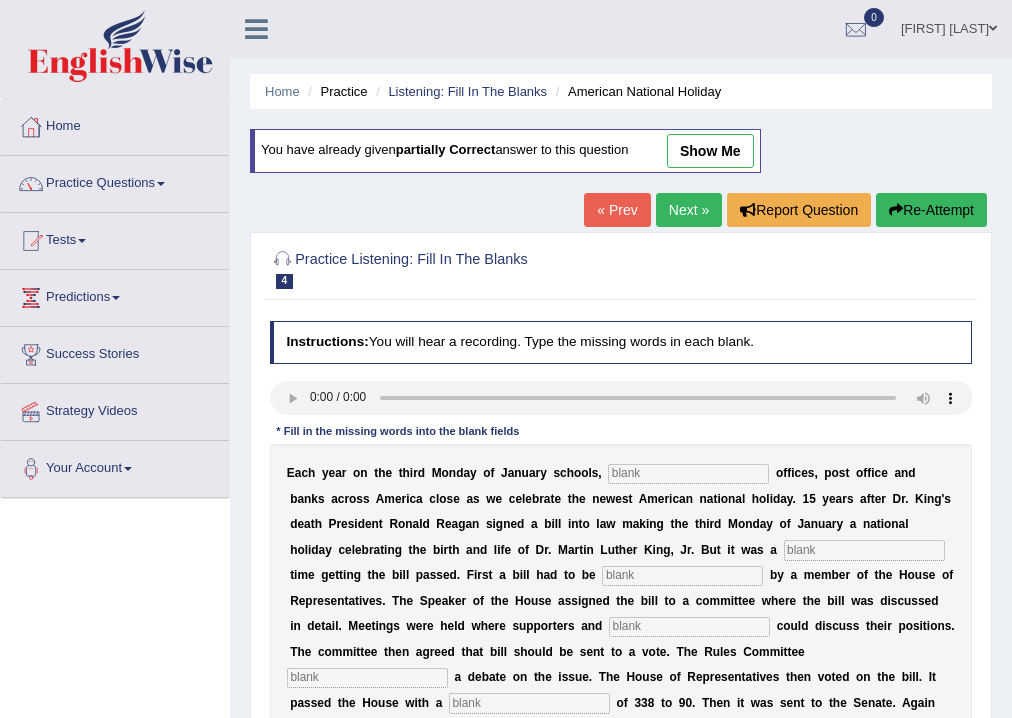 scroll, scrollTop: 0, scrollLeft: 0, axis: both 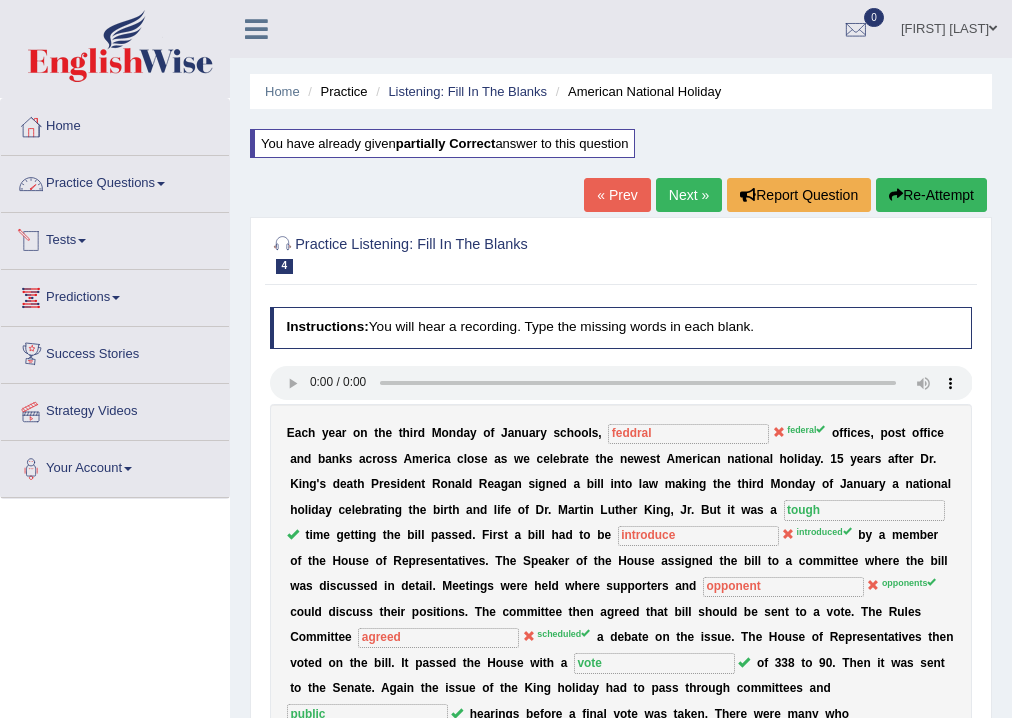 click on "Practice Questions" at bounding box center [115, 181] 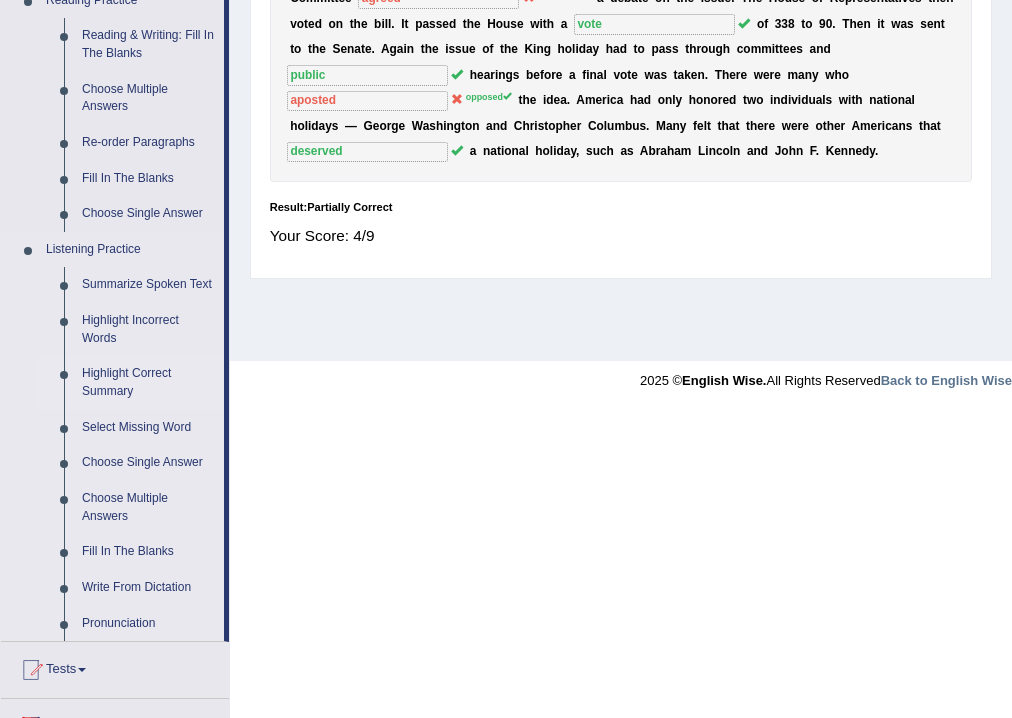 scroll, scrollTop: 640, scrollLeft: 0, axis: vertical 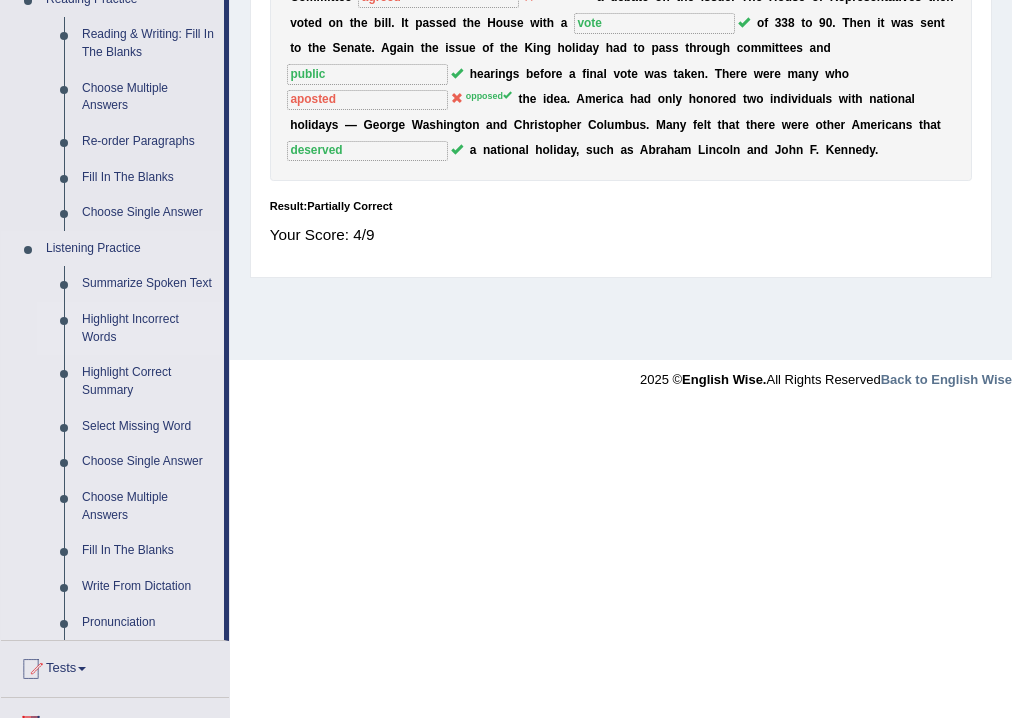 click on "Highlight Incorrect Words" at bounding box center [148, 328] 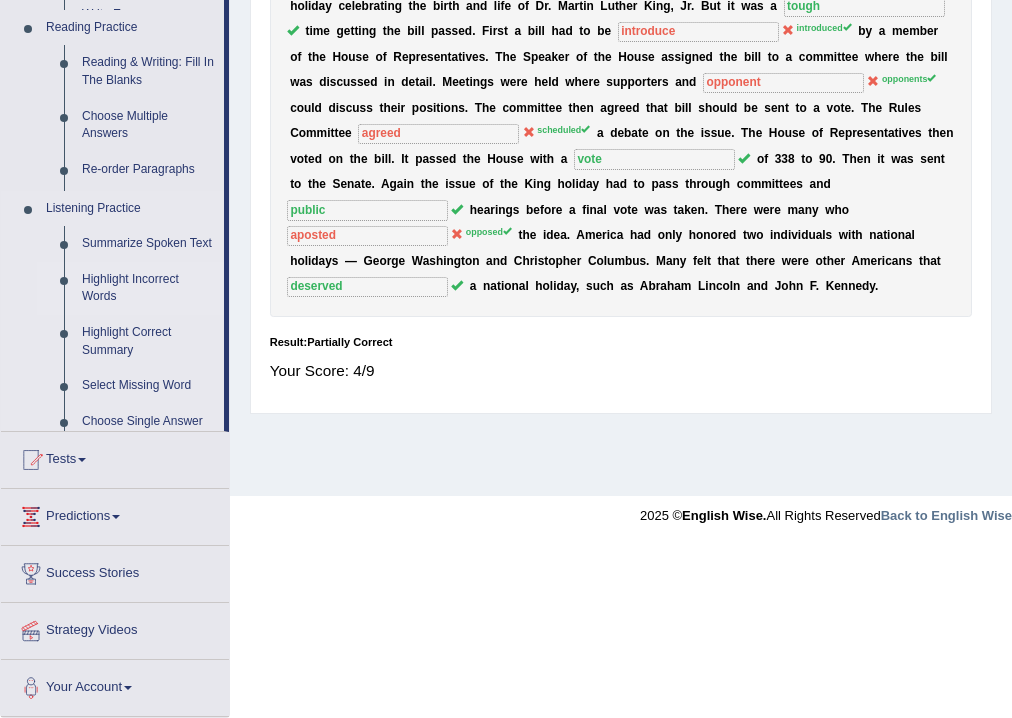 scroll, scrollTop: 332, scrollLeft: 0, axis: vertical 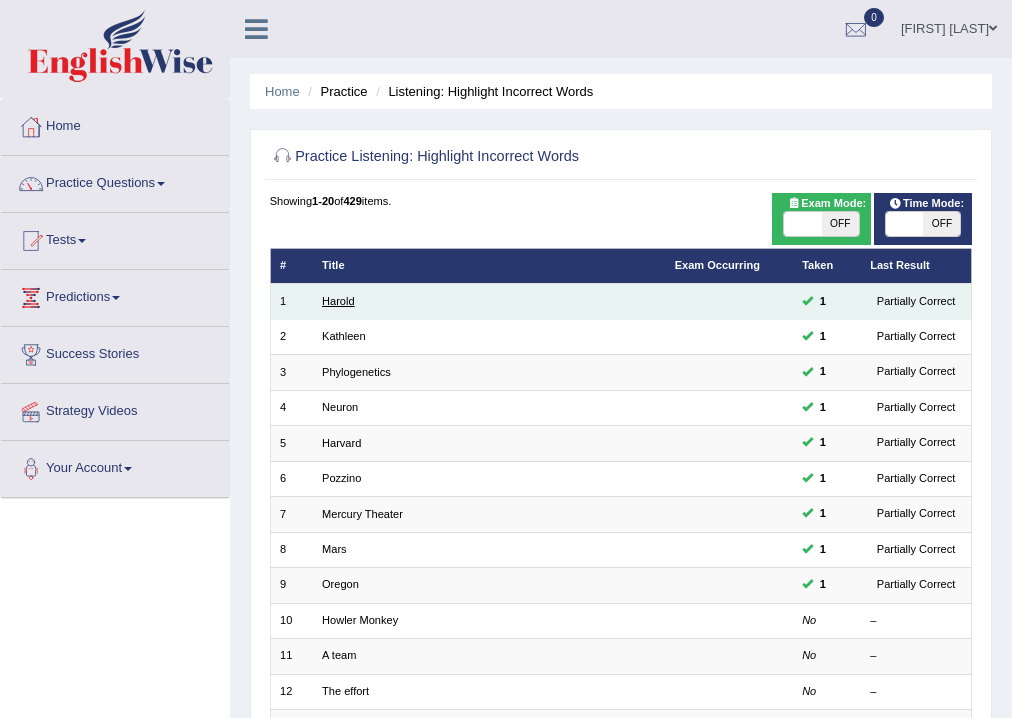 click on "Harold" at bounding box center (338, 301) 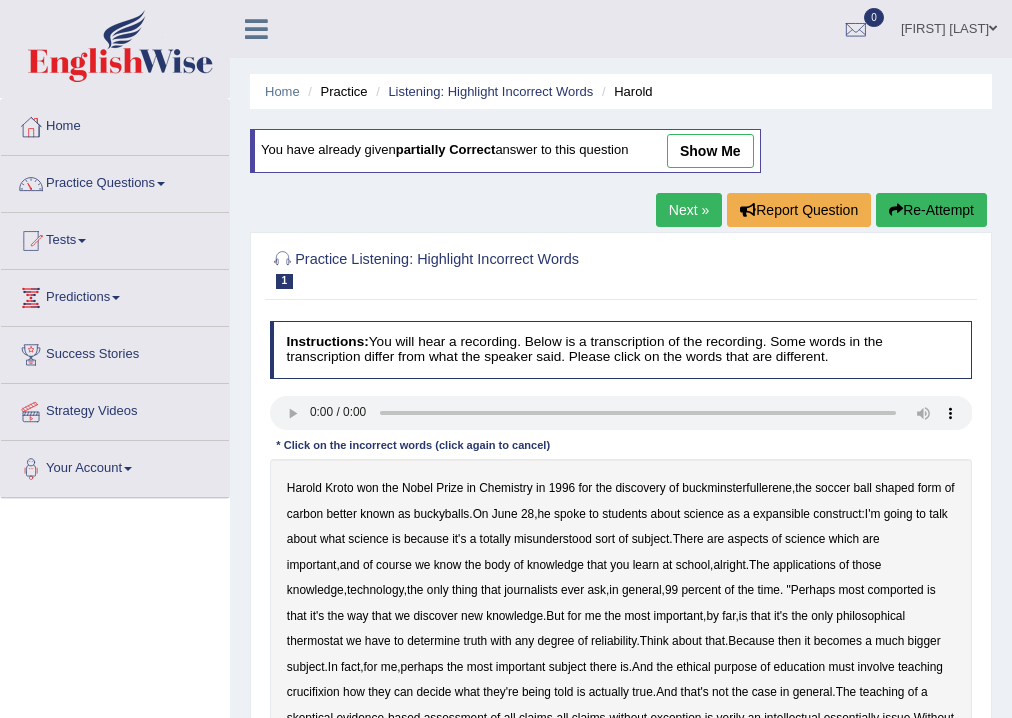 scroll, scrollTop: 0, scrollLeft: 0, axis: both 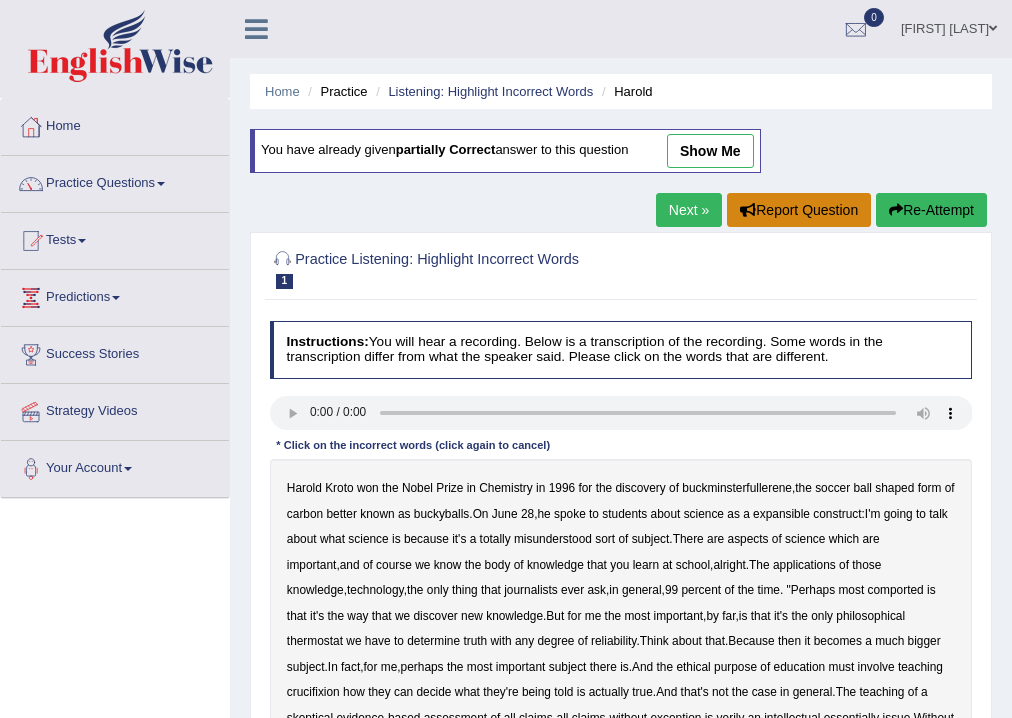 click on "show me" at bounding box center (710, 151) 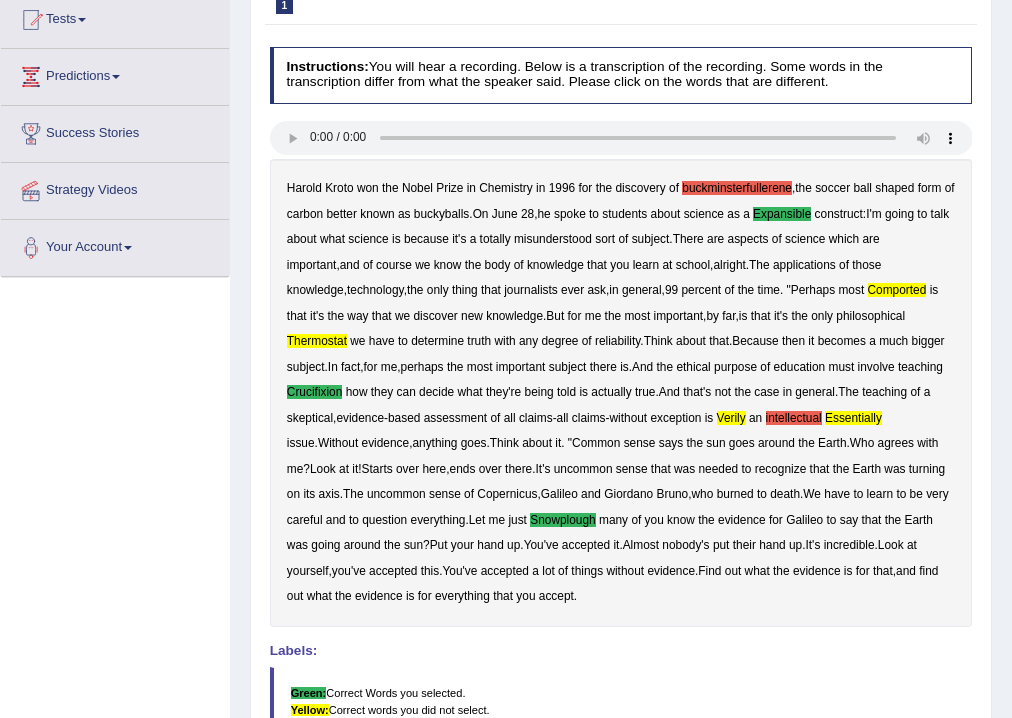 scroll, scrollTop: 63, scrollLeft: 0, axis: vertical 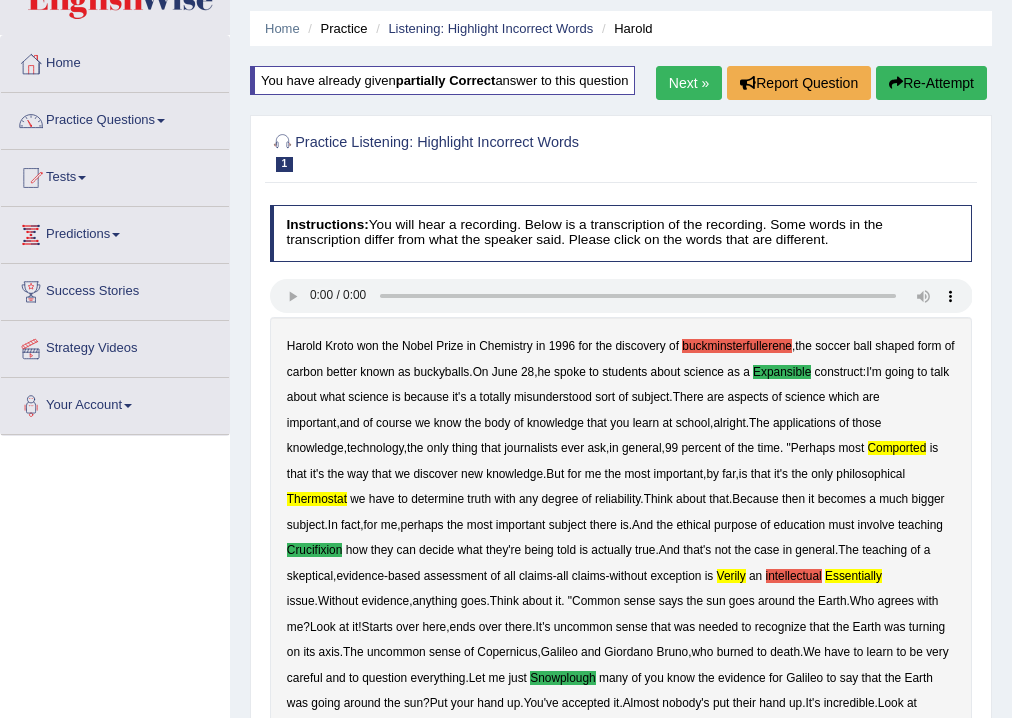 click on "Next »" at bounding box center (689, 83) 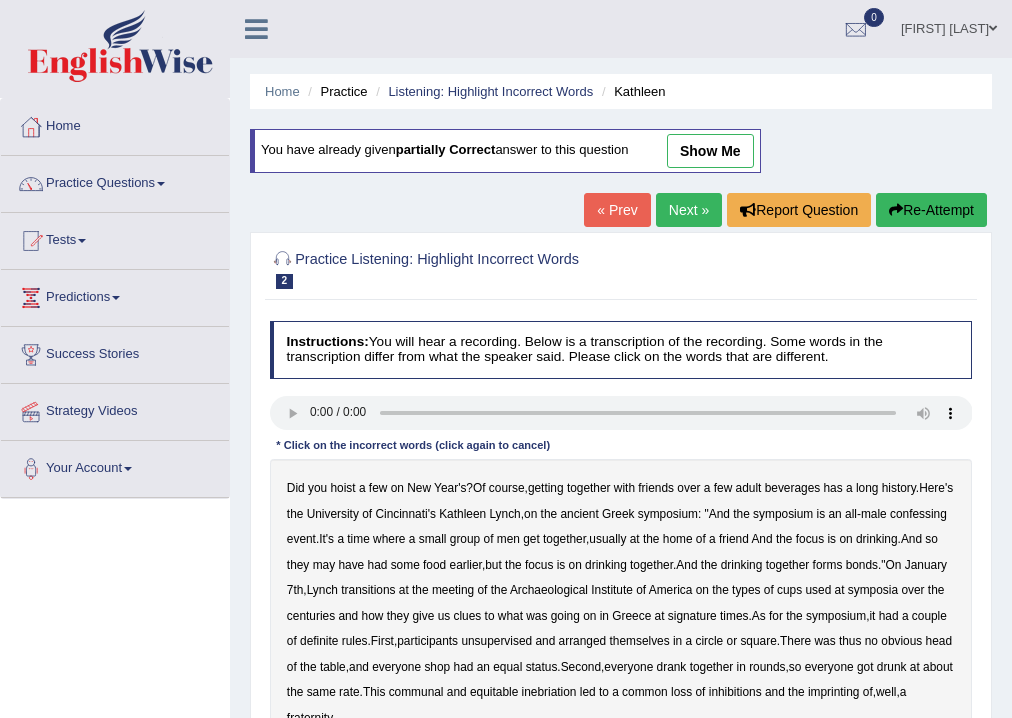 scroll, scrollTop: 0, scrollLeft: 0, axis: both 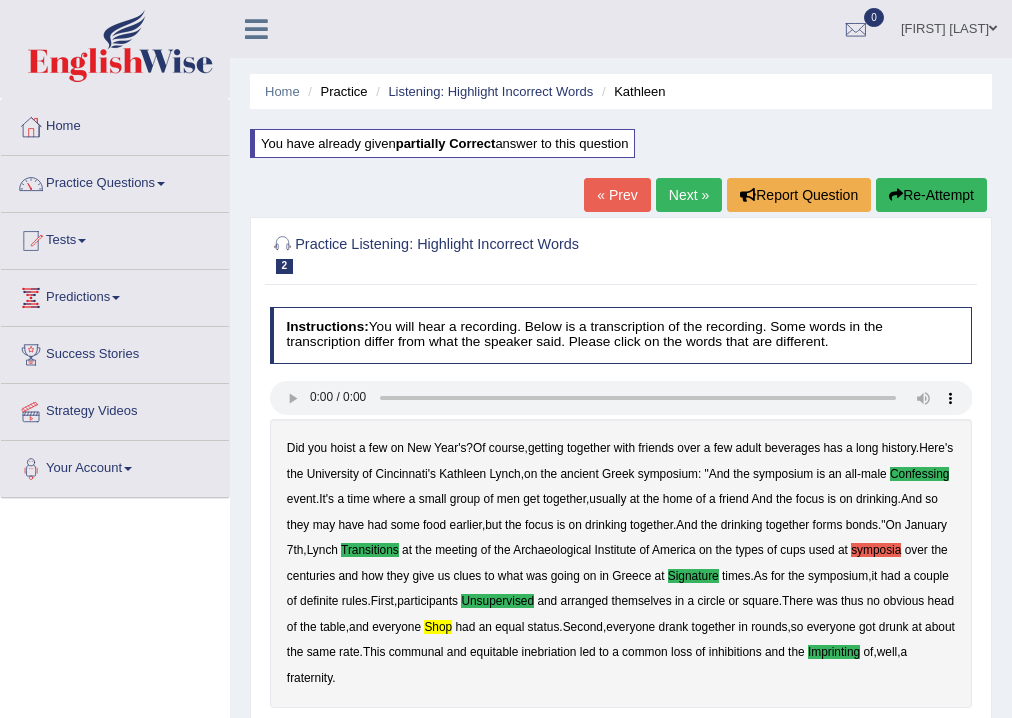 drag, startPoint x: 703, startPoint y: 195, endPoint x: 695, endPoint y: 208, distance: 15.264338 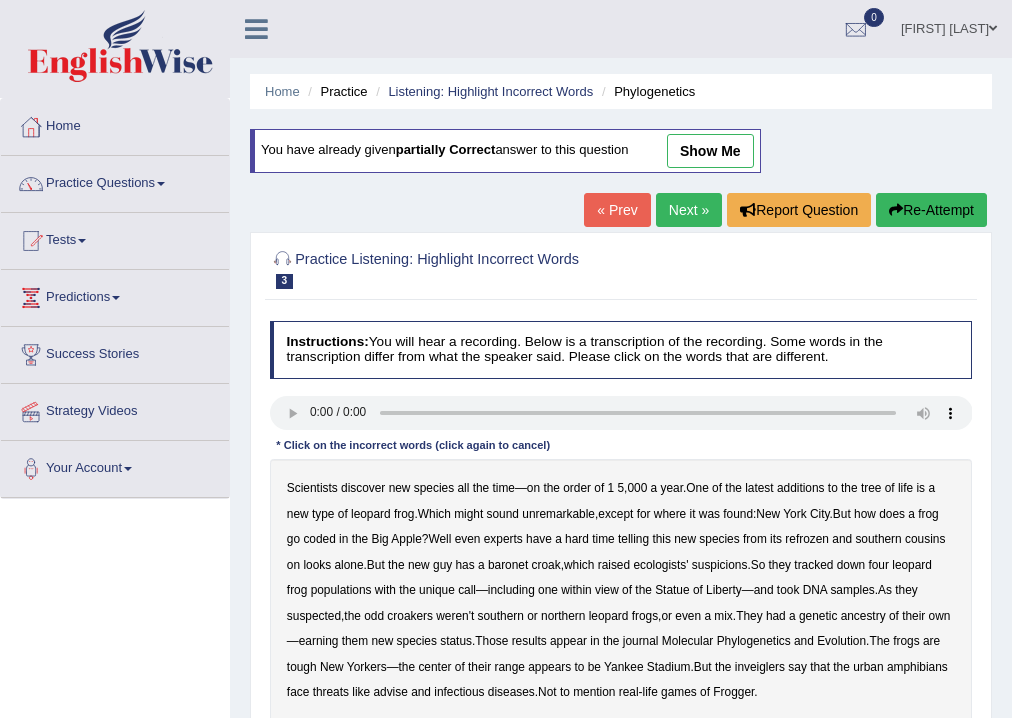 scroll, scrollTop: 328, scrollLeft: 0, axis: vertical 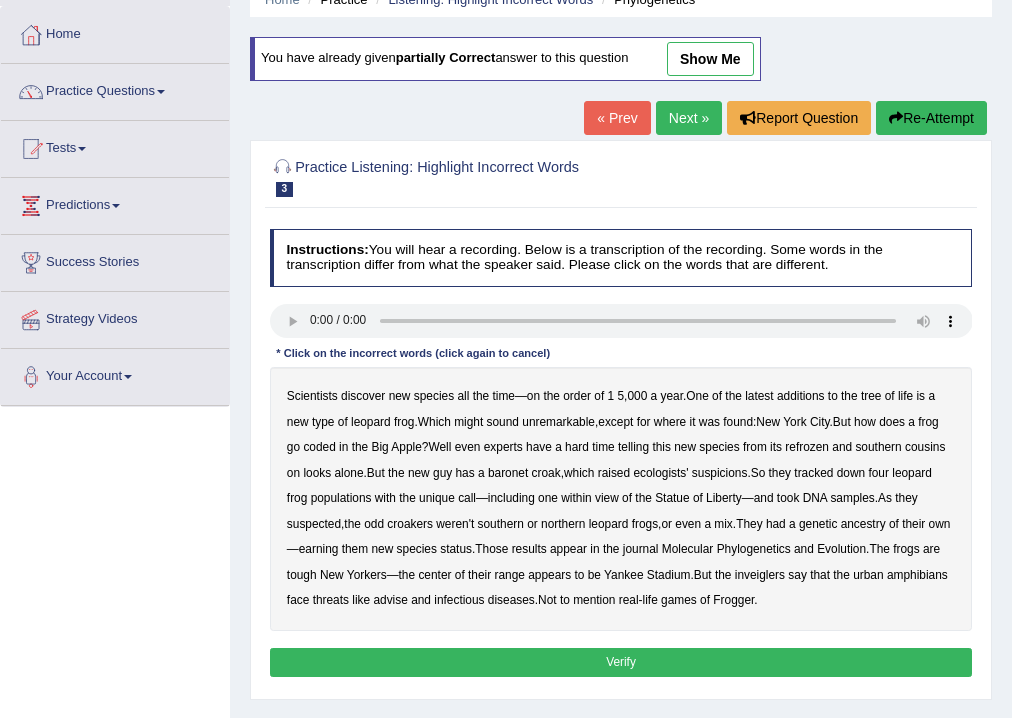 click on "show me" at bounding box center [710, 59] 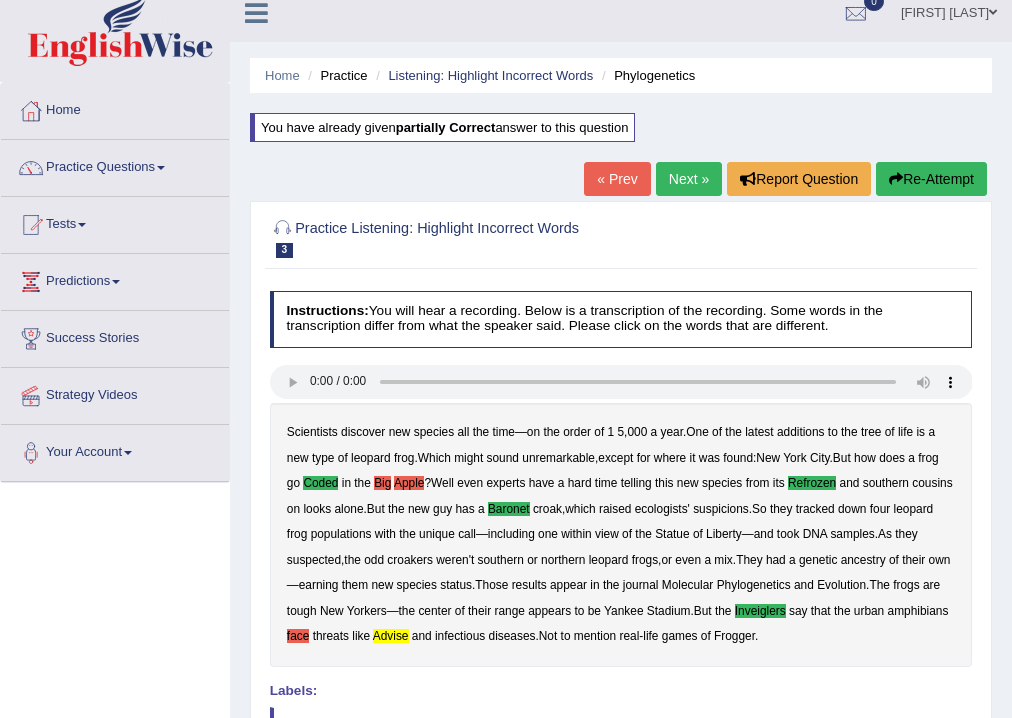 scroll, scrollTop: 0, scrollLeft: 0, axis: both 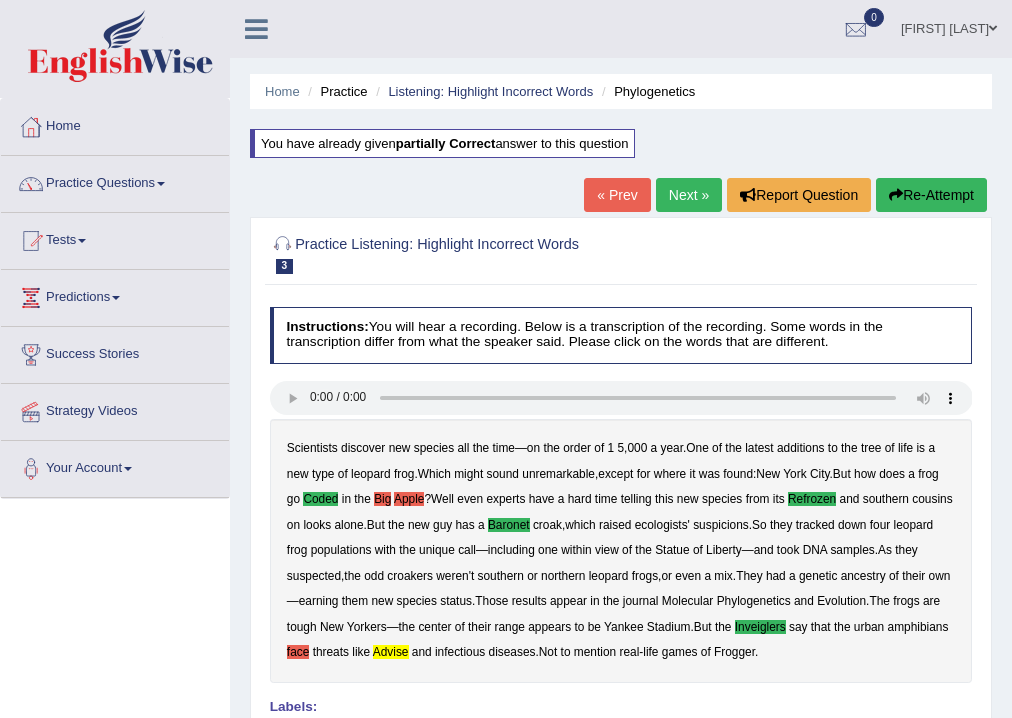 click on "Next »" at bounding box center [689, 195] 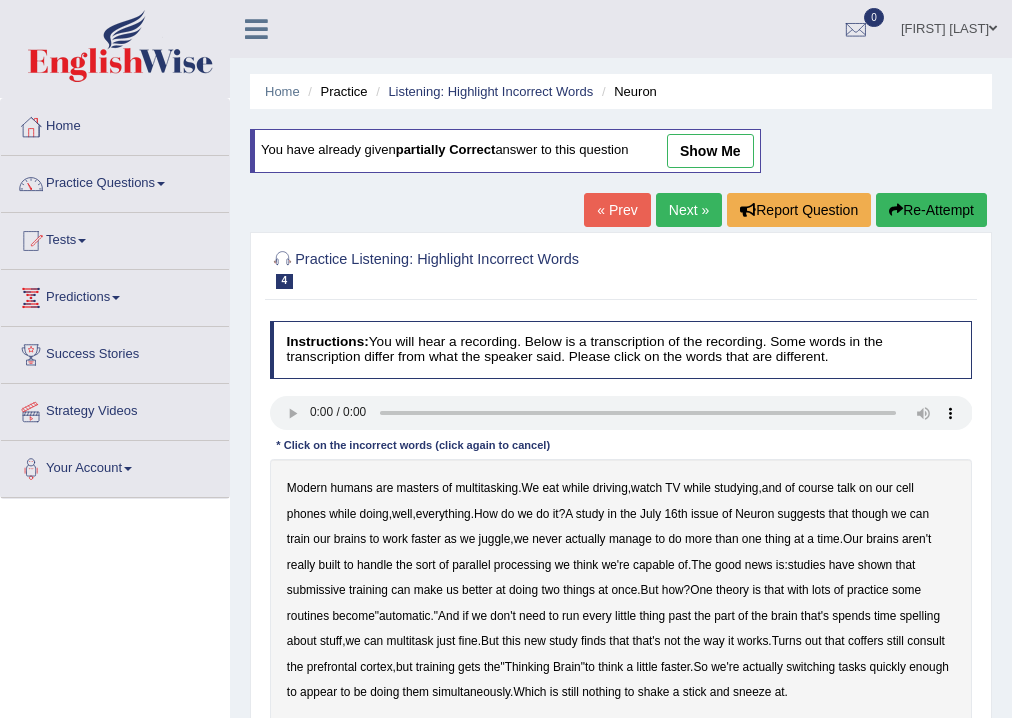 scroll, scrollTop: 0, scrollLeft: 0, axis: both 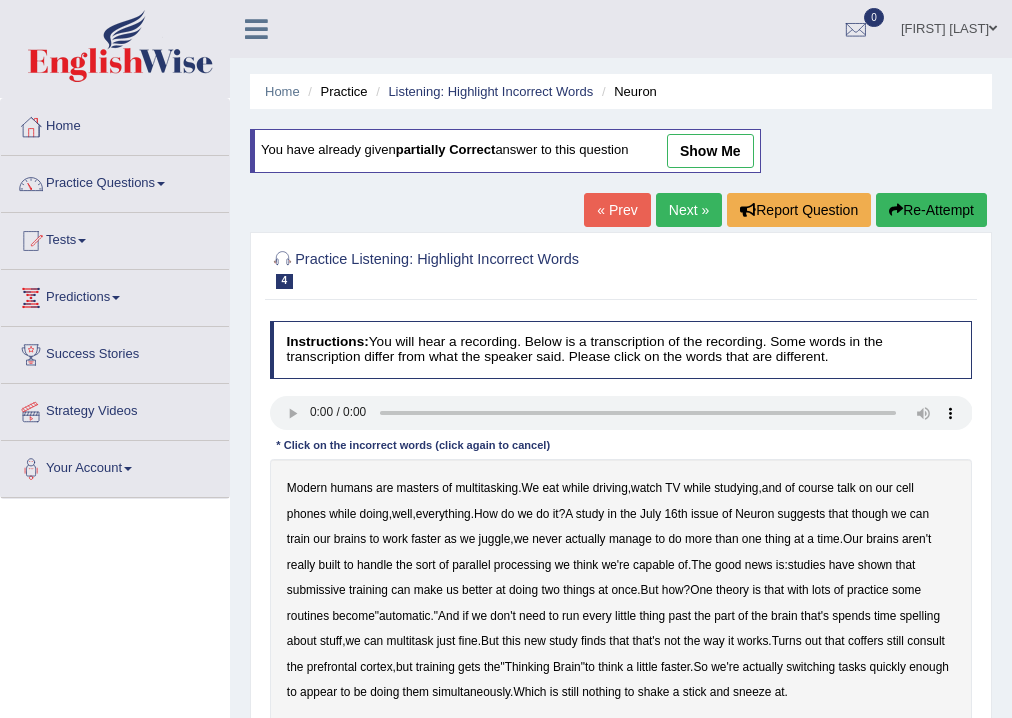 click on "show me" at bounding box center (710, 151) 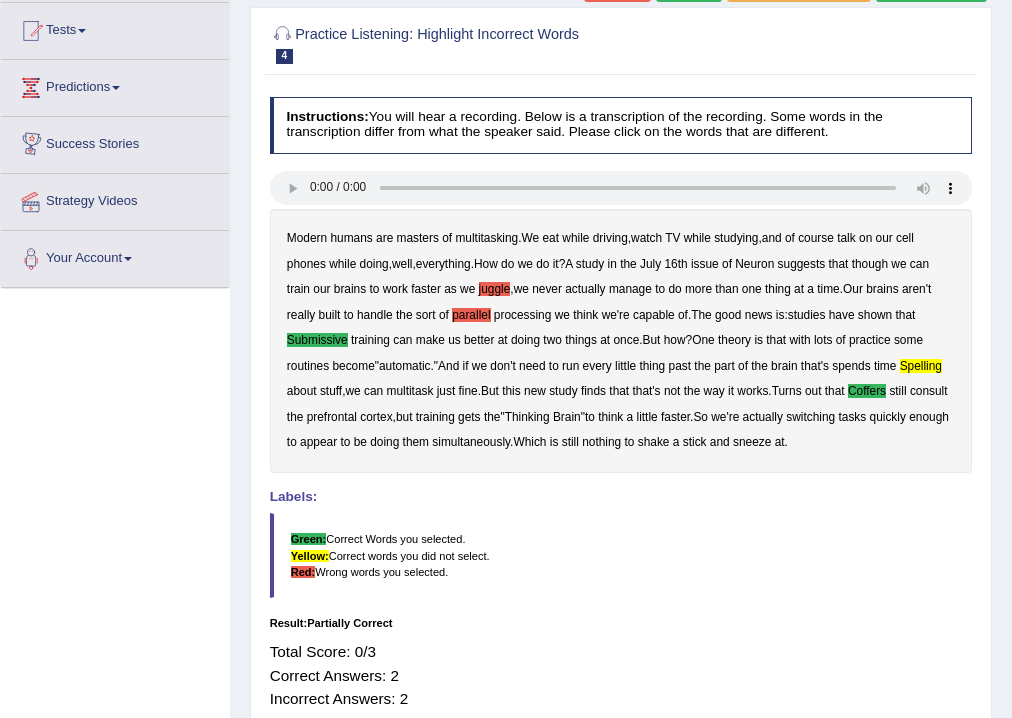 scroll, scrollTop: 0, scrollLeft: 0, axis: both 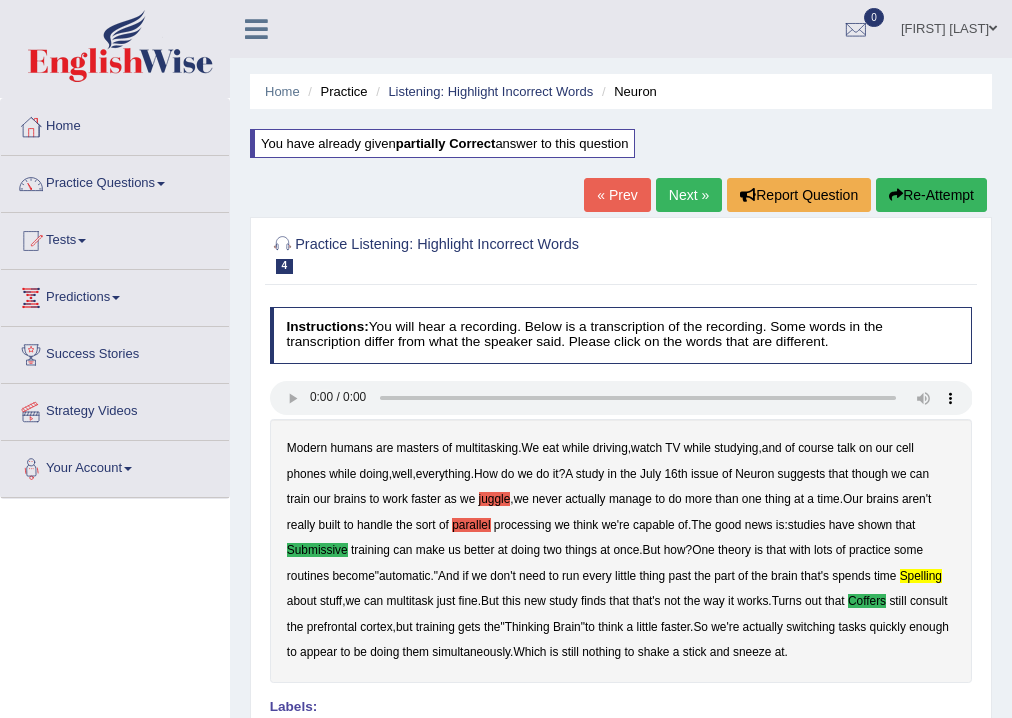 click on "Next »" at bounding box center [689, 195] 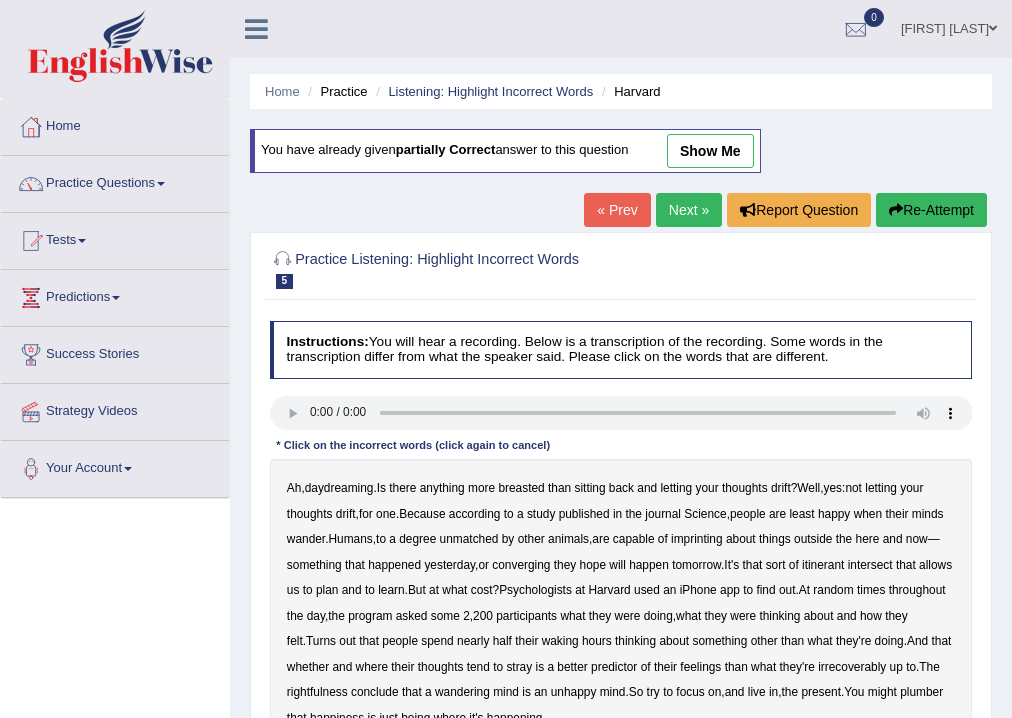 scroll, scrollTop: 0, scrollLeft: 0, axis: both 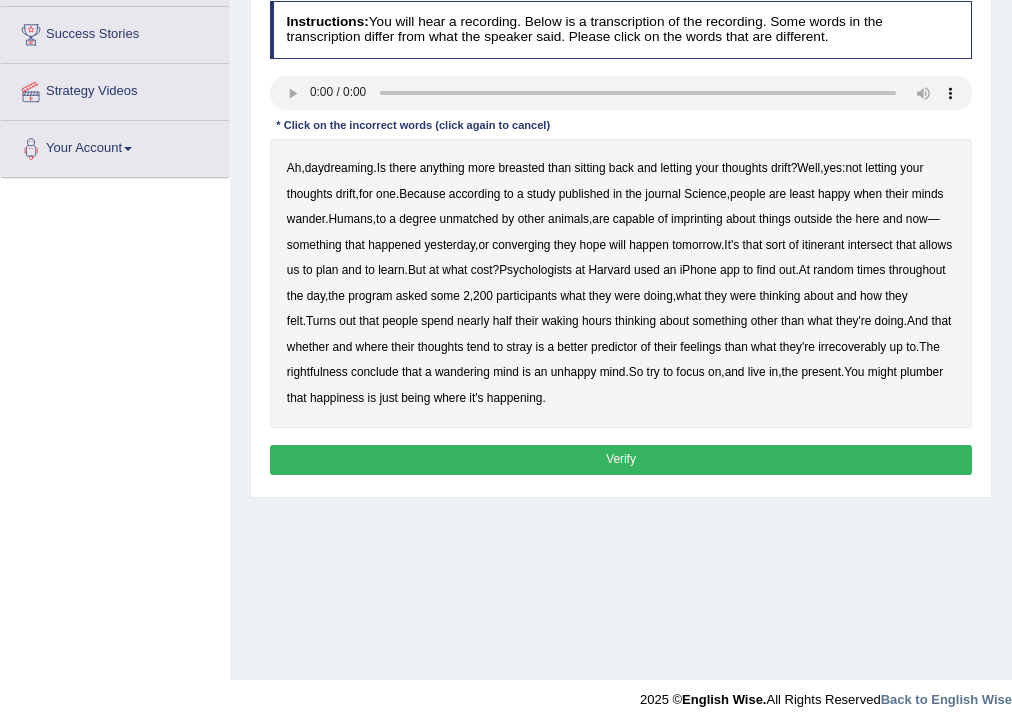 click on "journal" at bounding box center [663, 194] 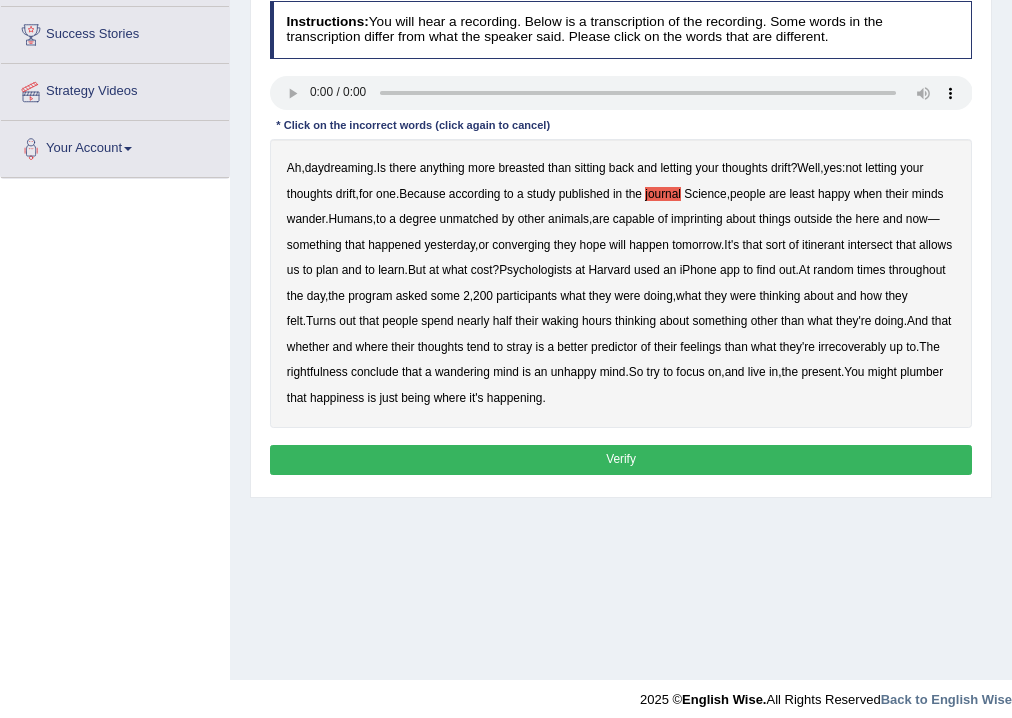 click on "imprinting" at bounding box center (697, 219) 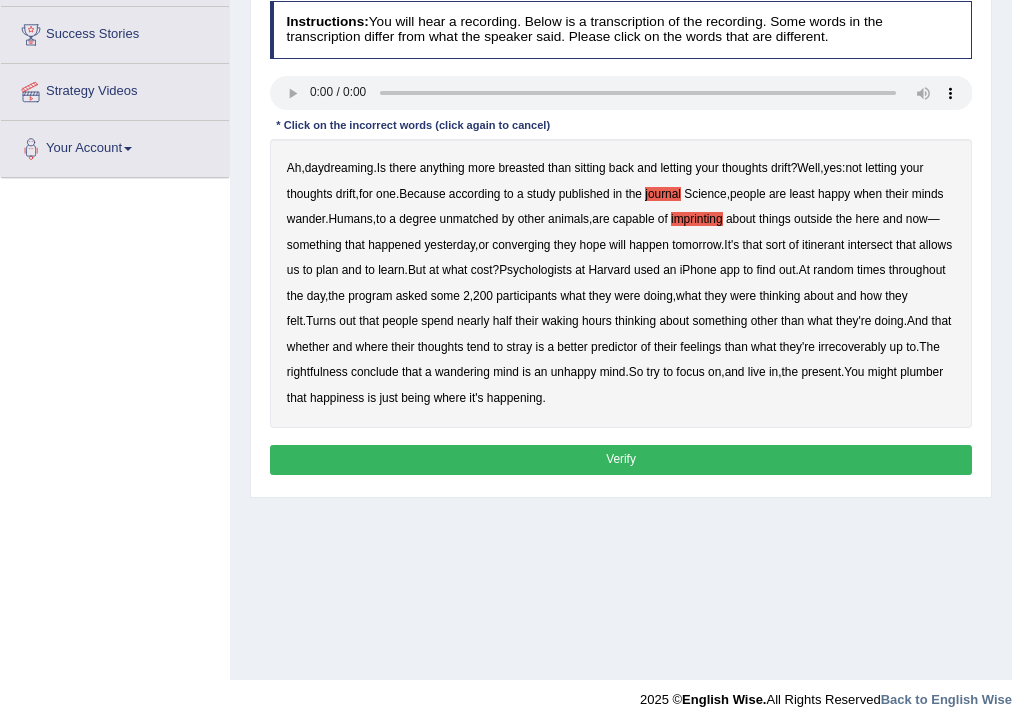 click on "converging" at bounding box center (521, 245) 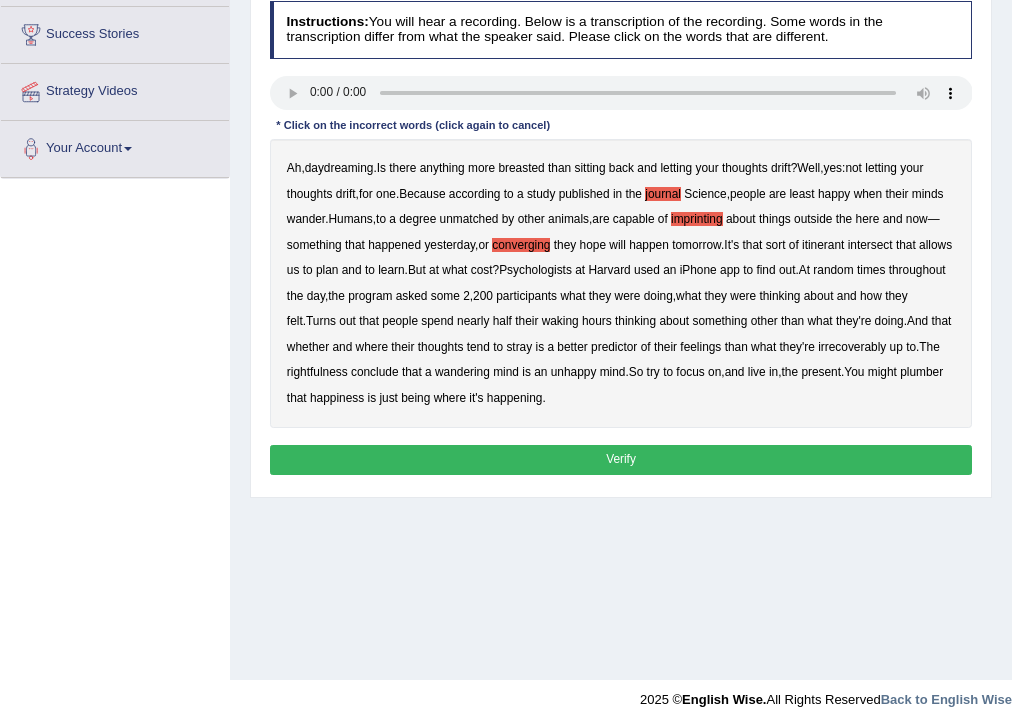 click on "irrecoverably" at bounding box center (852, 347) 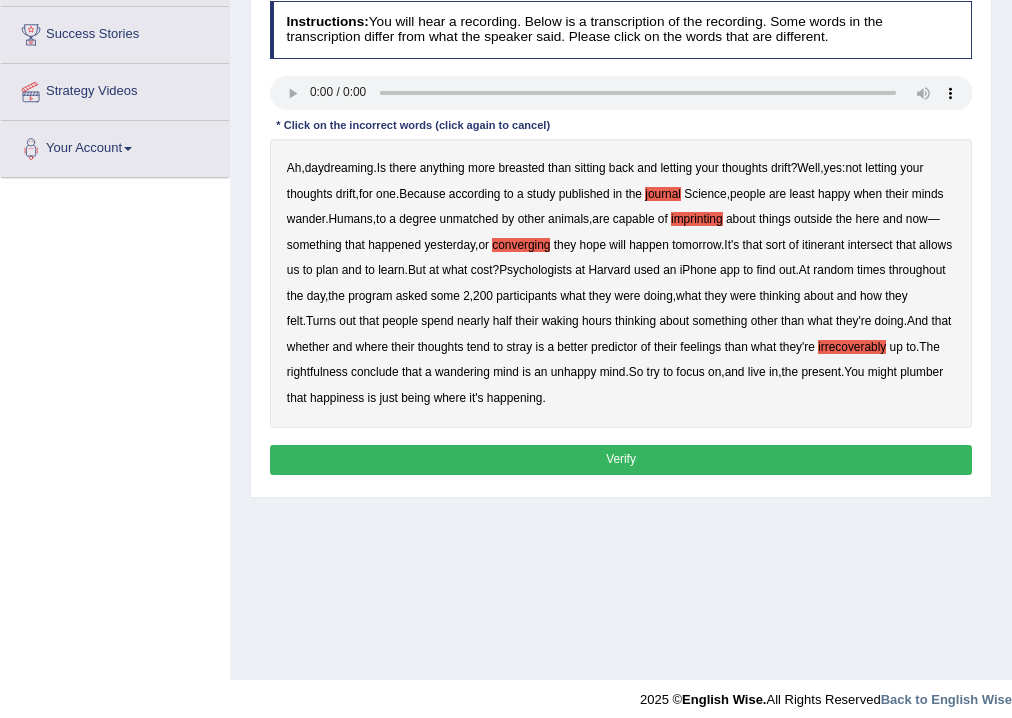 click on "rightfulness" at bounding box center (317, 372) 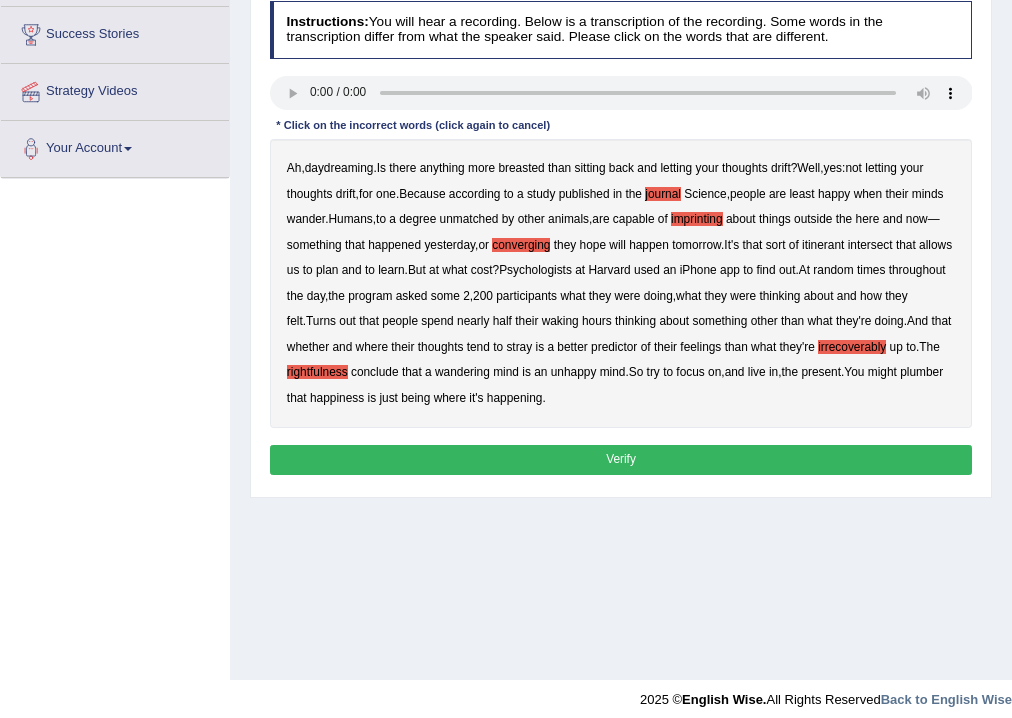 click on "Verify" at bounding box center (621, 459) 